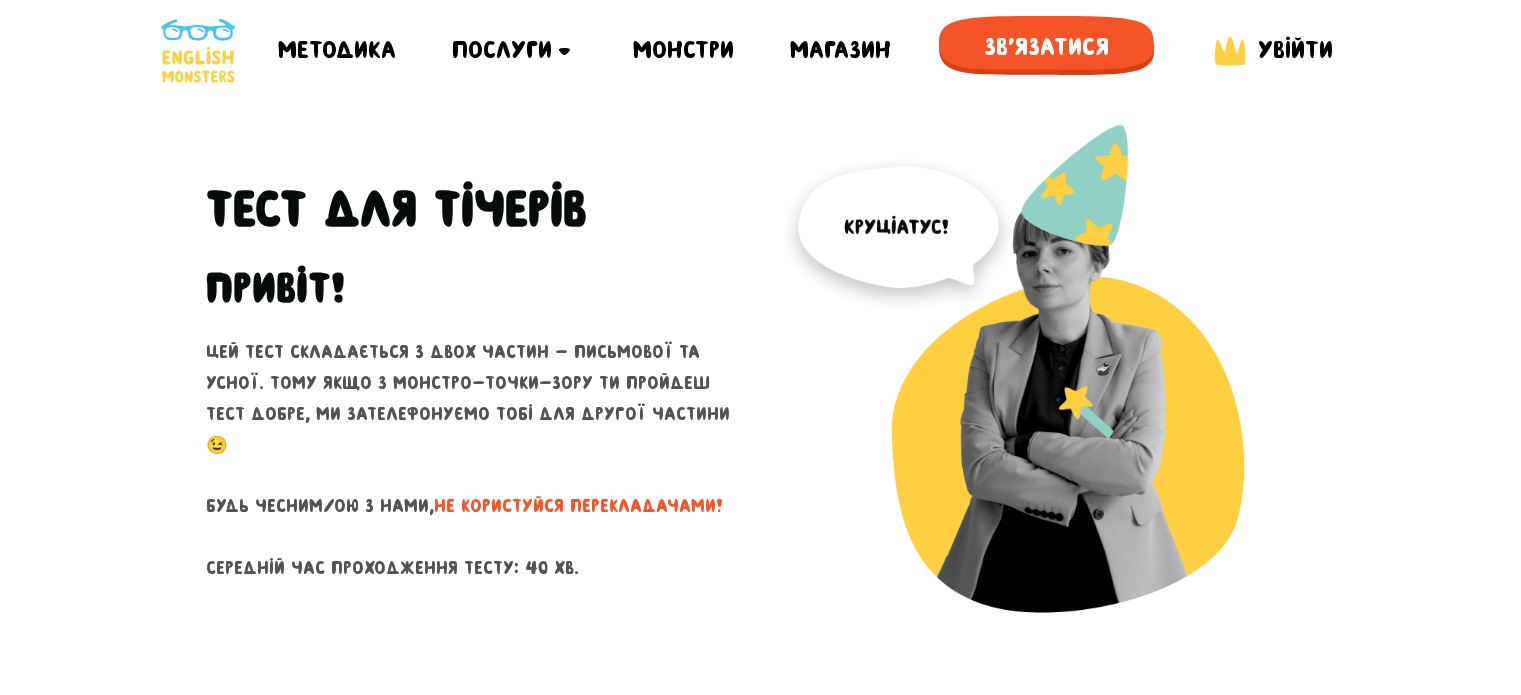 scroll, scrollTop: 0, scrollLeft: 0, axis: both 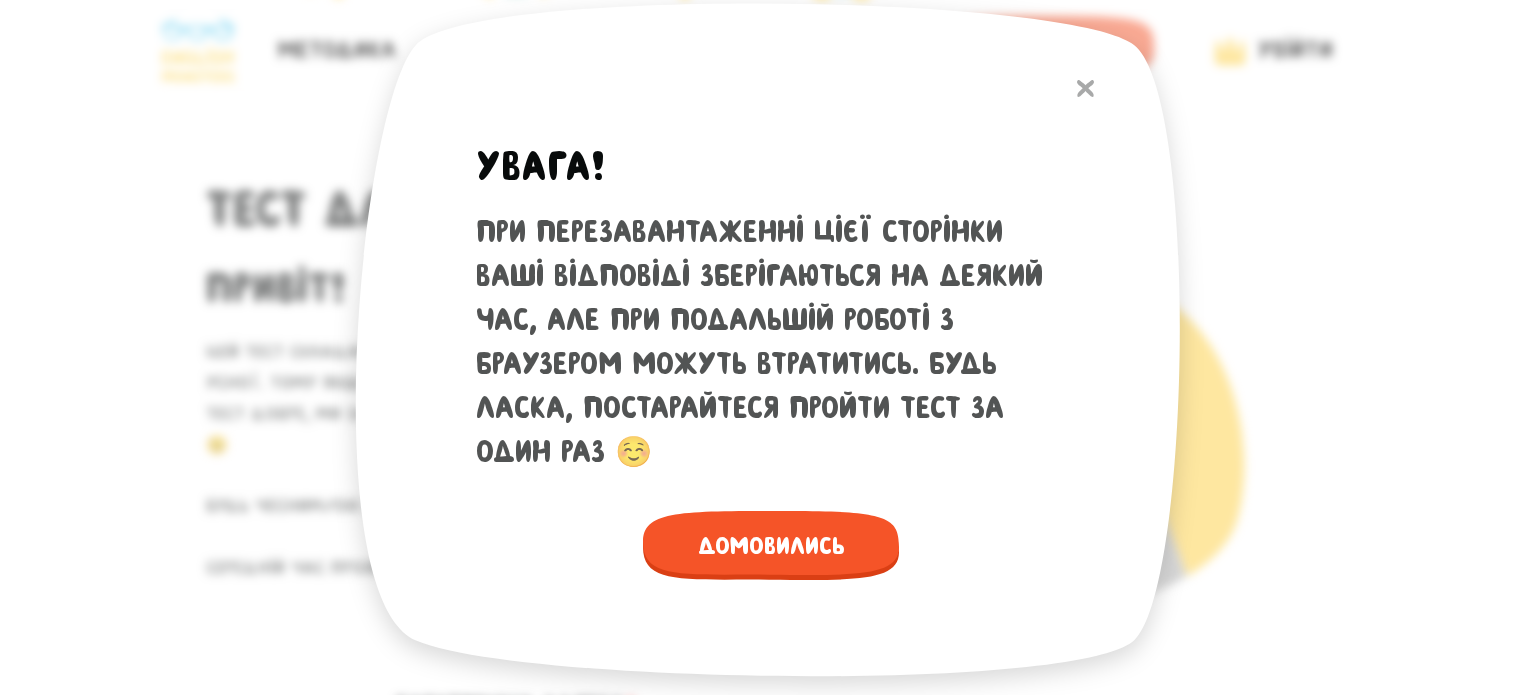 click at bounding box center (1085, 88) 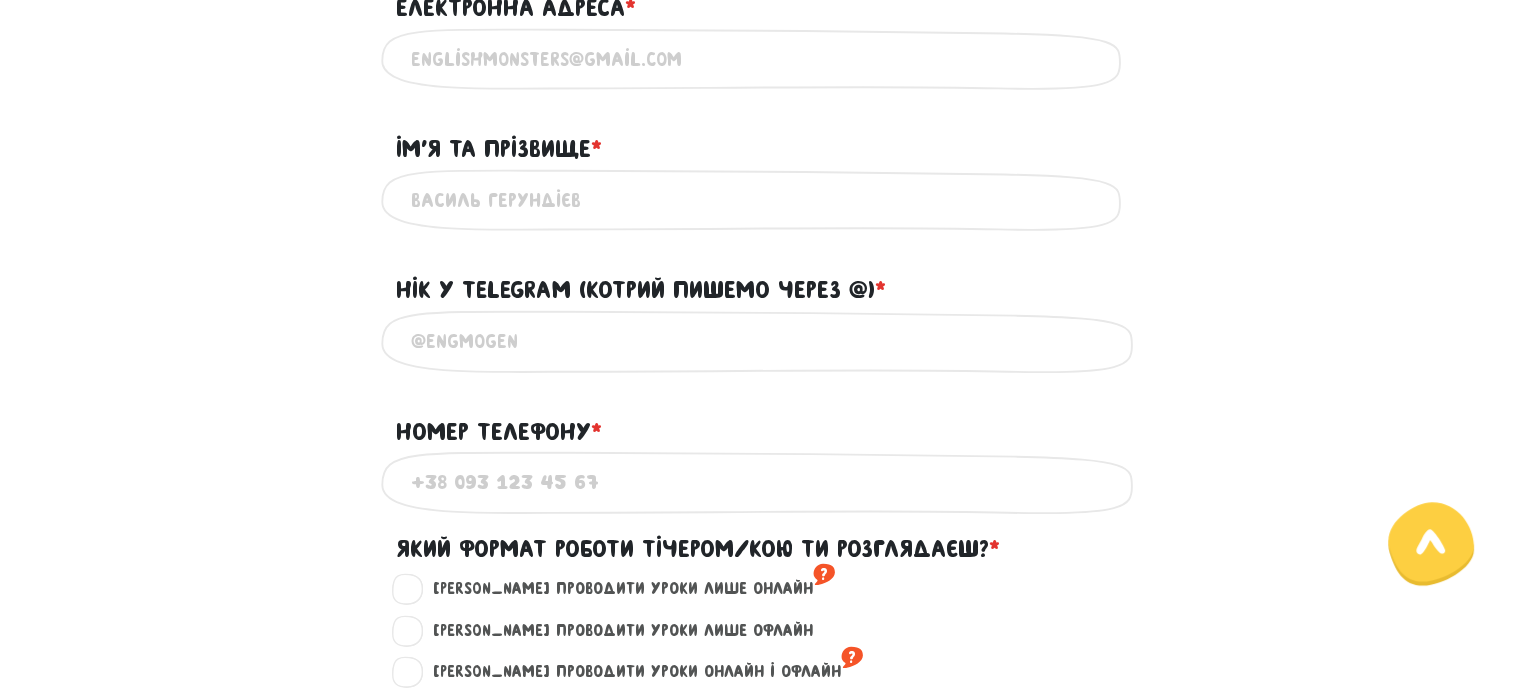 scroll, scrollTop: 500, scrollLeft: 0, axis: vertical 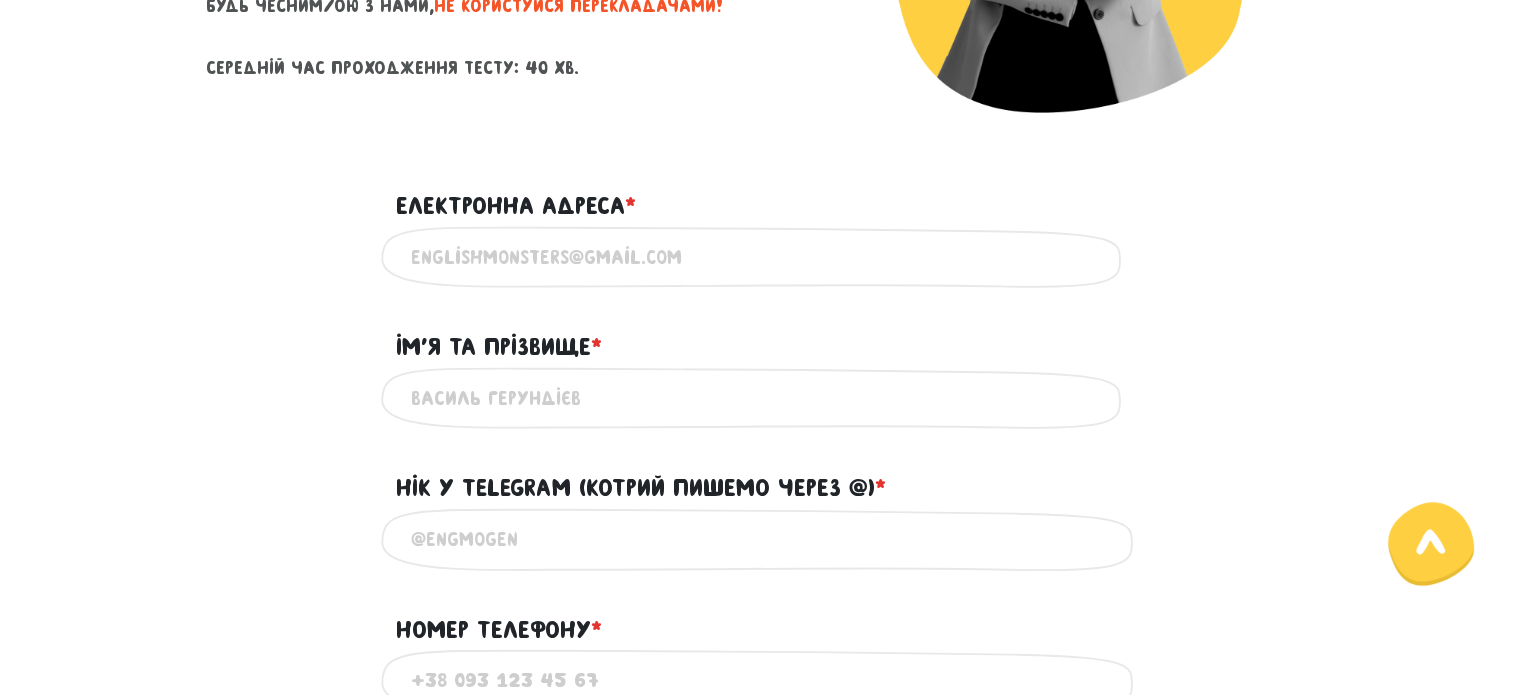 click on "Електронна адреса *
?" at bounding box center (761, 257) 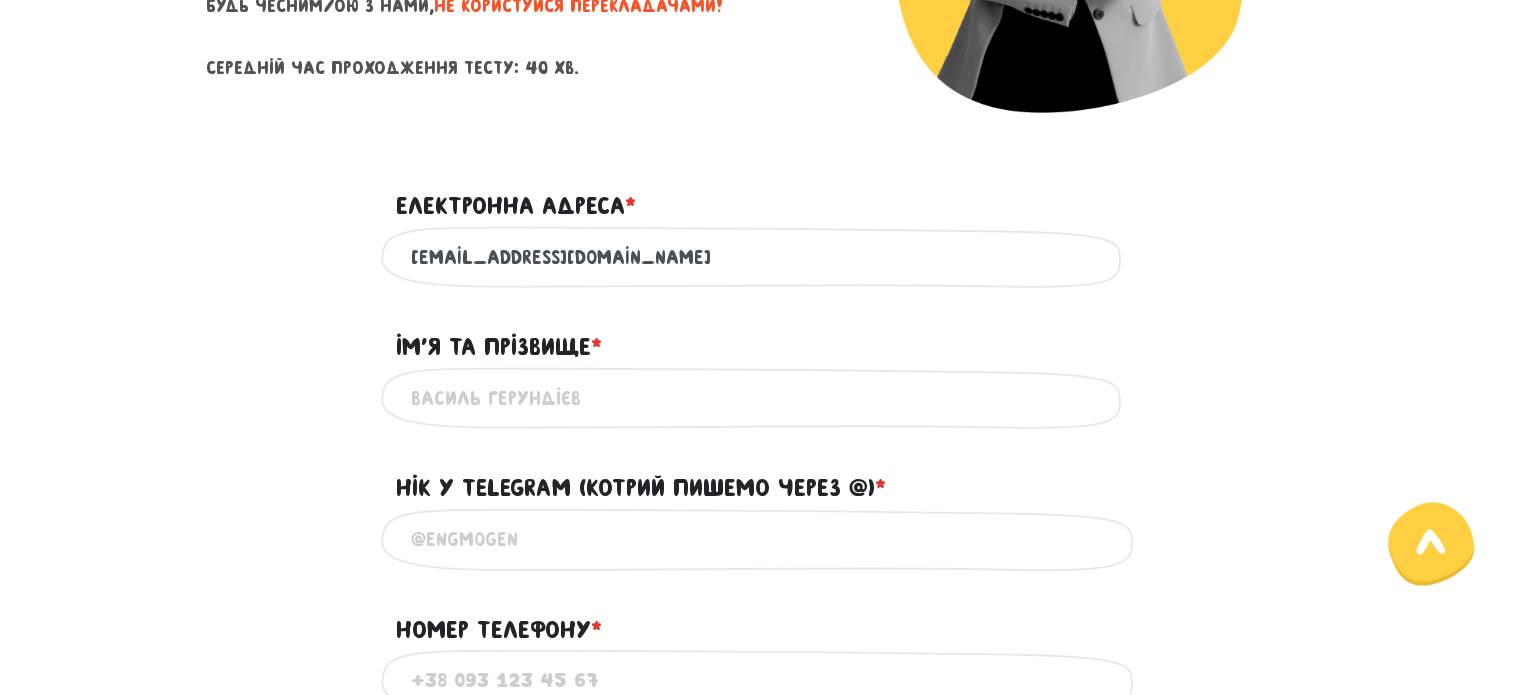 type on "[EMAIL_ADDRESS][DOMAIN_NAME]" 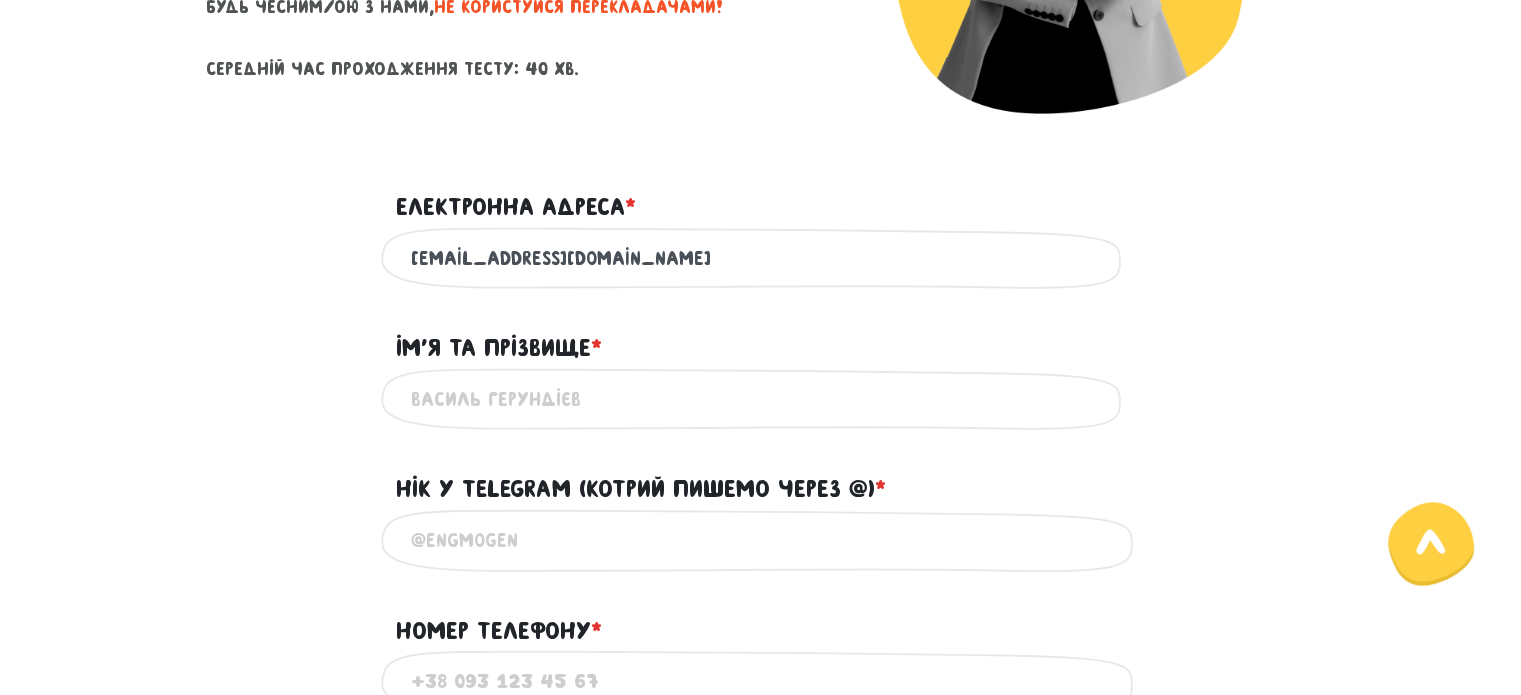 scroll, scrollTop: 500, scrollLeft: 0, axis: vertical 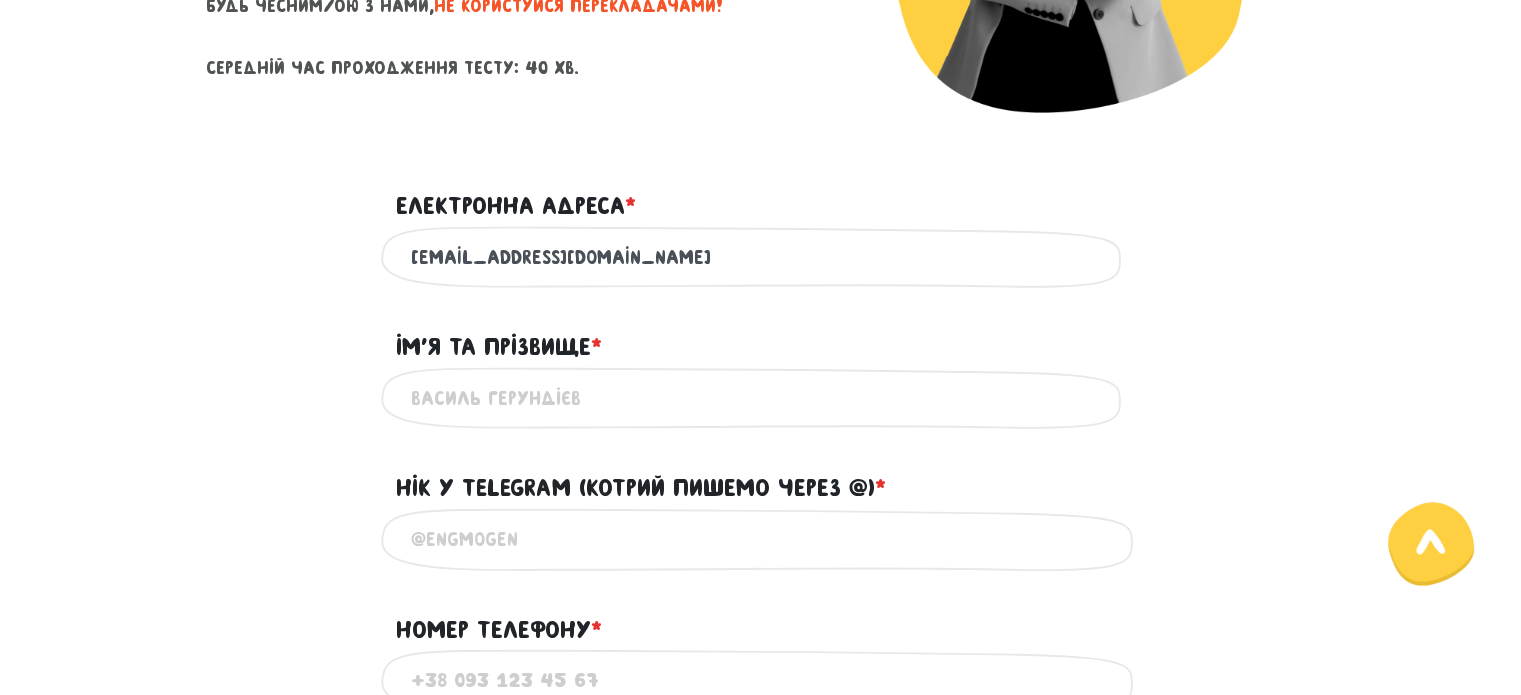 click on "Ім'я та прізвище *
?" at bounding box center (761, 398) 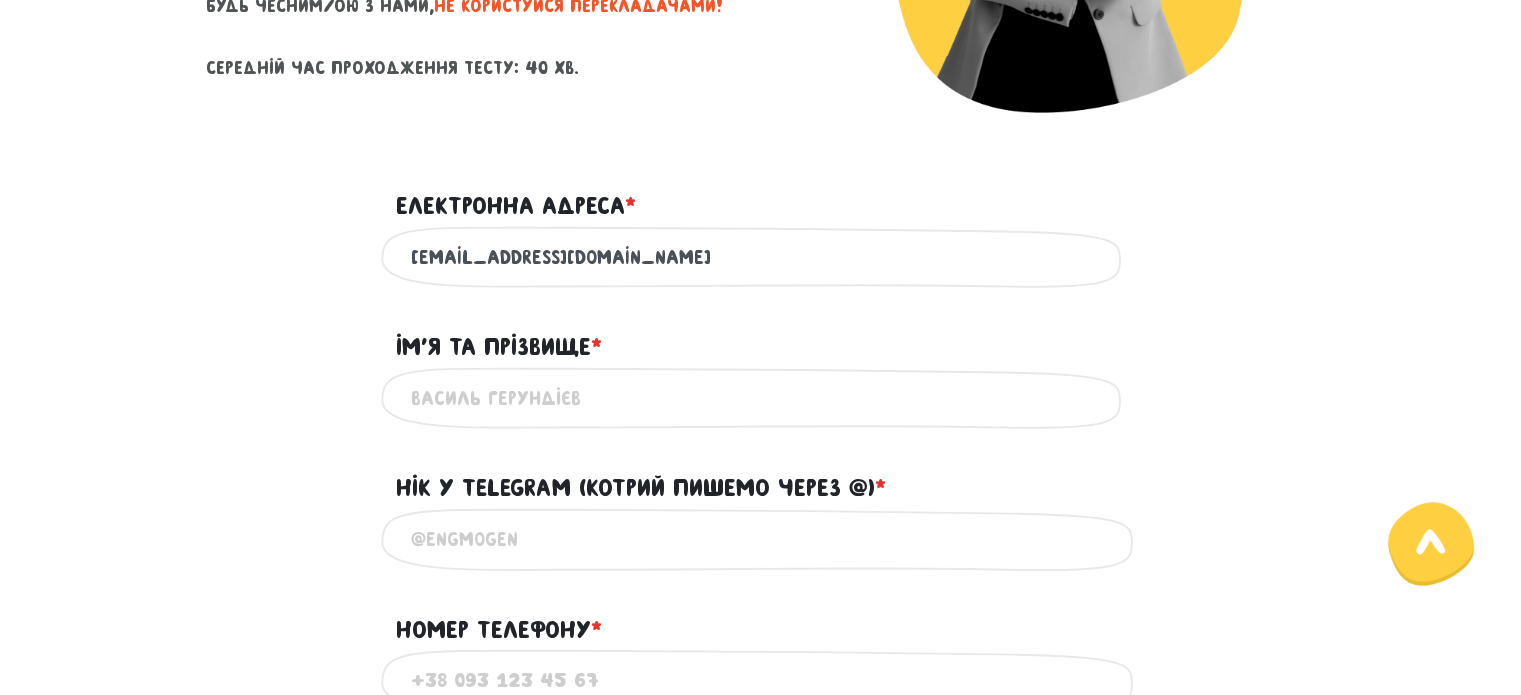 type on "d" 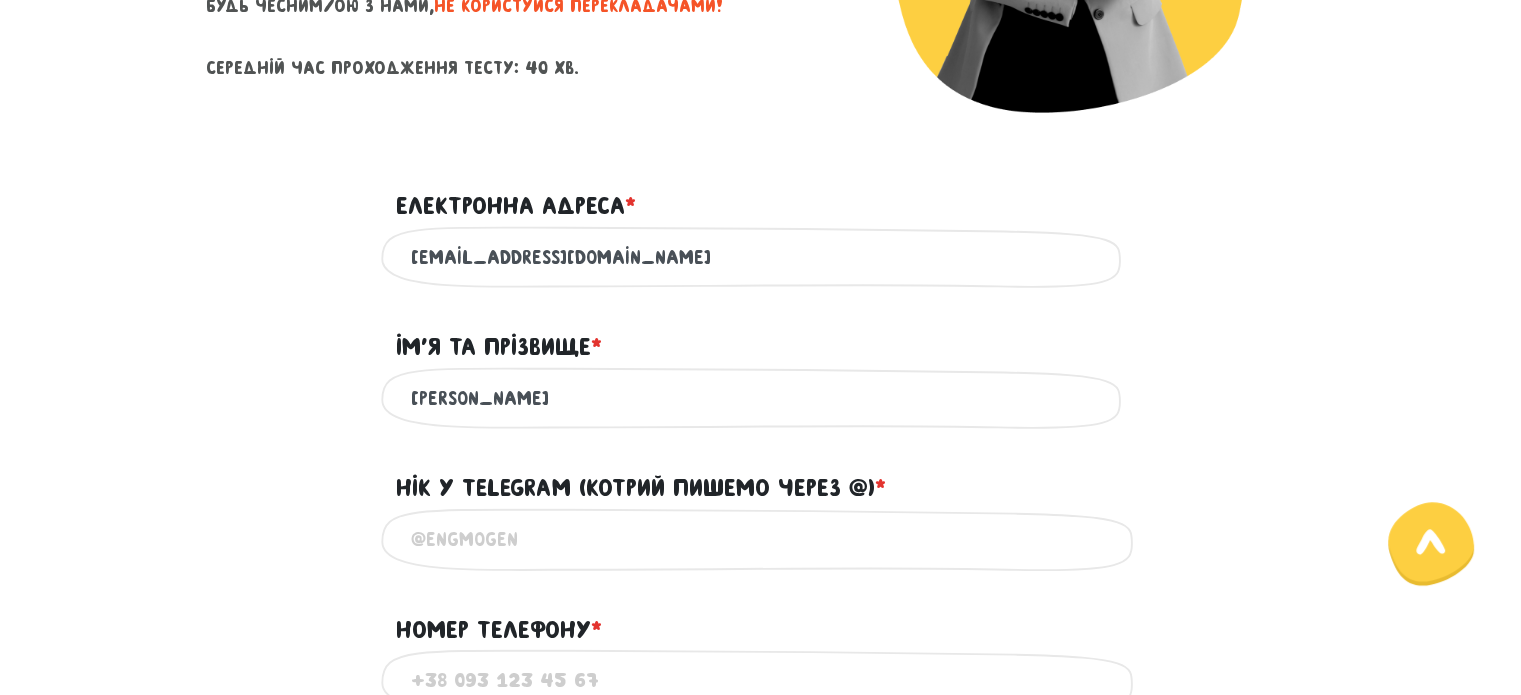 type on "[PERSON_NAME]" 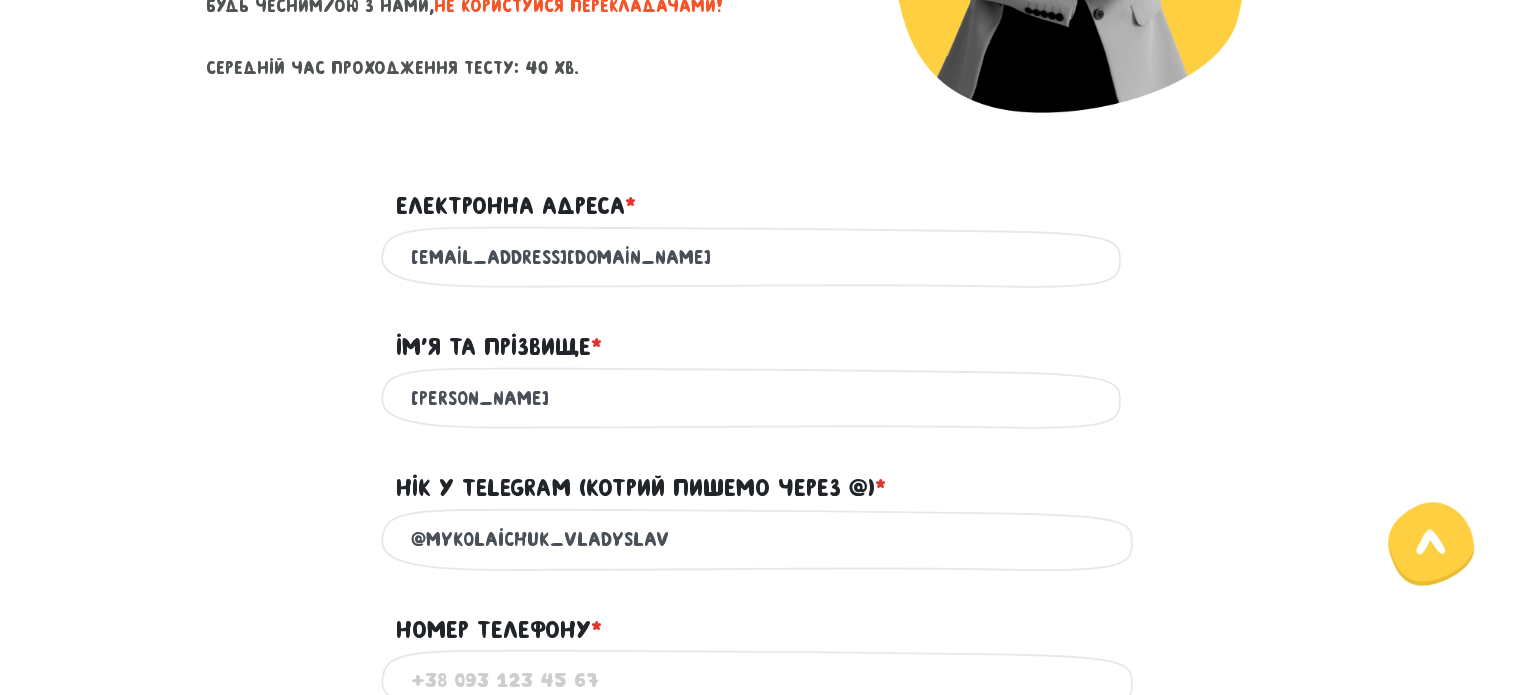 type on "@mykolaichuk_vladyslav" 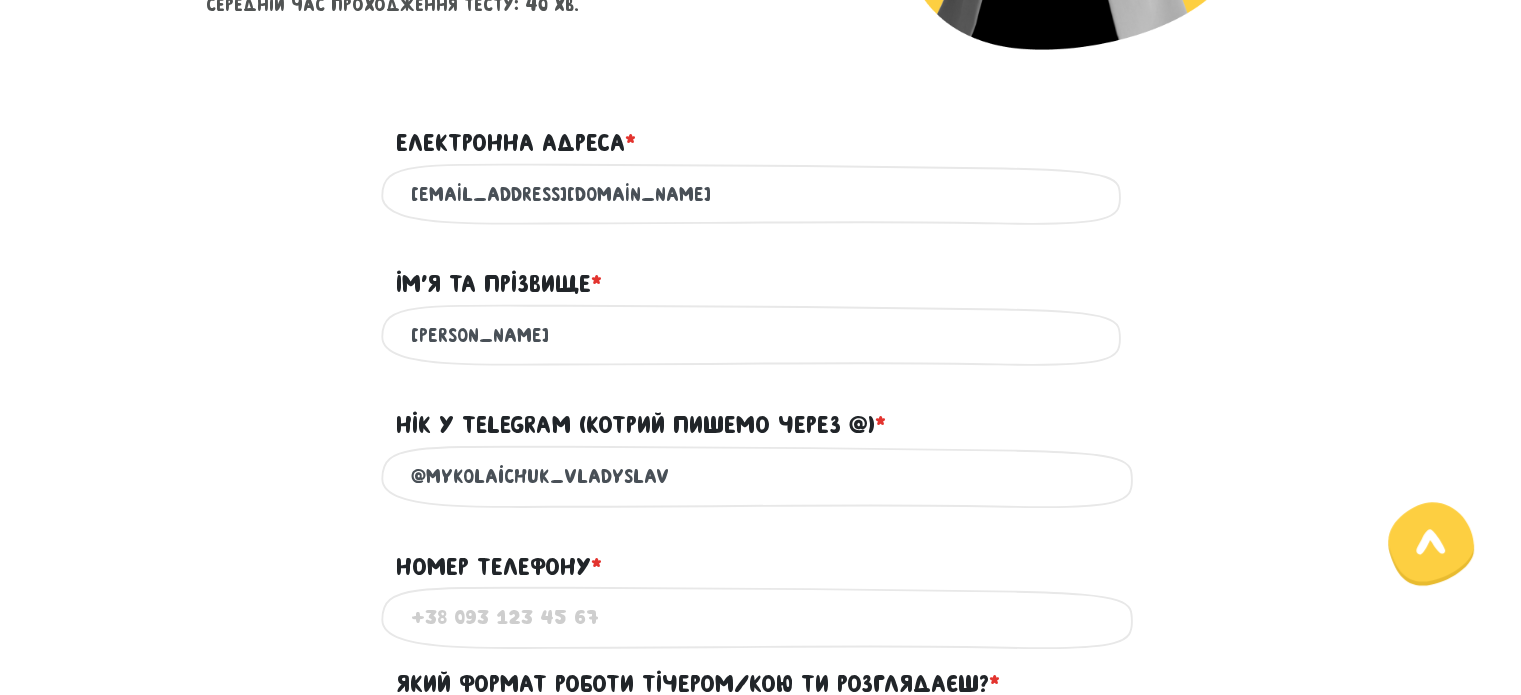scroll, scrollTop: 800, scrollLeft: 0, axis: vertical 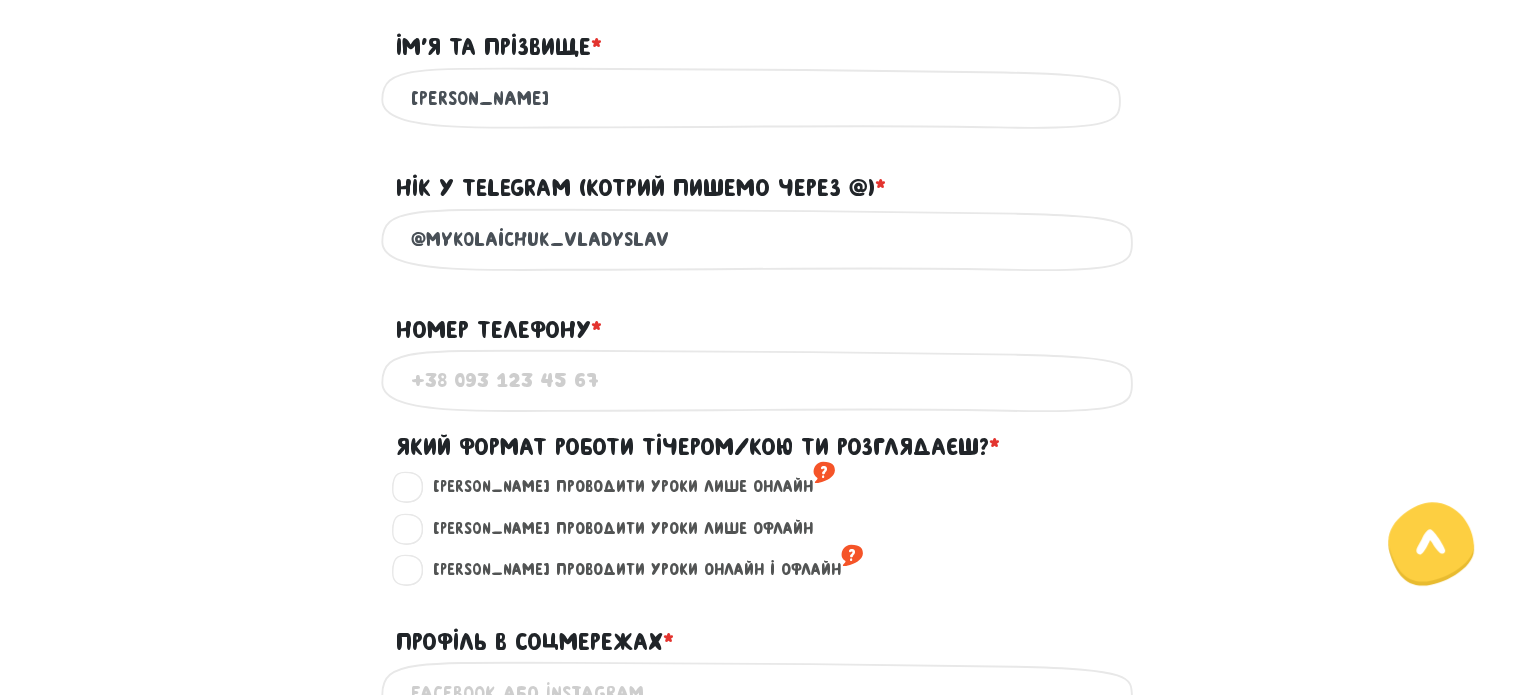 click on "Номер телефону *
?" at bounding box center [761, 380] 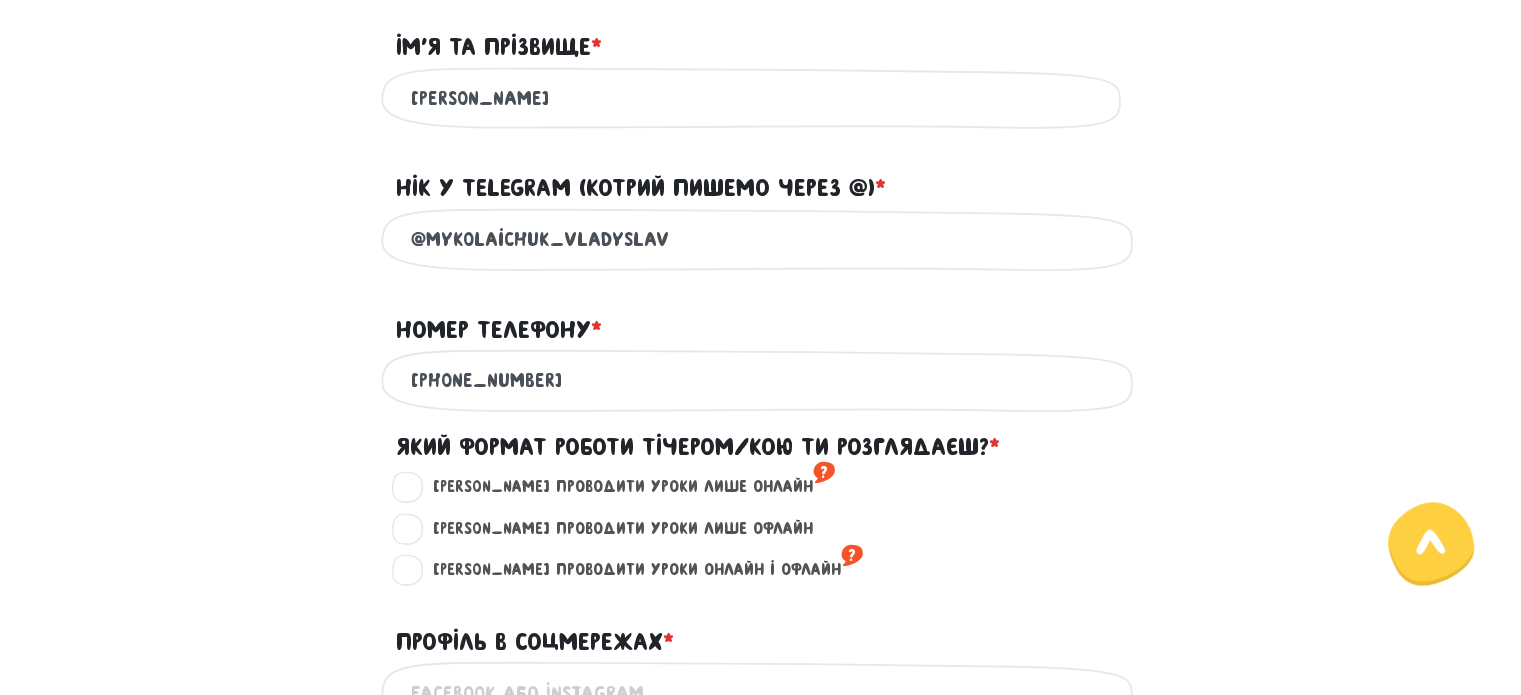 type on "[PHONE_NUMBER]" 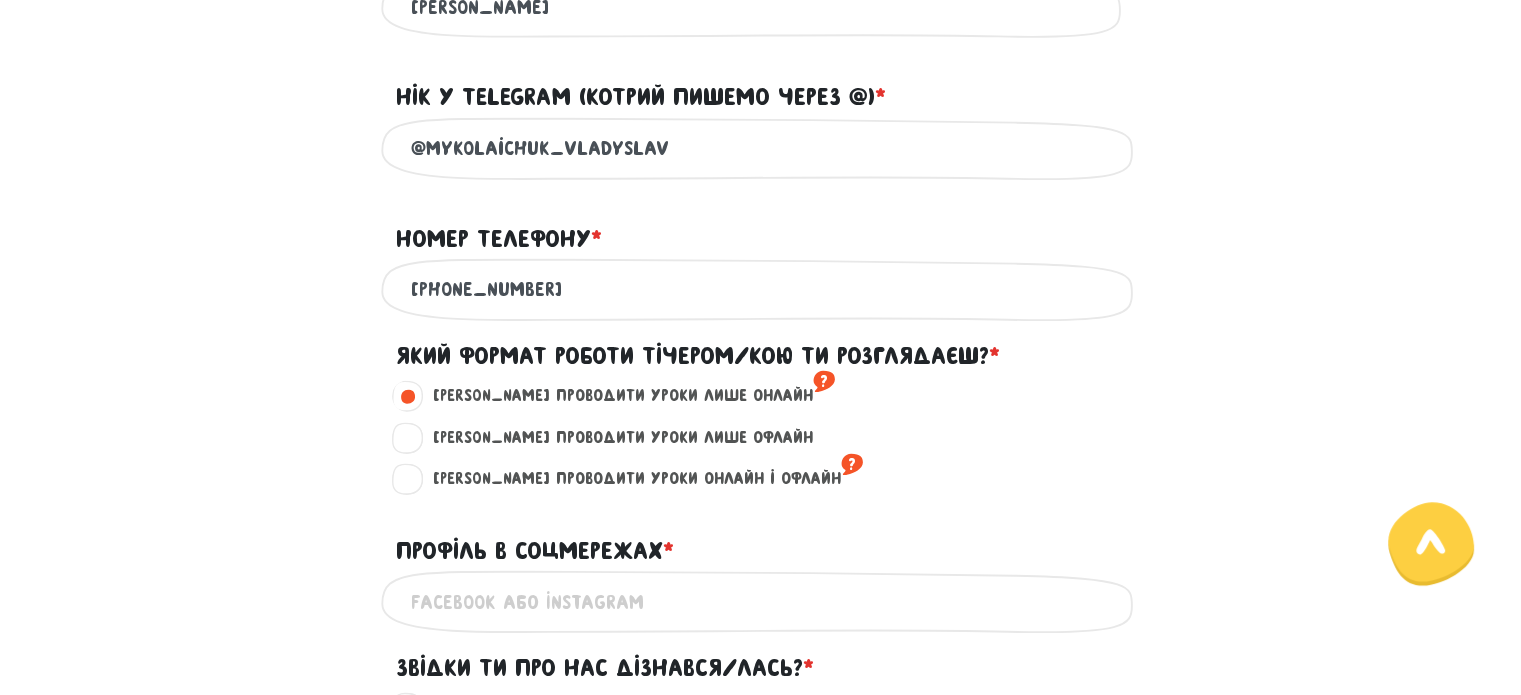 scroll, scrollTop: 1100, scrollLeft: 0, axis: vertical 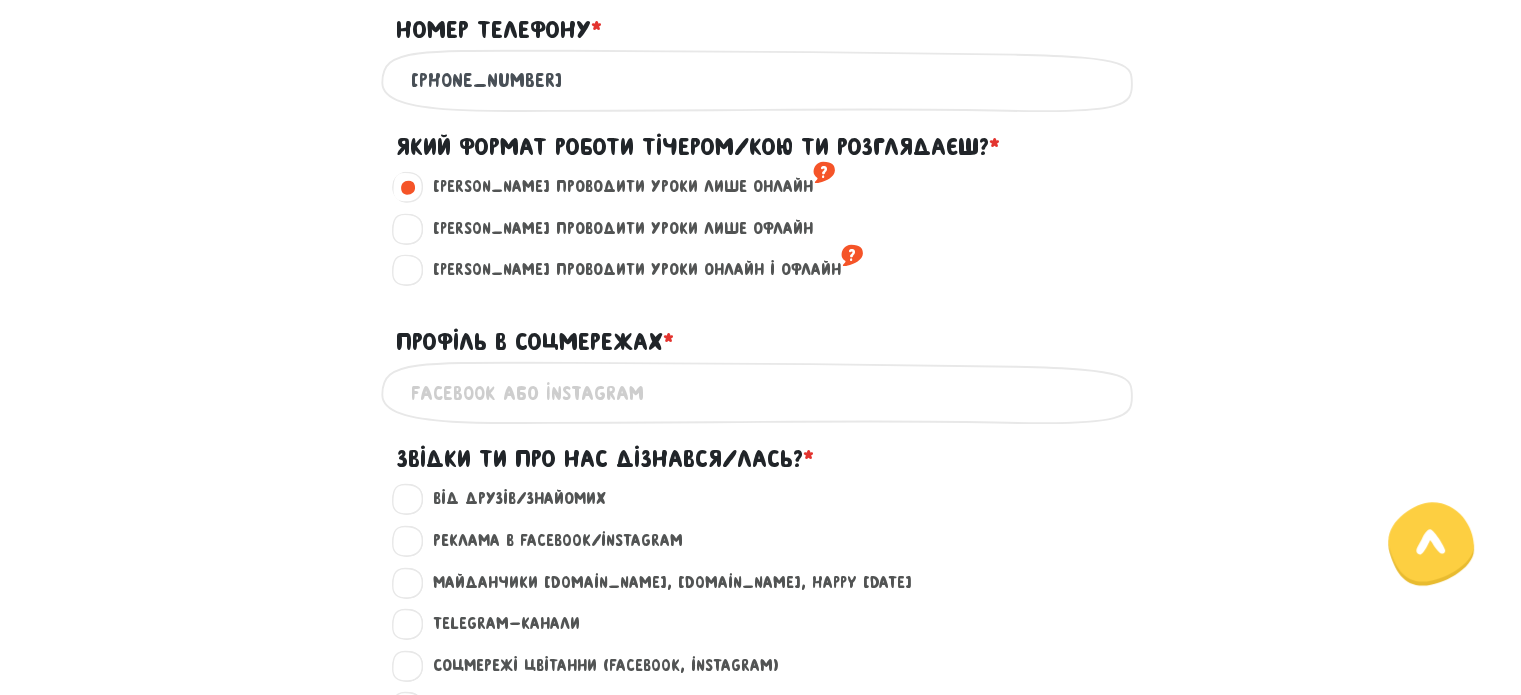 click on "Профіль в соцмережах *
?" at bounding box center (761, 392) 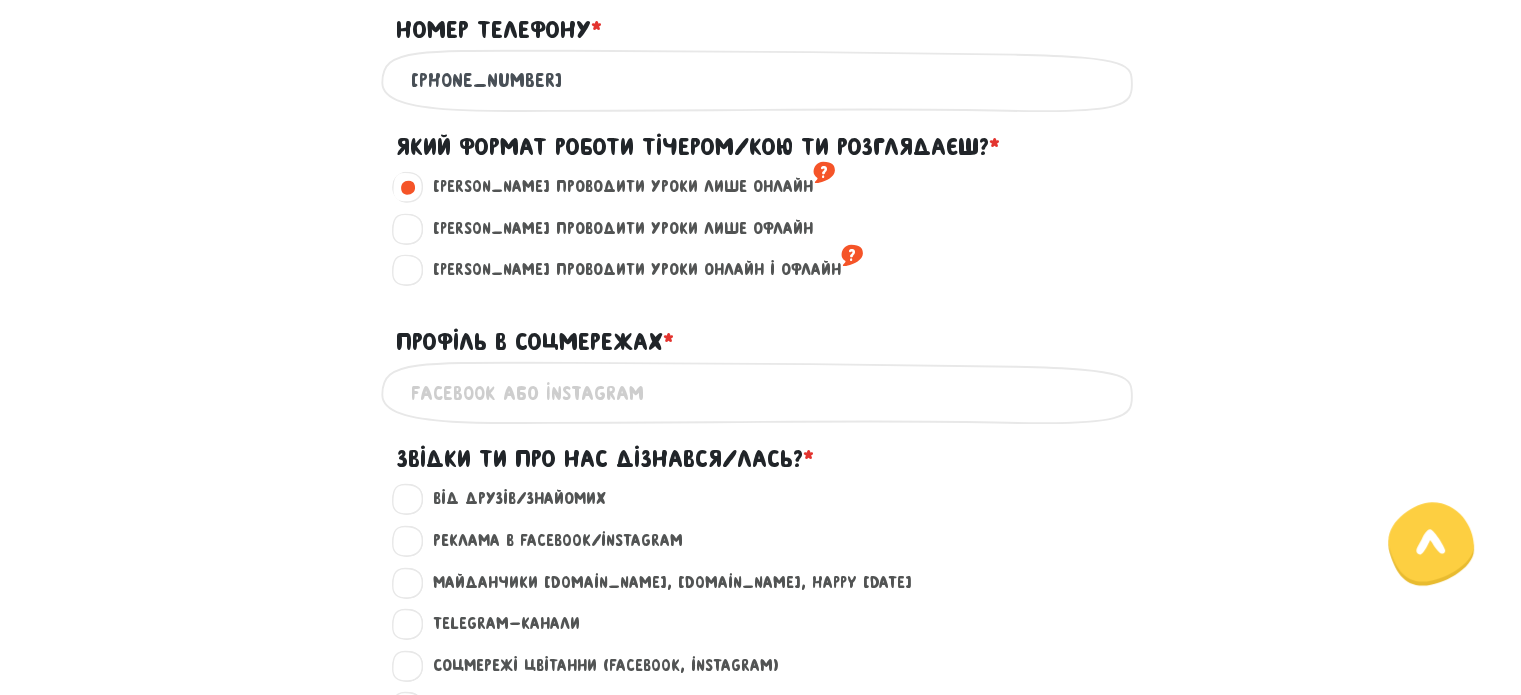 paste on "[URL][DOMAIN_NAME]" 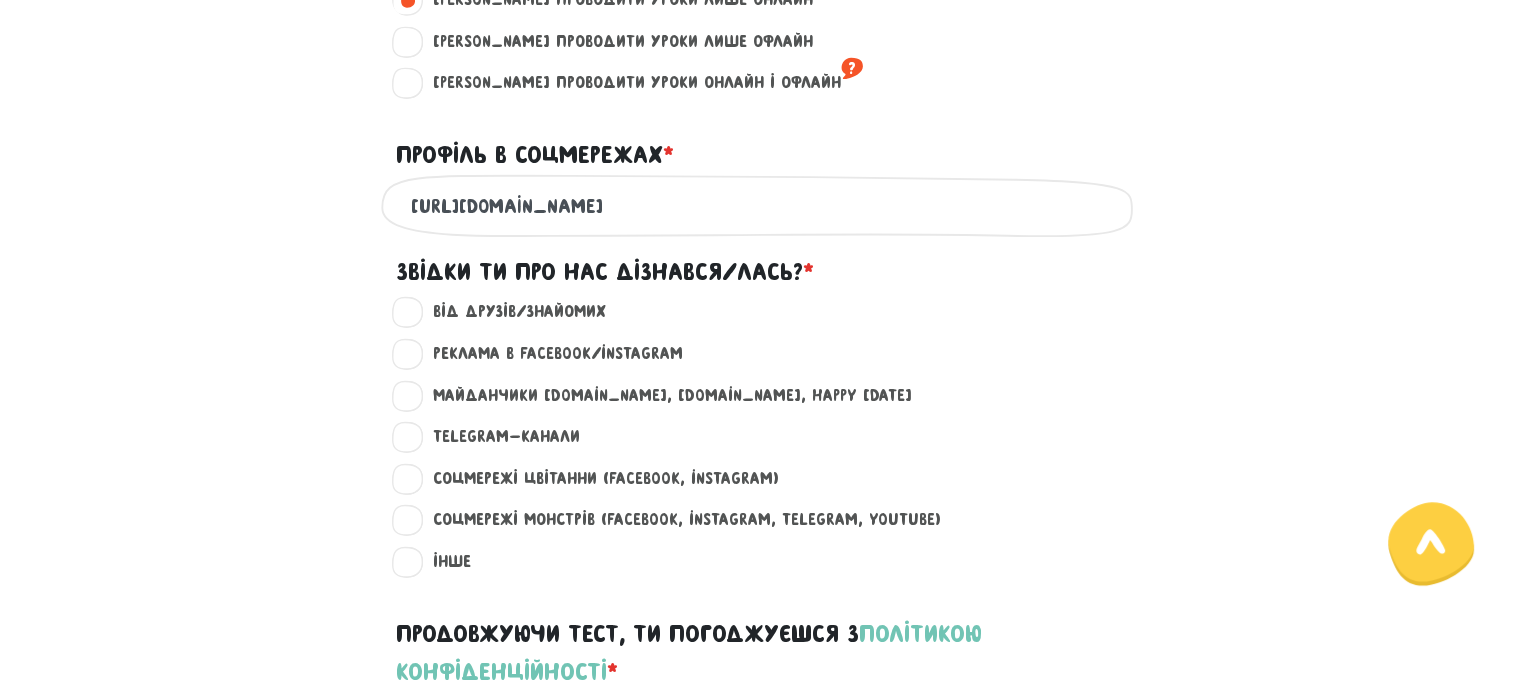 scroll, scrollTop: 1300, scrollLeft: 0, axis: vertical 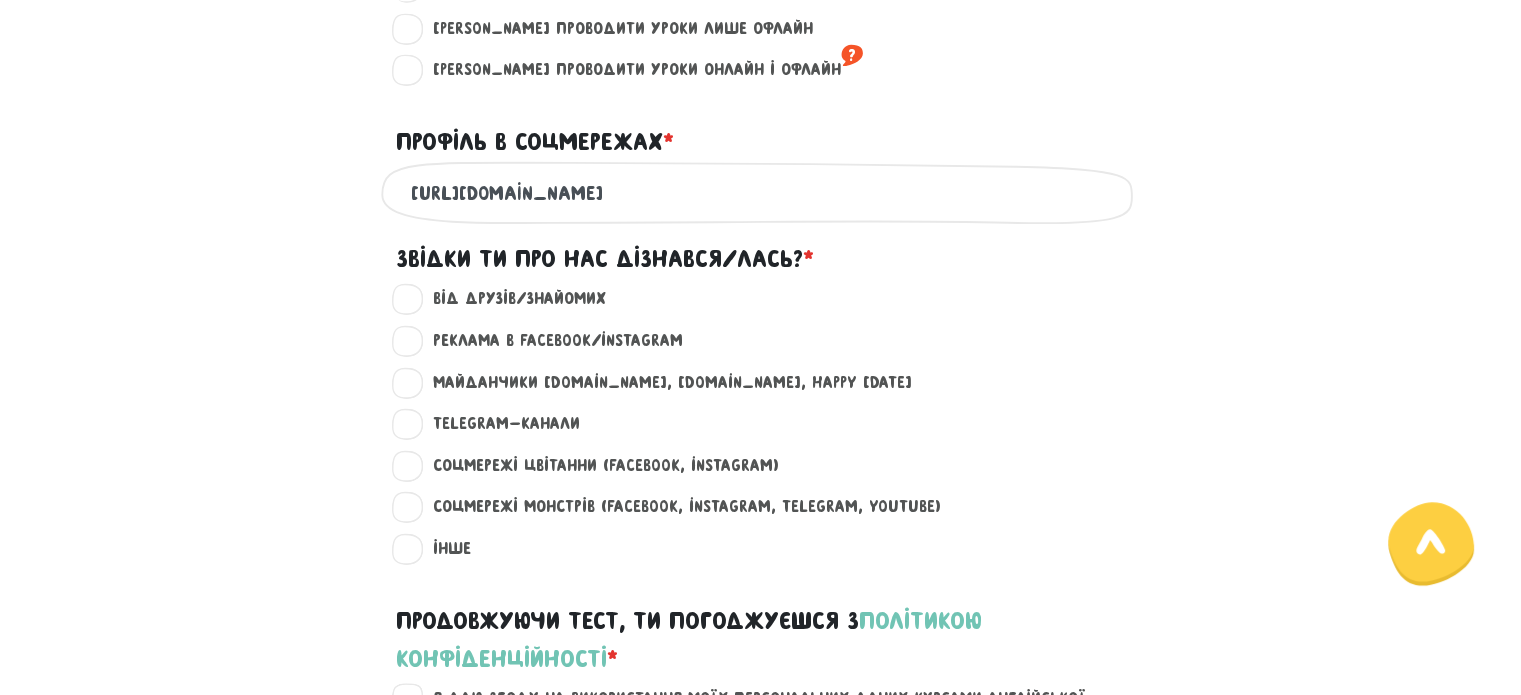 type on "[URL][DOMAIN_NAME]" 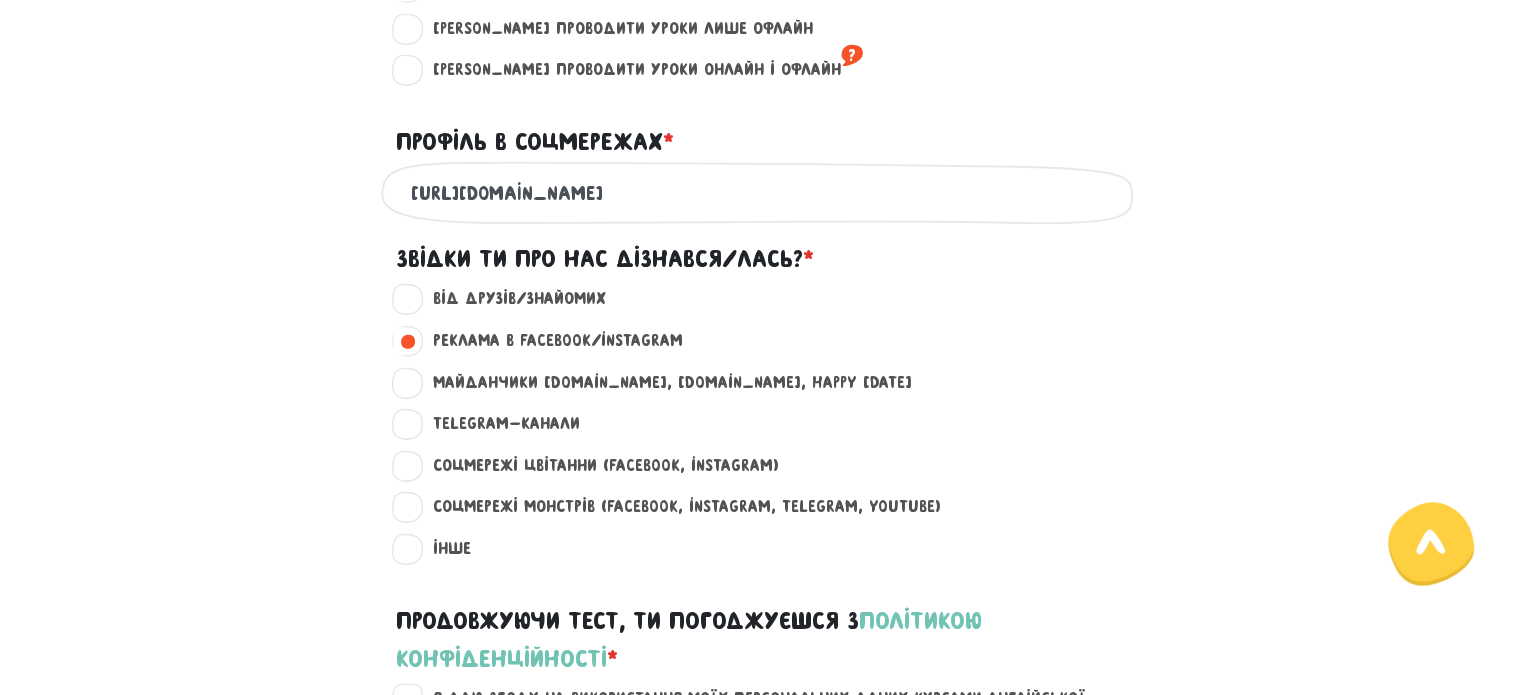 click on "Соцмережі Цвітанни (Facebook, Instagram)
?" at bounding box center (761, 474) 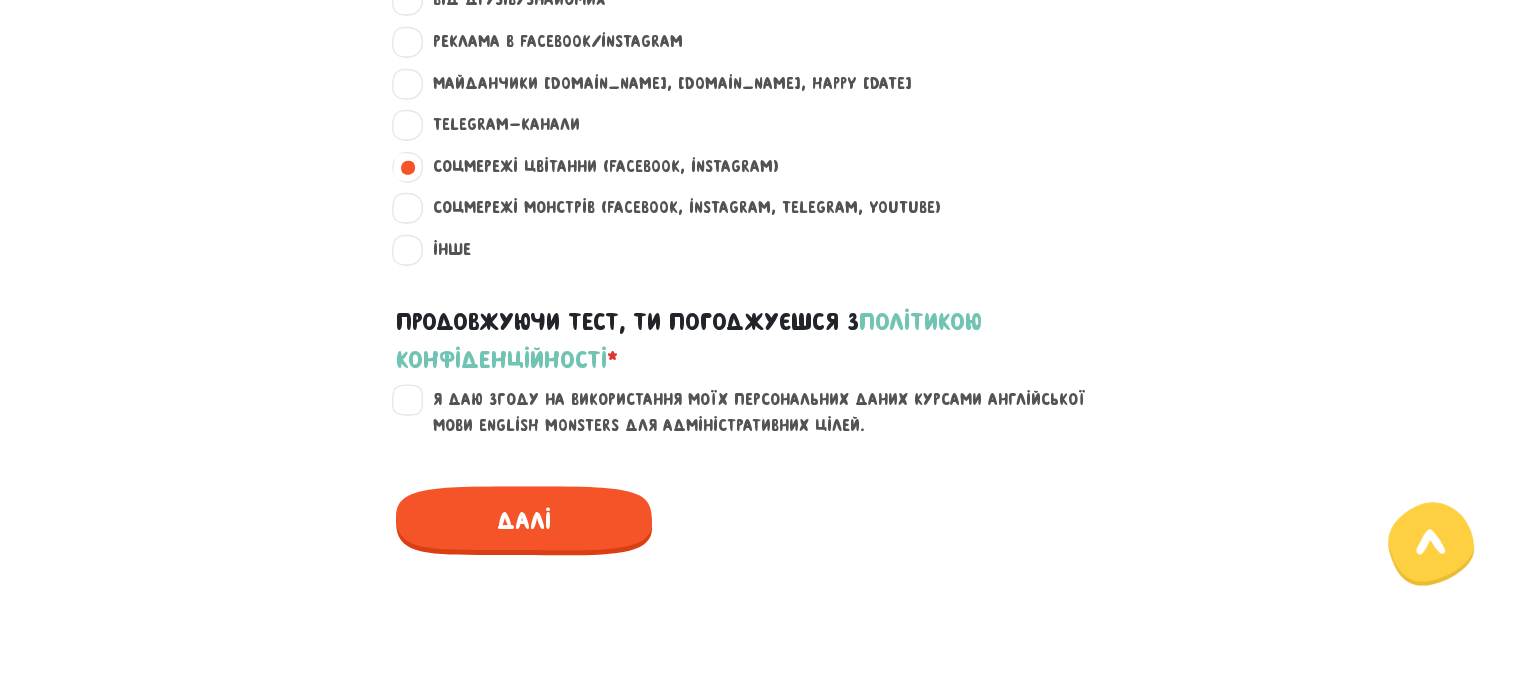 scroll, scrollTop: 1600, scrollLeft: 0, axis: vertical 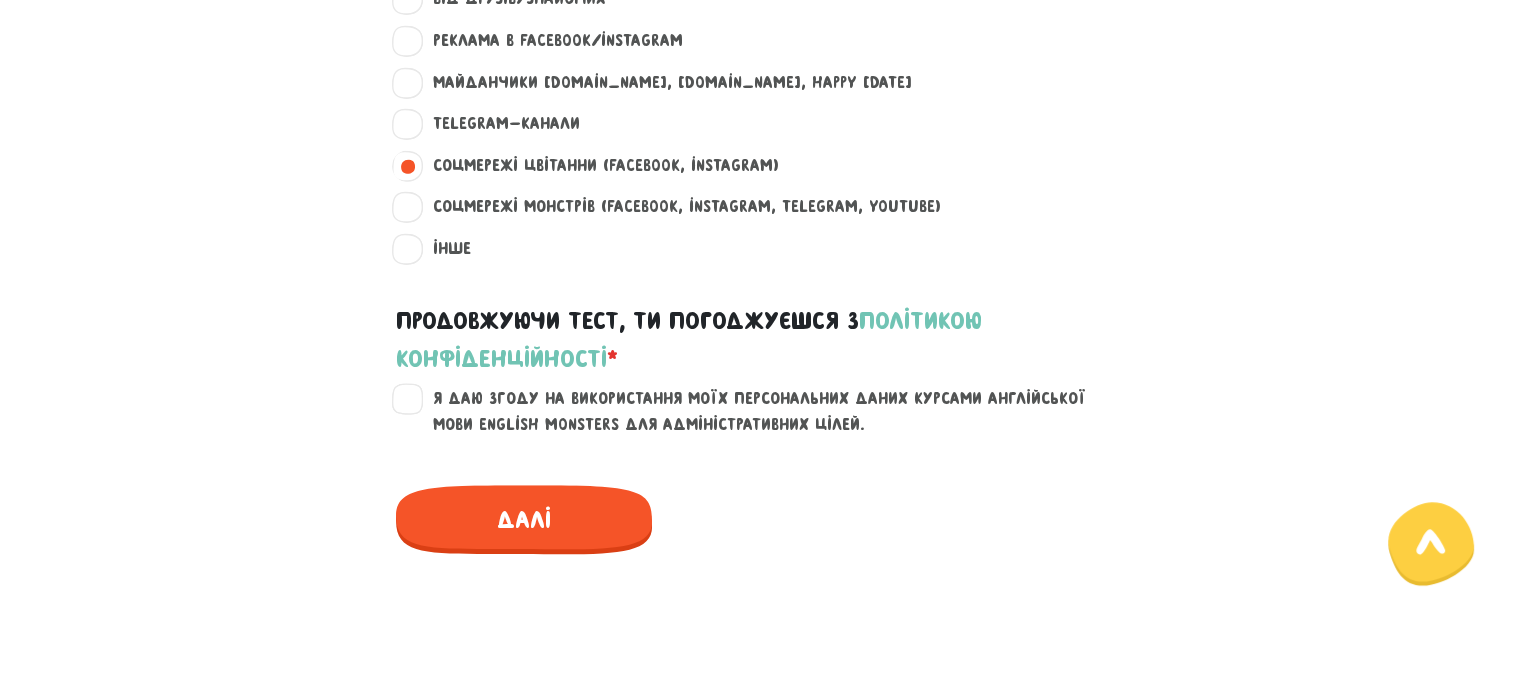 click on "Я даю згоду на використання моїх персональних даних курсами англійської мови English Monsters для адміністративних цілей." at bounding box center (773, 411) 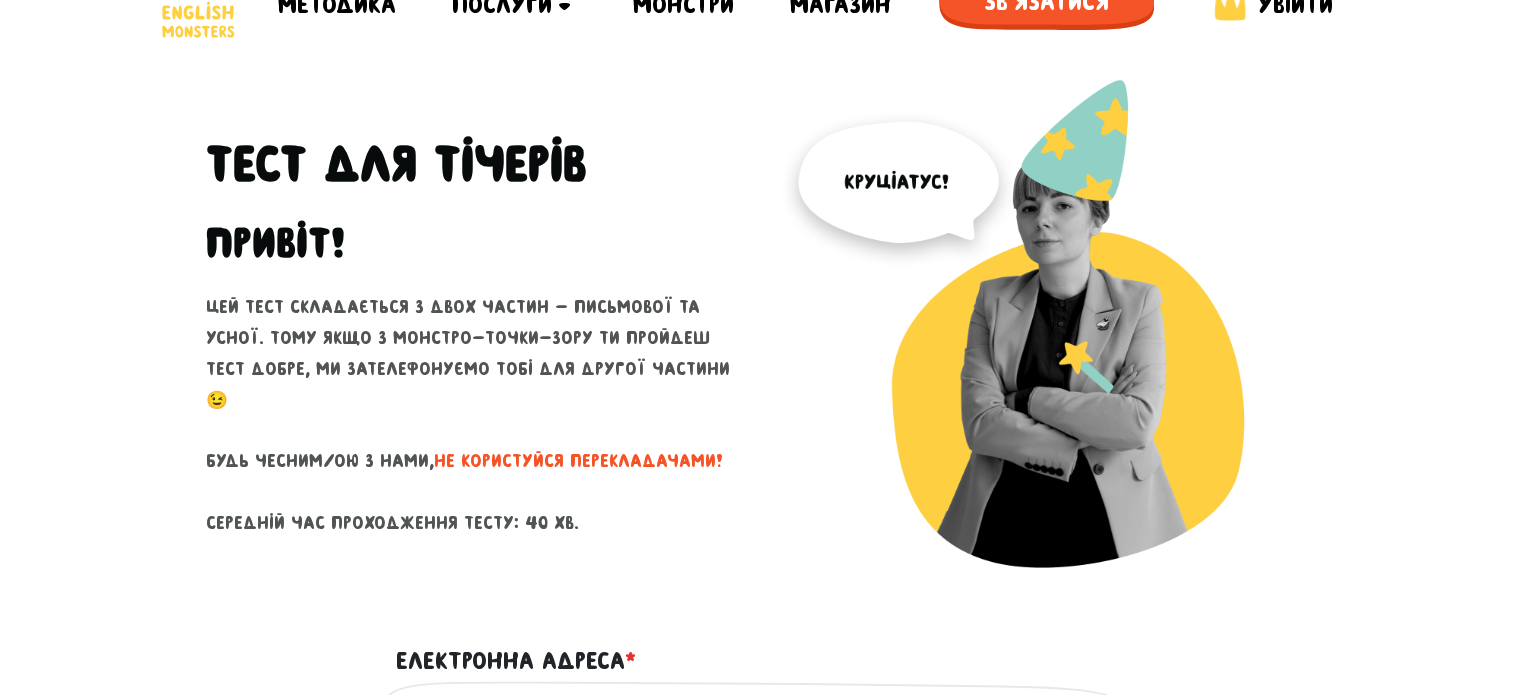 scroll, scrollTop: 0, scrollLeft: 0, axis: both 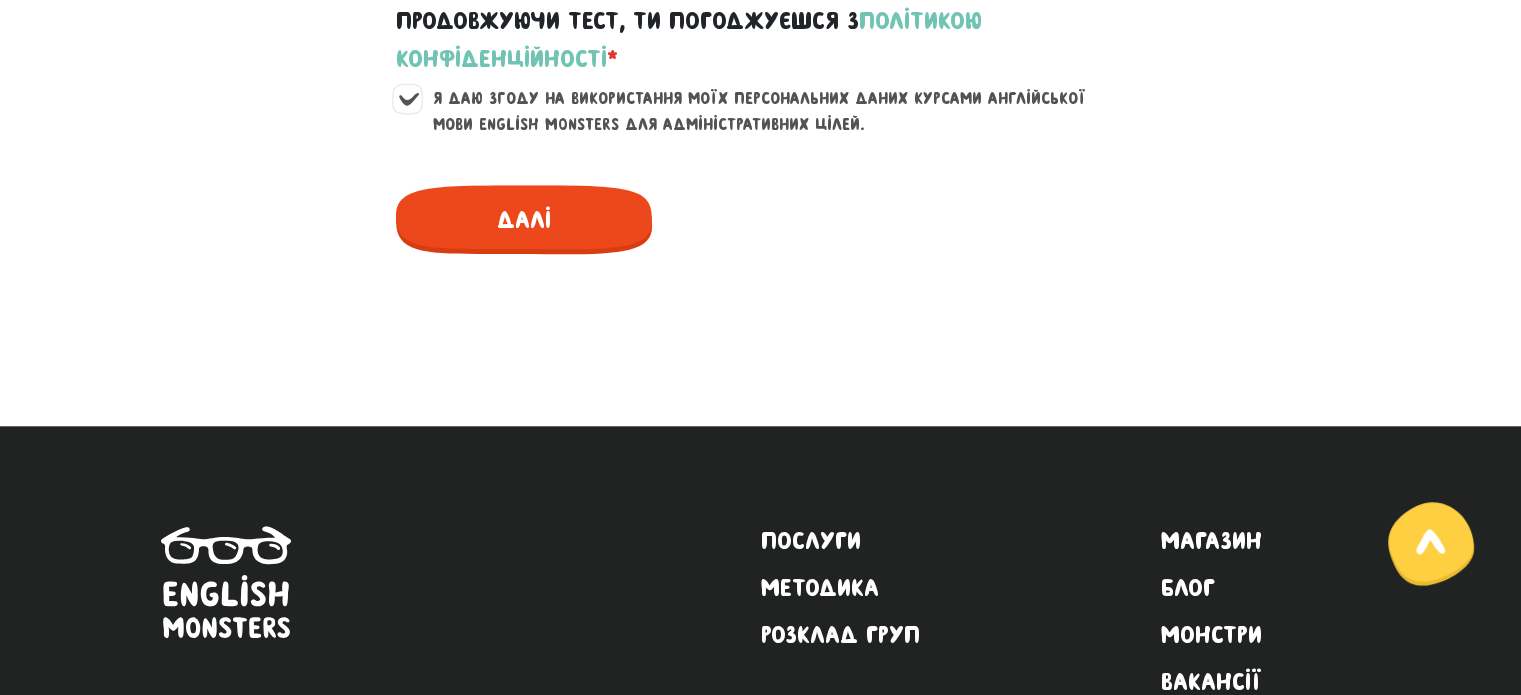 click on "Далі" at bounding box center (524, 219) 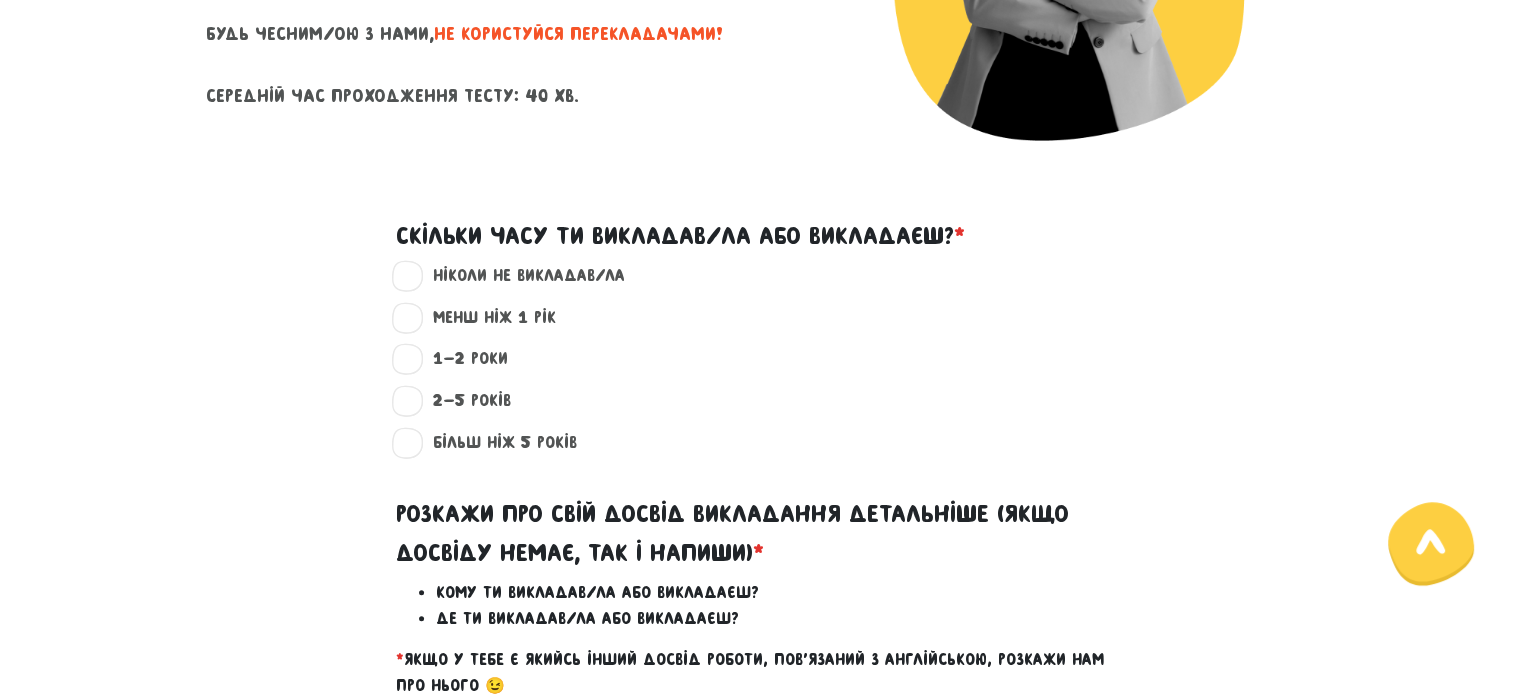 scroll, scrollTop: 473, scrollLeft: 0, axis: vertical 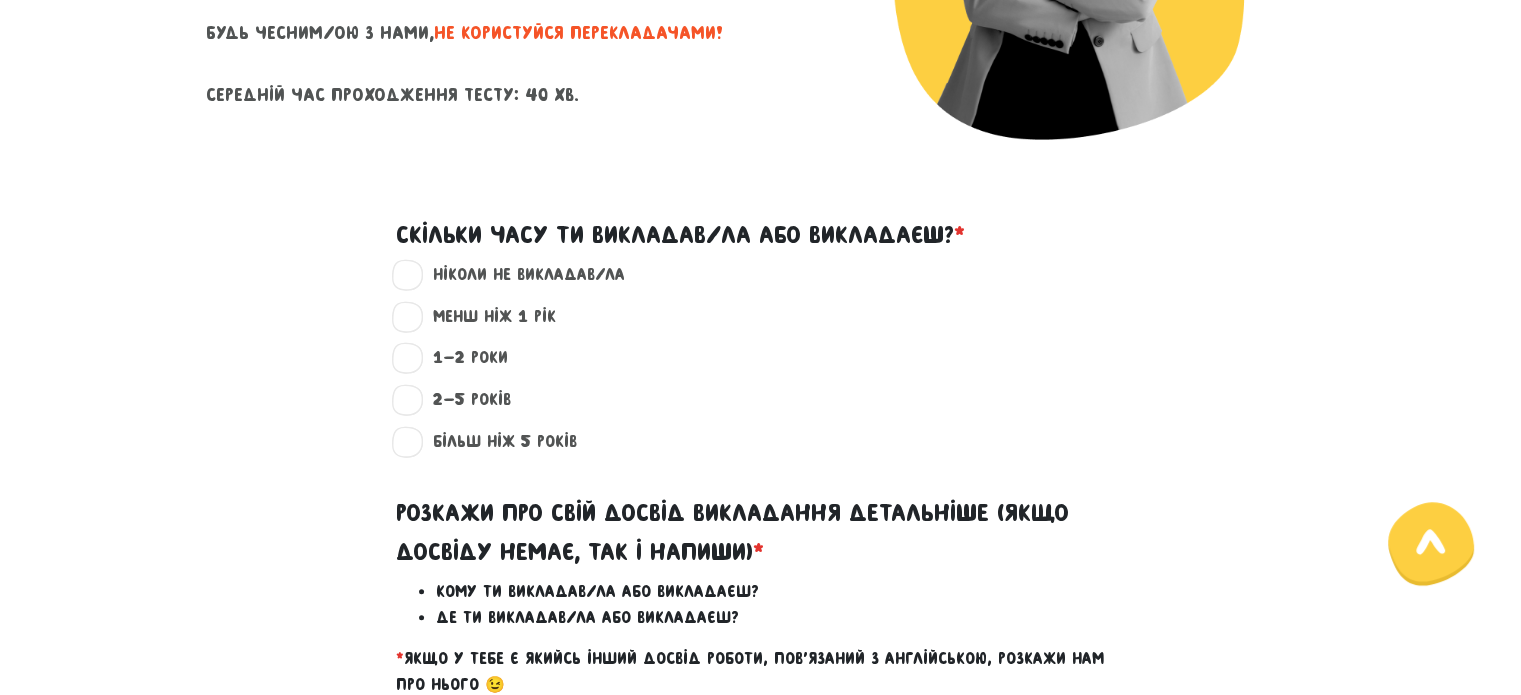 click on "менш ніж 1 рік
?" at bounding box center [486, 317] 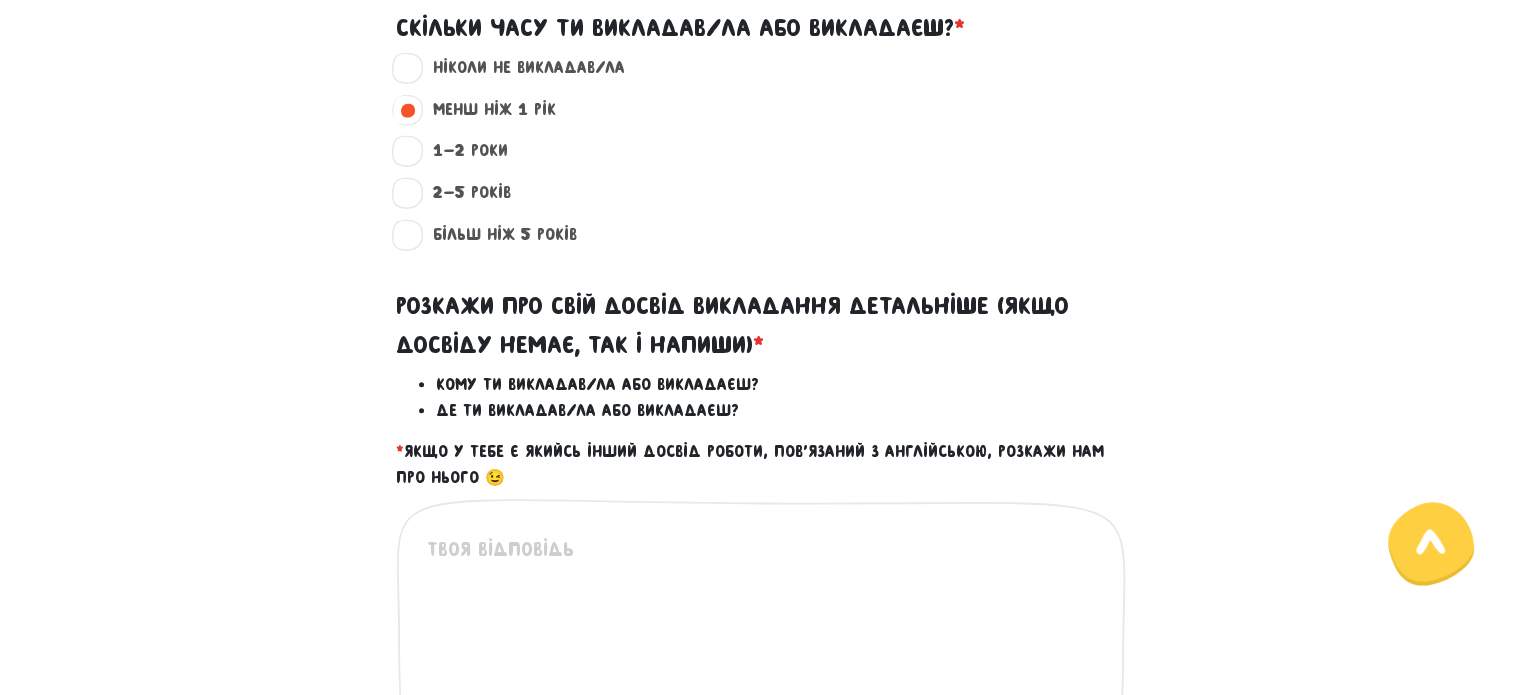 scroll, scrollTop: 773, scrollLeft: 0, axis: vertical 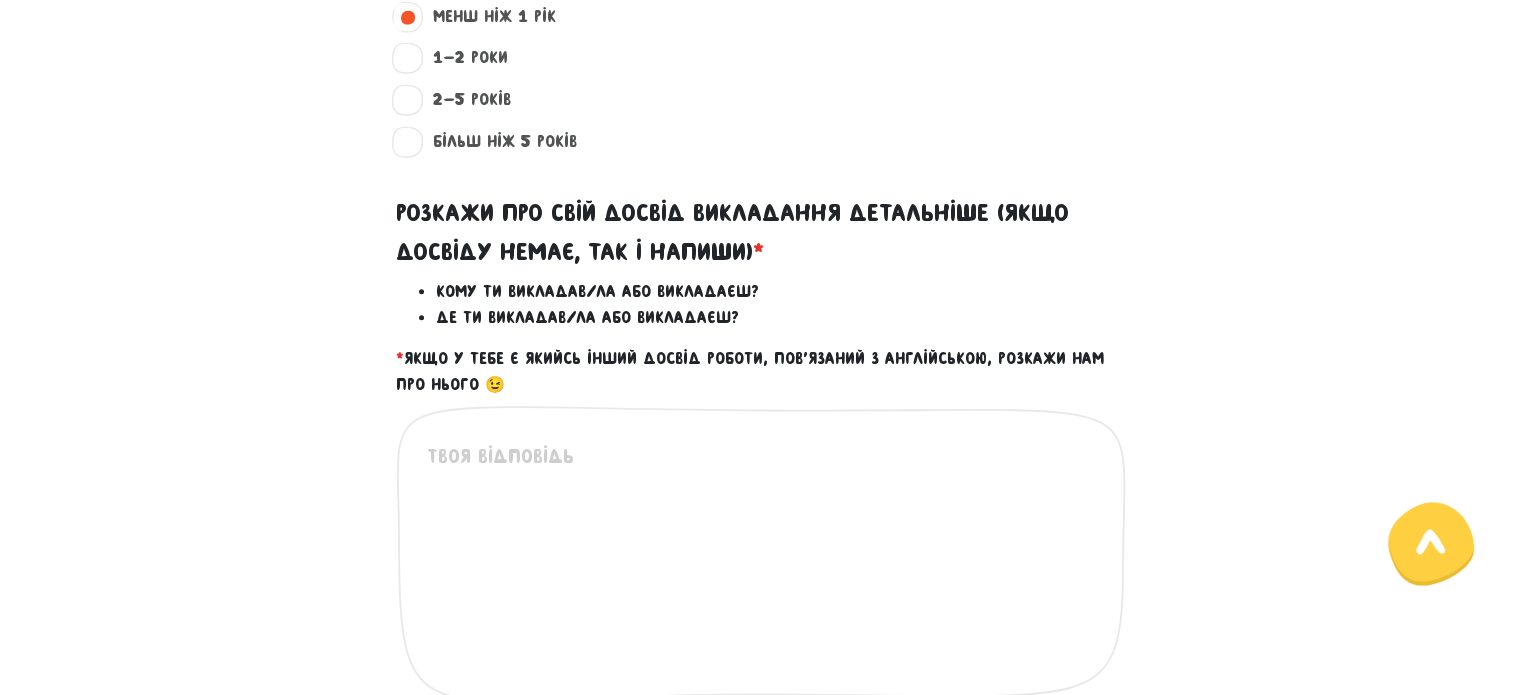 click at bounding box center (762, 564) 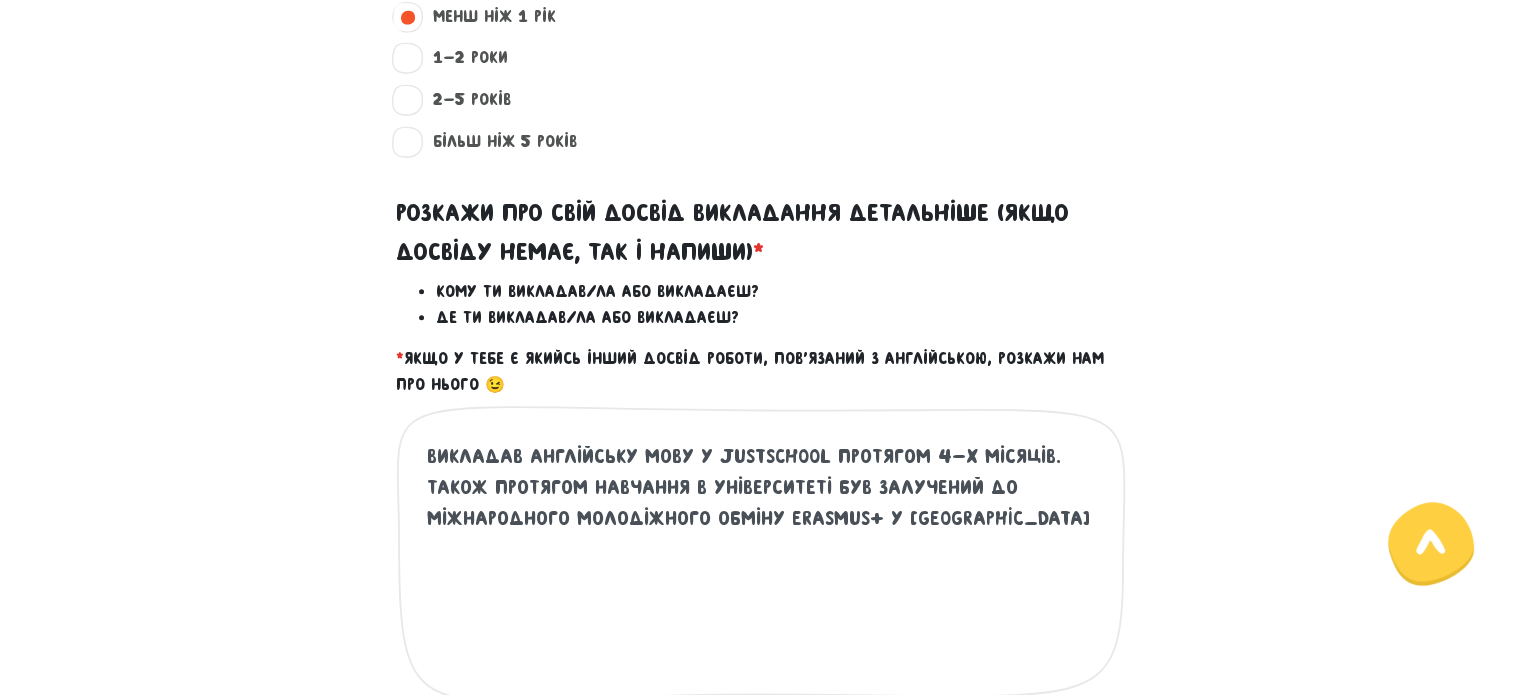 drag, startPoint x: 98, startPoint y: 384, endPoint x: 975, endPoint y: 541, distance: 890.9422 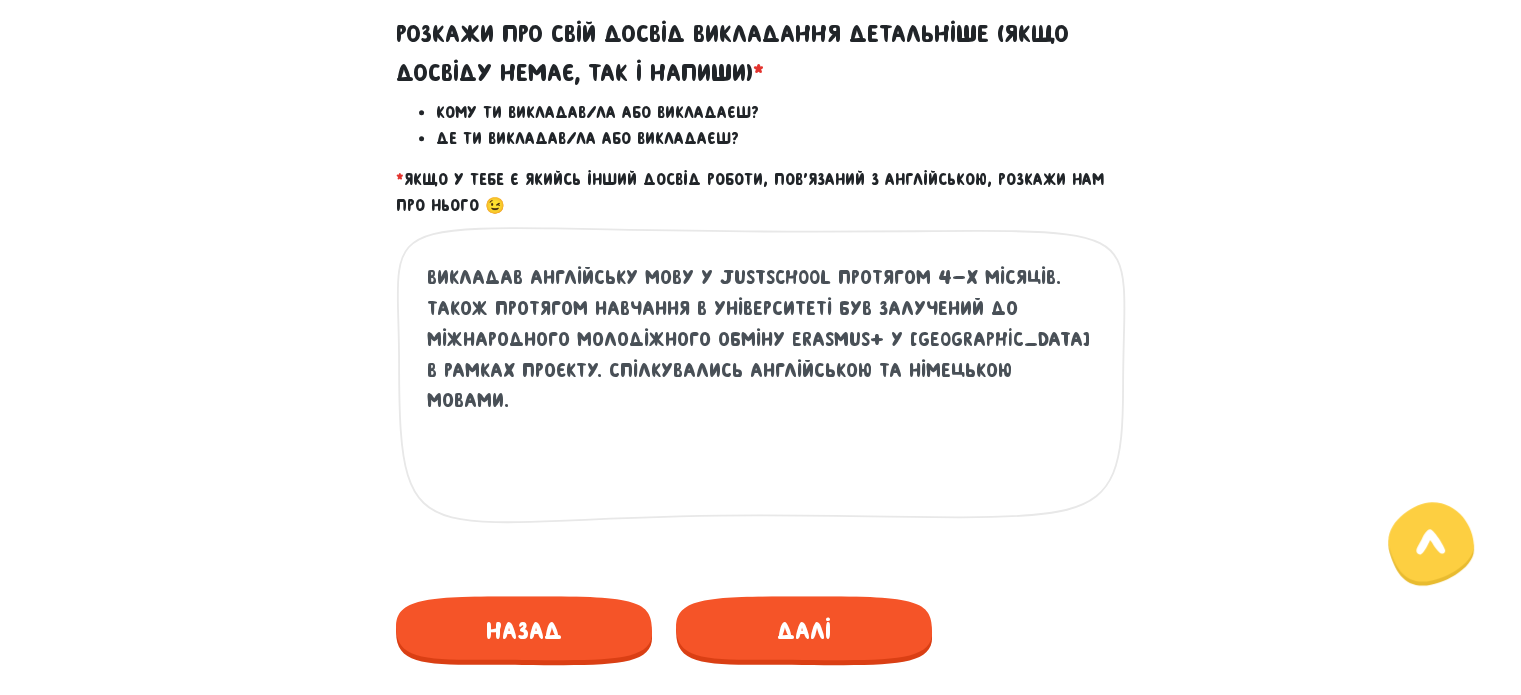 scroll, scrollTop: 973, scrollLeft: 0, axis: vertical 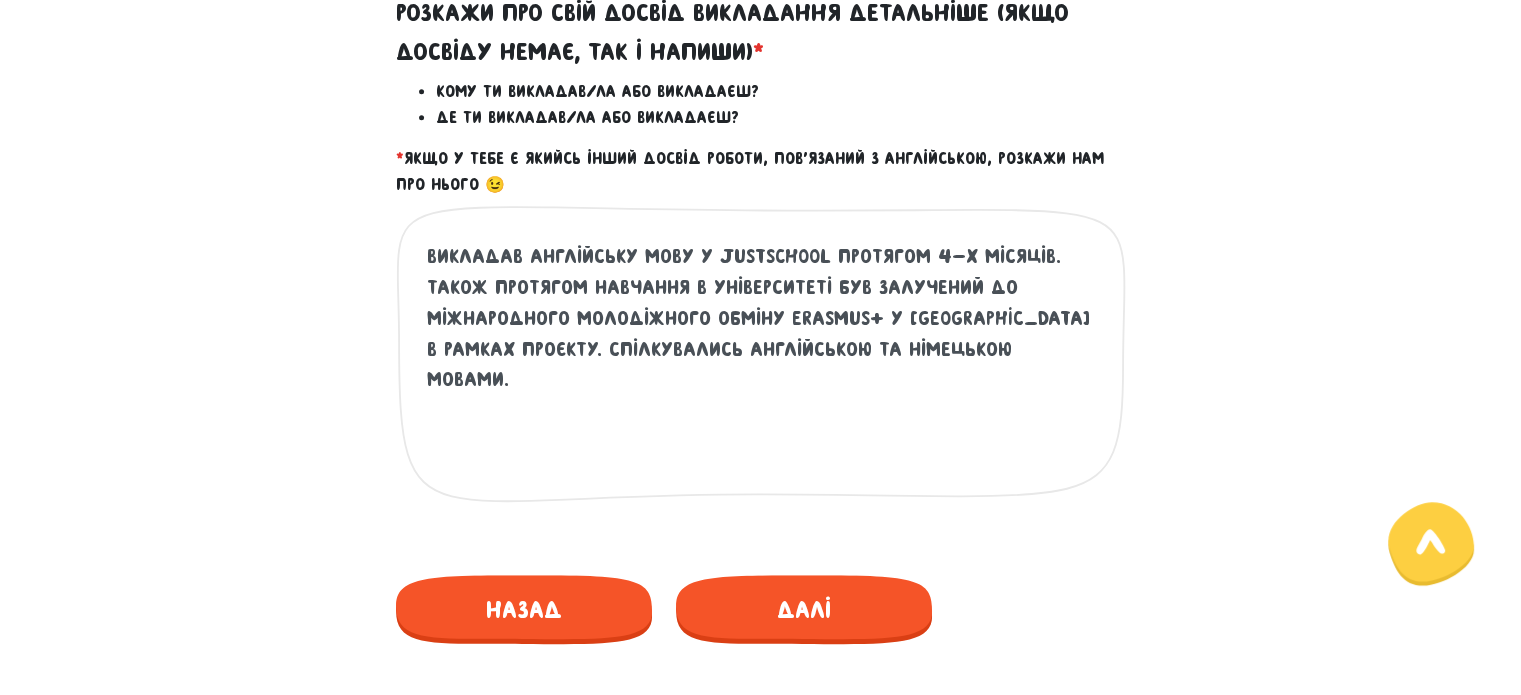 type on "Викладав англійську МОВу у justschool протягом 4-х місяців. також протягом навчання в університеті був залучений до міжнародного молодіжного обміну erasmus+ у [GEOGRAPHIC_DATA] в рамках проєкту. спілкувались англійською та німецькою мовами." 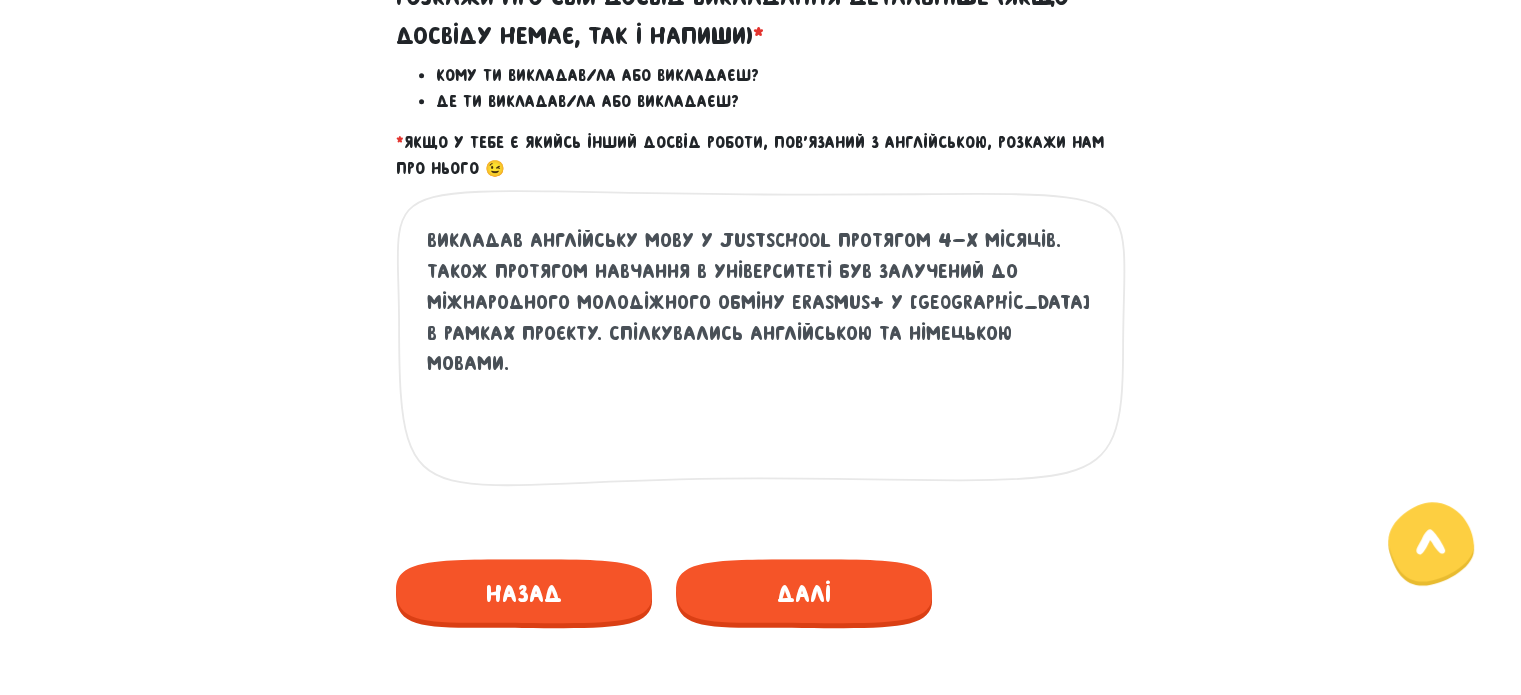 scroll, scrollTop: 973, scrollLeft: 0, axis: vertical 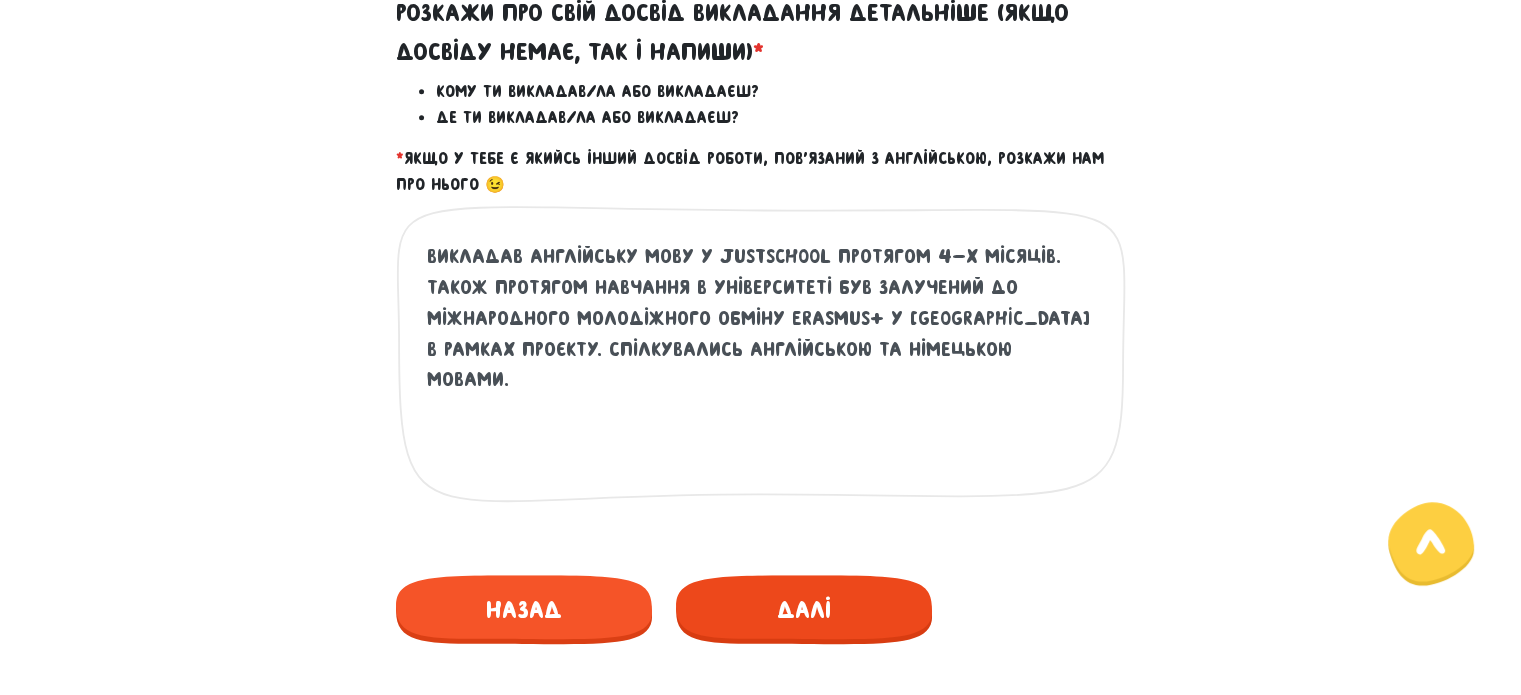 click on "Далі" at bounding box center [804, 609] 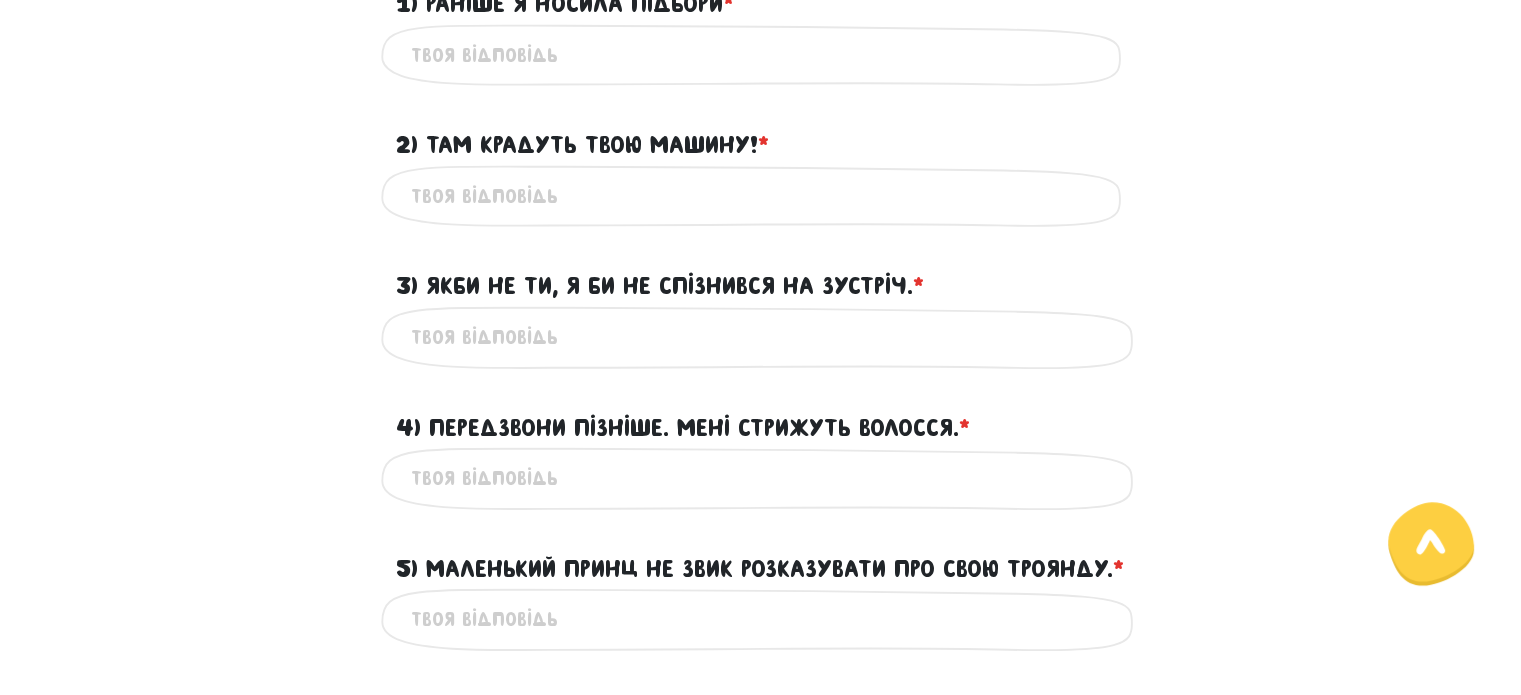 scroll, scrollTop: 1300, scrollLeft: 0, axis: vertical 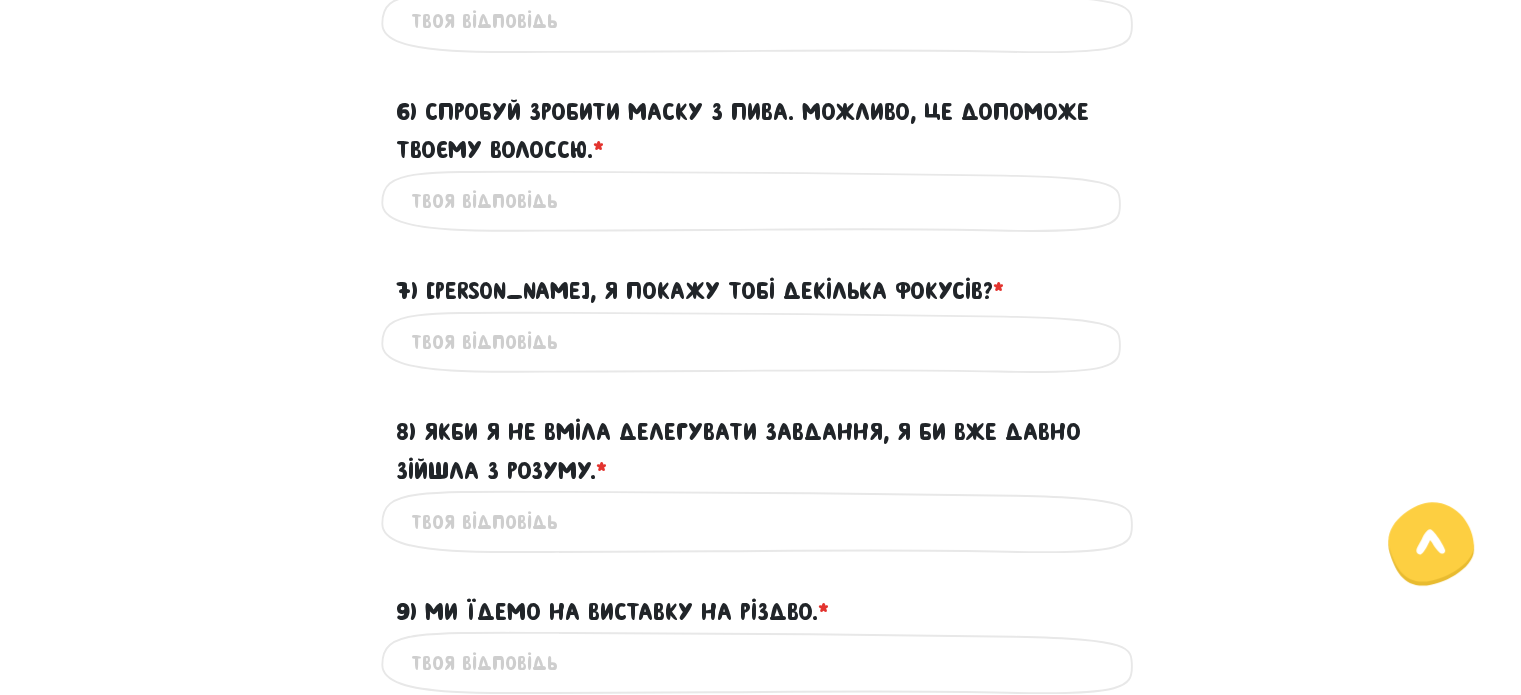 click on "*" at bounding box center [598, 149] 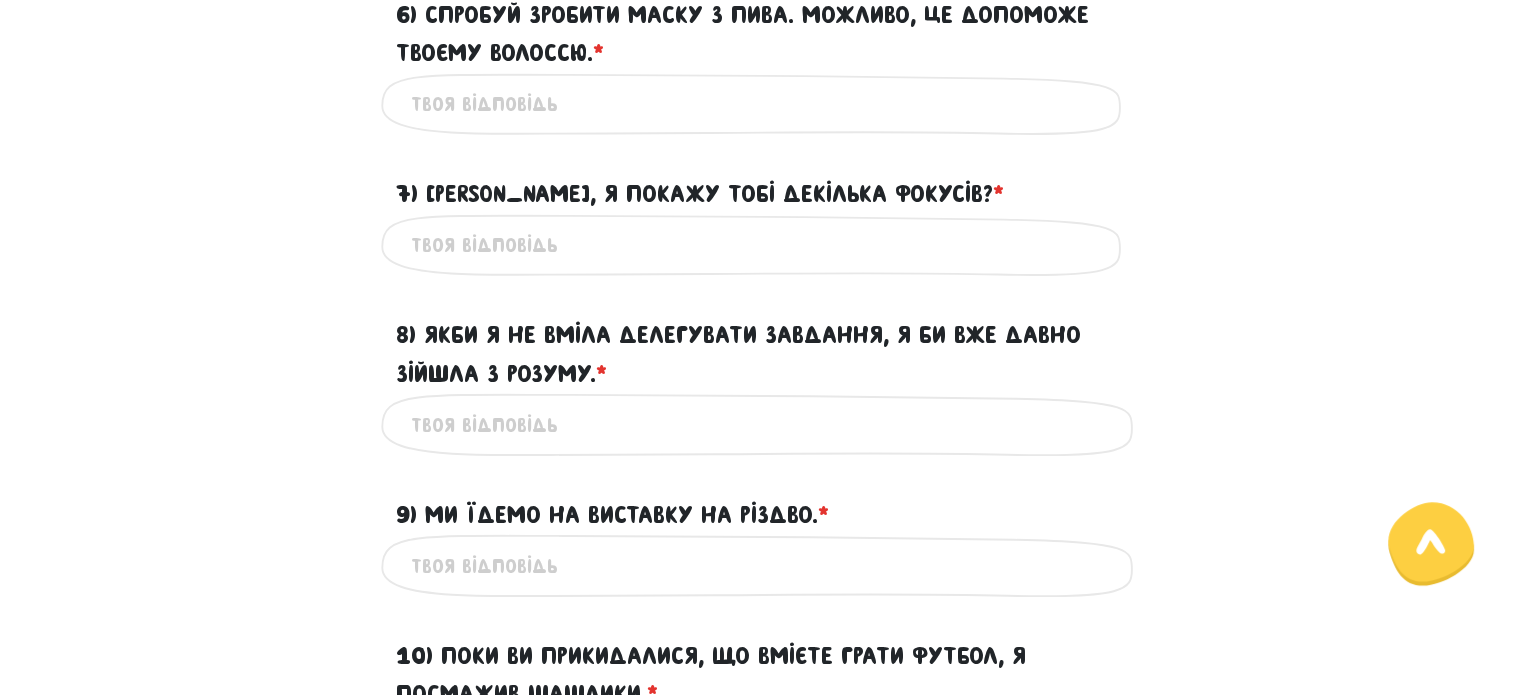 scroll, scrollTop: 1400, scrollLeft: 0, axis: vertical 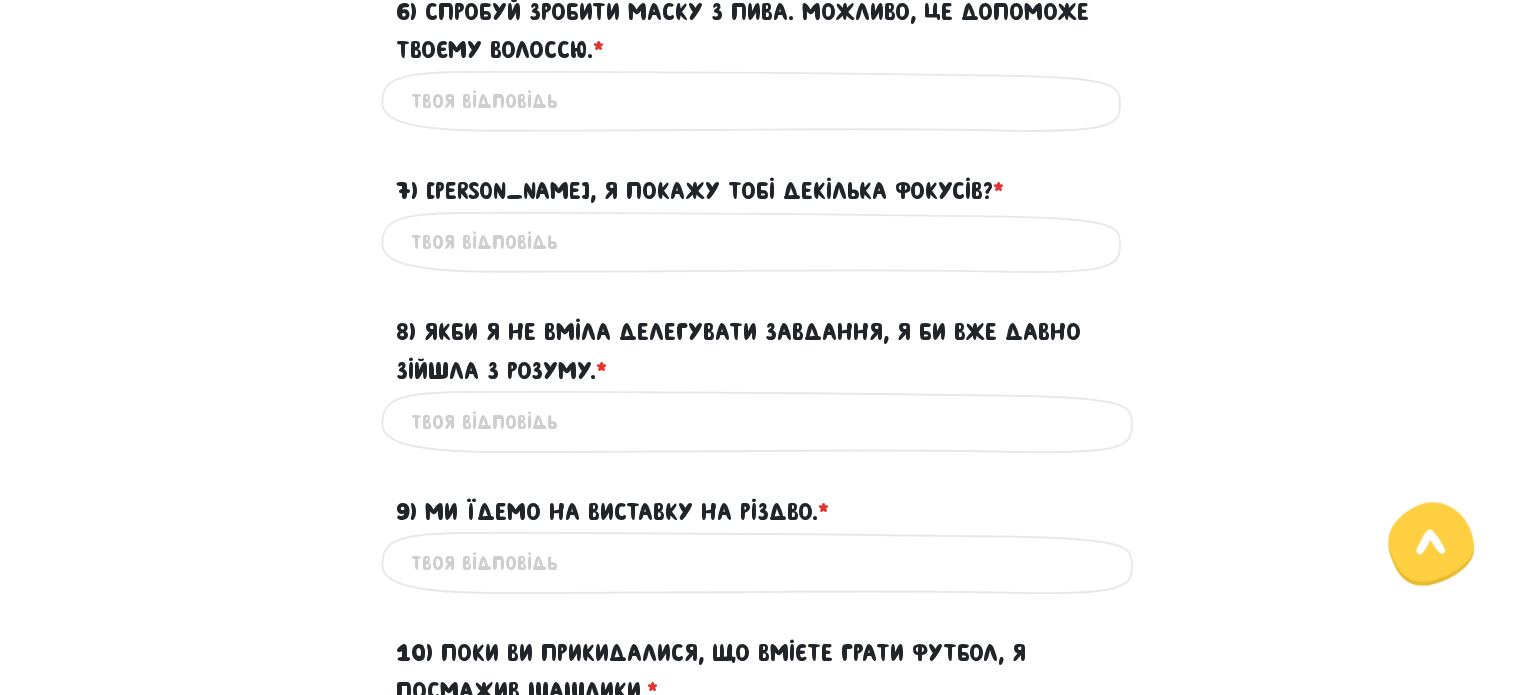 click on "7) [PERSON_NAME], я покажу тобі декілька фокусів? *
?" at bounding box center [761, 242] 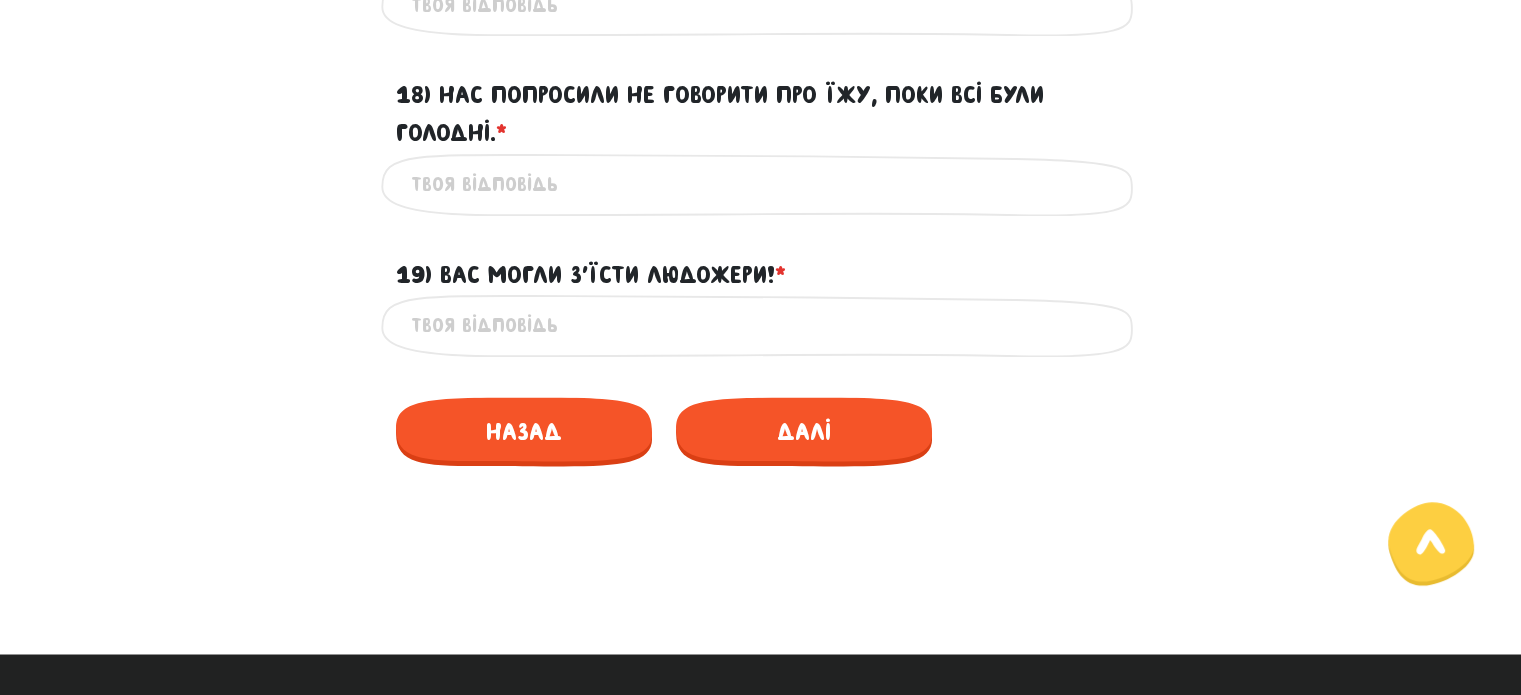 scroll, scrollTop: 3200, scrollLeft: 0, axis: vertical 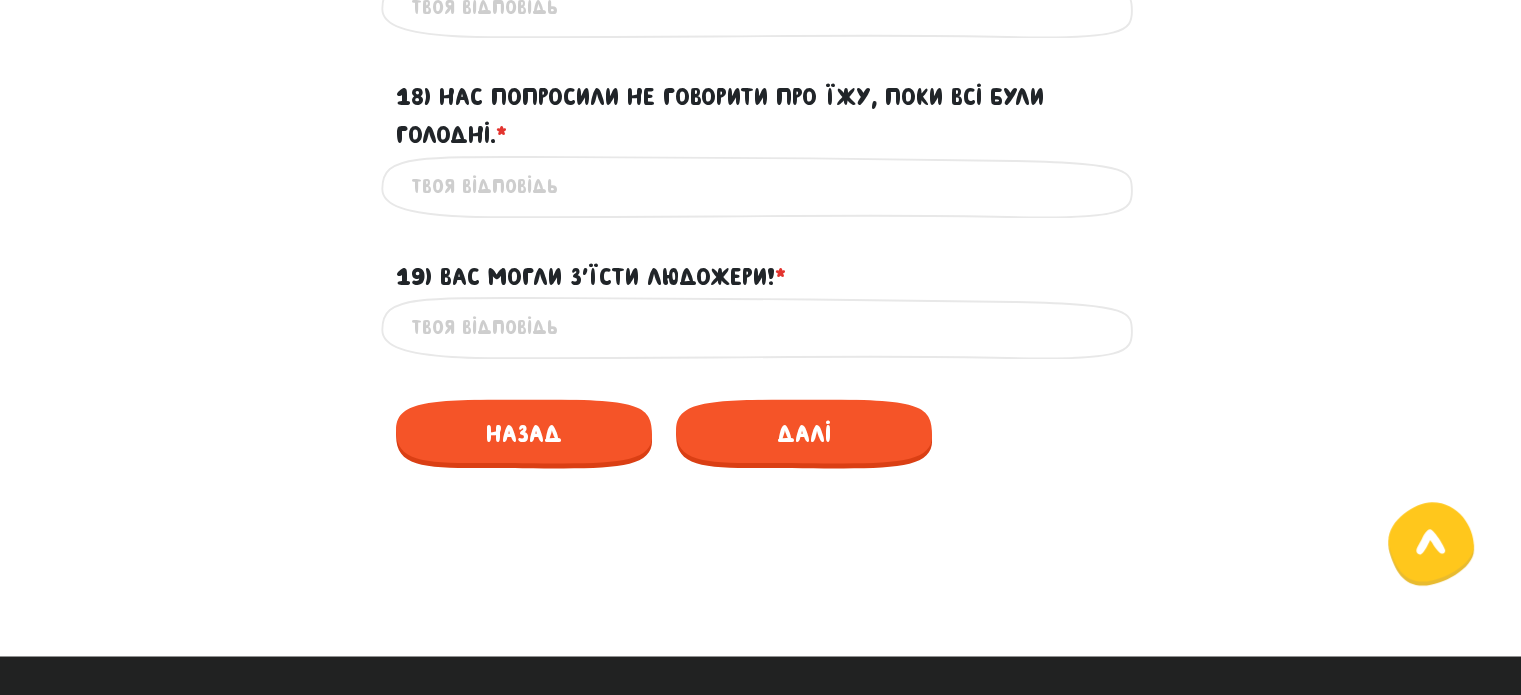 click 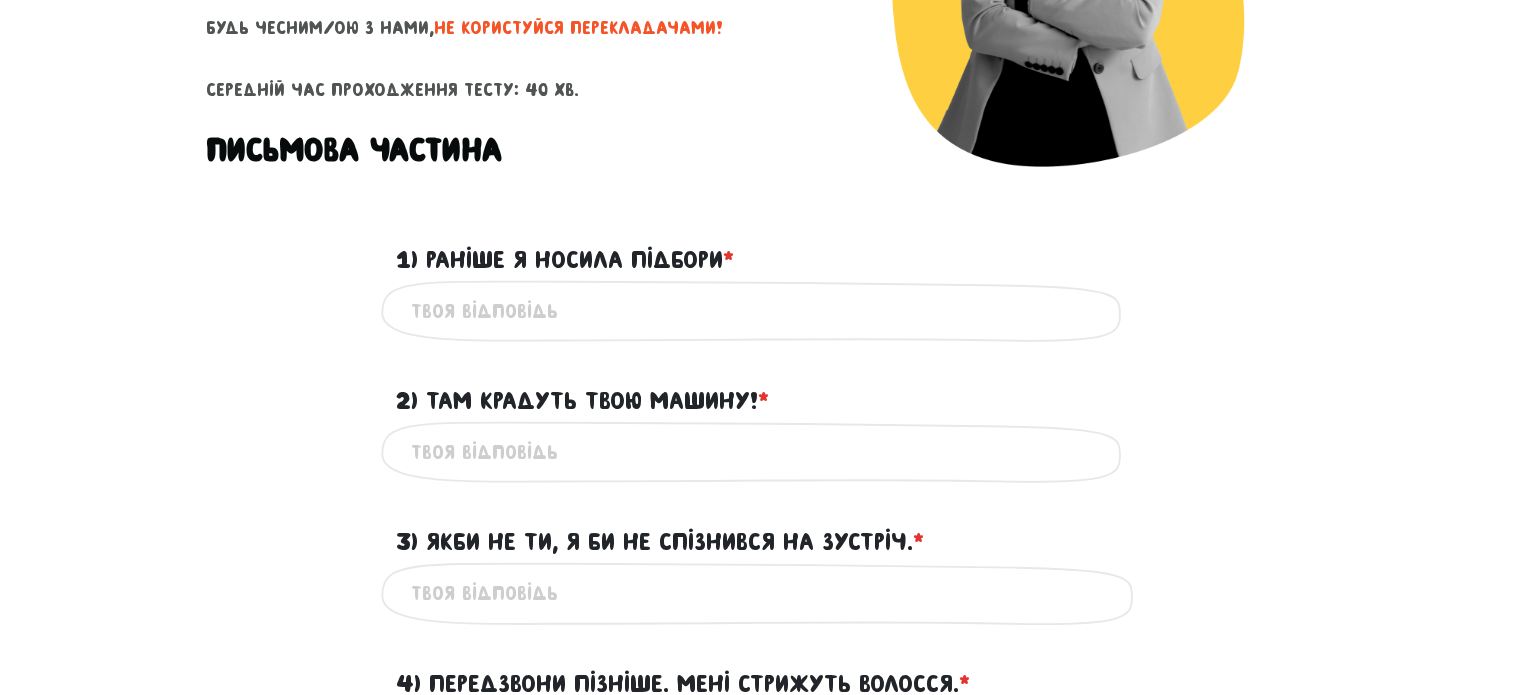 scroll, scrollTop: 500, scrollLeft: 0, axis: vertical 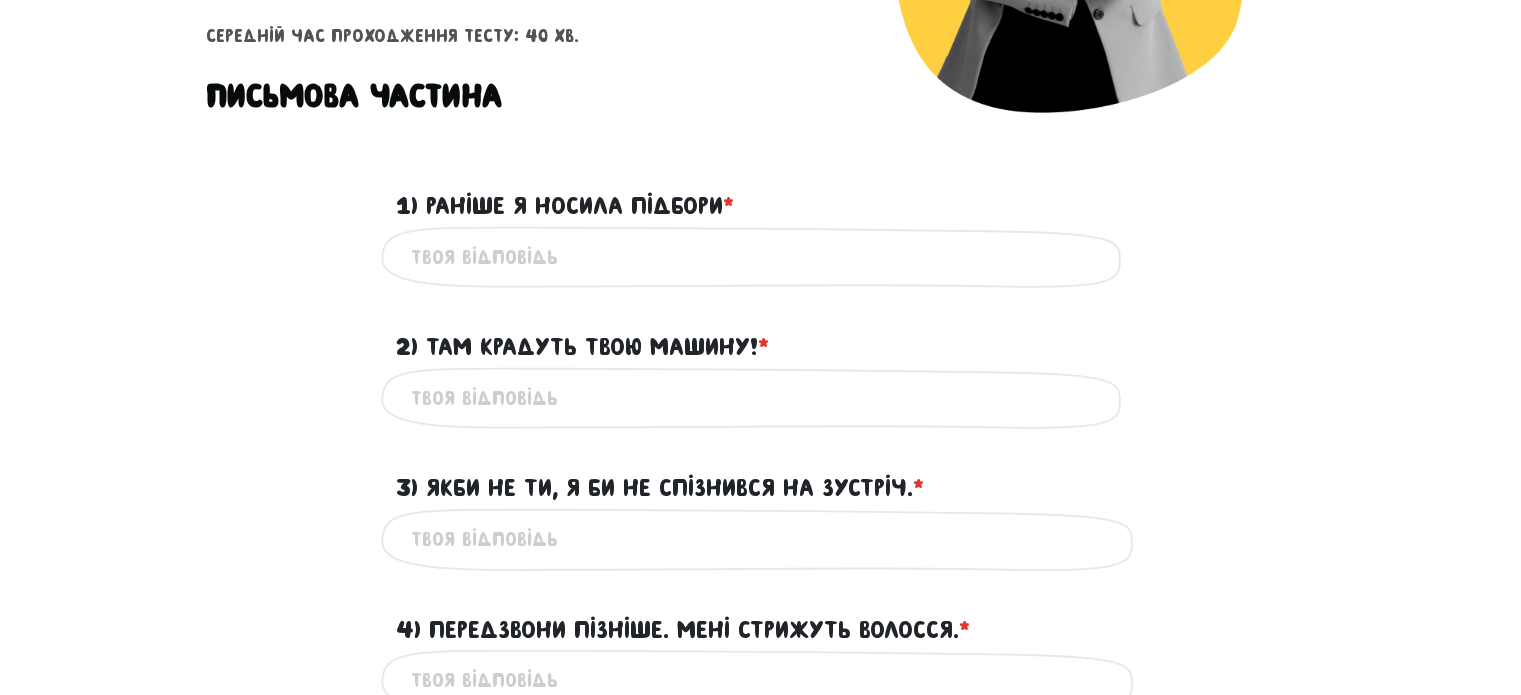 click on "Тест для тічерів 3/7
Привіт!
Цей тест складається з двох частин - письмової та усної. Тому якщо з монстро-точки-зору ти пройдеш    тест добре, ми зателефонуємо  тобі для другої частини 😉
Будь чесним/ою з нами,  не користуйся перекладачами!
Середній час проходження тесту: 40 хв.
Письмова частина
? ? ? ? ?" at bounding box center (761, 1404) 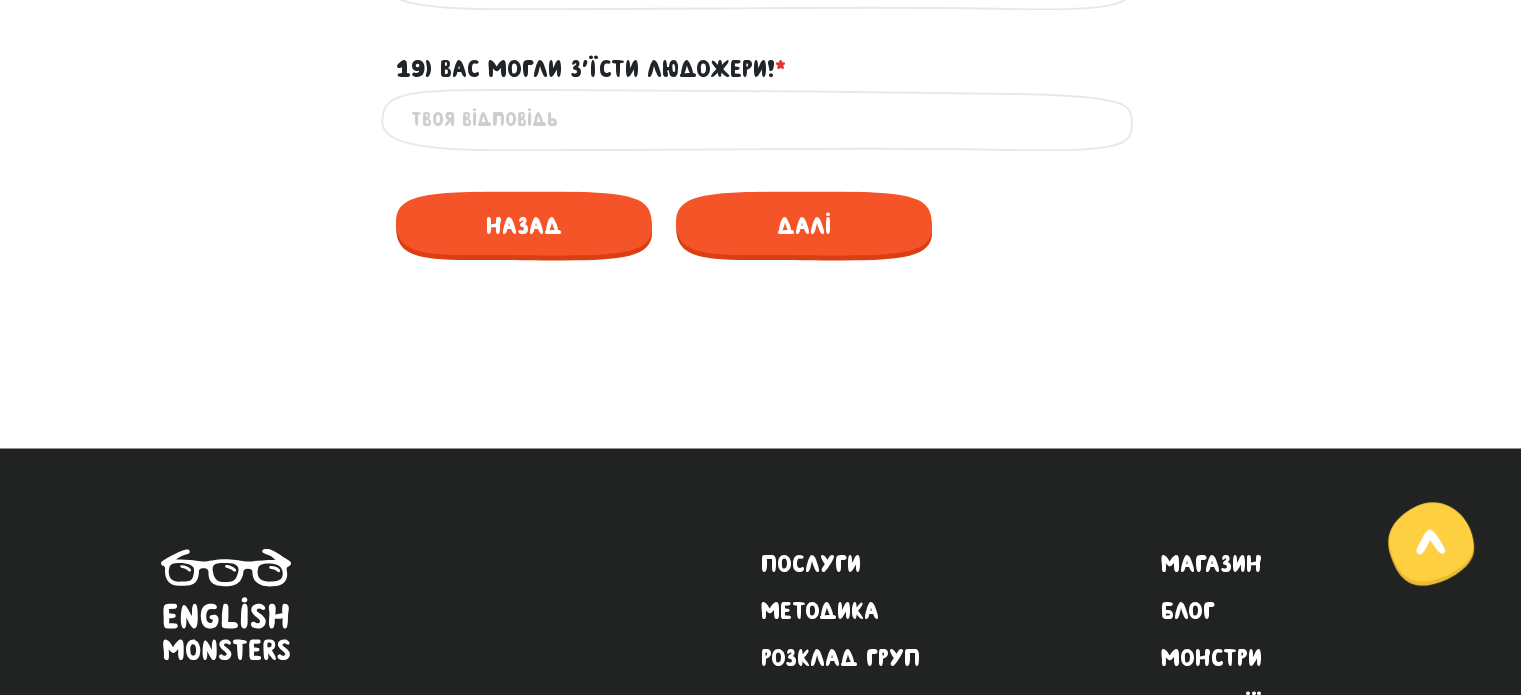 scroll, scrollTop: 3200, scrollLeft: 0, axis: vertical 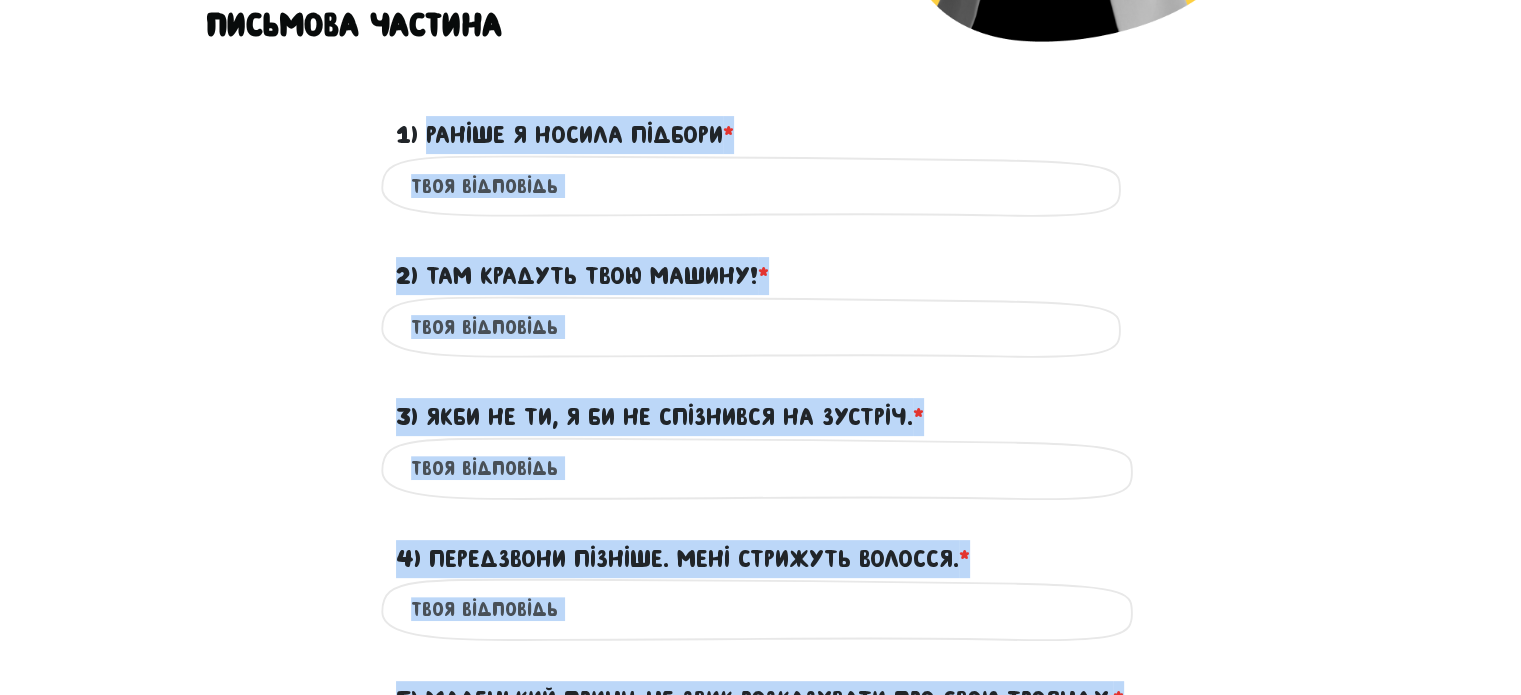 drag, startPoint x: 784, startPoint y: 299, endPoint x: 428, endPoint y: 139, distance: 390.30246 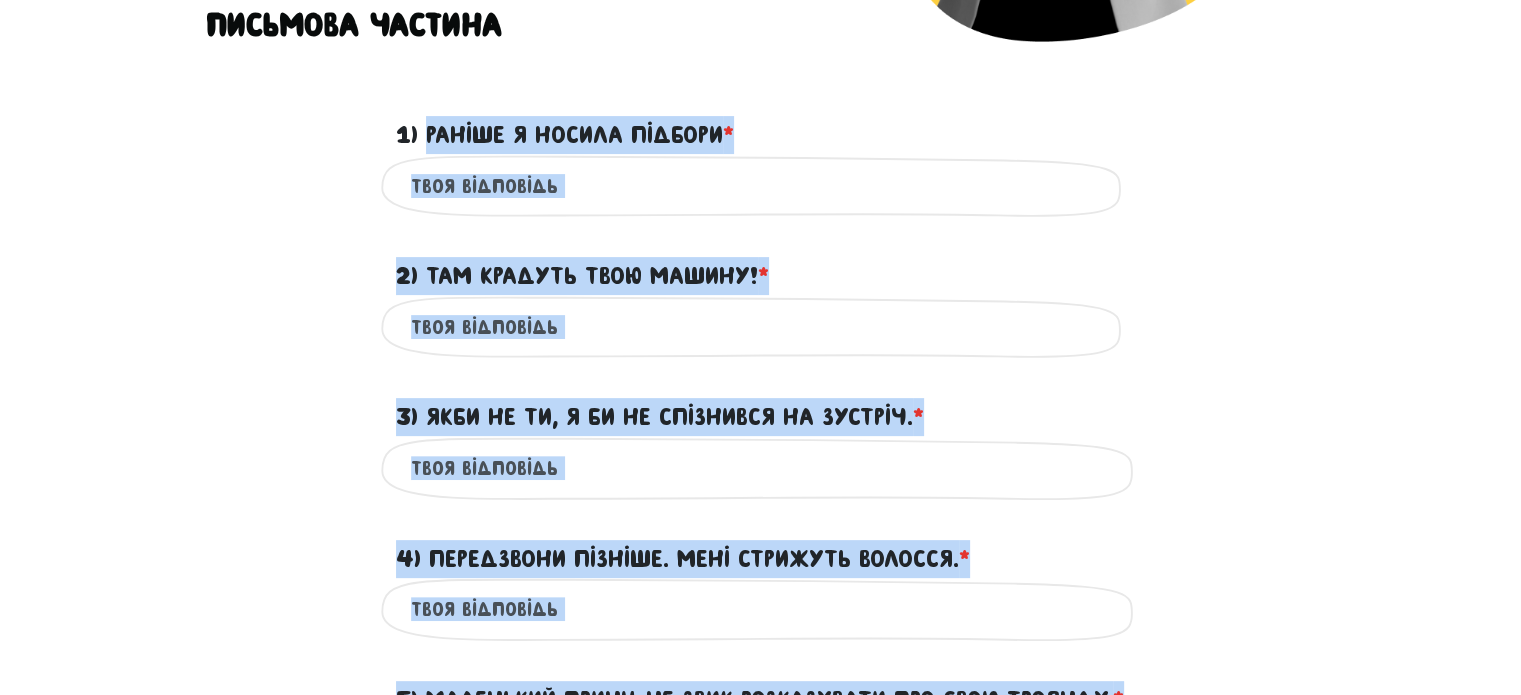 click on "Тест для тічерів 3/7
Привіт!
Цей тест складається з двох частин - письмової та усної. Тому якщо з монстро-точки-зору ти пройдеш    тест добре, ми зателефонуємо  тобі для другої частини 😉
Будь чесним/ою з нами,  не користуйся перекладачами!
Середній час проходження тесту: 40 хв.
Письмова частина
? ? ? ? ?" at bounding box center (761, 1333) 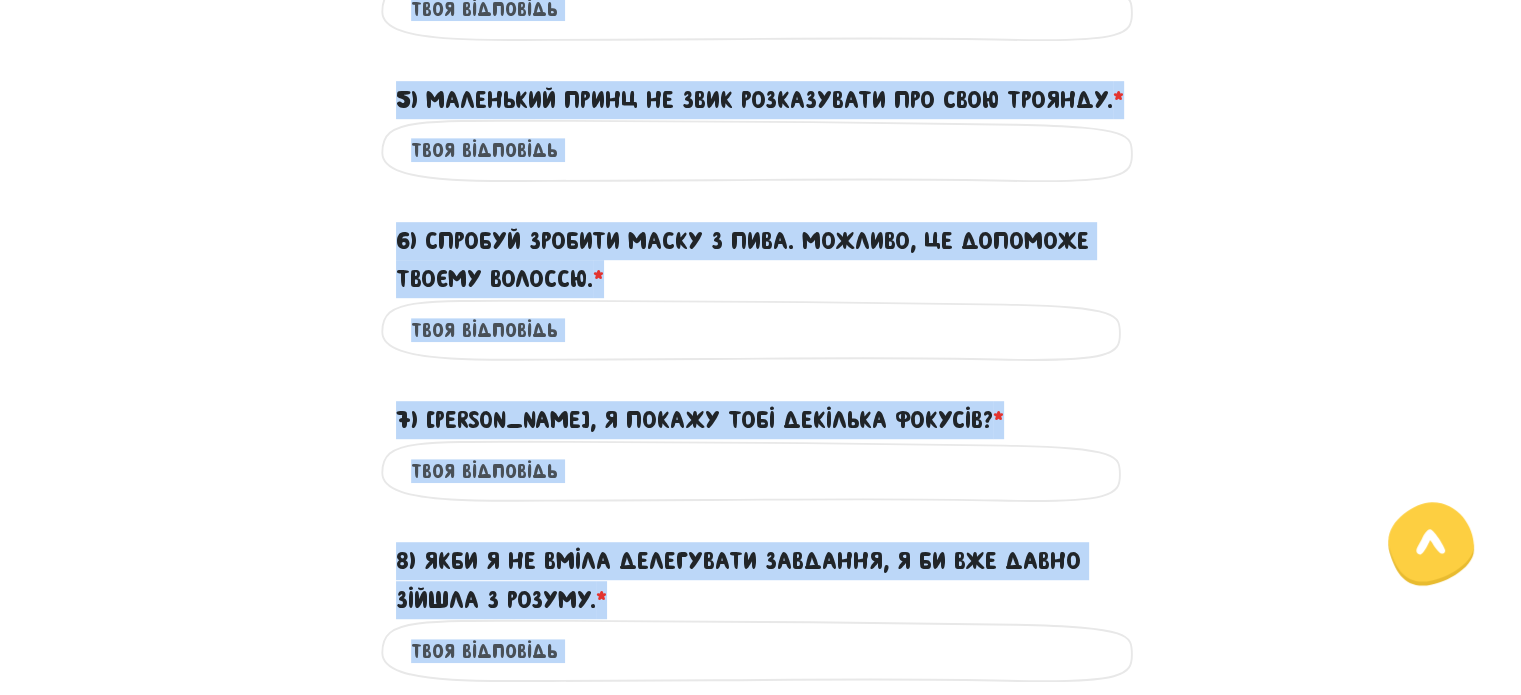 click on "Тест для тічерів 3/7
Привіт!
Цей тест складається з двох частин - письмової та усної. Тому якщо з монстро-точки-зору ти пройдеш    тест добре, ми зателефонуємо  тобі для другої частини 😉
Будь чесним/ою з нами,  не користуйся перекладачами!
Середній час проходження тесту: 40 хв.
Письмова частина
? ? ? ? ?" at bounding box center (761, 733) 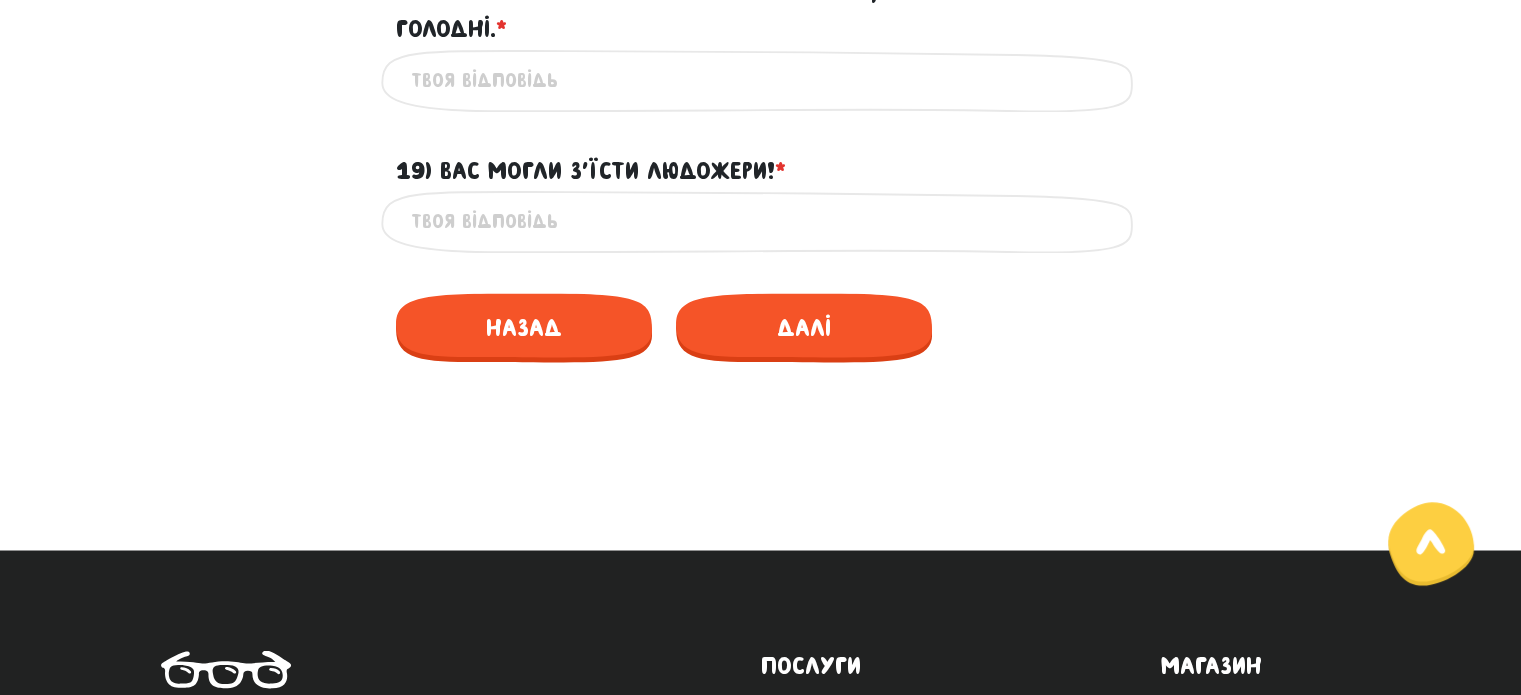 scroll, scrollTop: 3371, scrollLeft: 0, axis: vertical 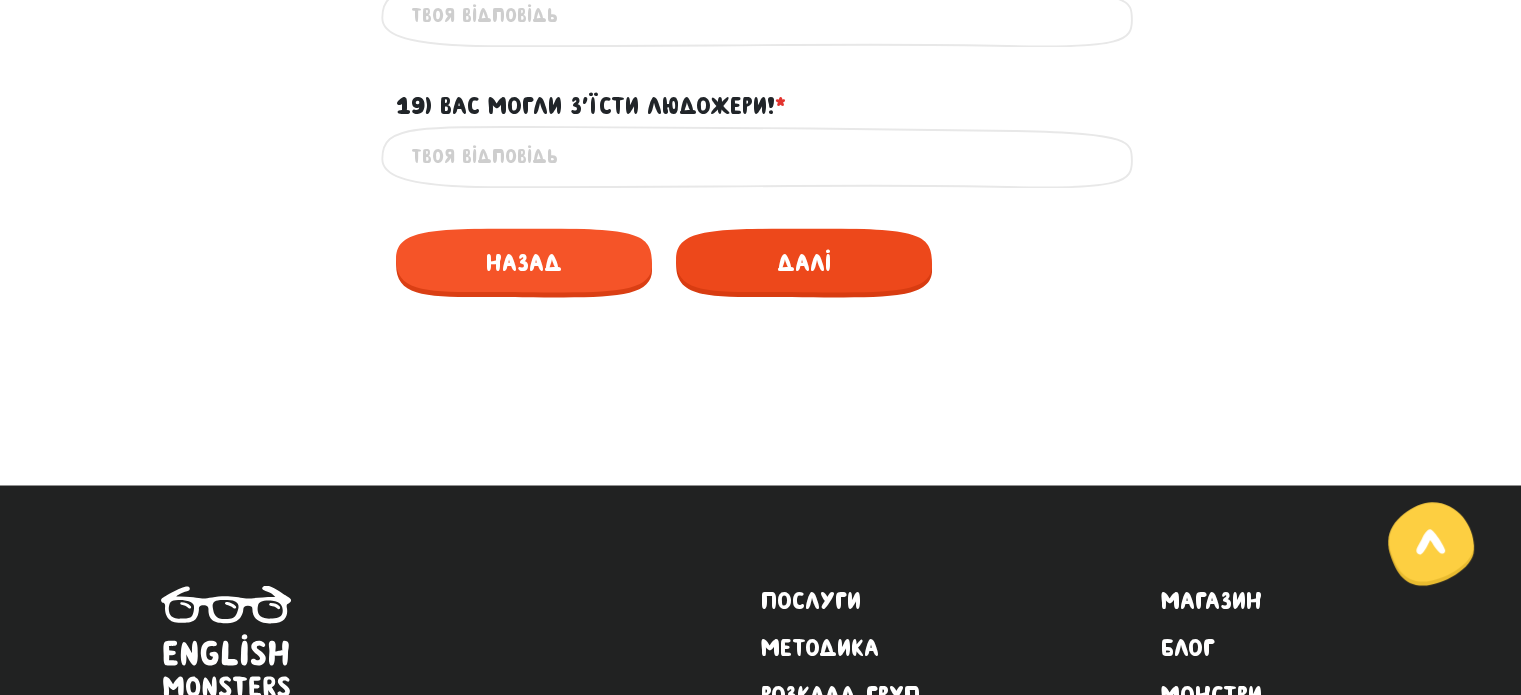 click on "Далі" at bounding box center [804, 262] 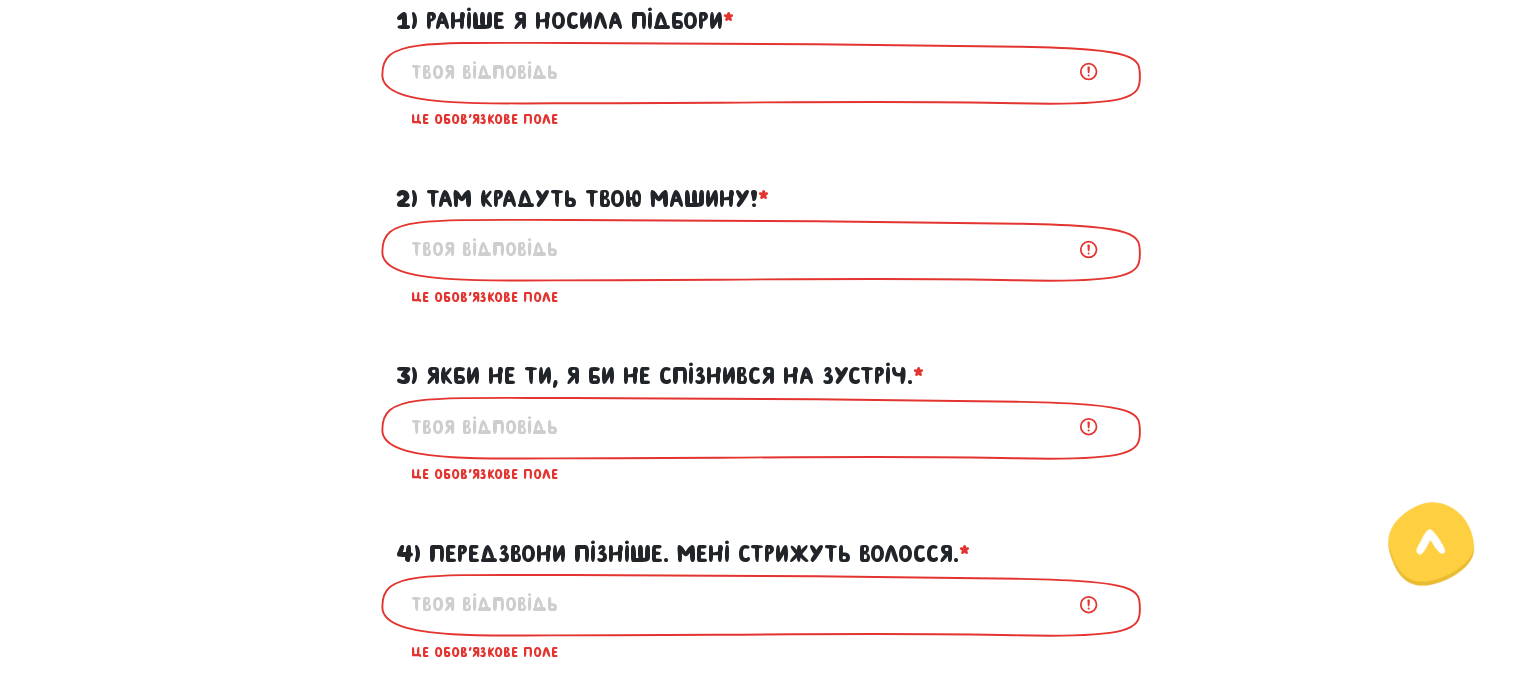 scroll, scrollTop: 684, scrollLeft: 0, axis: vertical 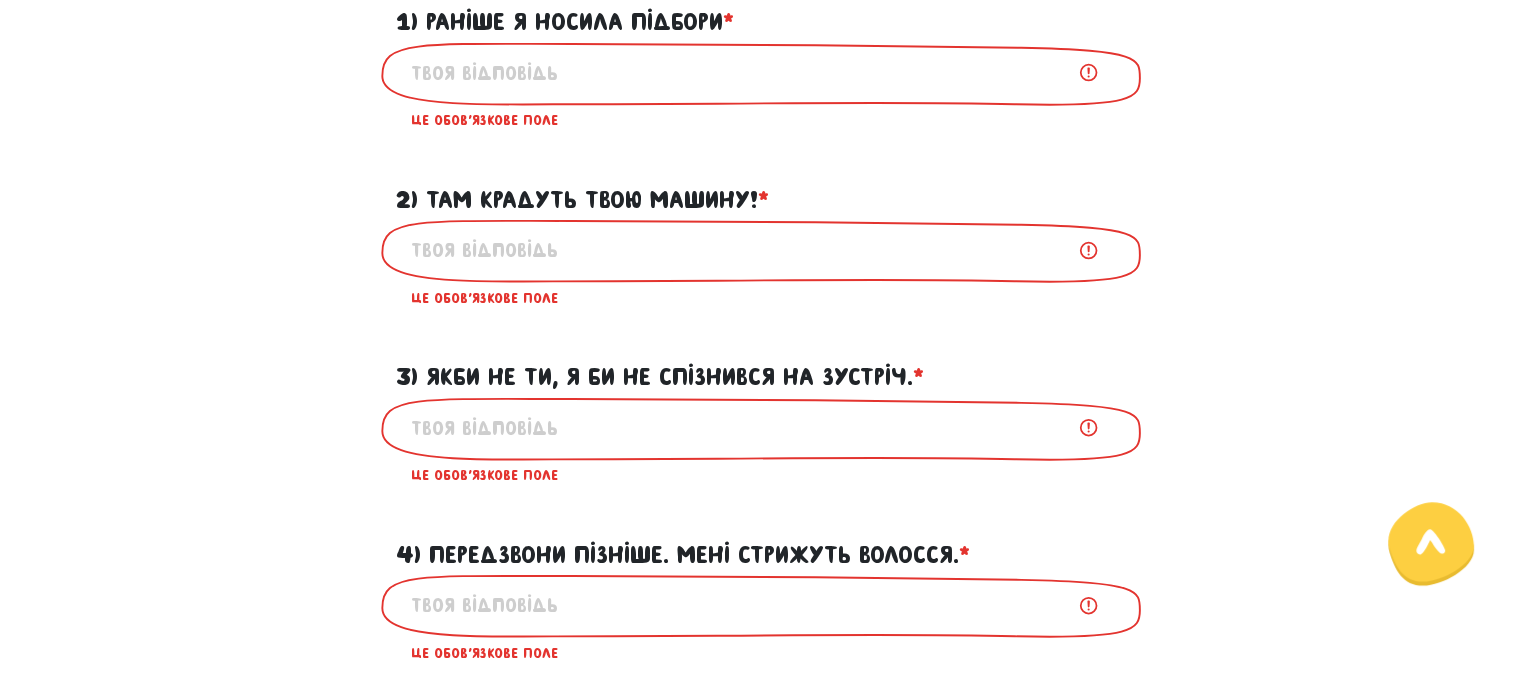 click on "2) Там крадуть твою машину! *
?" at bounding box center [761, 250] 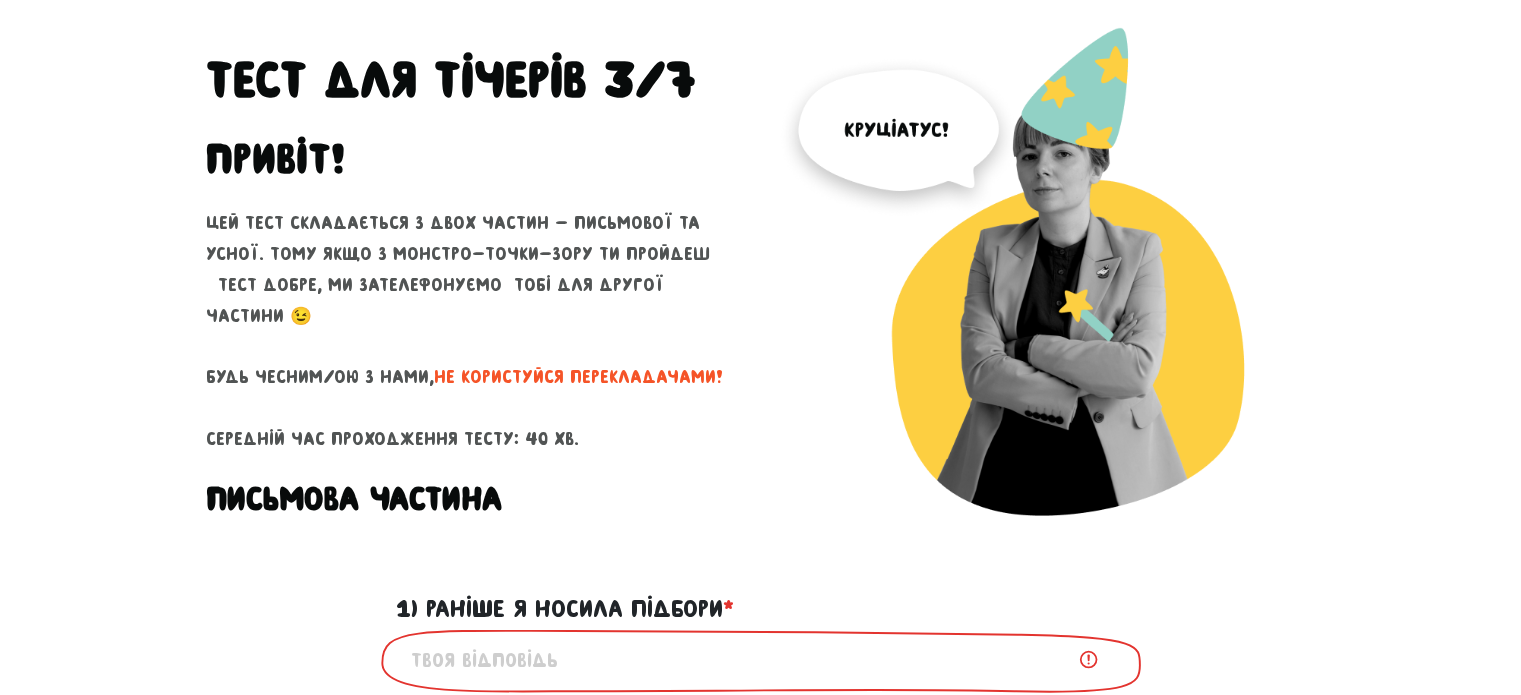 scroll, scrollTop: 84, scrollLeft: 0, axis: vertical 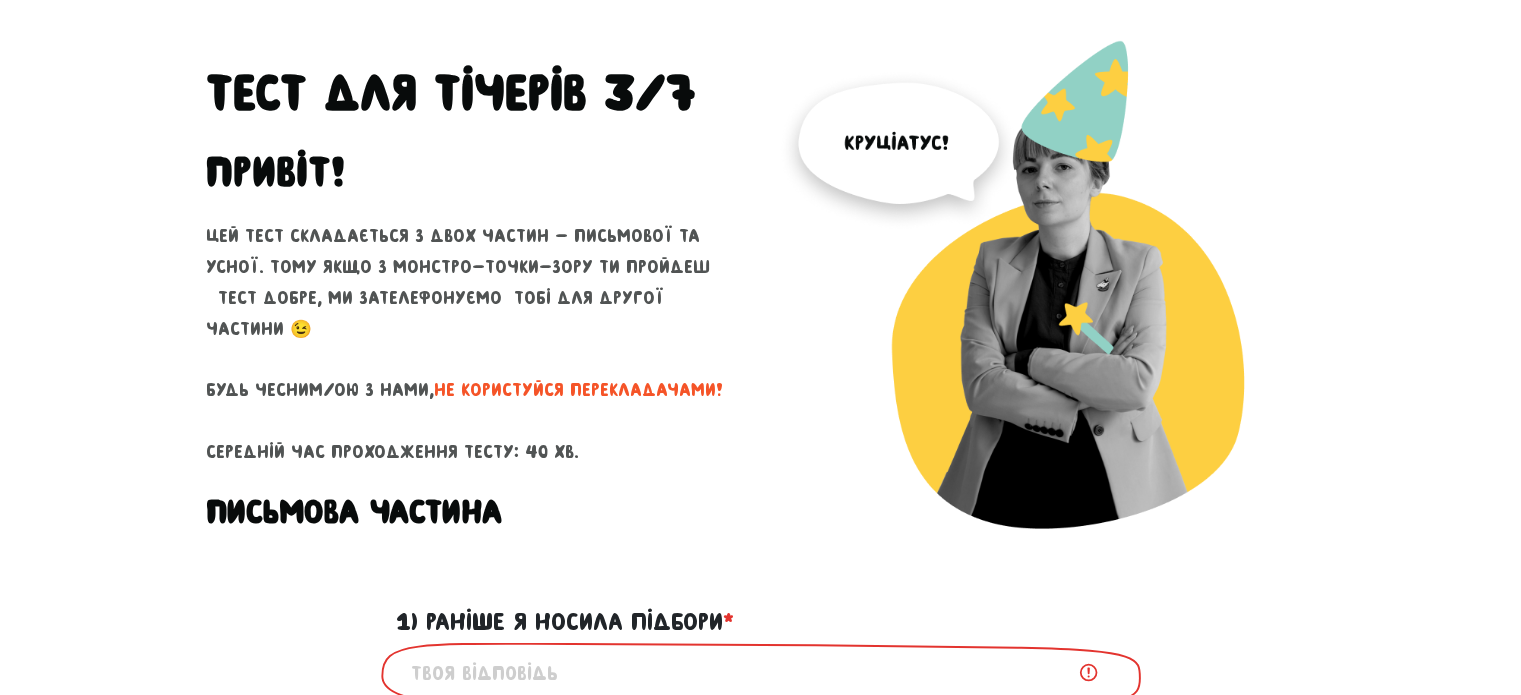 click on "Тест для тічерів 3/7" at bounding box center [476, 93] 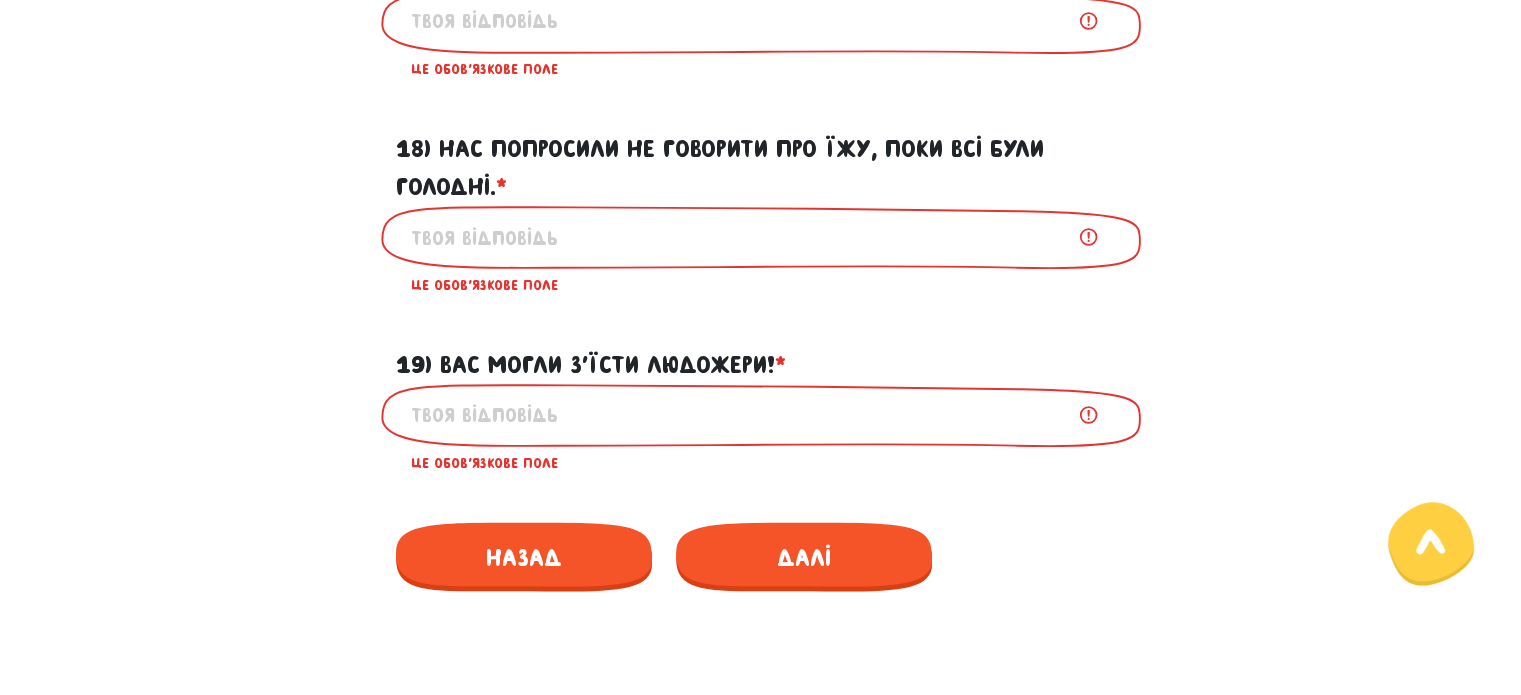 scroll, scrollTop: 3784, scrollLeft: 0, axis: vertical 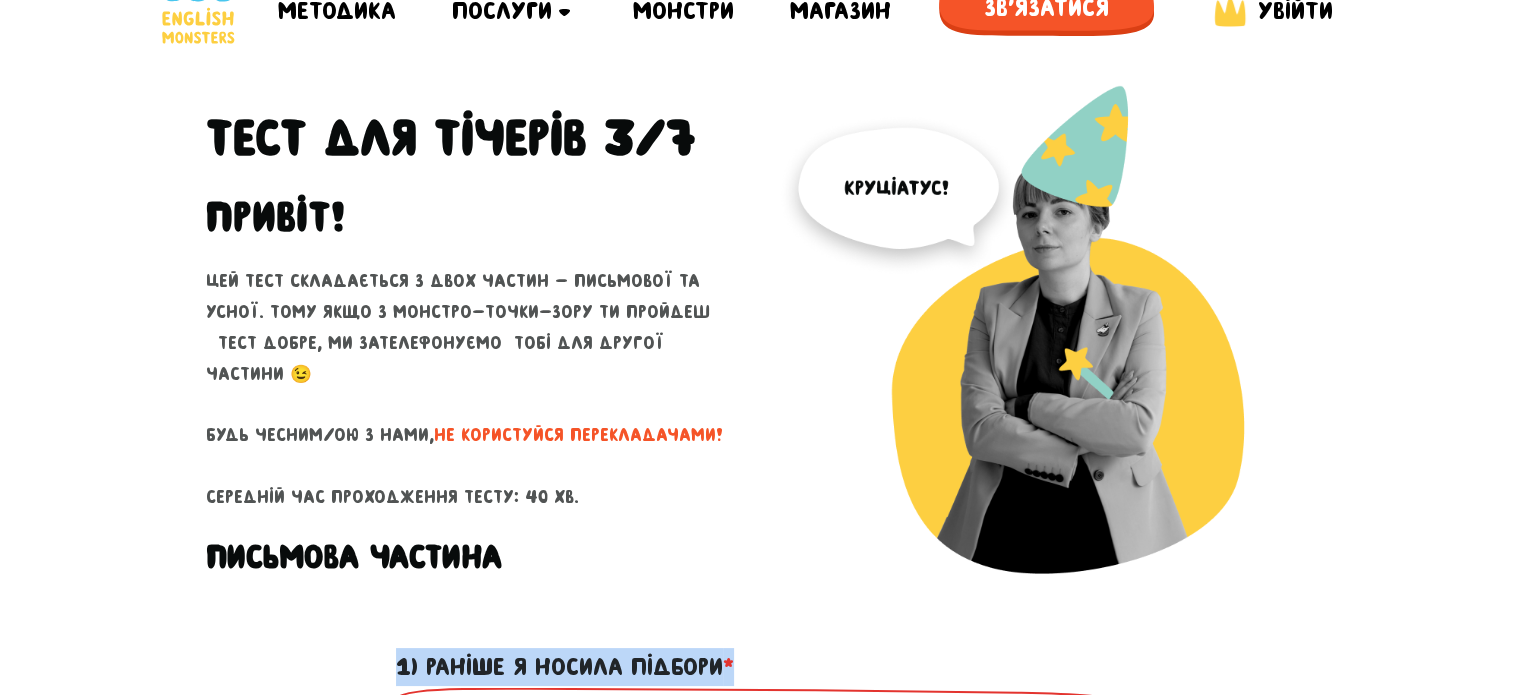 drag, startPoint x: 786, startPoint y: 370, endPoint x: 388, endPoint y: 668, distance: 497.20016 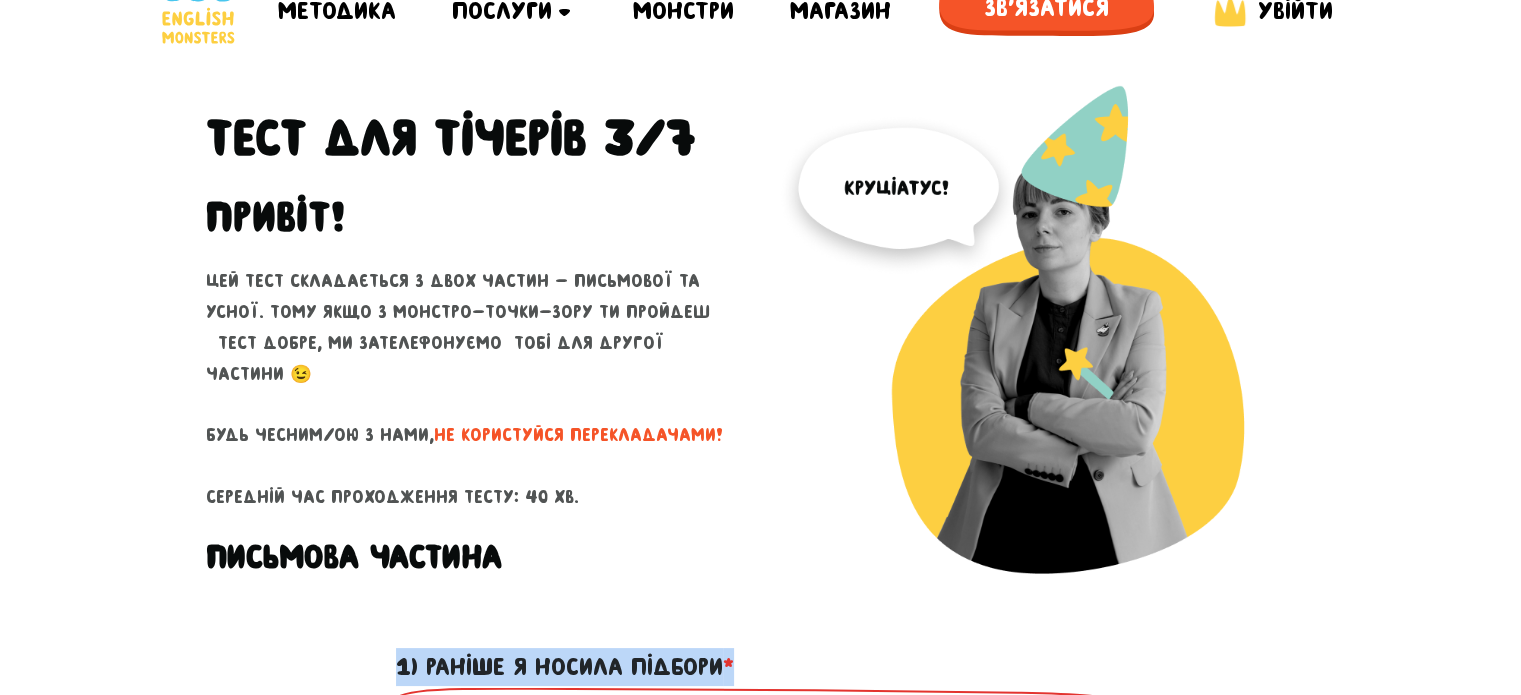copy on "3) Loremi d sitame consect *
?
Ad elit'seddoe temp
9) Inc utlabor etdo magnaa! *
?
En admi'veniam quis
8) Nost ex ul, l ni al exeacommo co duisaut. *
?
Ir inre'volupt veli
9) Essecillum fugiatn. Pari excepteu sintocc. *
?
Cu nonp'suntcu quio
5) Deseruntm Animi es labo perspiciati und omni Istenat. *
..." 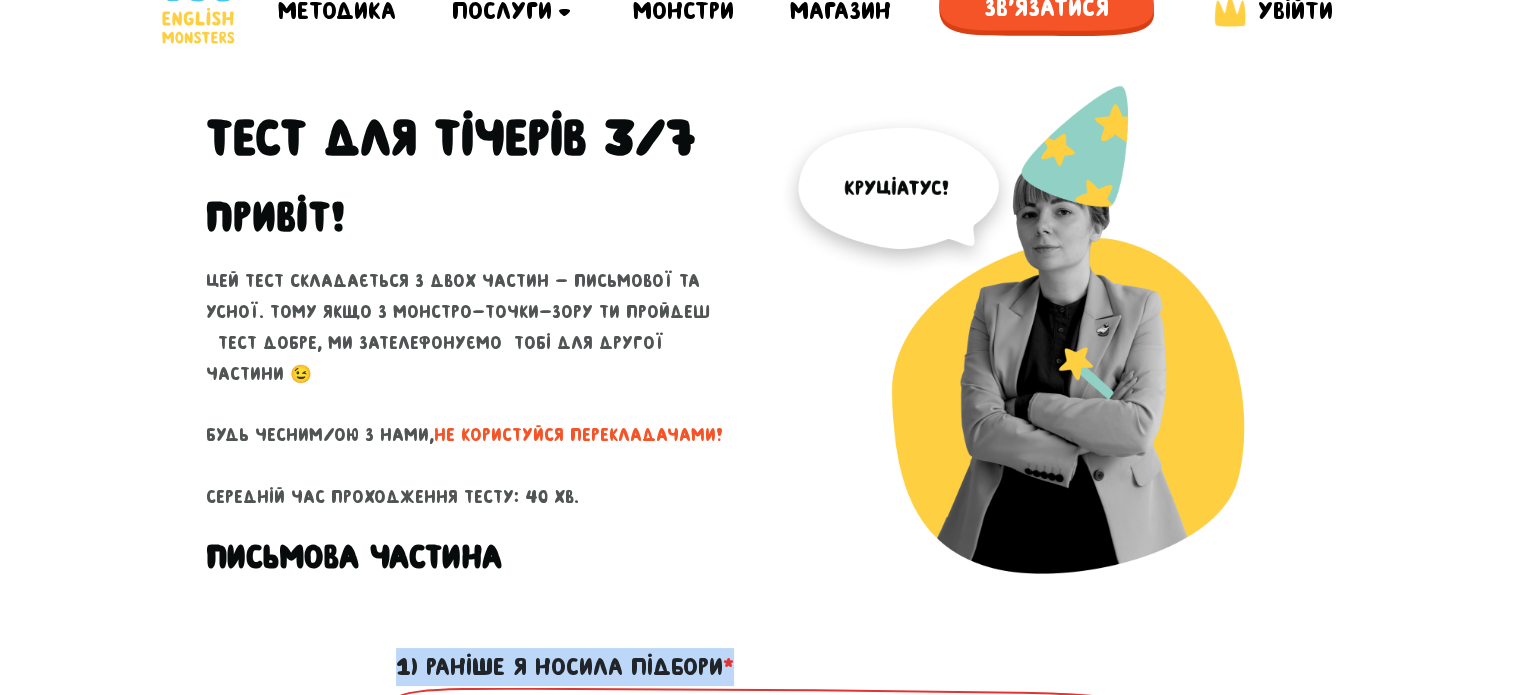 scroll, scrollTop: 539, scrollLeft: 0, axis: vertical 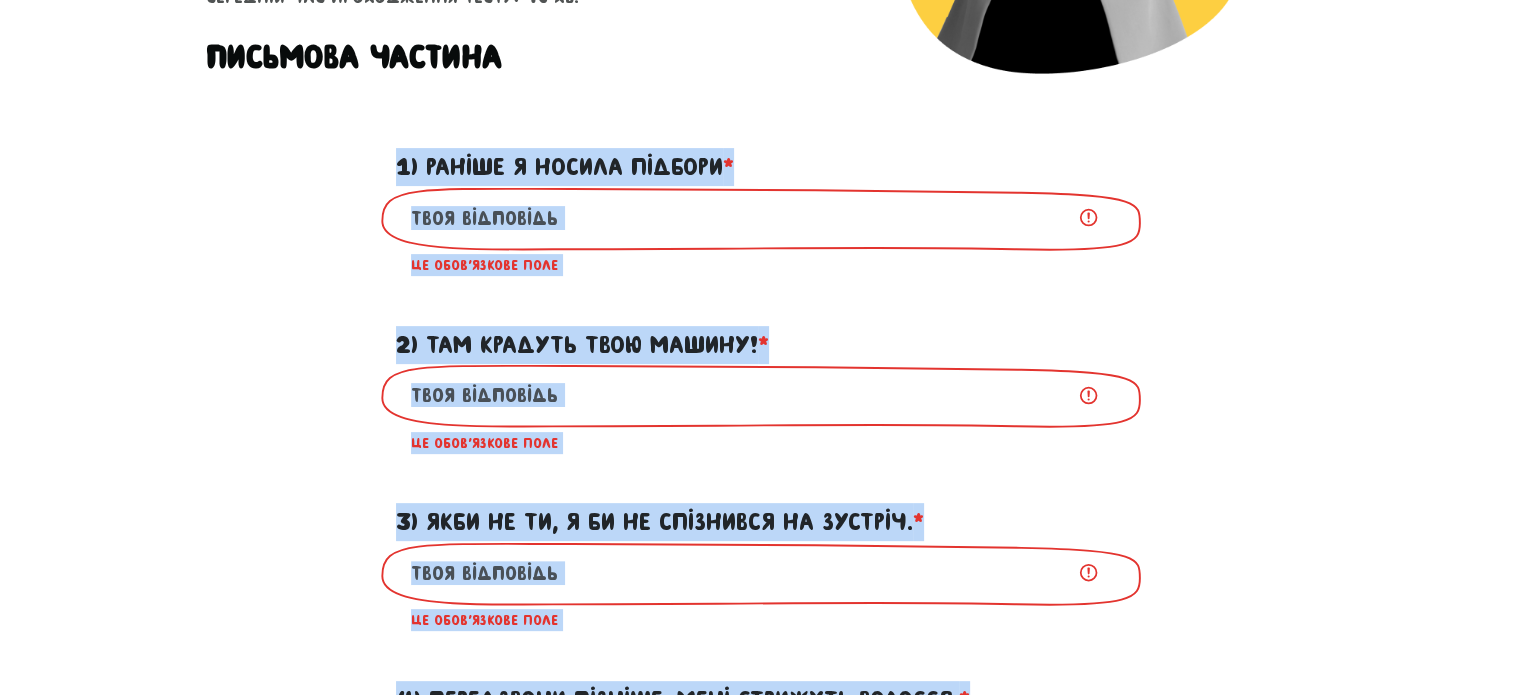 click on "2) Там крадуть твою машину! *
?" at bounding box center (761, 333) 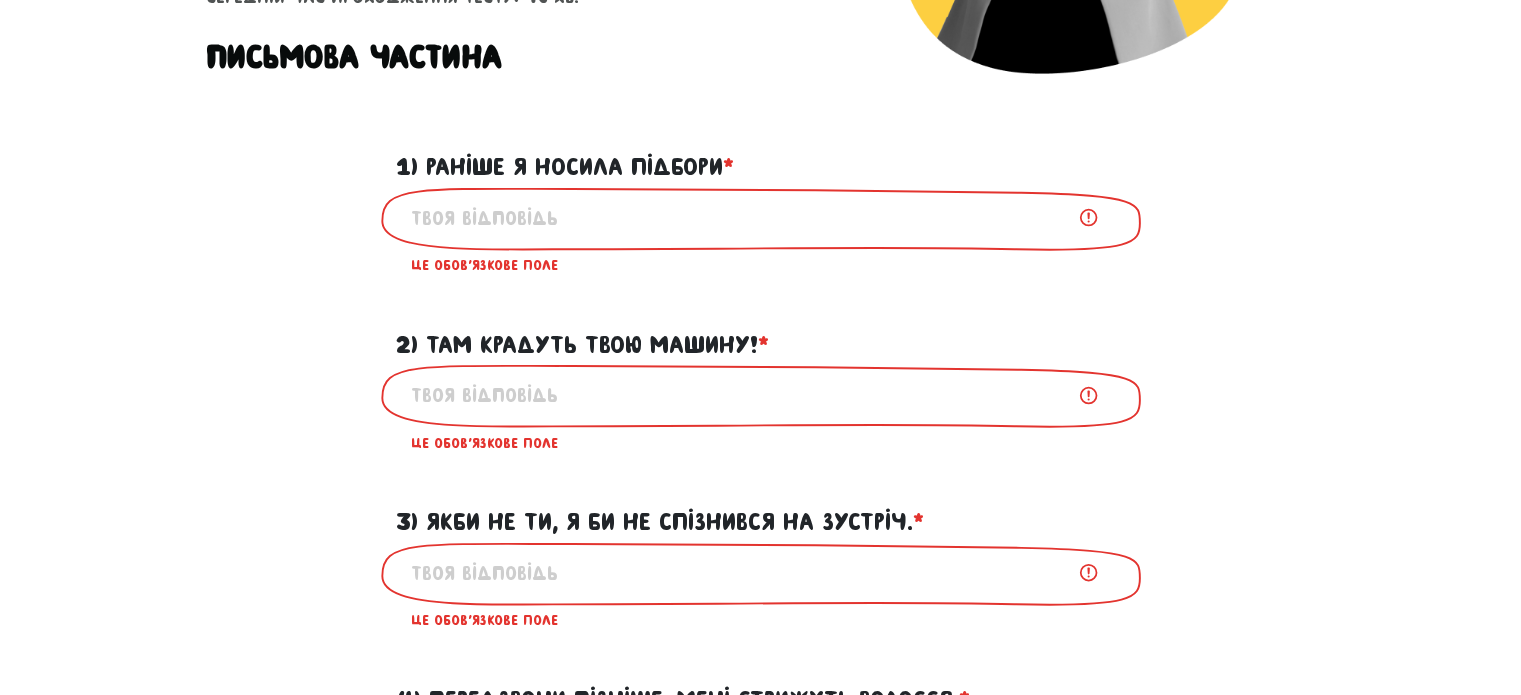 click on "1) Раніше я носила підбори *
?" at bounding box center [761, 218] 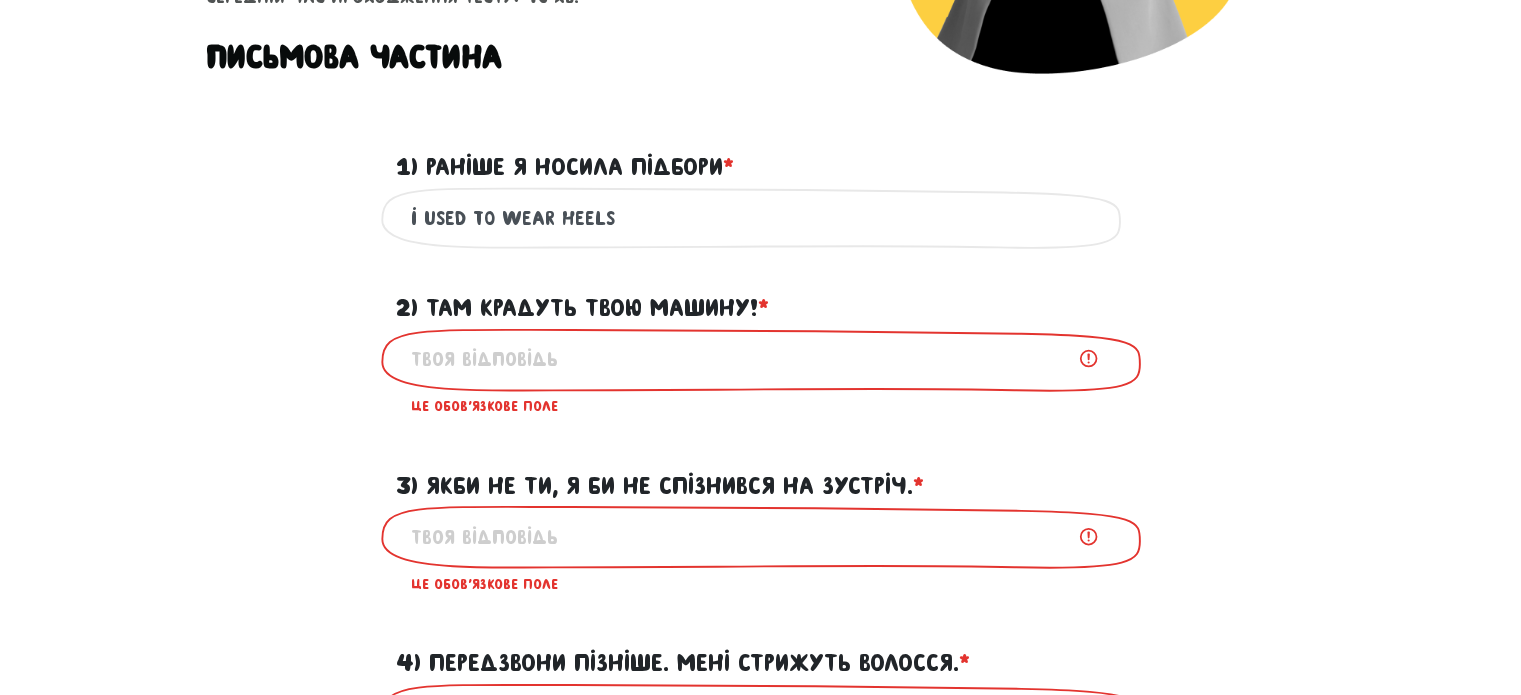 type on "i used to wear heels" 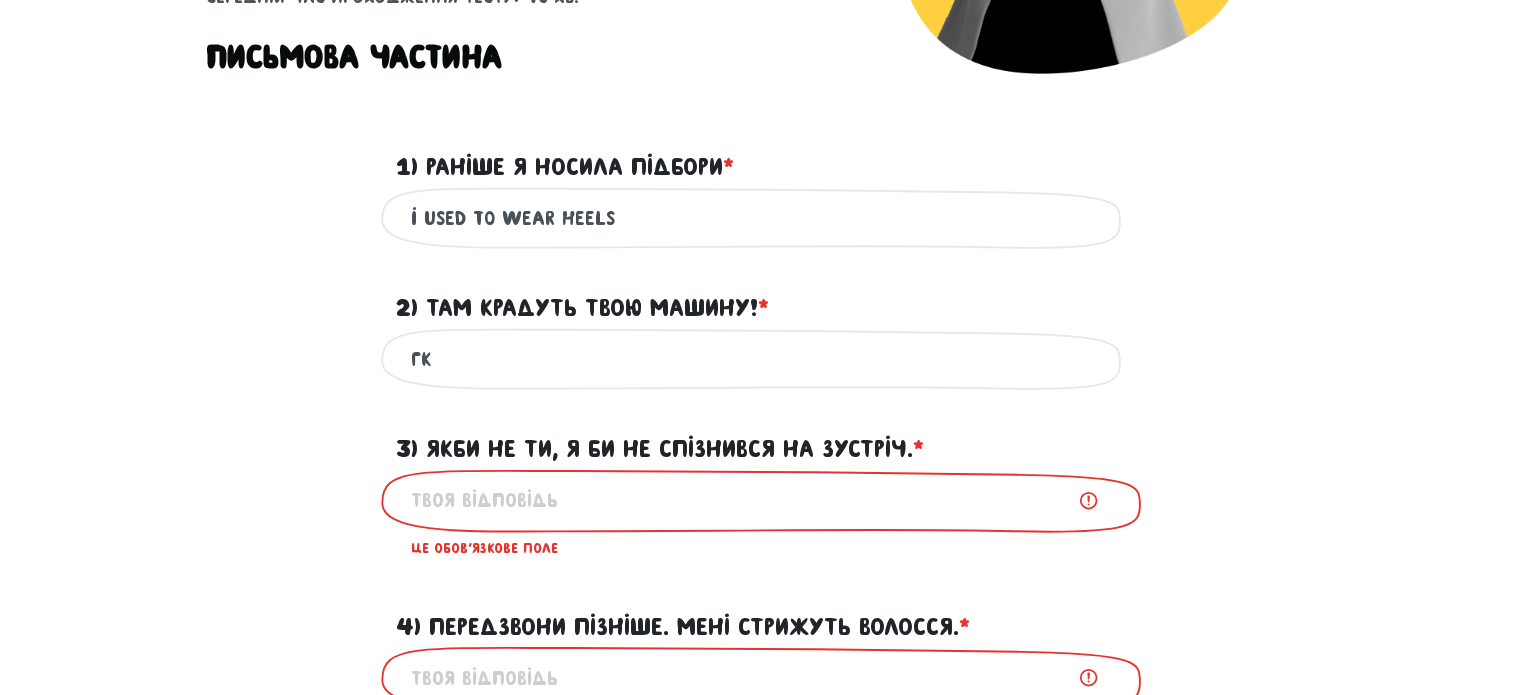 type on "г" 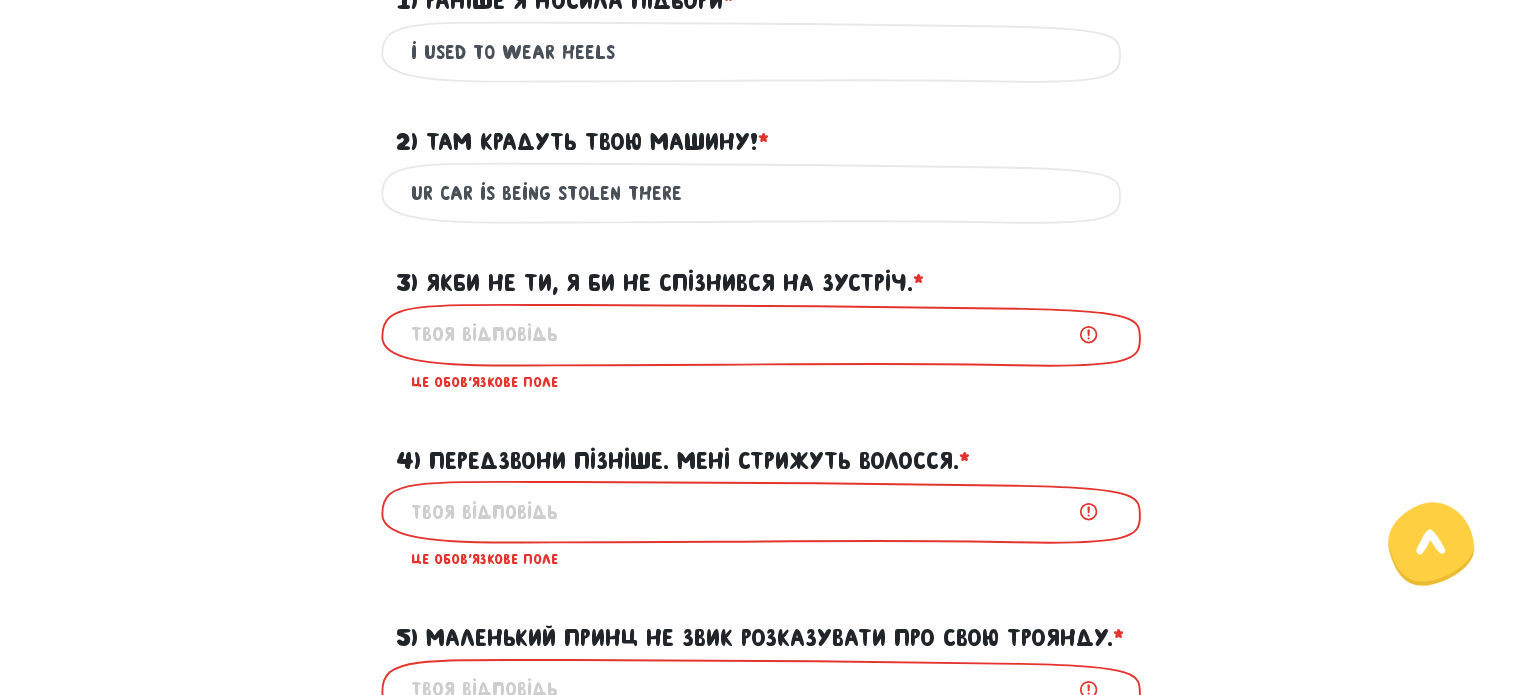 scroll, scrollTop: 739, scrollLeft: 0, axis: vertical 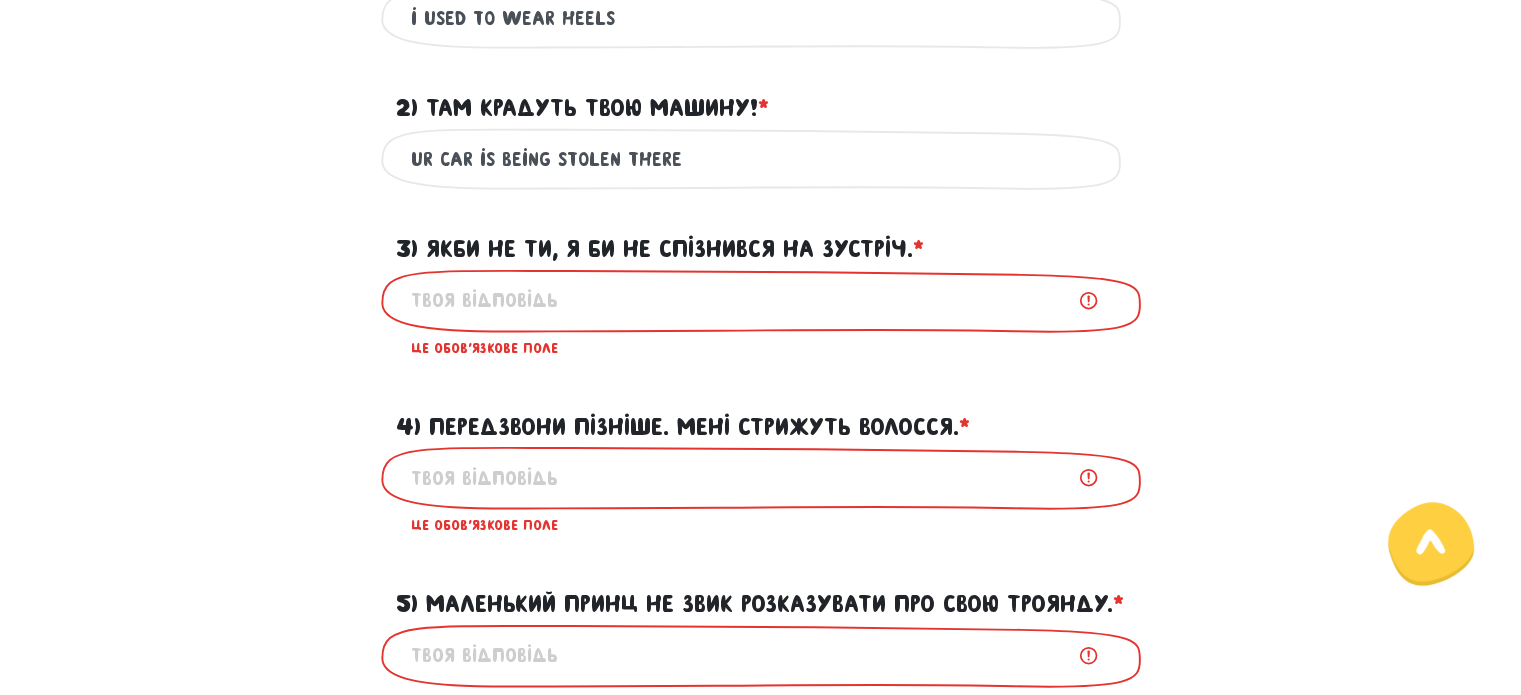 type on "ur car is being stolen there" 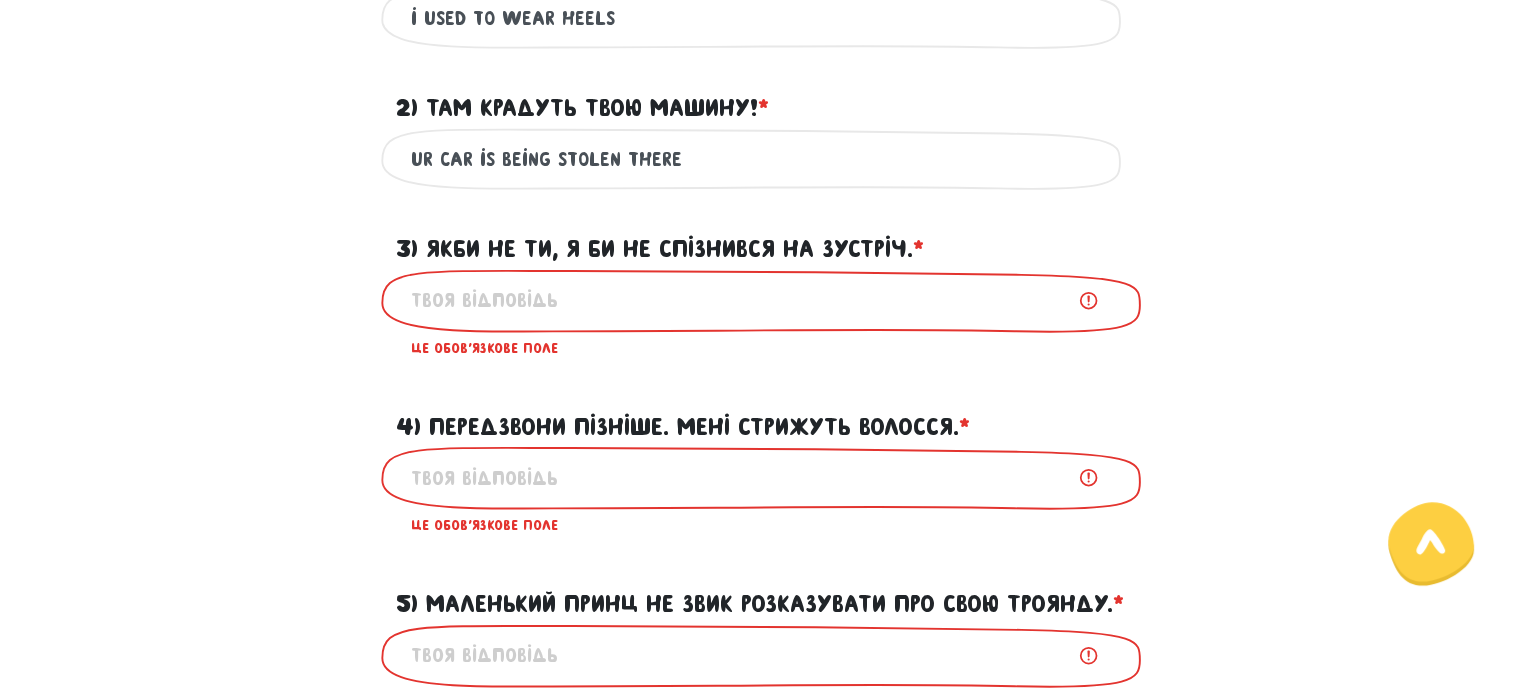 paste on "If it weren't for you, I wouldn't have been late for the meeting." 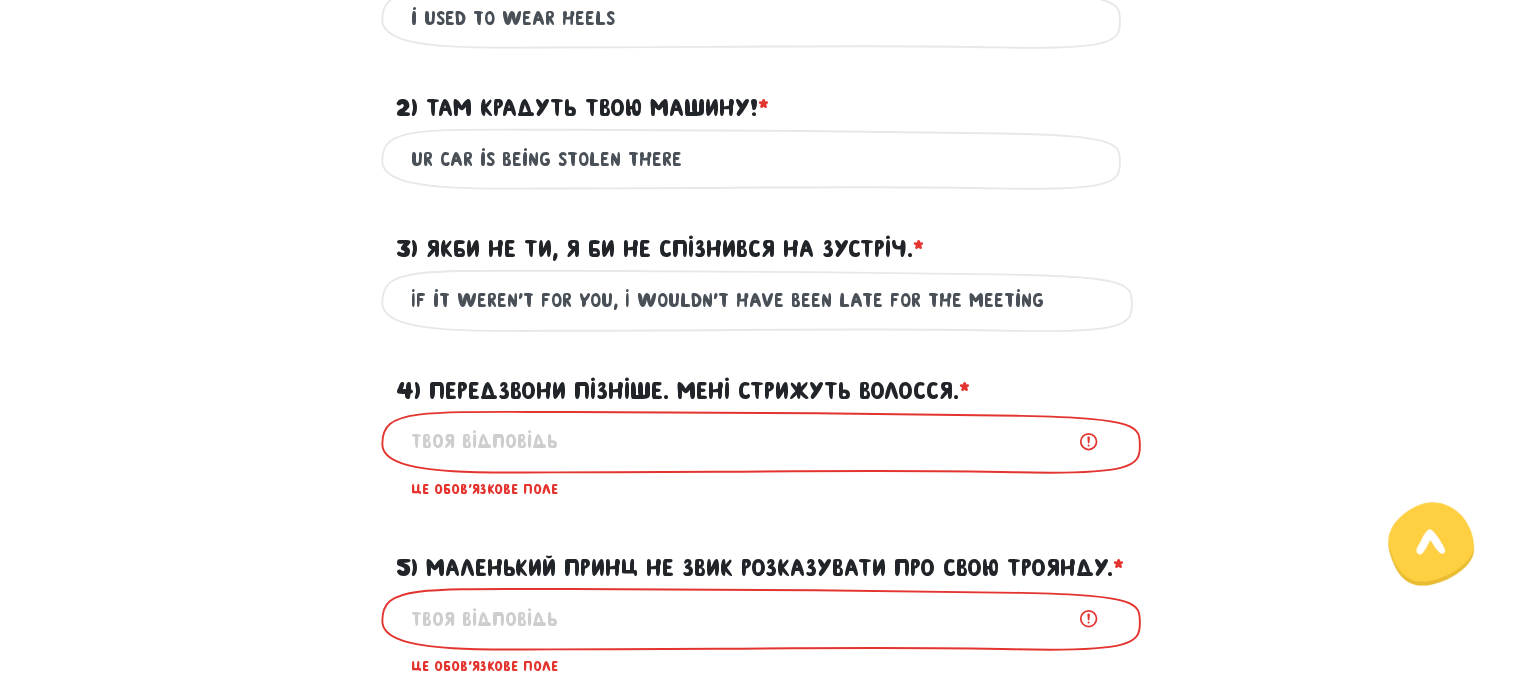 type on "If it weren't for you, I wouldn't have been late for the meeting" 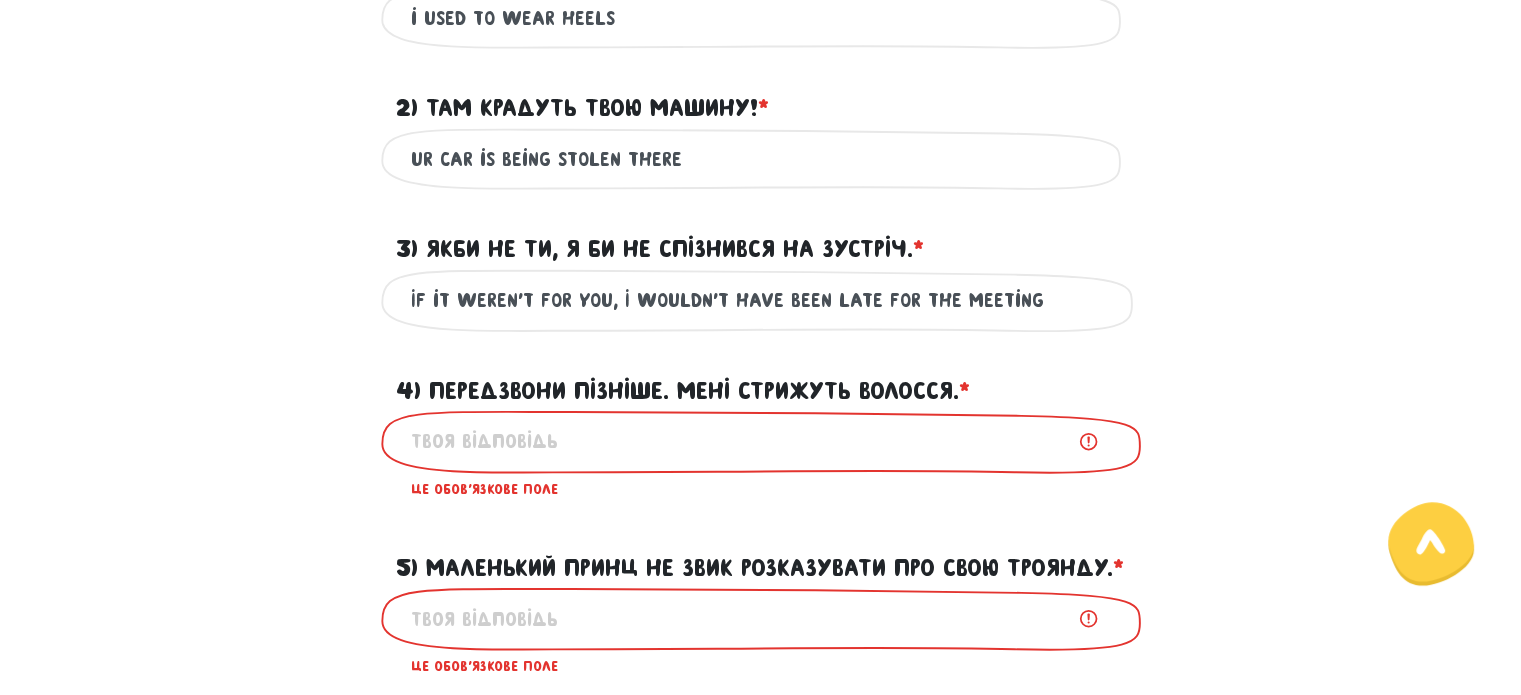 drag, startPoint x: 609, startPoint y: 300, endPoint x: 380, endPoint y: 306, distance: 229.07858 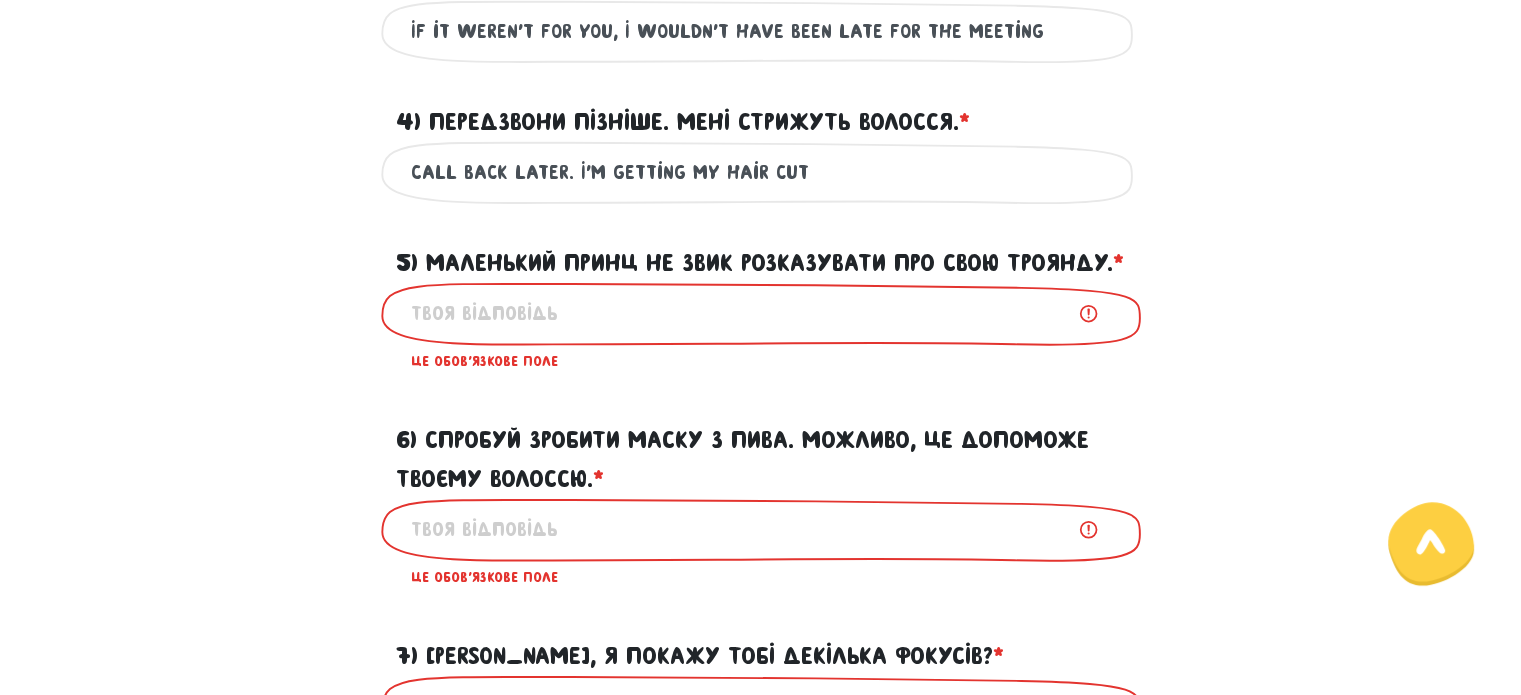 scroll, scrollTop: 1139, scrollLeft: 0, axis: vertical 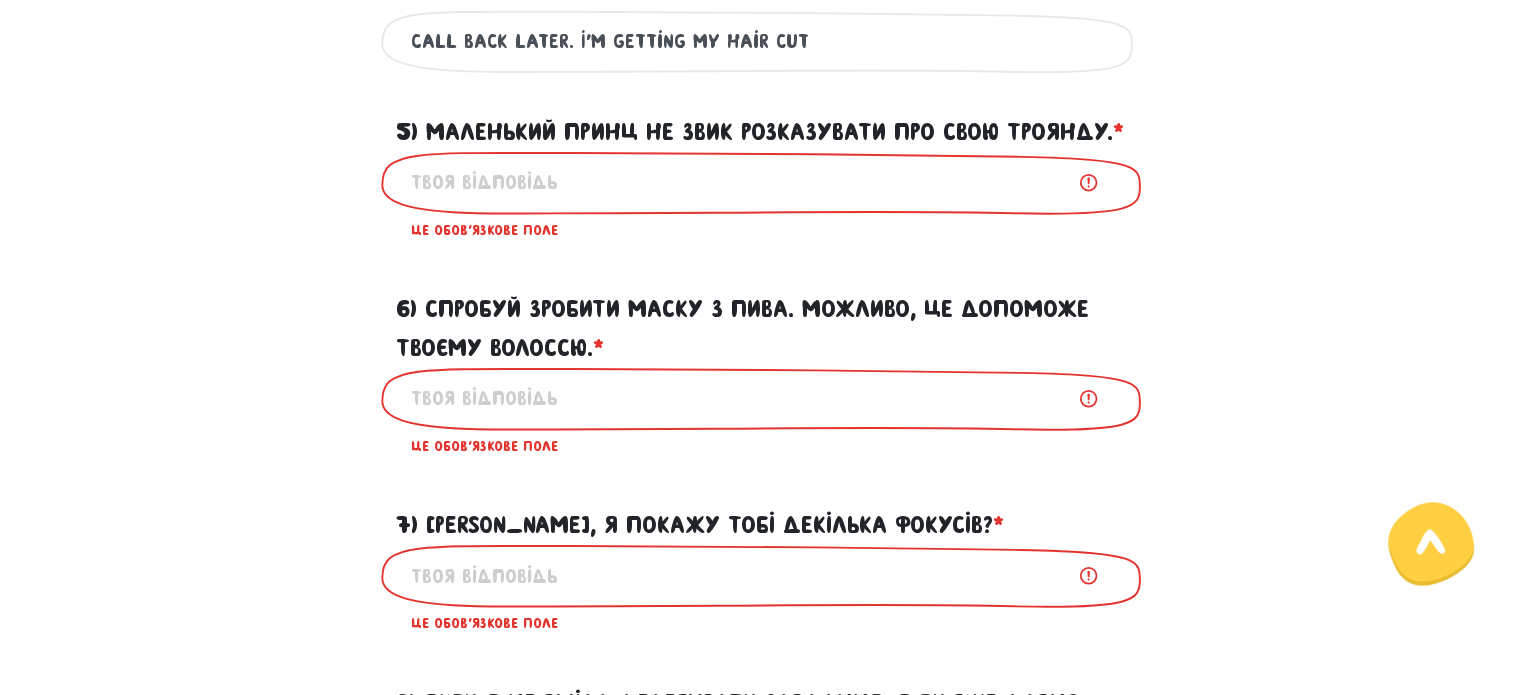 paste on "The [PERSON_NAME] was not used to talking about his Rose." 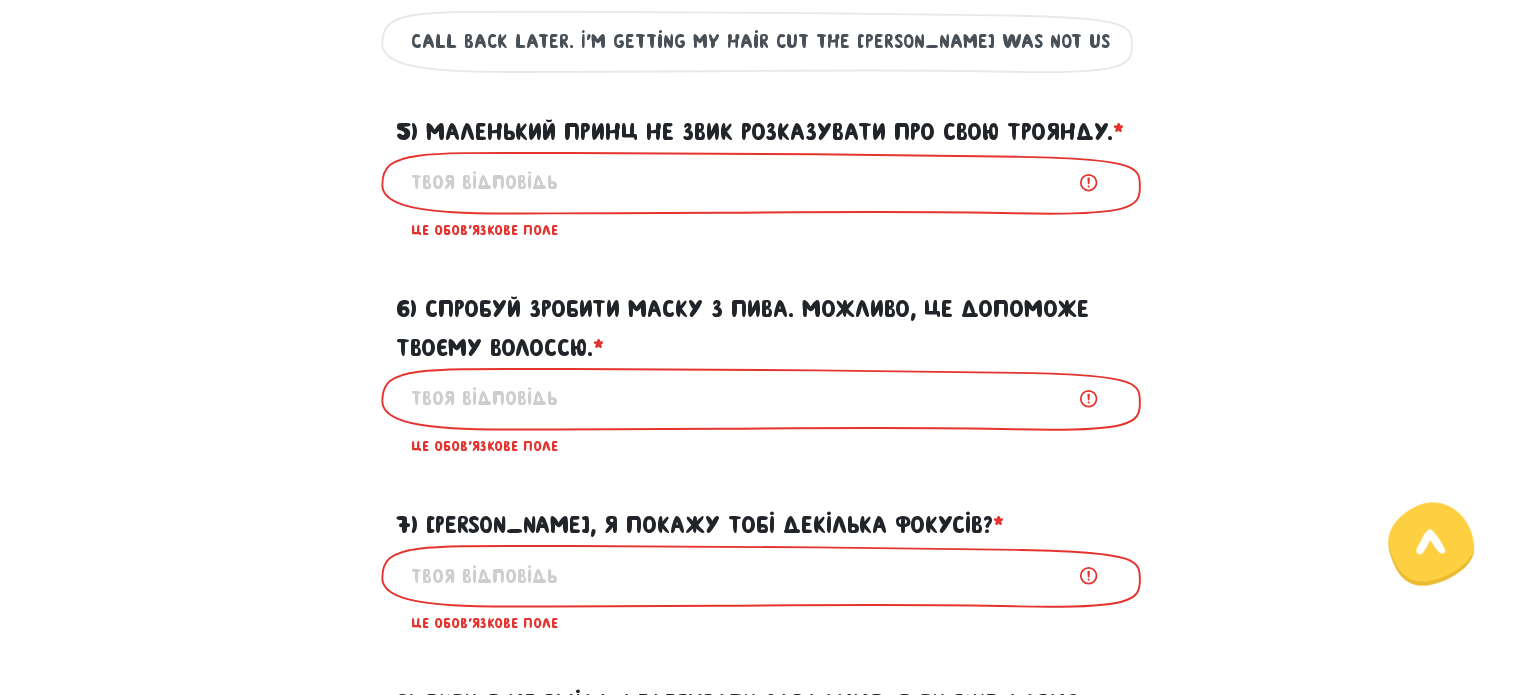 scroll, scrollTop: 0, scrollLeft: 232, axis: horizontal 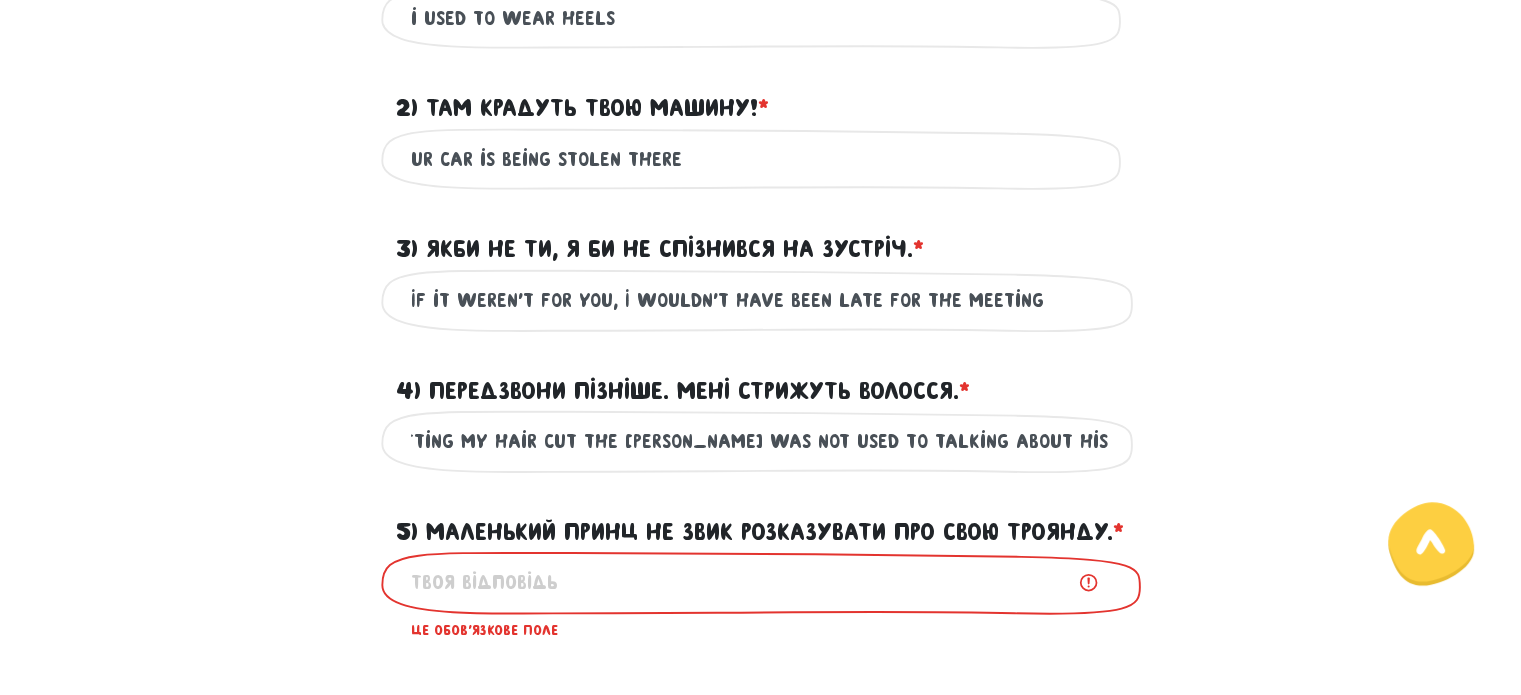drag, startPoint x: 797, startPoint y: 435, endPoint x: 1279, endPoint y: 434, distance: 482.00104 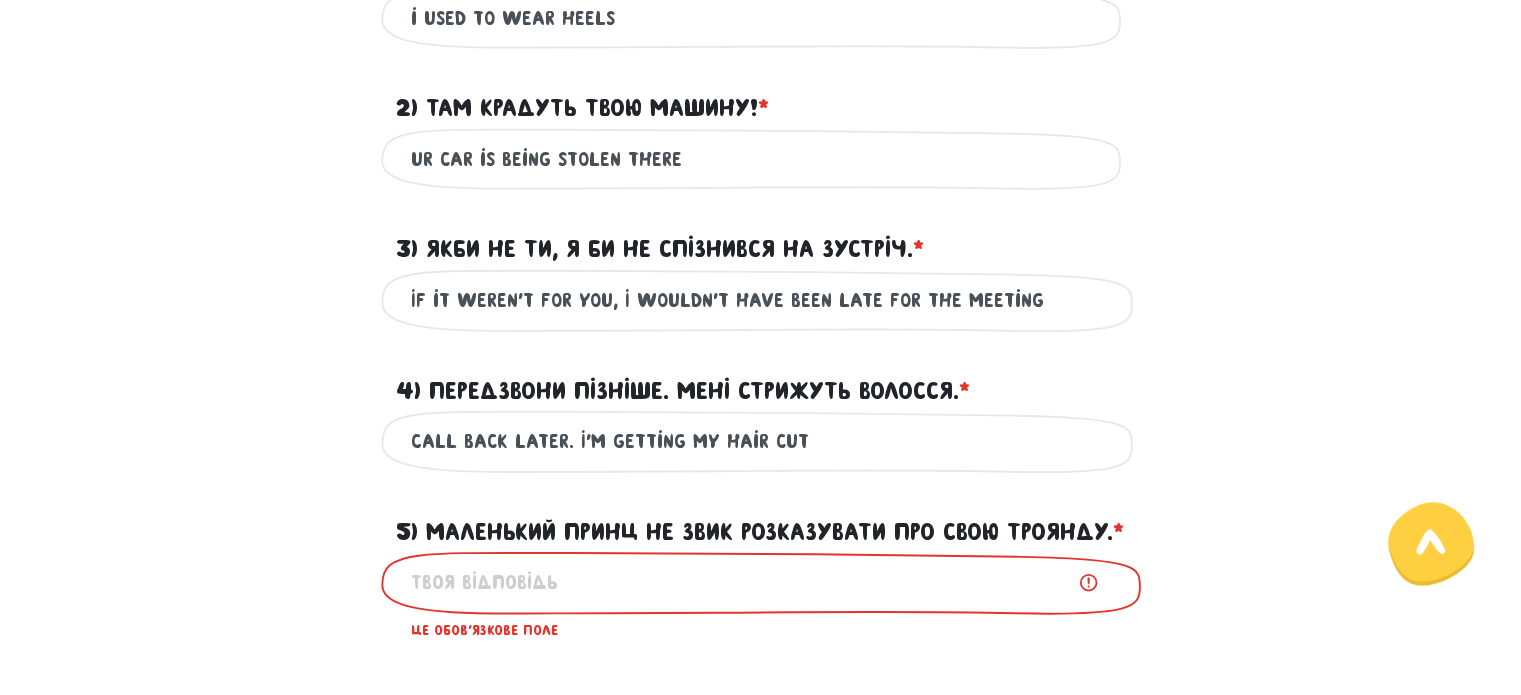 scroll, scrollTop: 0, scrollLeft: 0, axis: both 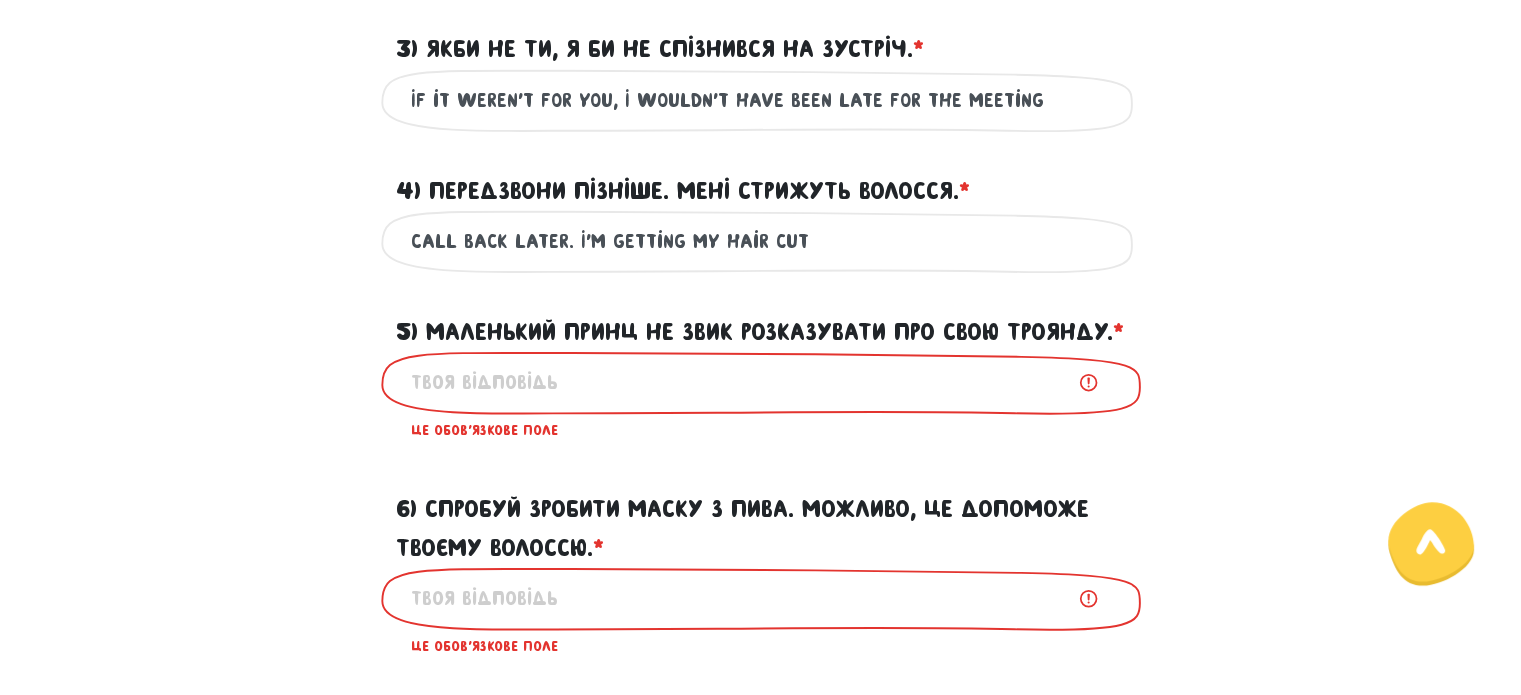 type on "Call back later. I'm getting my hair cut" 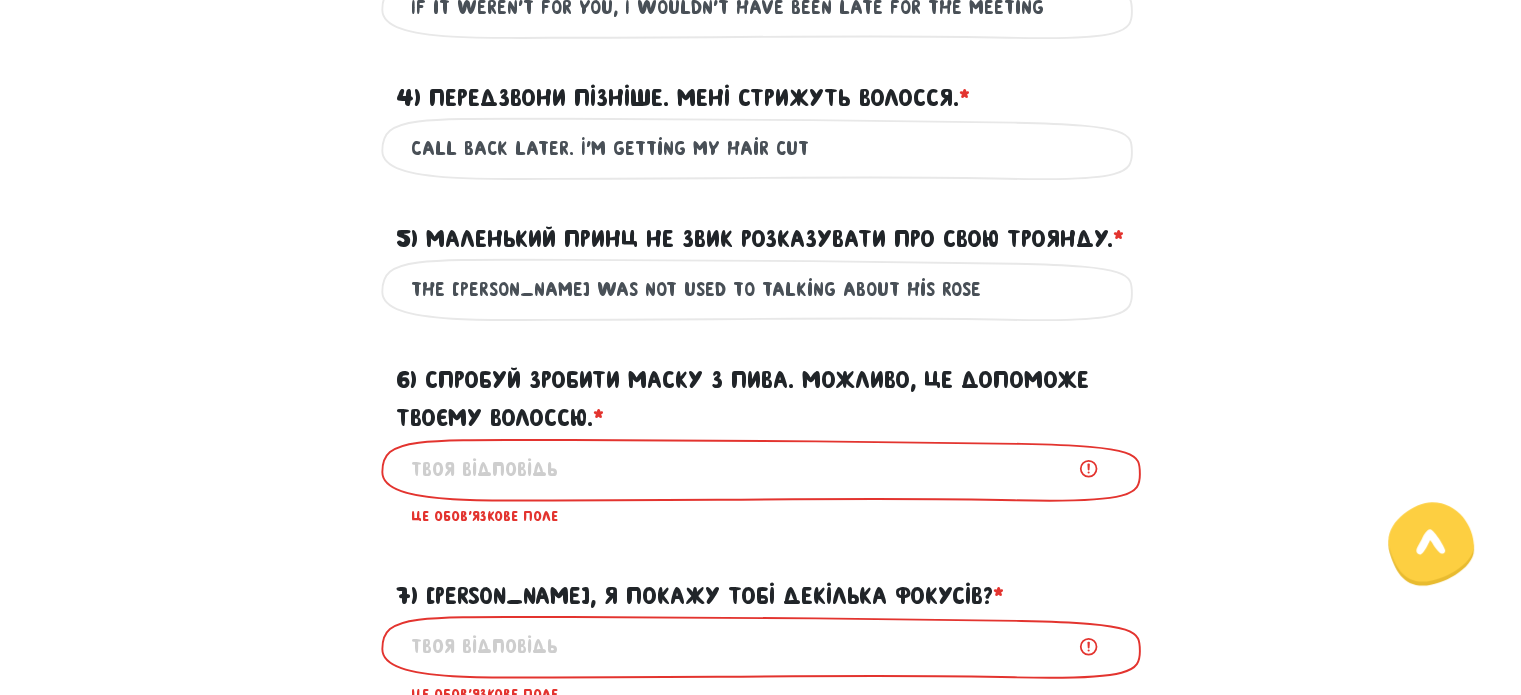 scroll, scrollTop: 1039, scrollLeft: 0, axis: vertical 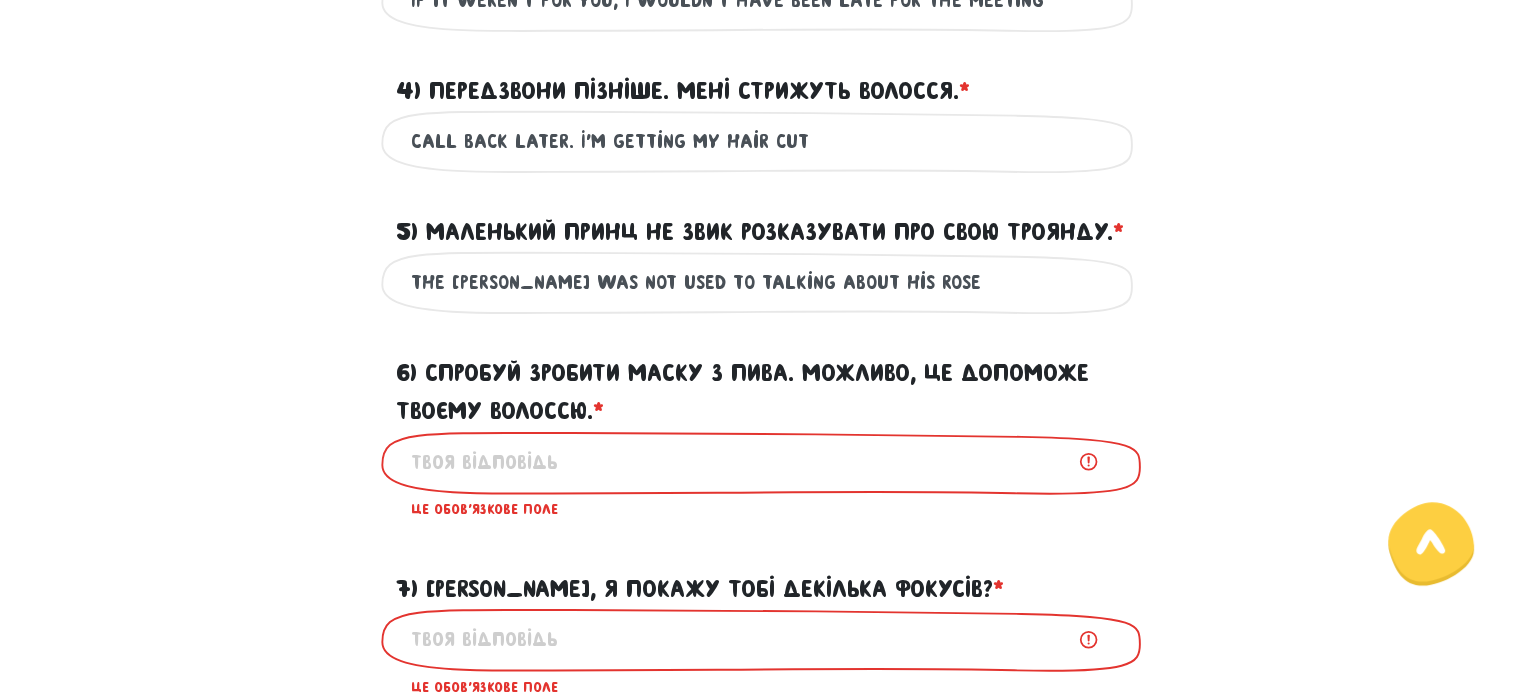 type on "The [PERSON_NAME] was not used to talking about his Rose" 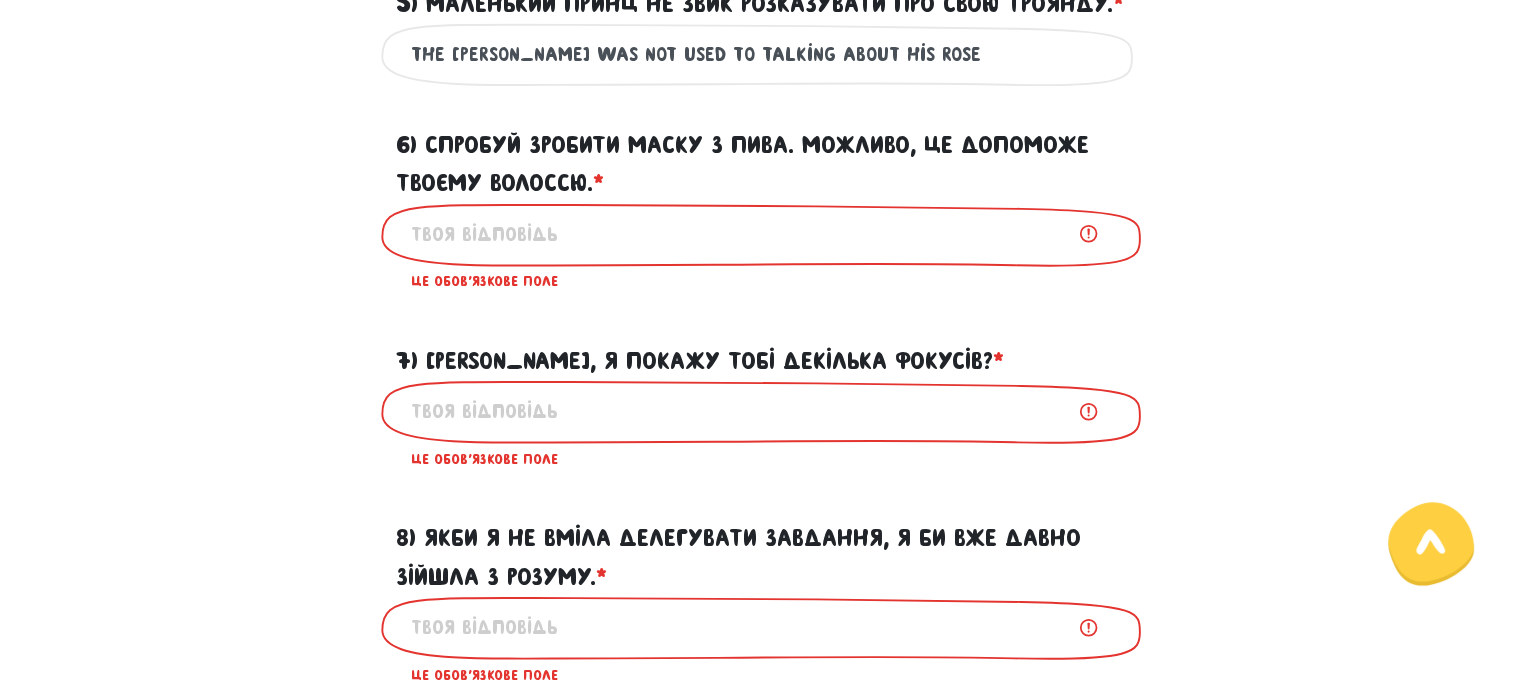 scroll, scrollTop: 1139, scrollLeft: 0, axis: vertical 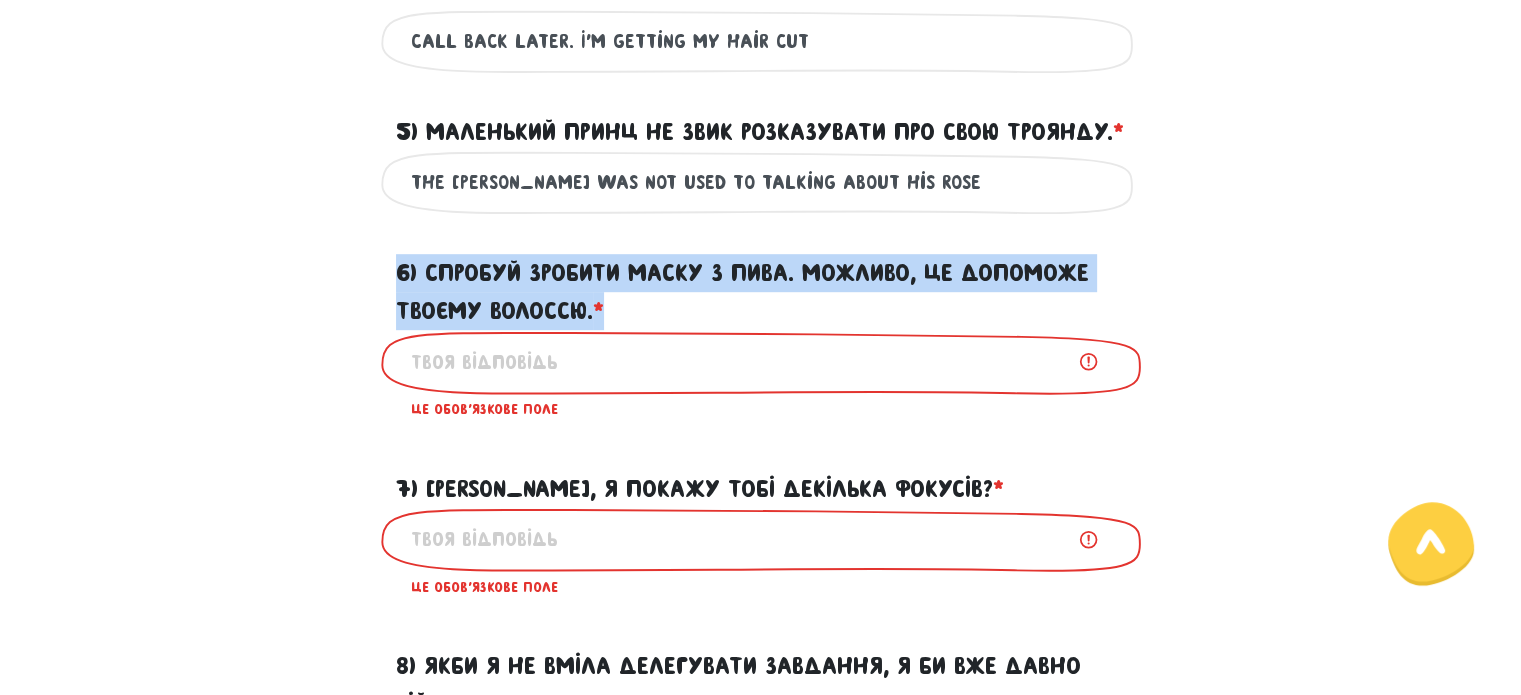 drag, startPoint x: 625, startPoint y: 353, endPoint x: 380, endPoint y: 325, distance: 246.5948 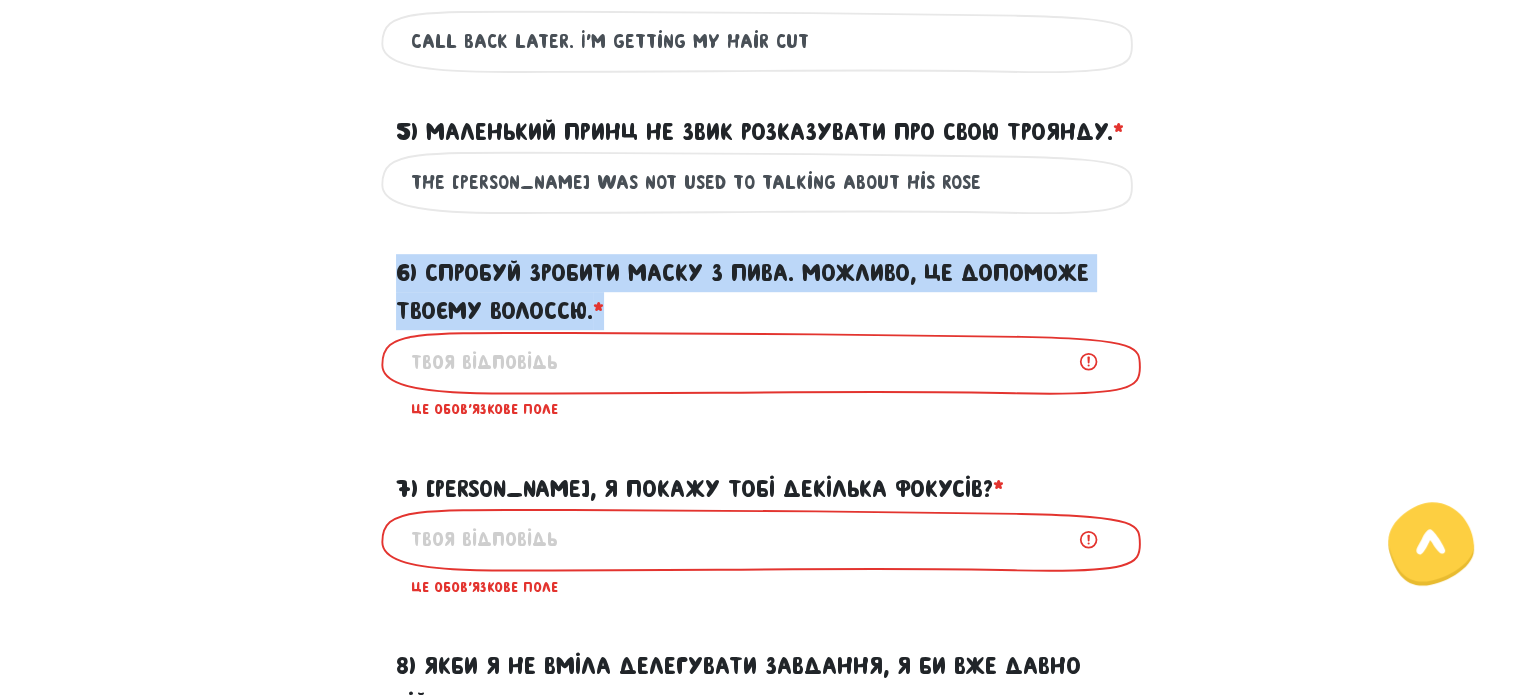 click on "6) Спробуй зробити маску з пива. Можливо, це допоможе твоєму волоссю. *
?" at bounding box center (761, 280) 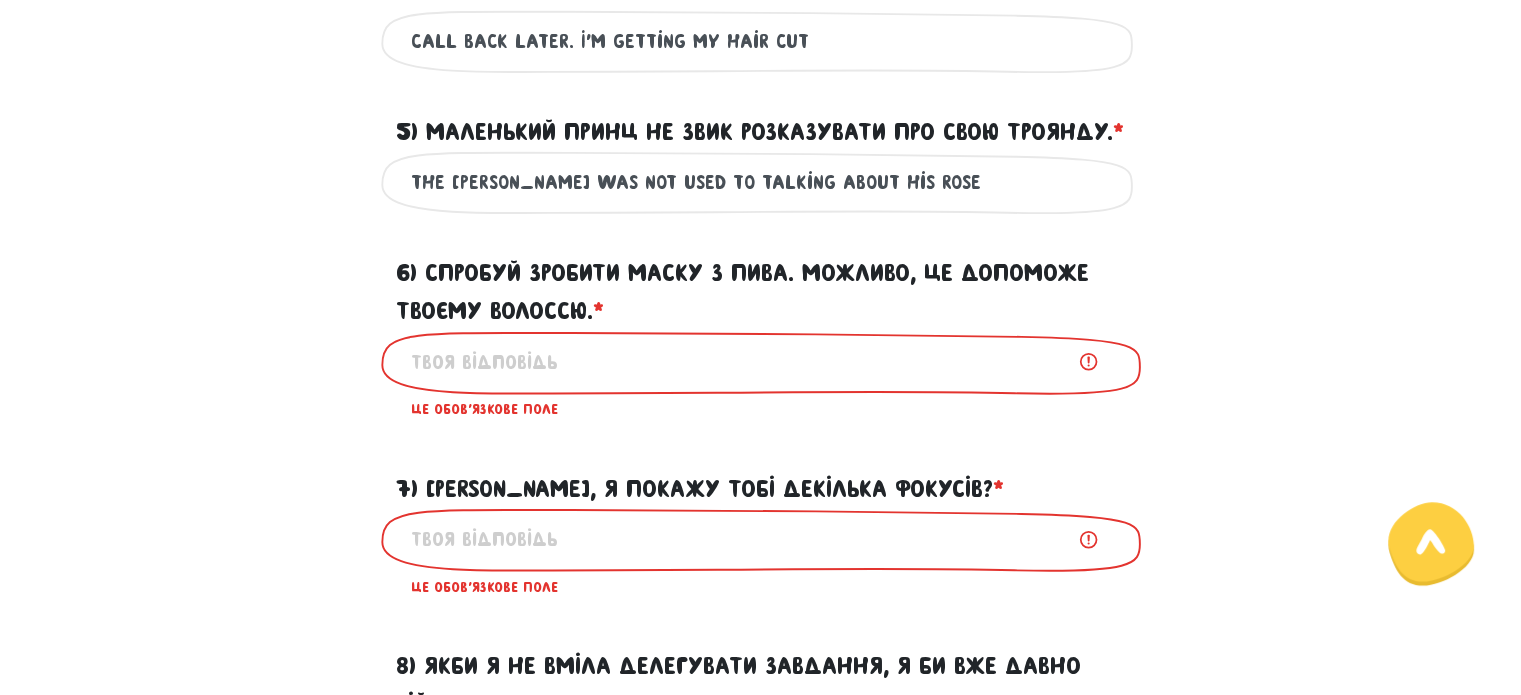 click on "6) Спробуй зробити маску з пива. Можливо, це допоможе твоєму волоссю. *
?" at bounding box center [761, 362] 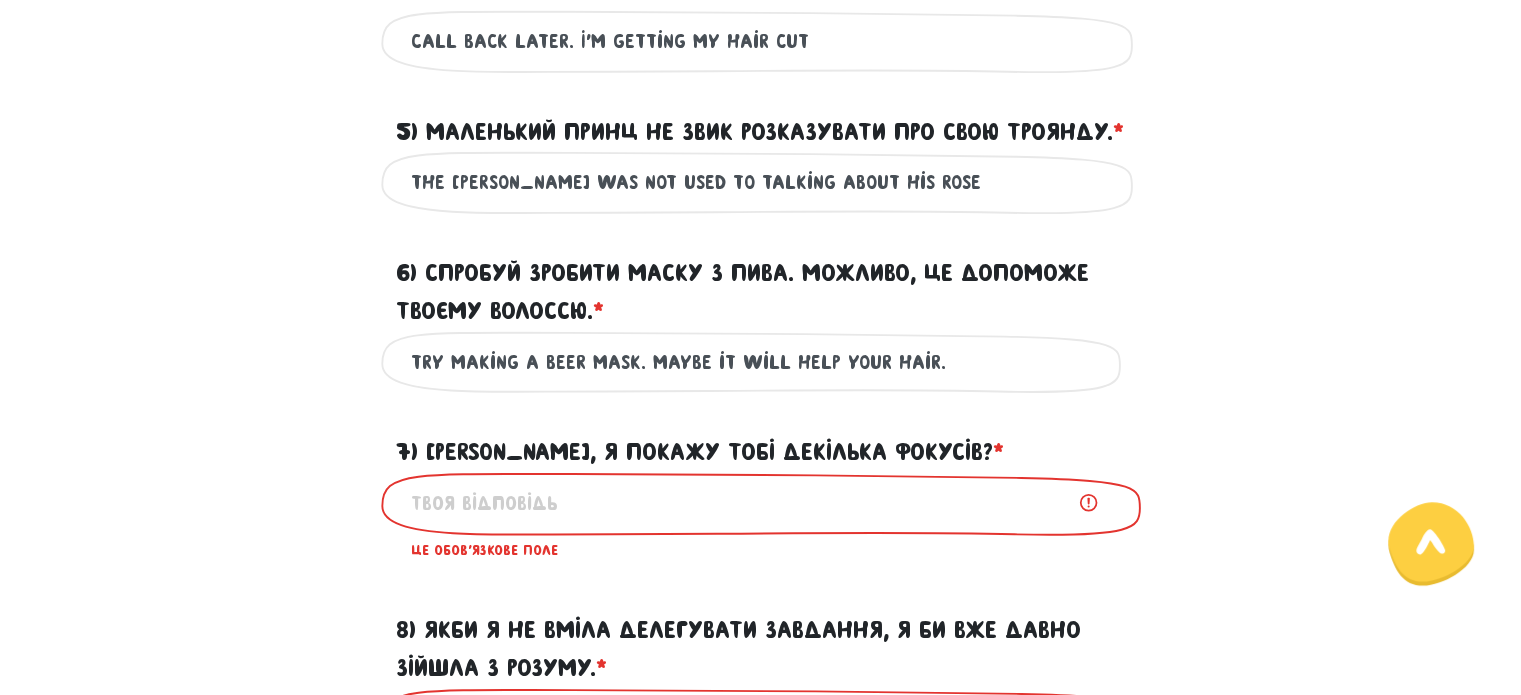 click on "Try making a beer mask. Maybe it will help your hair." at bounding box center [761, 362] 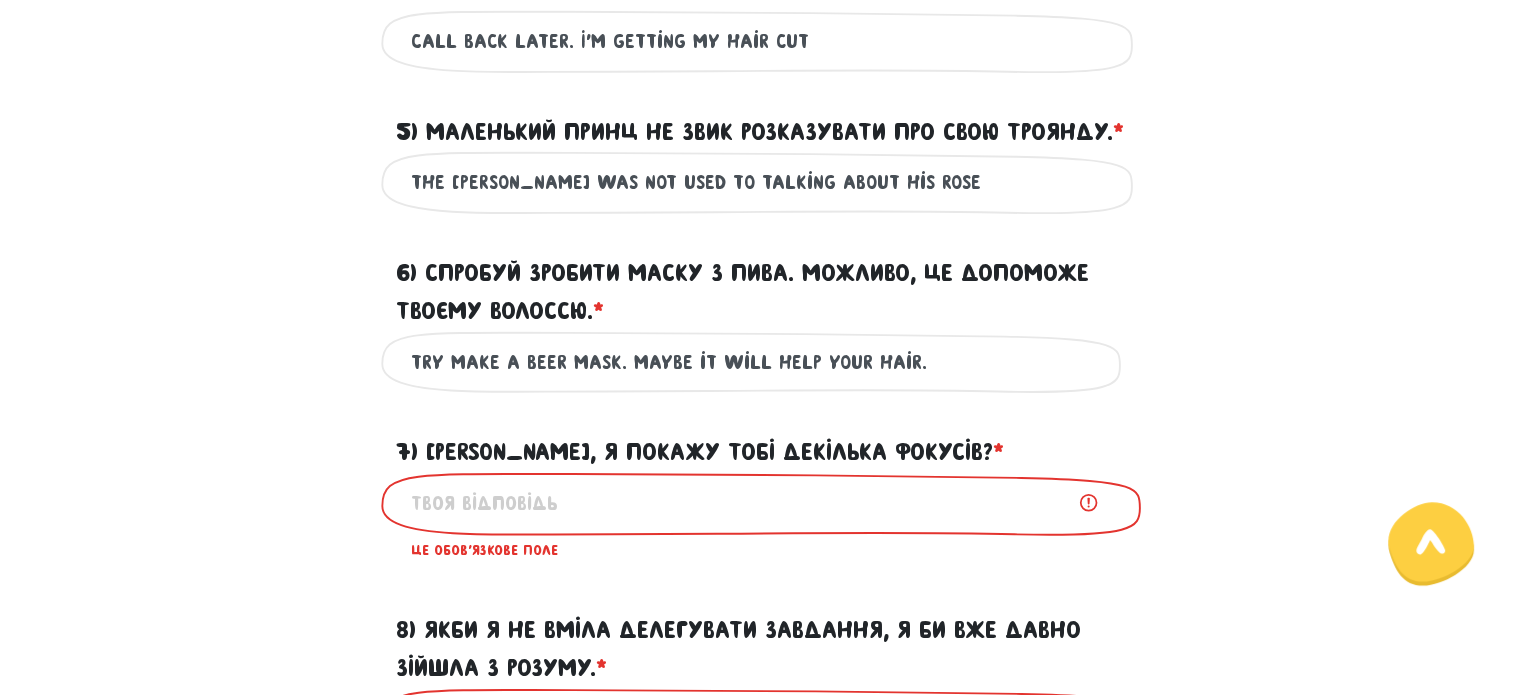 click on "Try make a beer mask. Maybe it will help your hair." at bounding box center (761, 362) 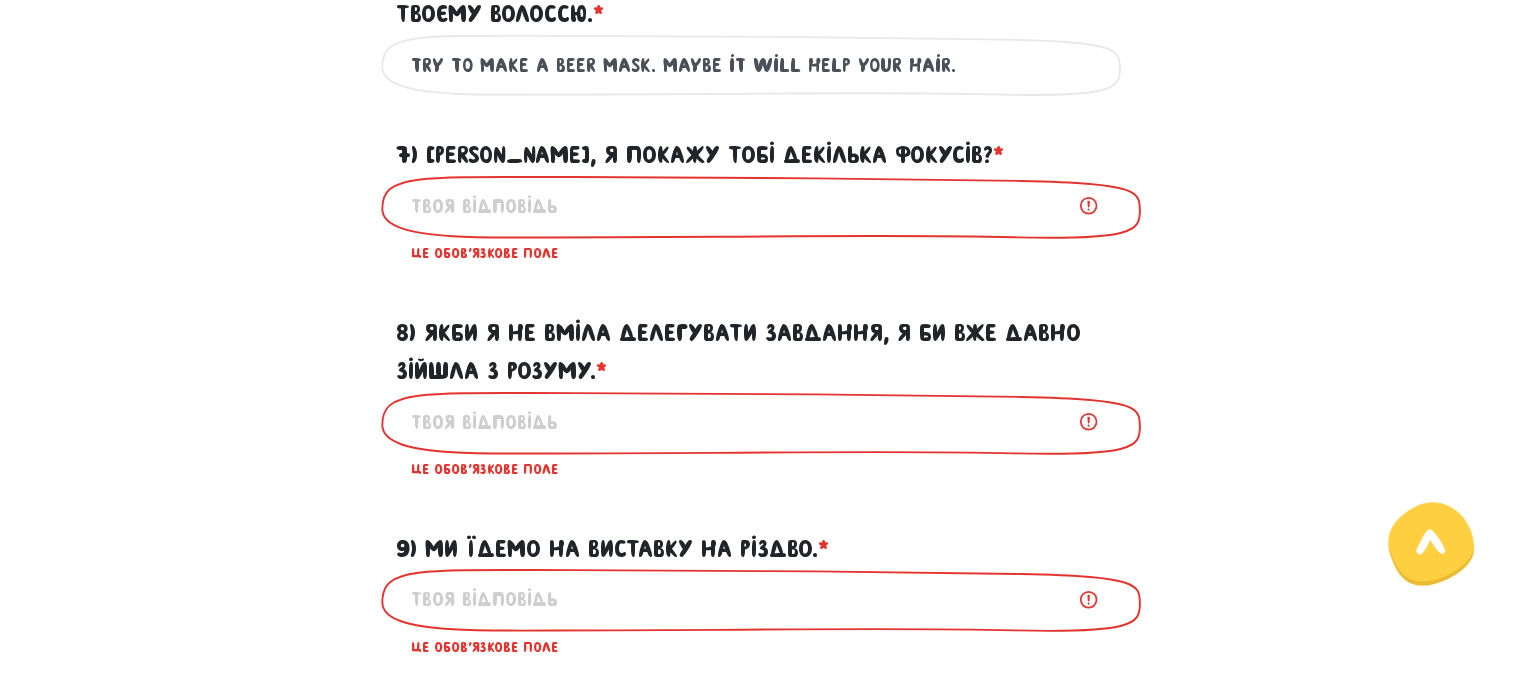 scroll, scrollTop: 1439, scrollLeft: 0, axis: vertical 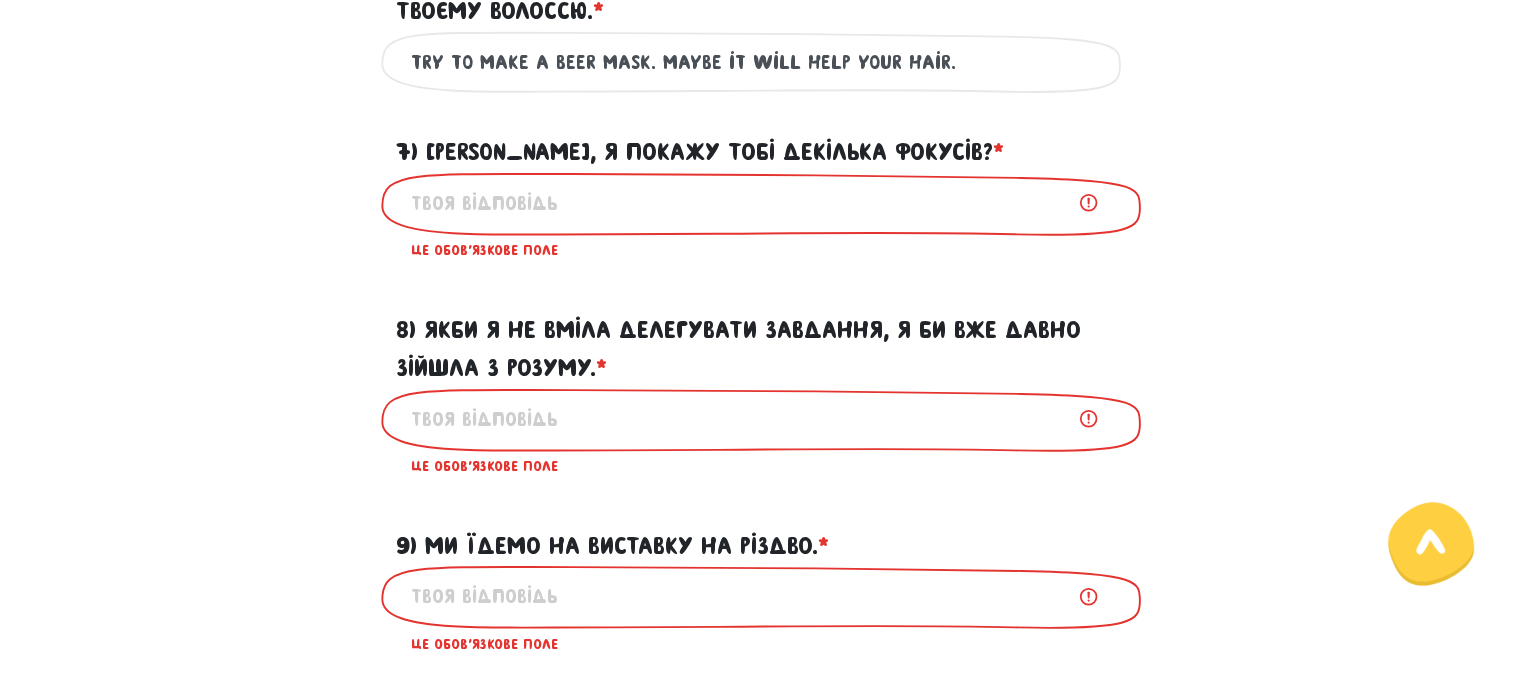 type on "Try to make a beer mask. Maybe it will help your hair." 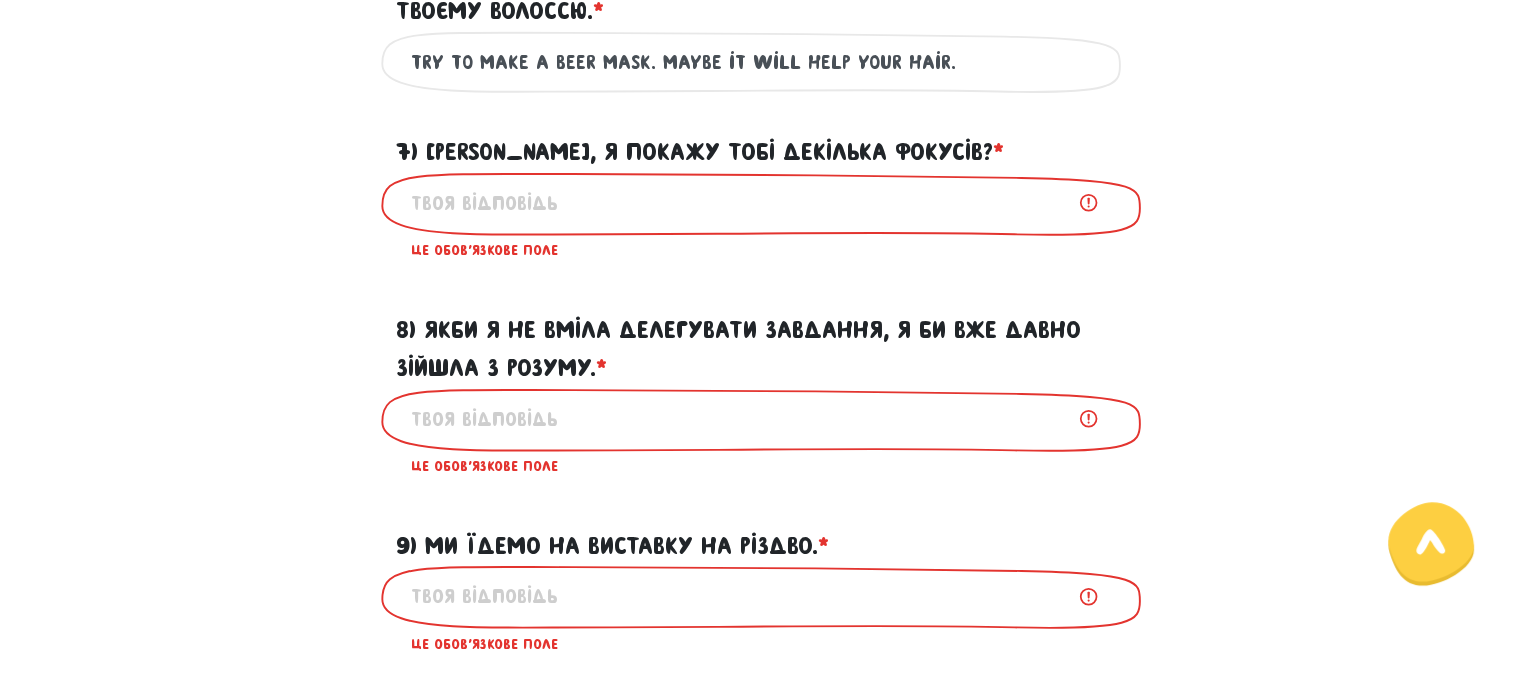 click on "7) [PERSON_NAME], я покажу тобі декілька фокусів? *
?" at bounding box center [761, 203] 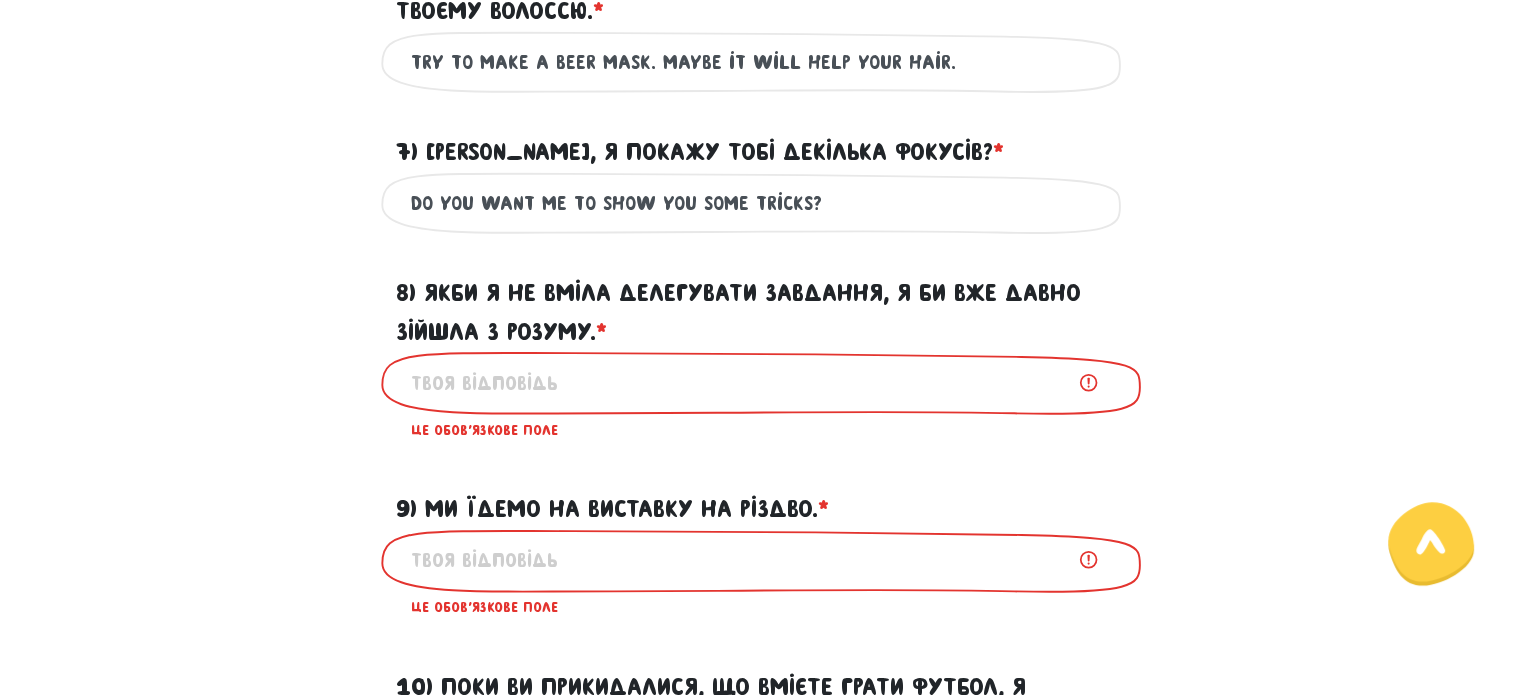 click on "Do you want me to show you some tricks?" at bounding box center [761, 203] 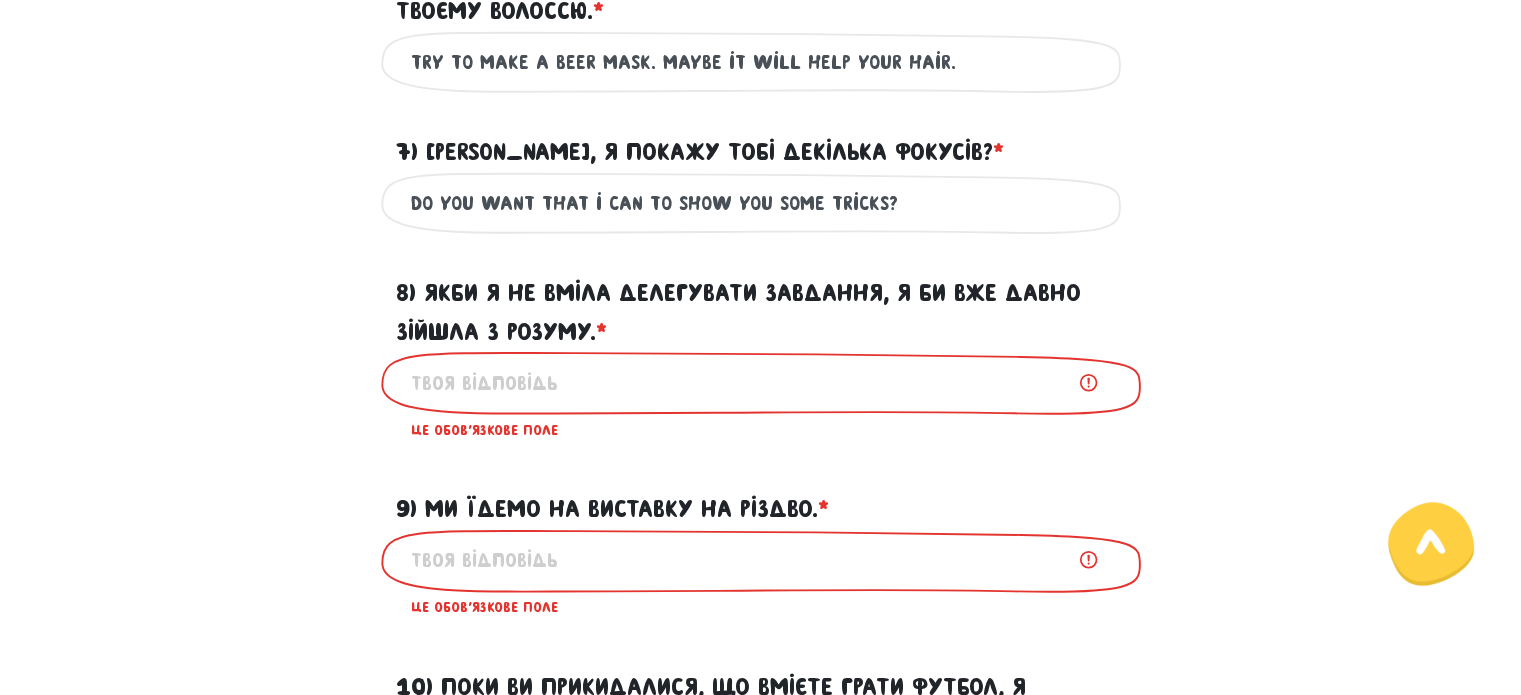 click on "Do you want that i can to show you some tricks?" at bounding box center (761, 203) 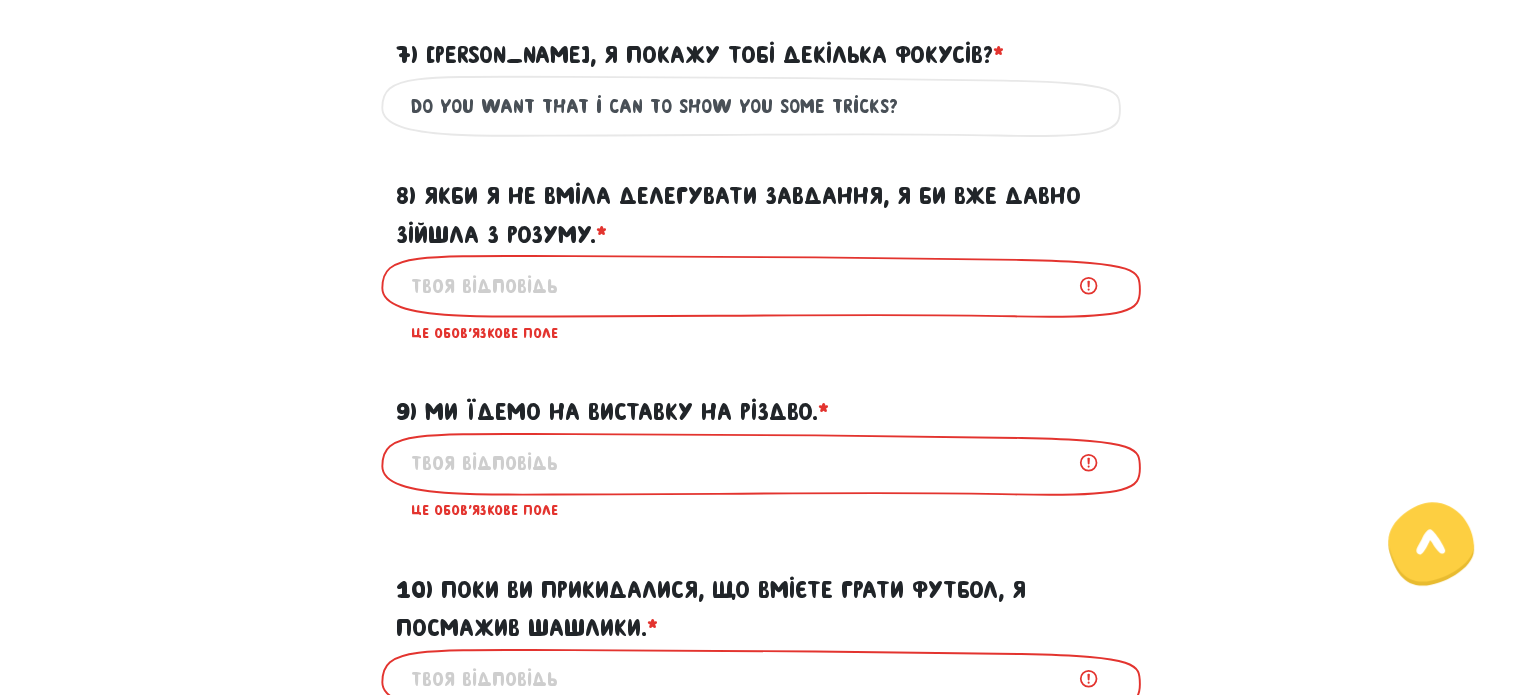 scroll, scrollTop: 1539, scrollLeft: 0, axis: vertical 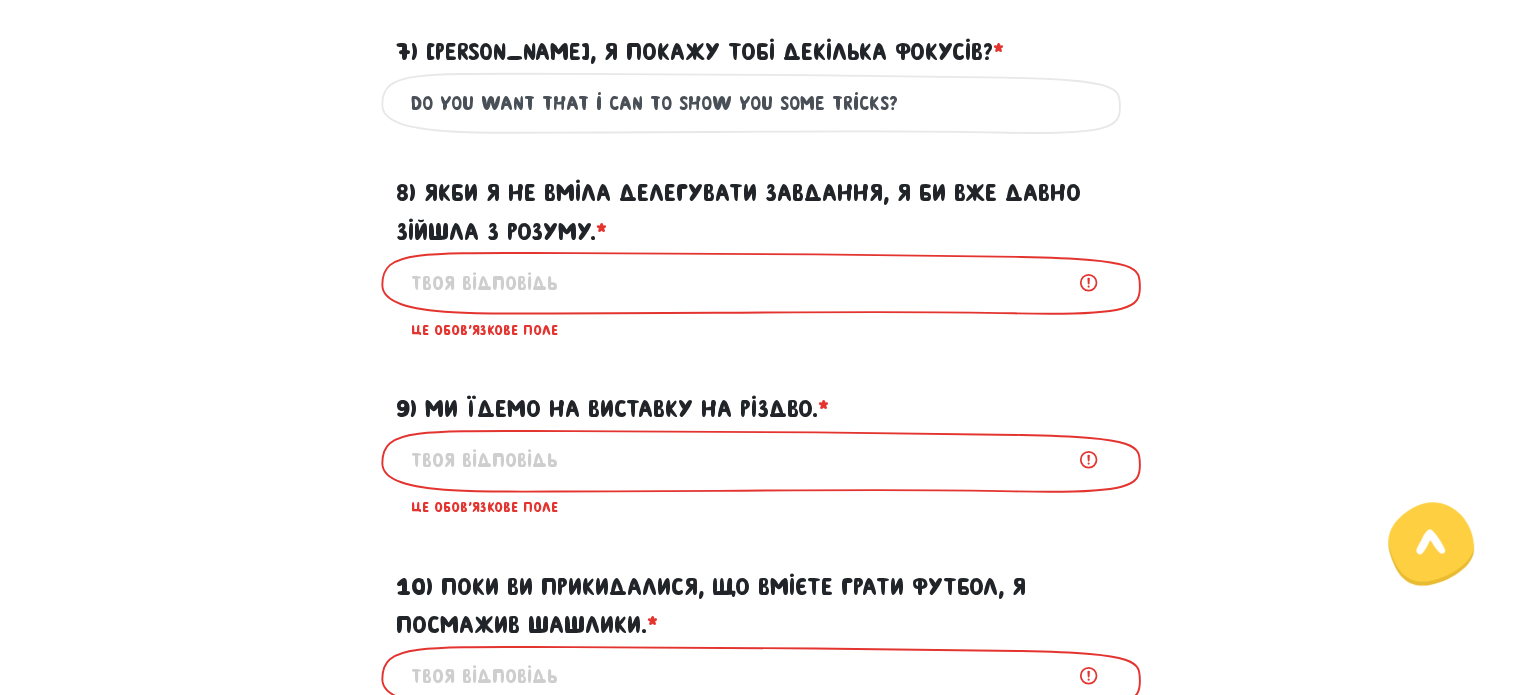 type on "Try to make a beer mask. Maybe it will help your hair" 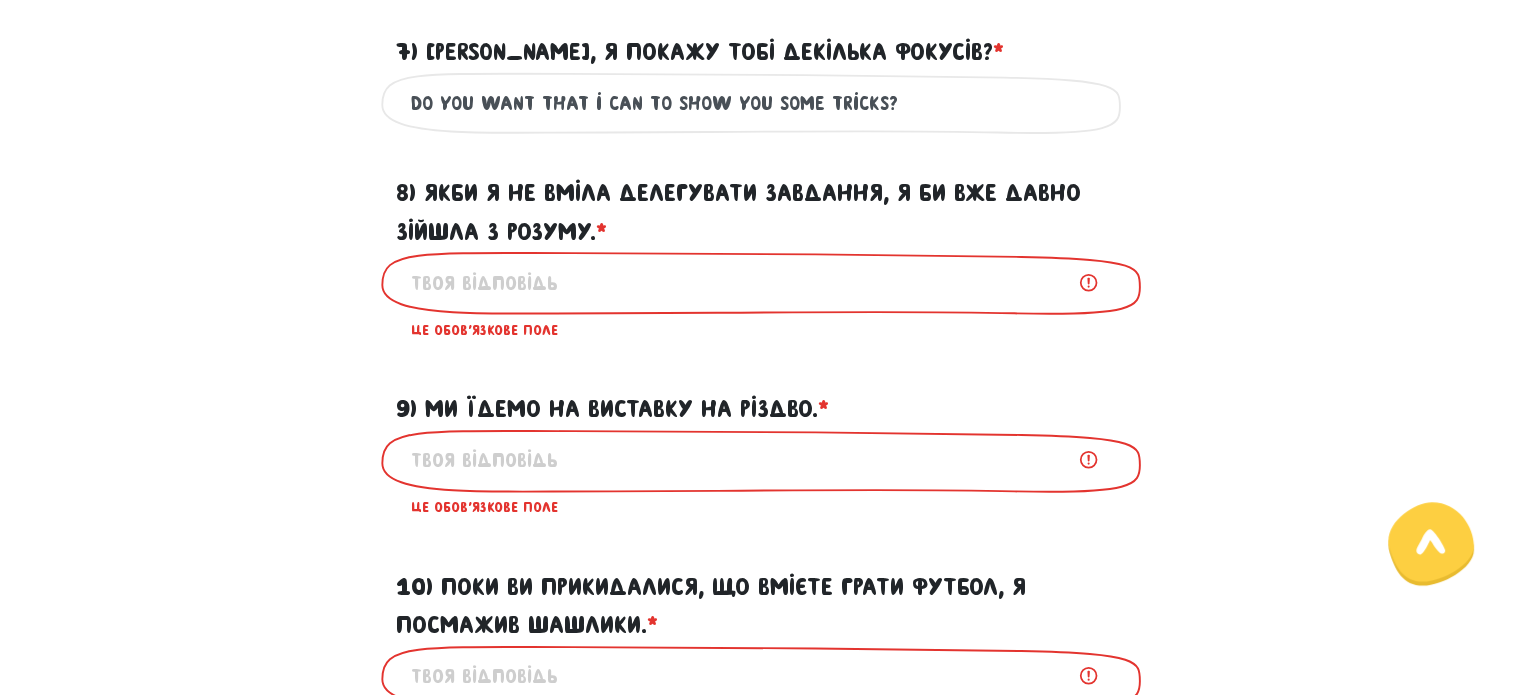 click on "8) Якби я не вміла делегувати завдання, я би вже давно зійшла з розуму. *
?" at bounding box center (761, 282) 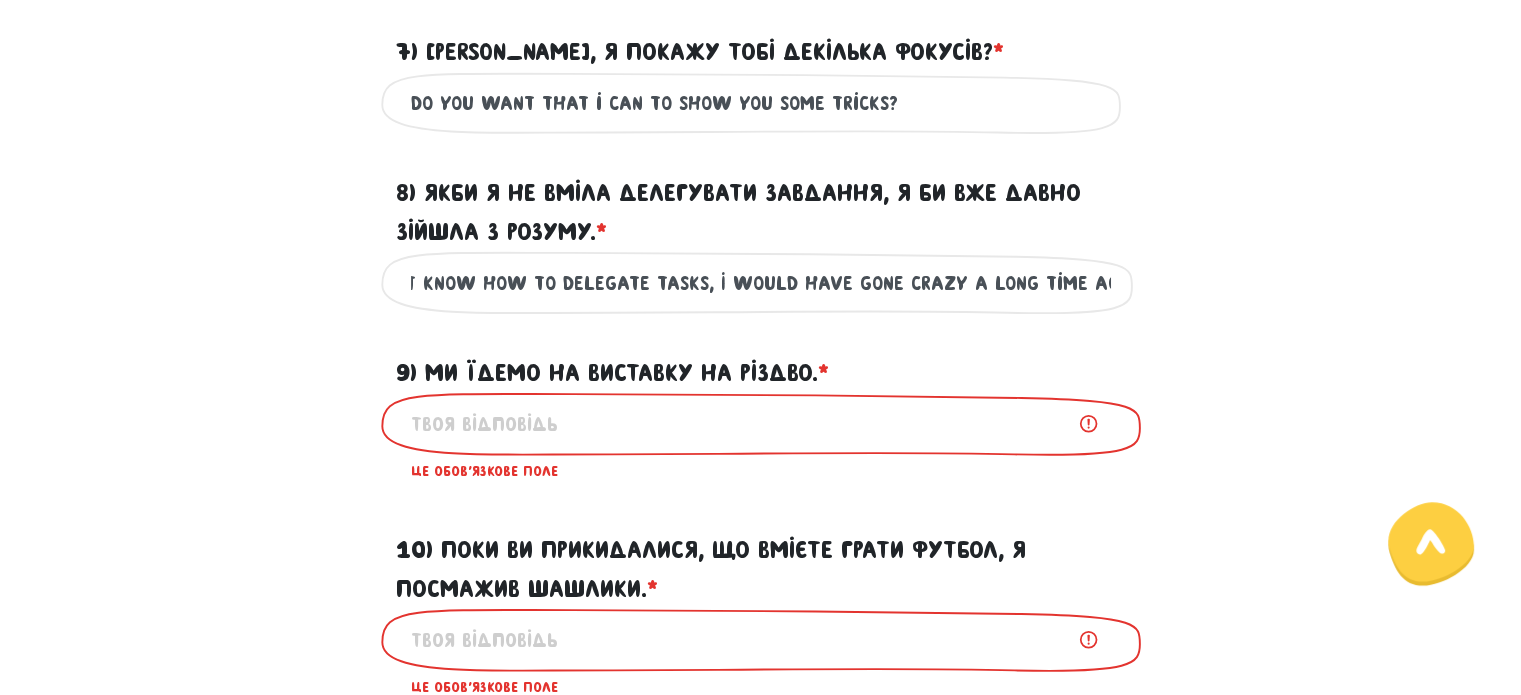 scroll, scrollTop: 0, scrollLeft: 79, axis: horizontal 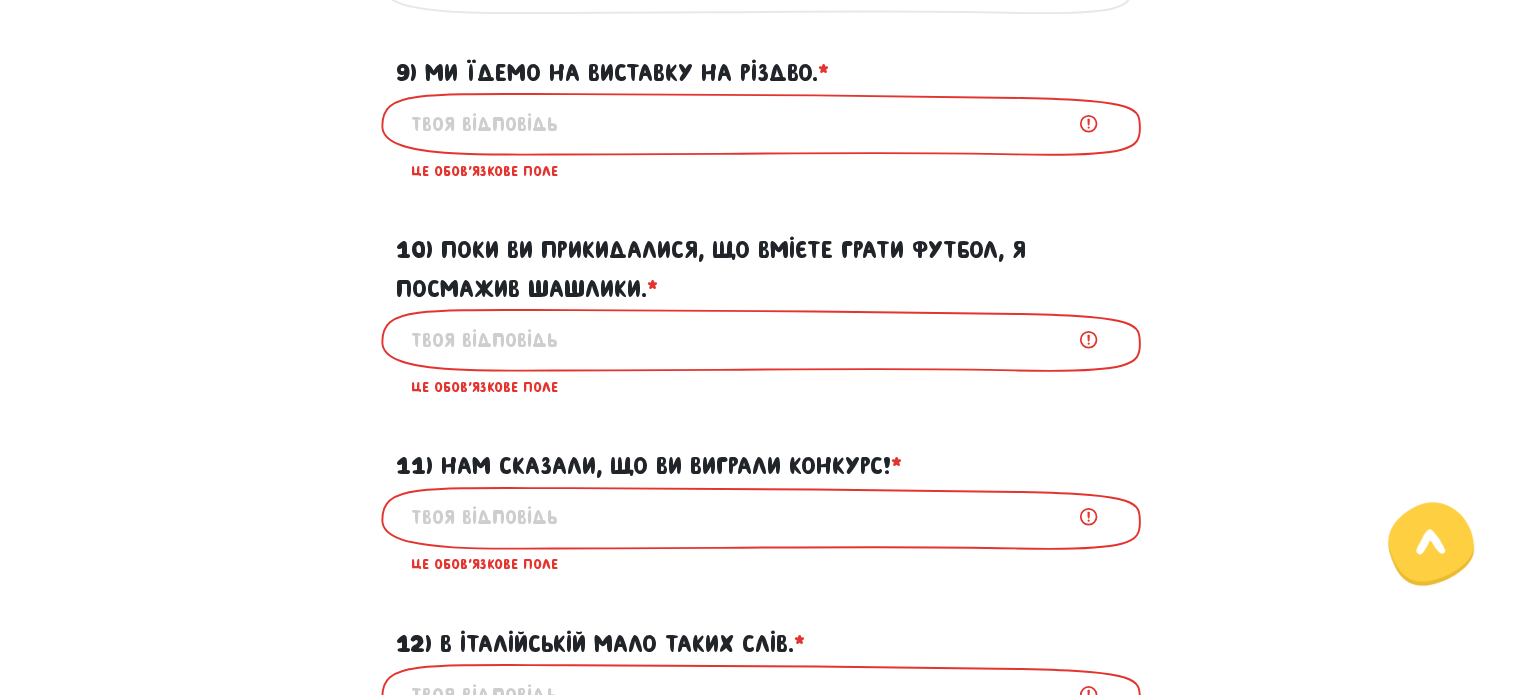 type on "If I didn't know how to delegate tasks, I would have gone crazy a long time ago" 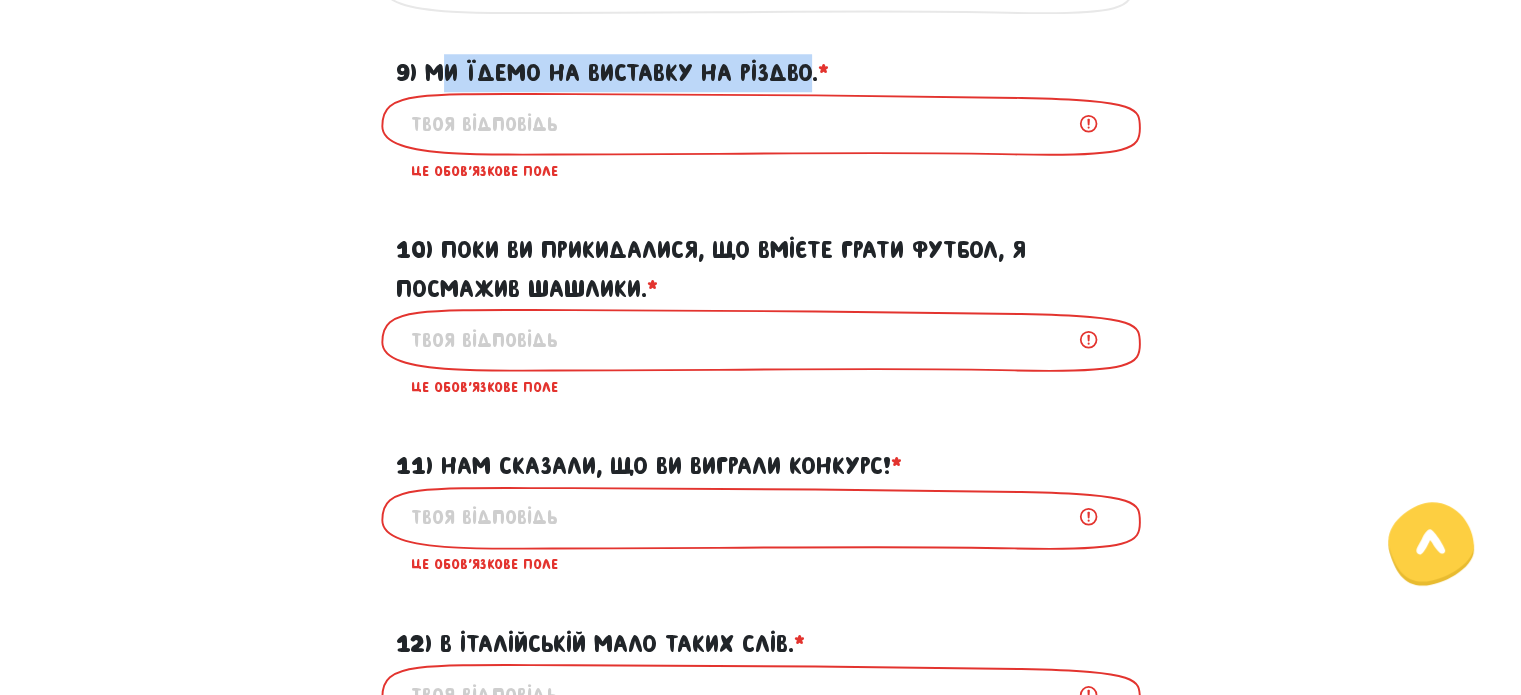 drag, startPoint x: 813, startPoint y: 115, endPoint x: 439, endPoint y: 111, distance: 374.0214 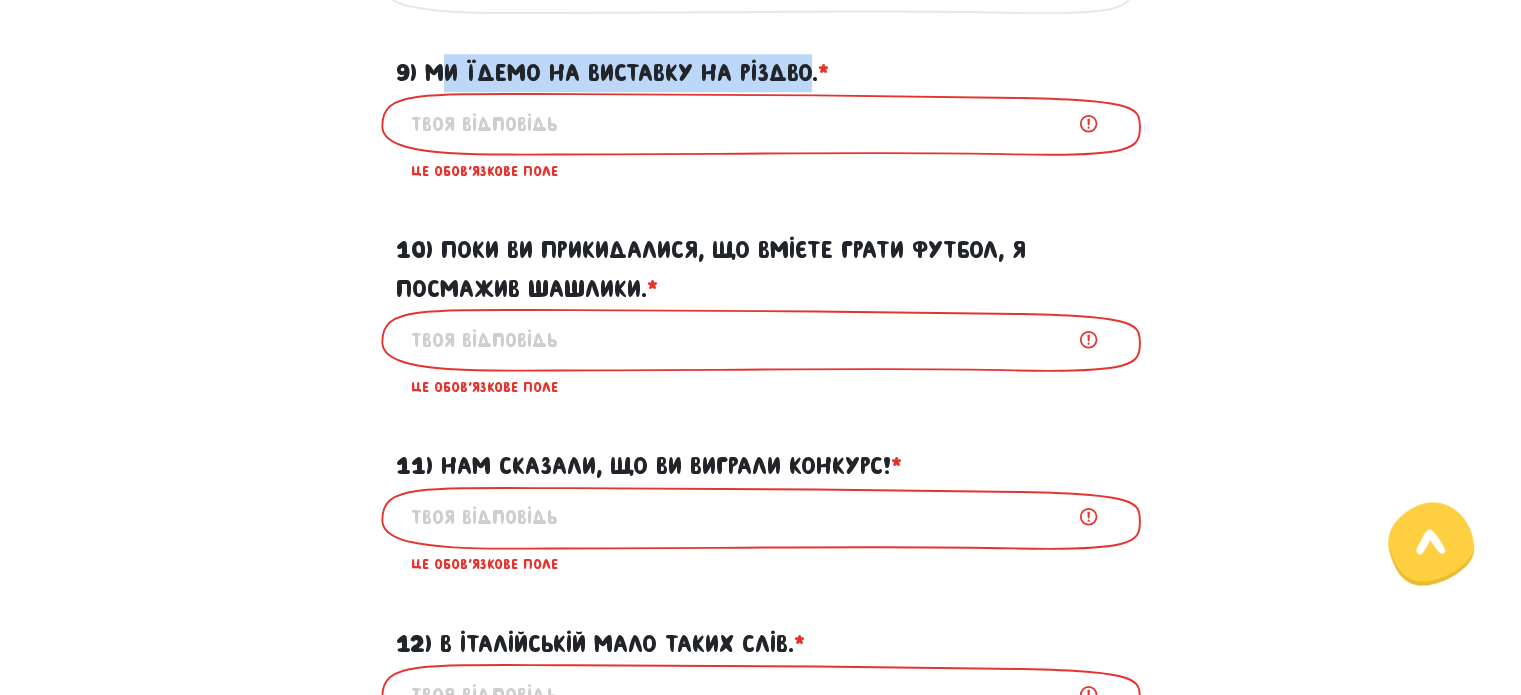 click on "9) Ми їдемо на виставку на Різдво. *
?" at bounding box center (612, 73) 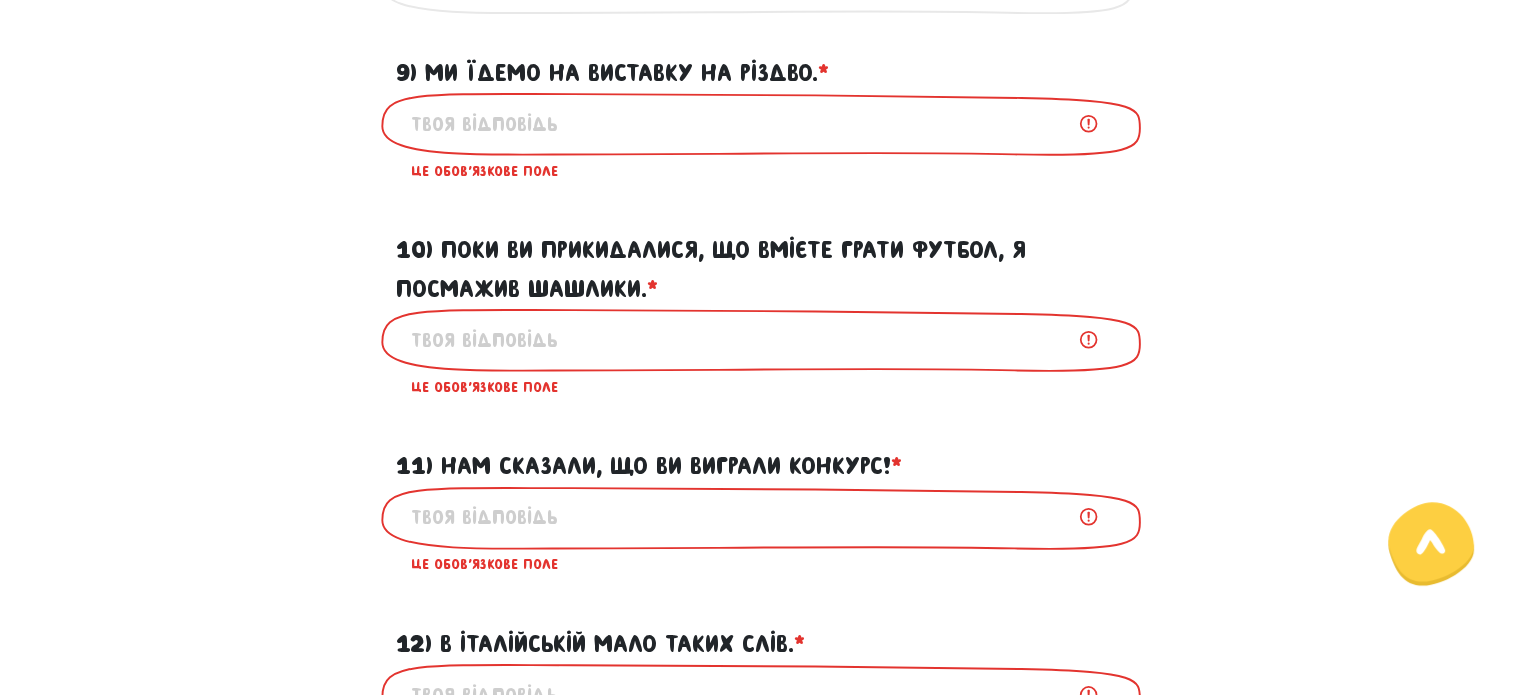 click on "9) Ми їдемо на виставку на Різдво. *
?" at bounding box center [612, 73] 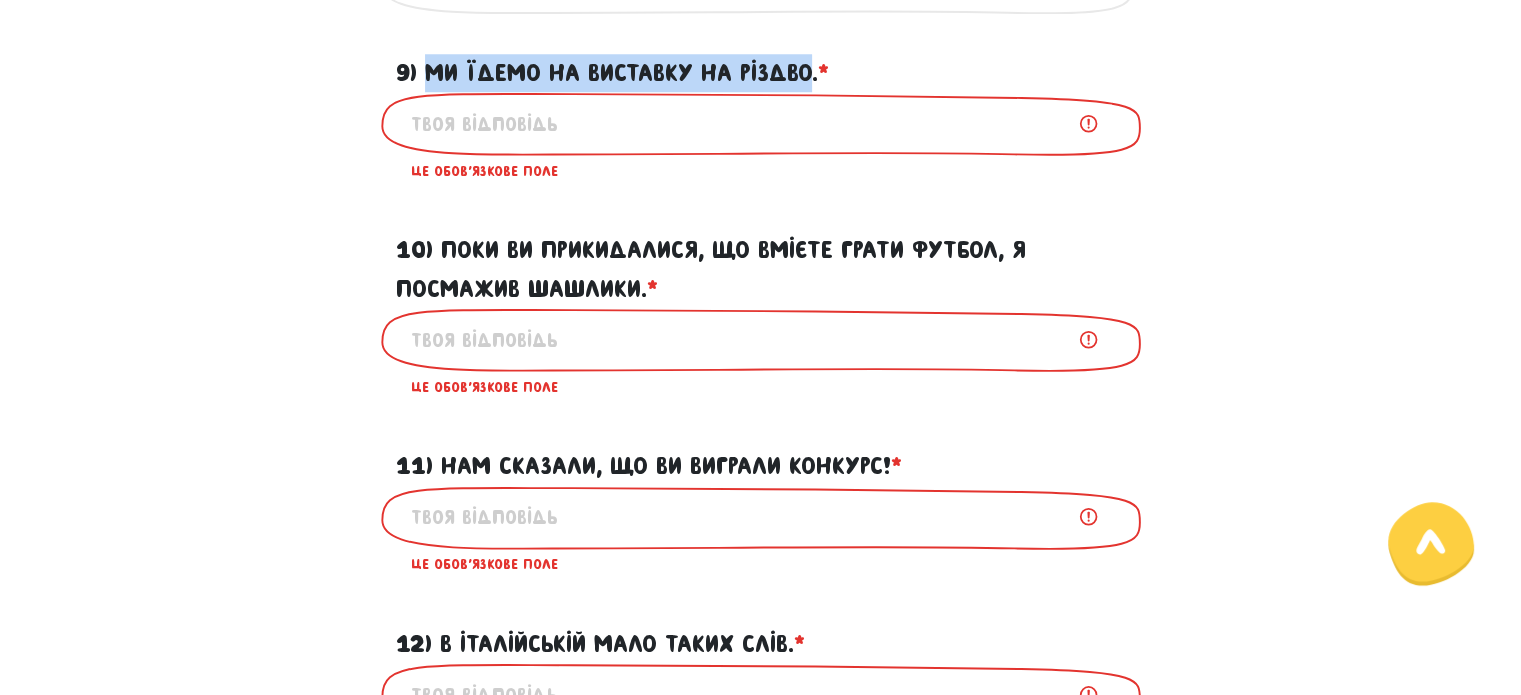 drag, startPoint x: 431, startPoint y: 111, endPoint x: 772, endPoint y: 115, distance: 341.02347 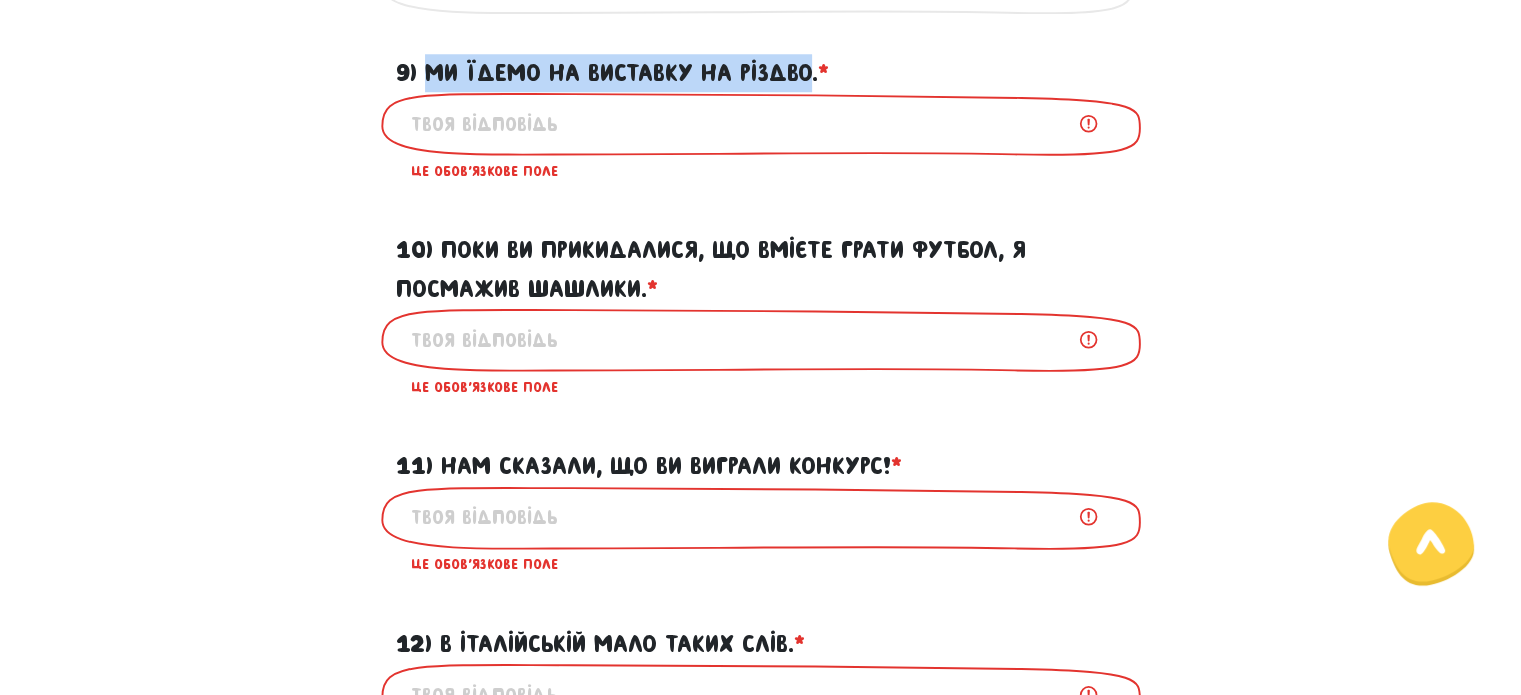 click on "9) Ми їдемо на виставку на Різдво. *
?" at bounding box center (612, 73) 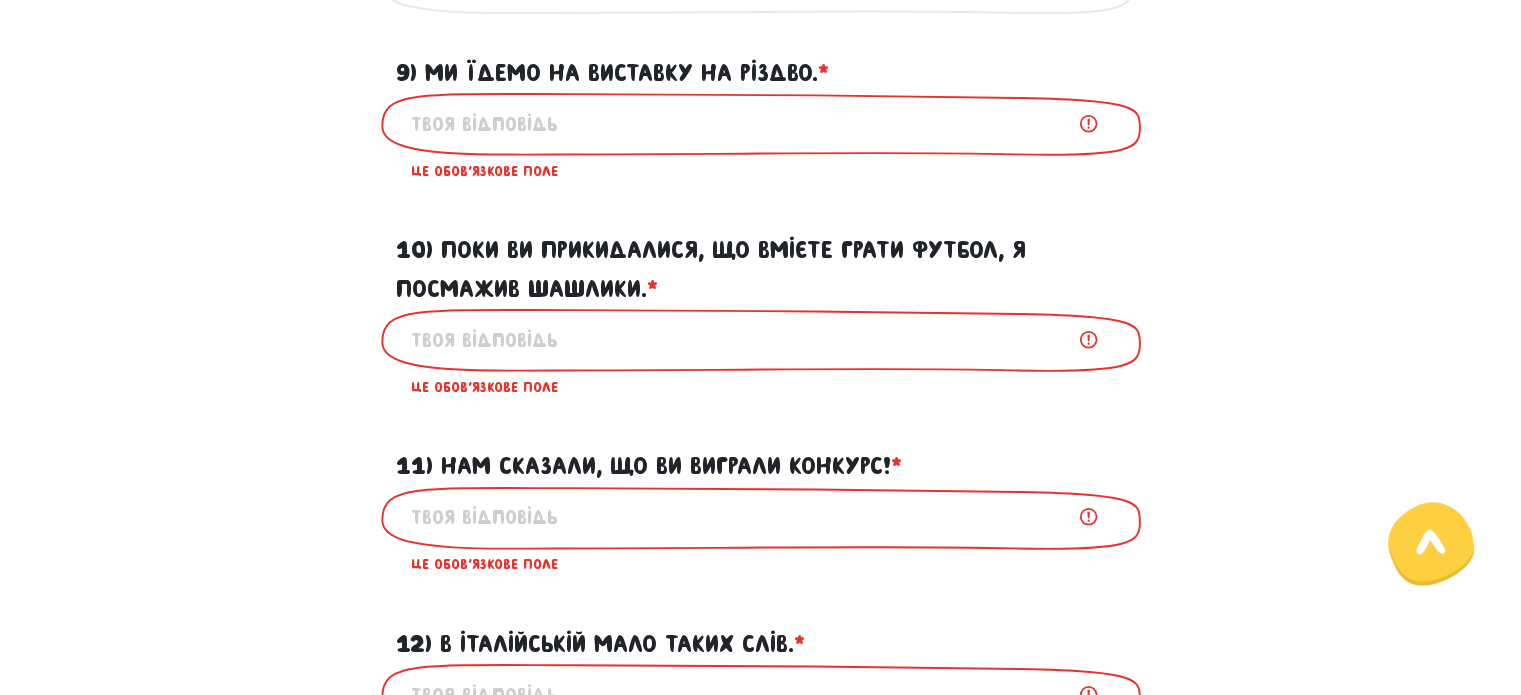 click on "9) Ми їдемо на виставку на Різдво. *
?" at bounding box center [761, 123] 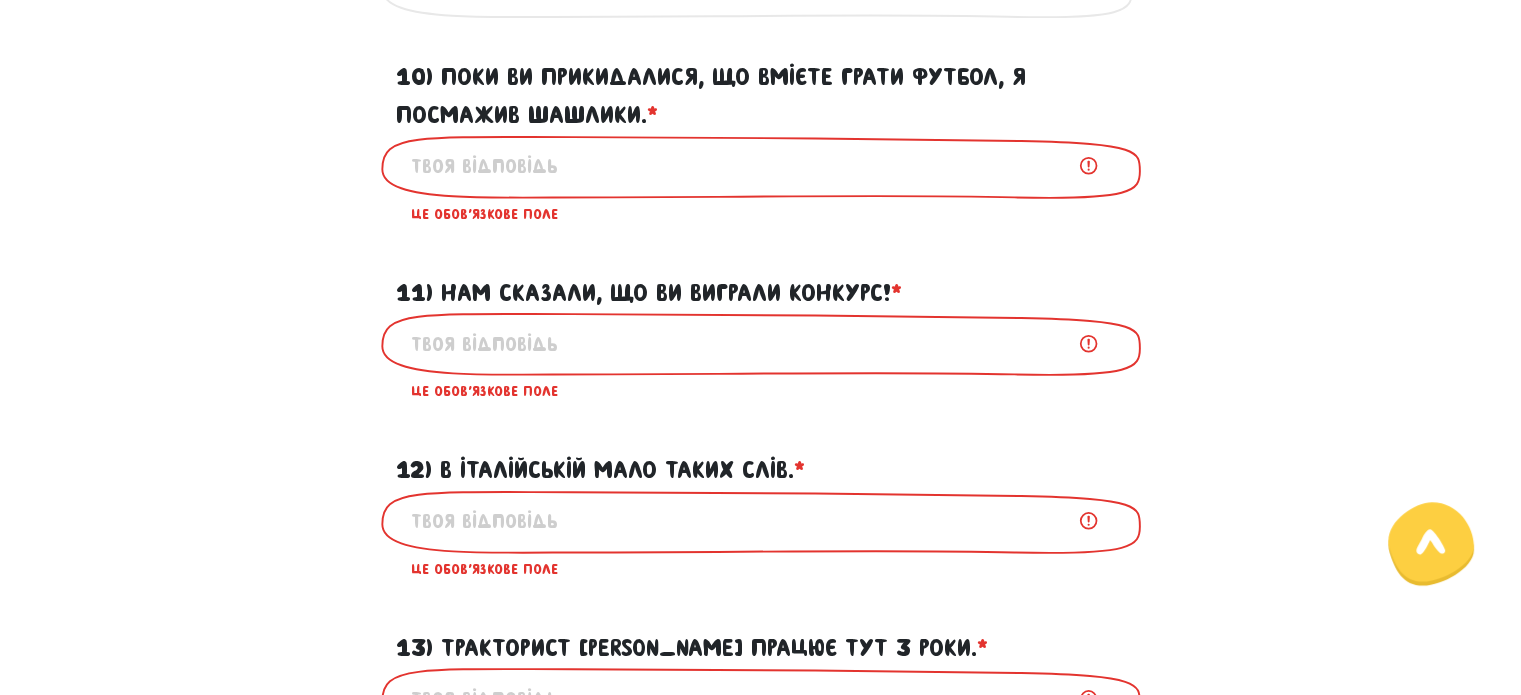 scroll, scrollTop: 1939, scrollLeft: 0, axis: vertical 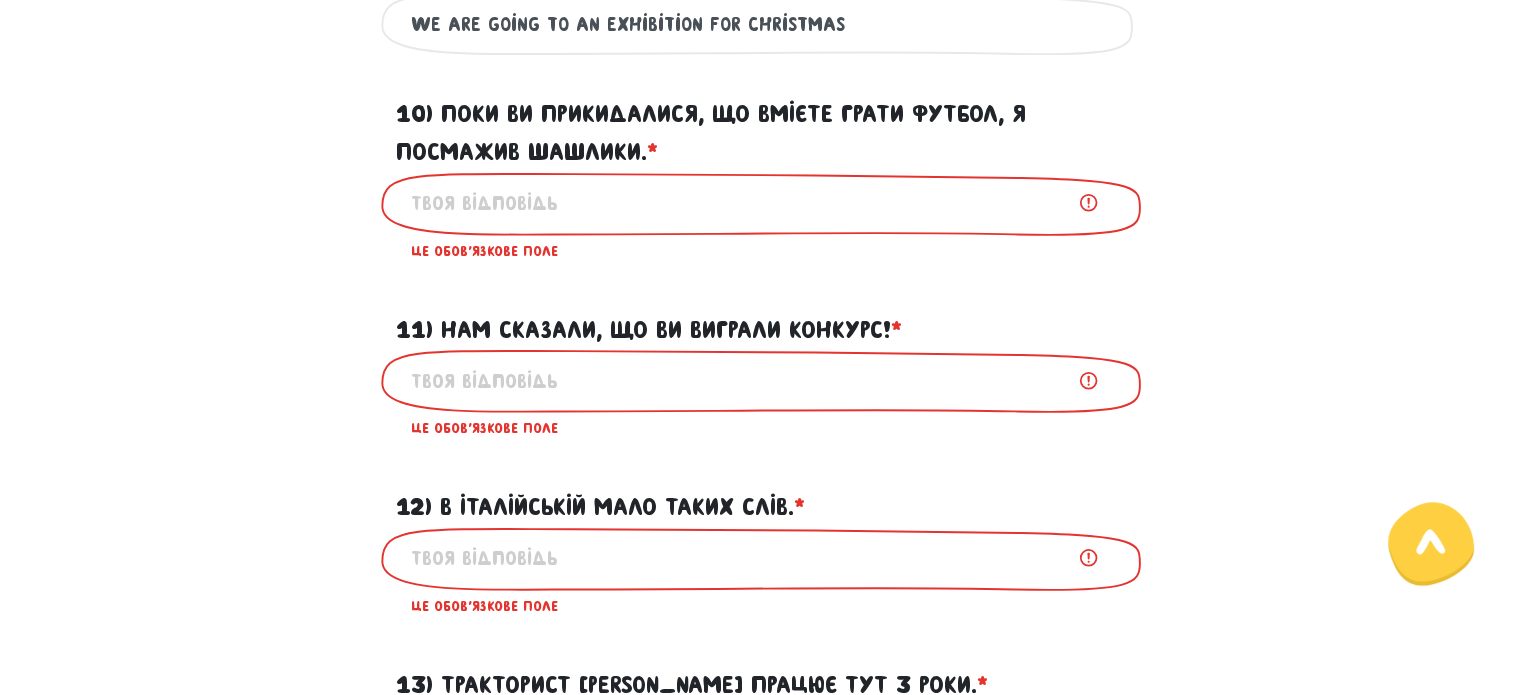 type on "We are going to an exhibition for Christmas" 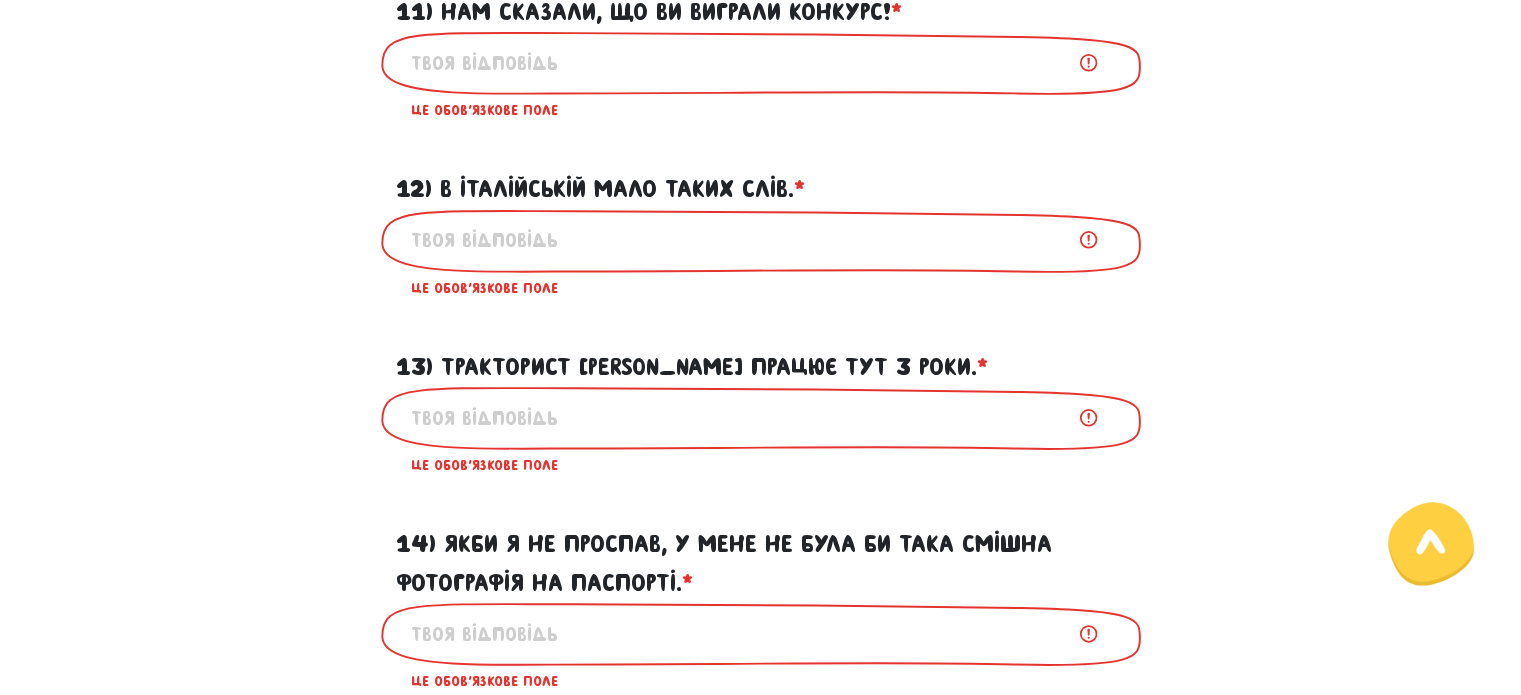 scroll, scrollTop: 2039, scrollLeft: 0, axis: vertical 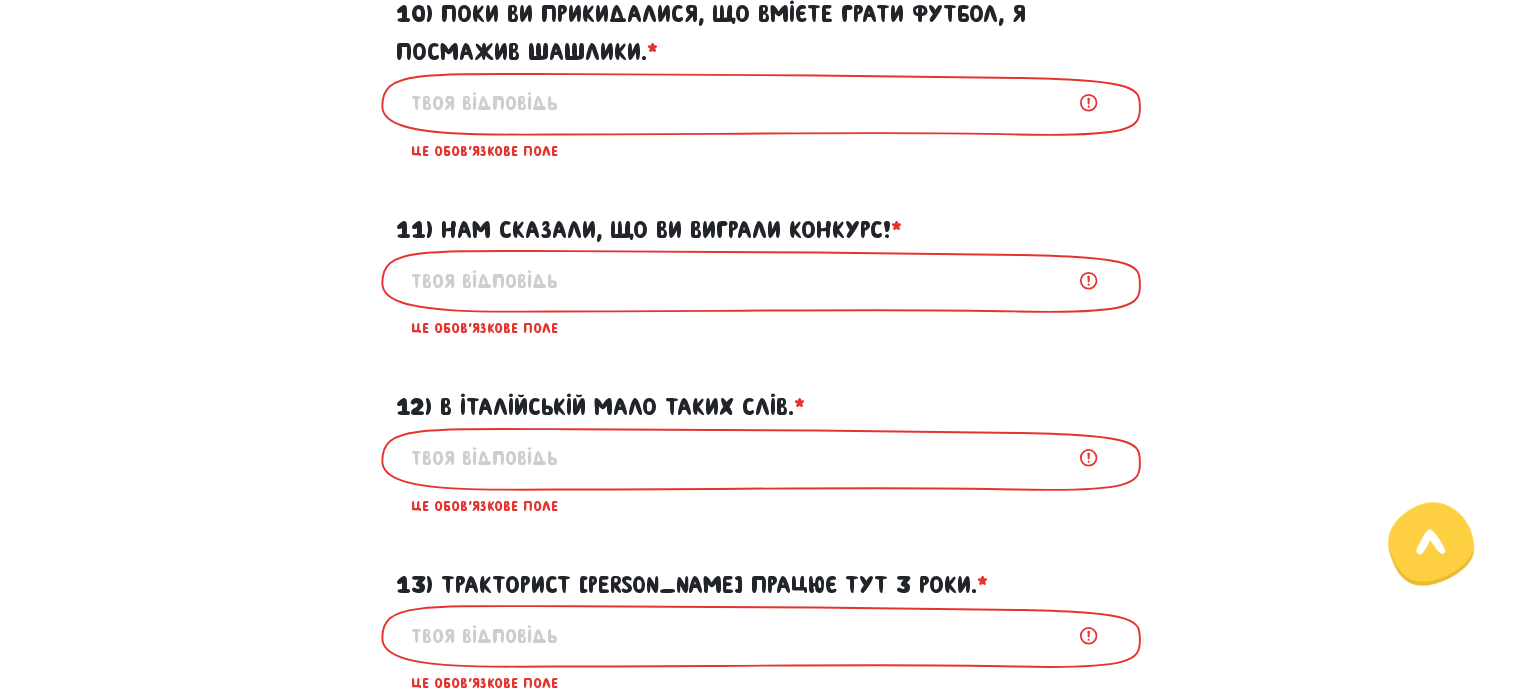 click on "10) Поки ви прикидалися, що вмієте грати футбол, я посмажив шашлики. *
?" at bounding box center [761, 103] 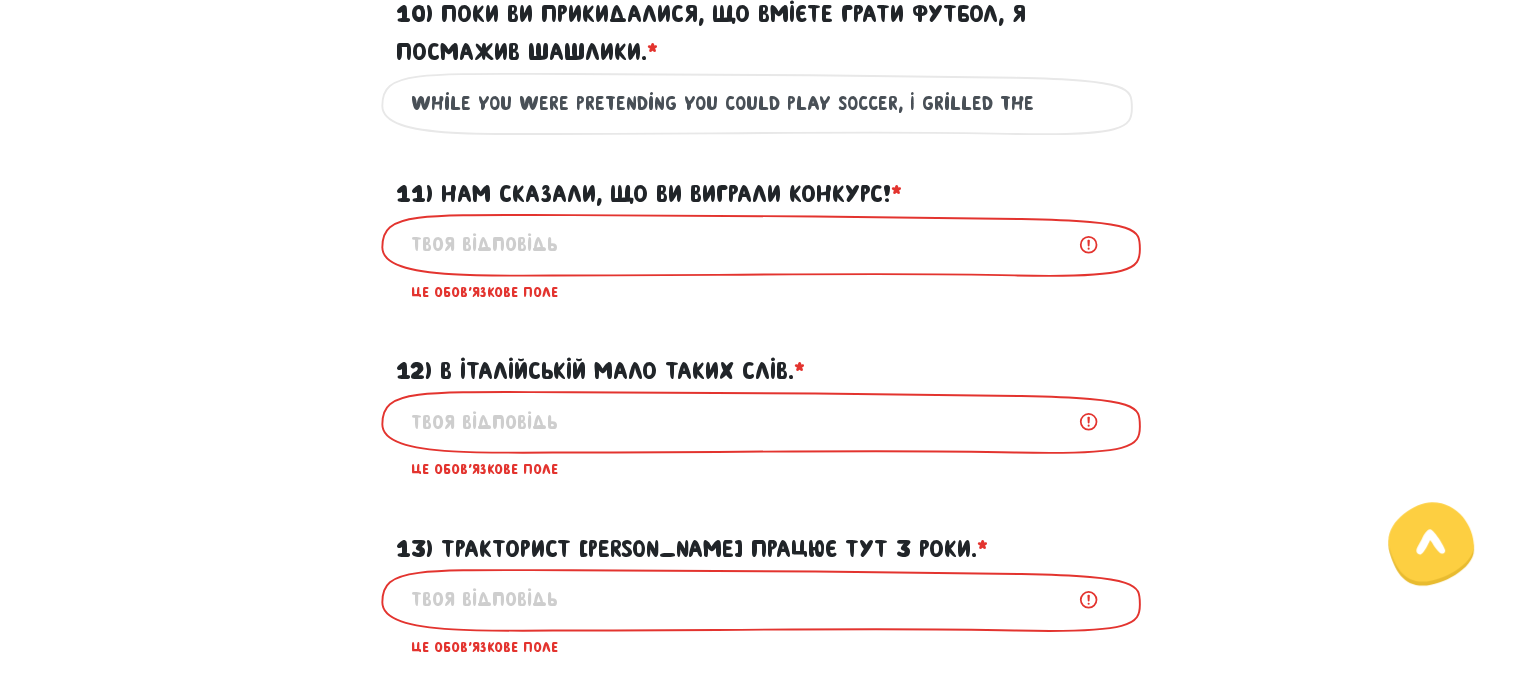 paste on "roast meat" 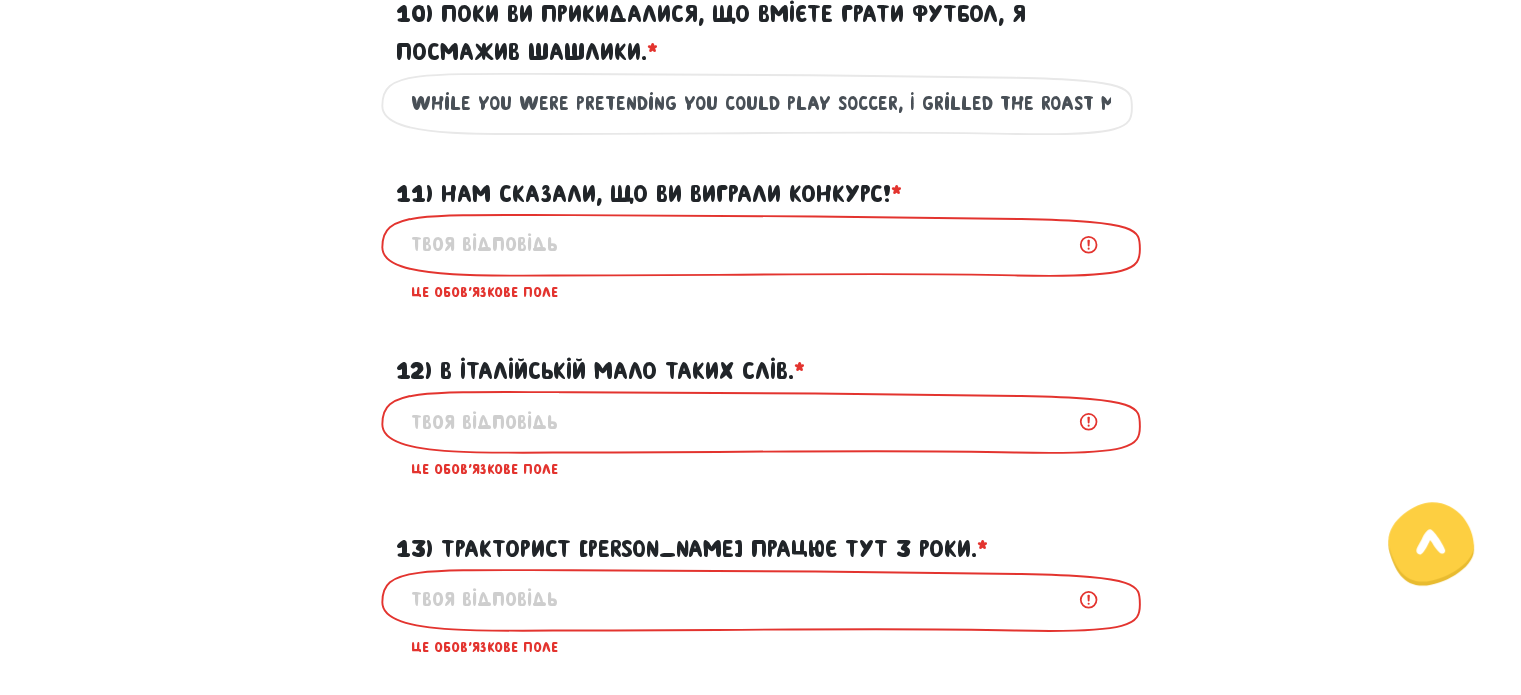 scroll, scrollTop: 0, scrollLeft: 16, axis: horizontal 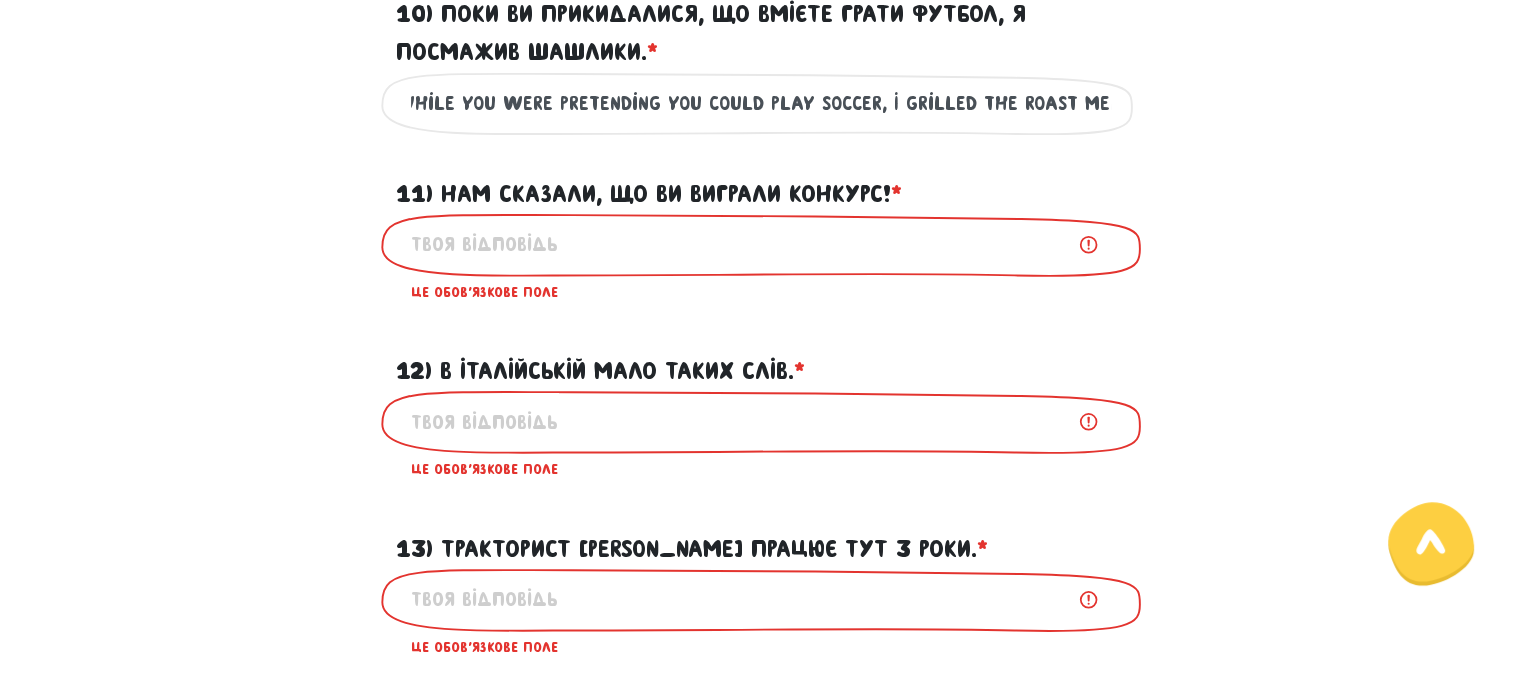 type on "While you were pretending you could play soccer, I grilled the roast meat" 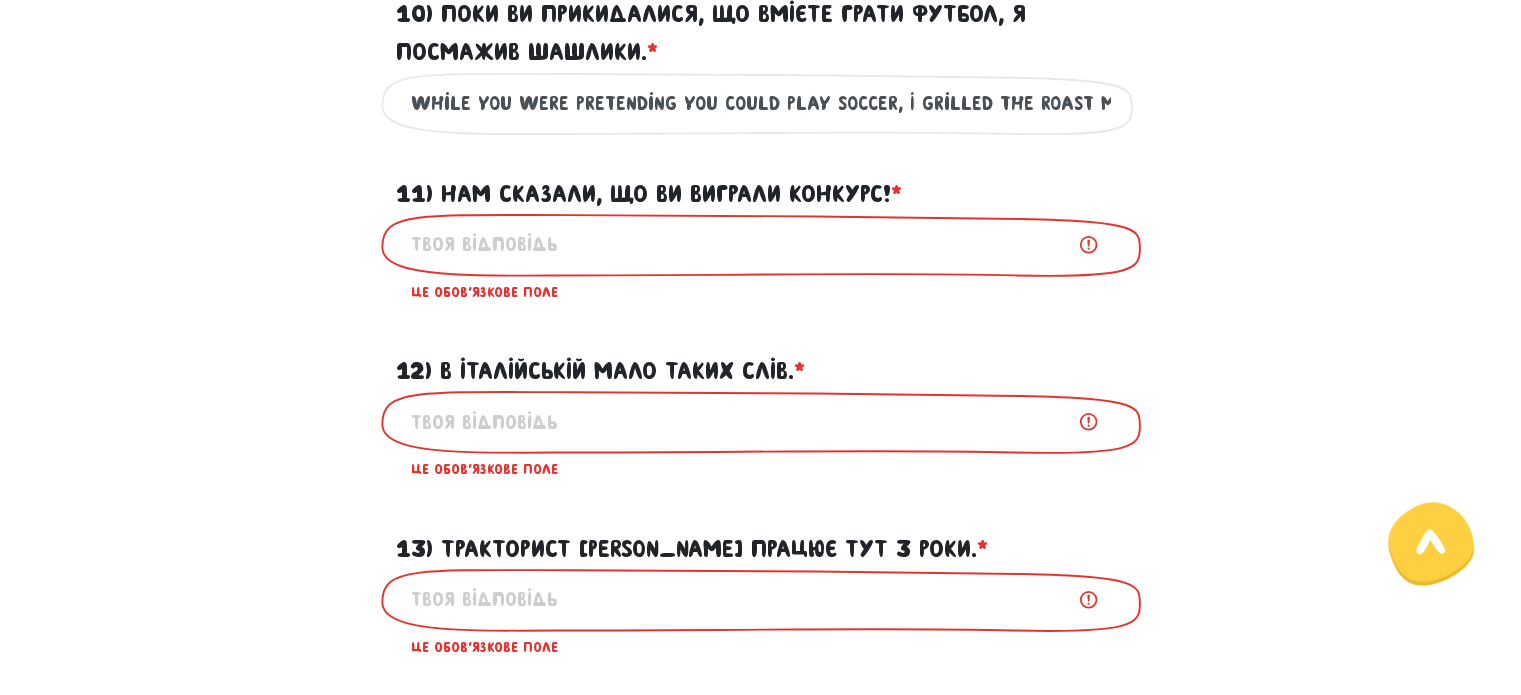 drag, startPoint x: 524, startPoint y: 299, endPoint x: 548, endPoint y: 295, distance: 24.33105 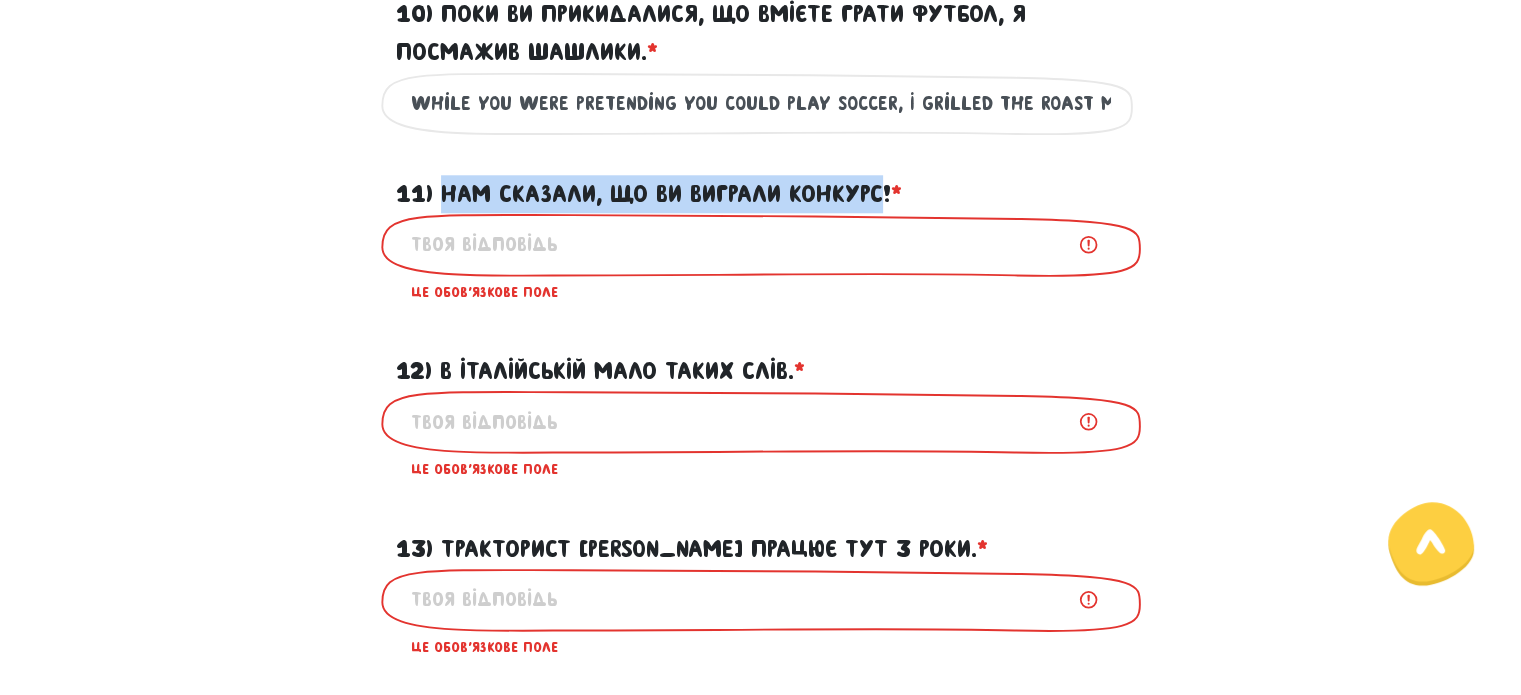 drag, startPoint x: 888, startPoint y: 228, endPoint x: 444, endPoint y: 234, distance: 444.04053 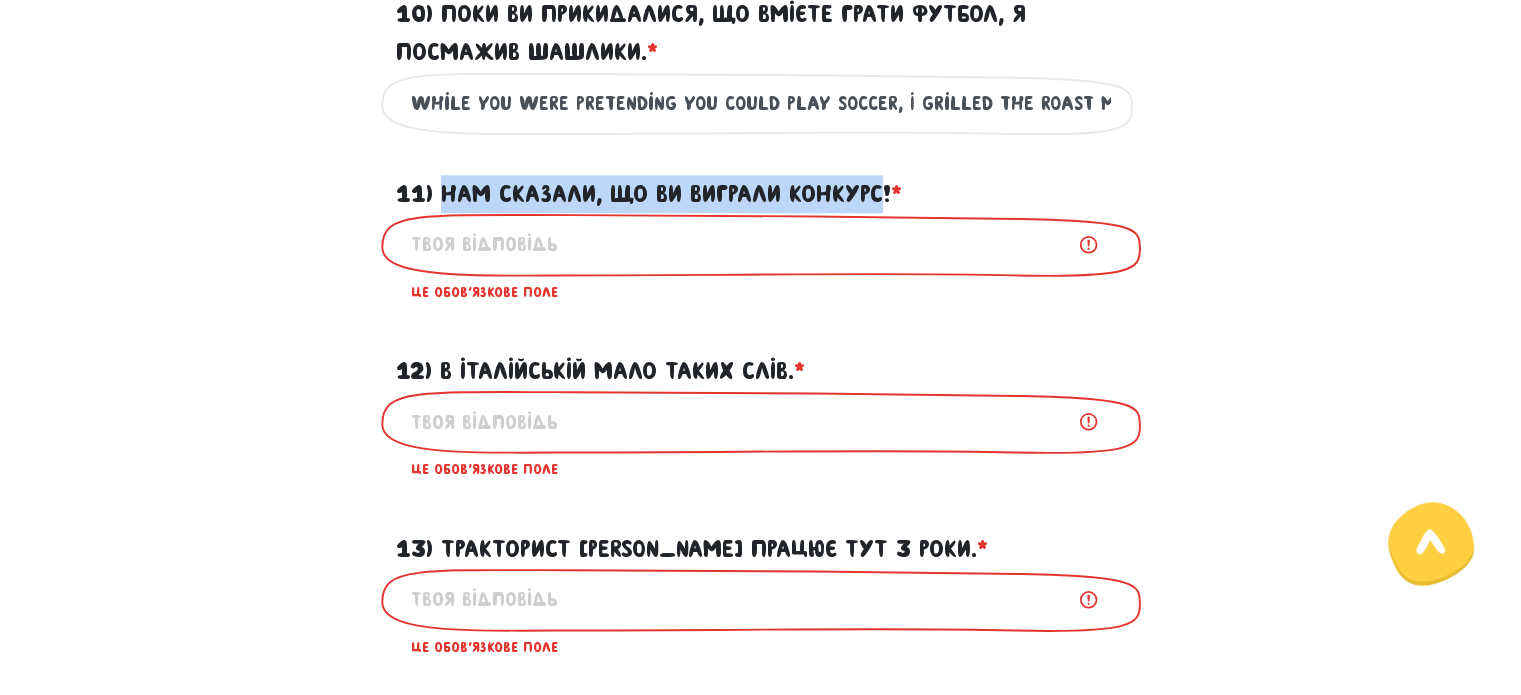 click on "11) Нам сказали, що ви виграли конкурс! *
?" at bounding box center [649, 194] 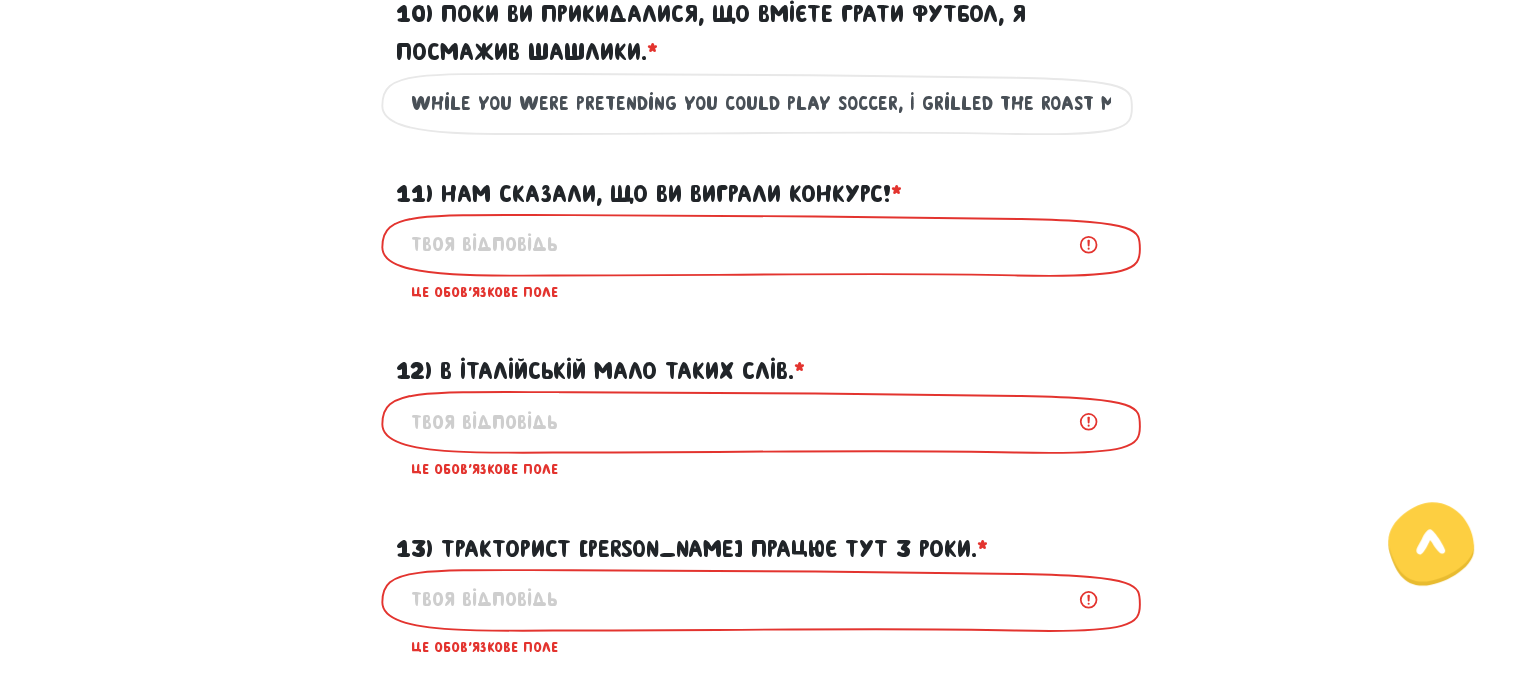 click on "Це обов'язкове поле" at bounding box center (761, 262) 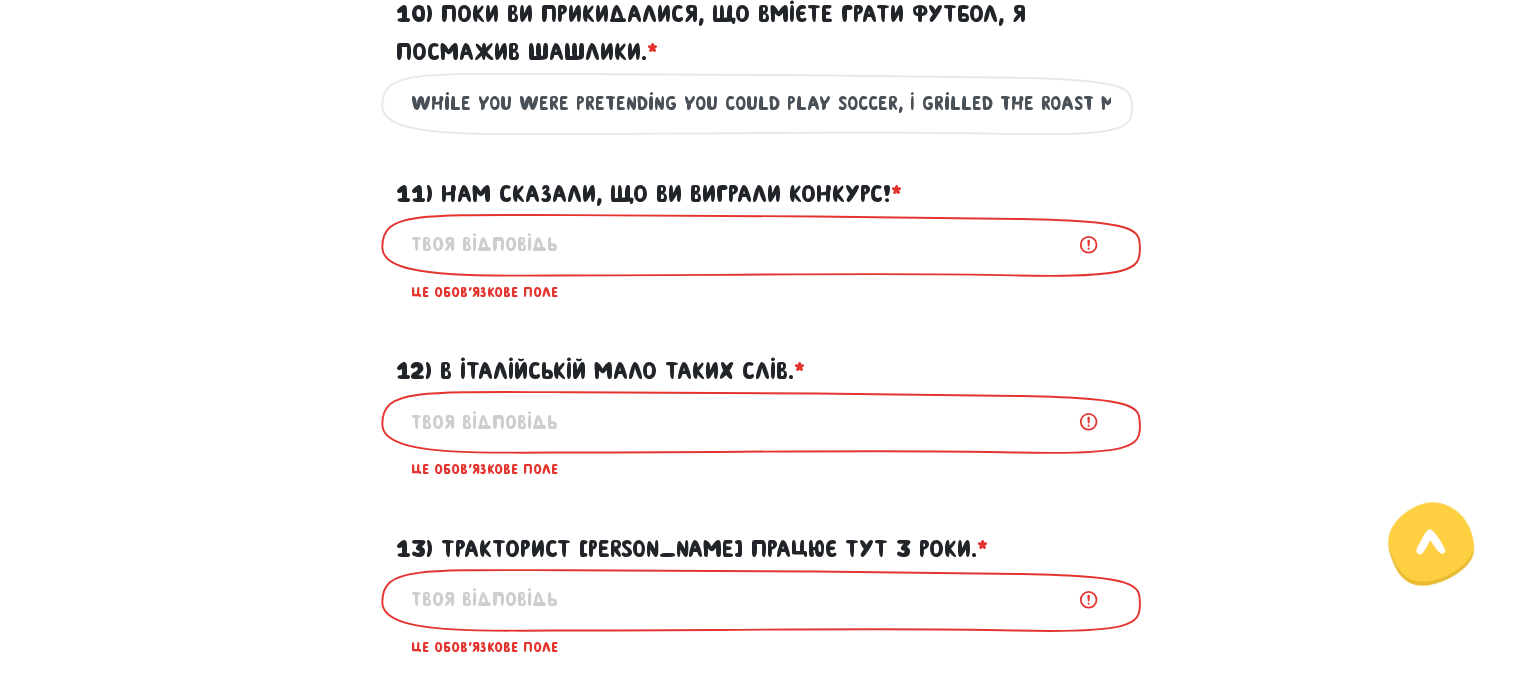 click on "11) Нам сказали, що ви виграли конкурс! *
?" at bounding box center [761, 244] 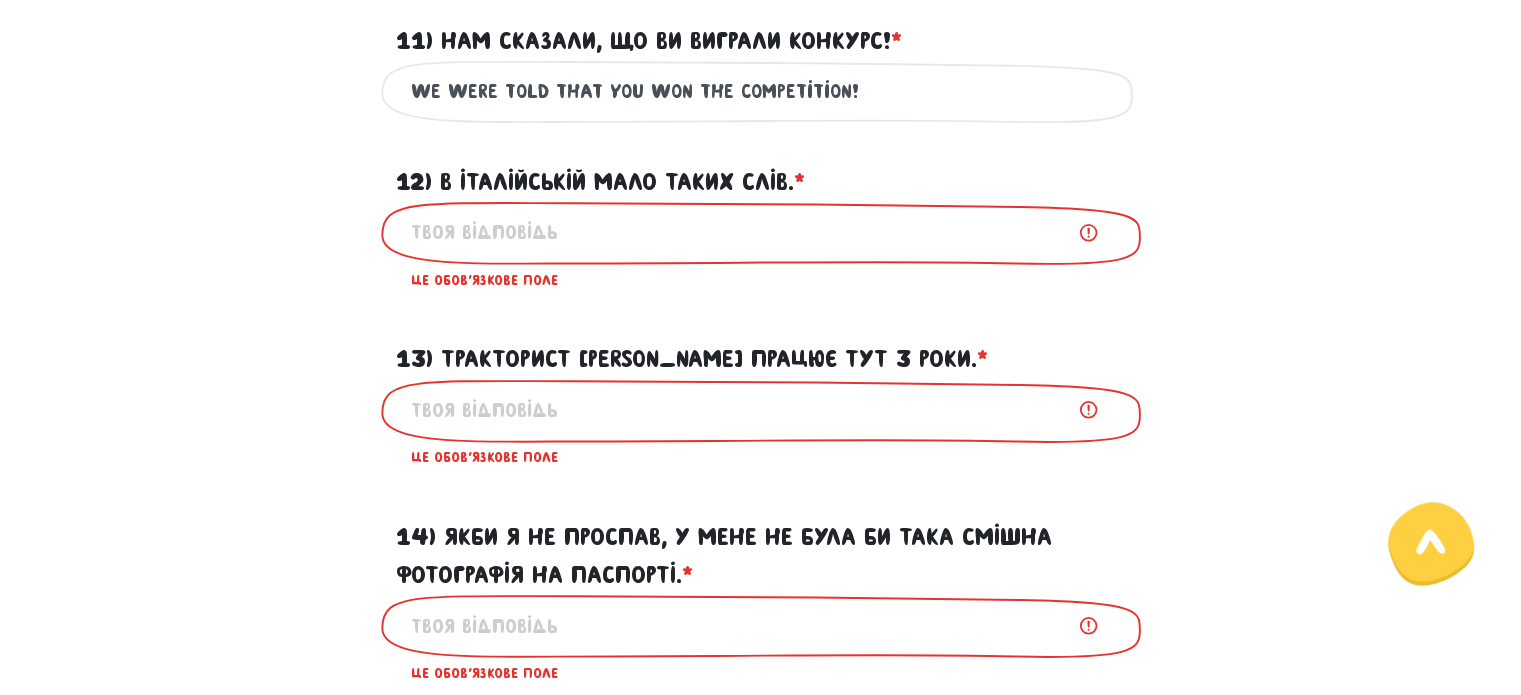 scroll, scrollTop: 2239, scrollLeft: 0, axis: vertical 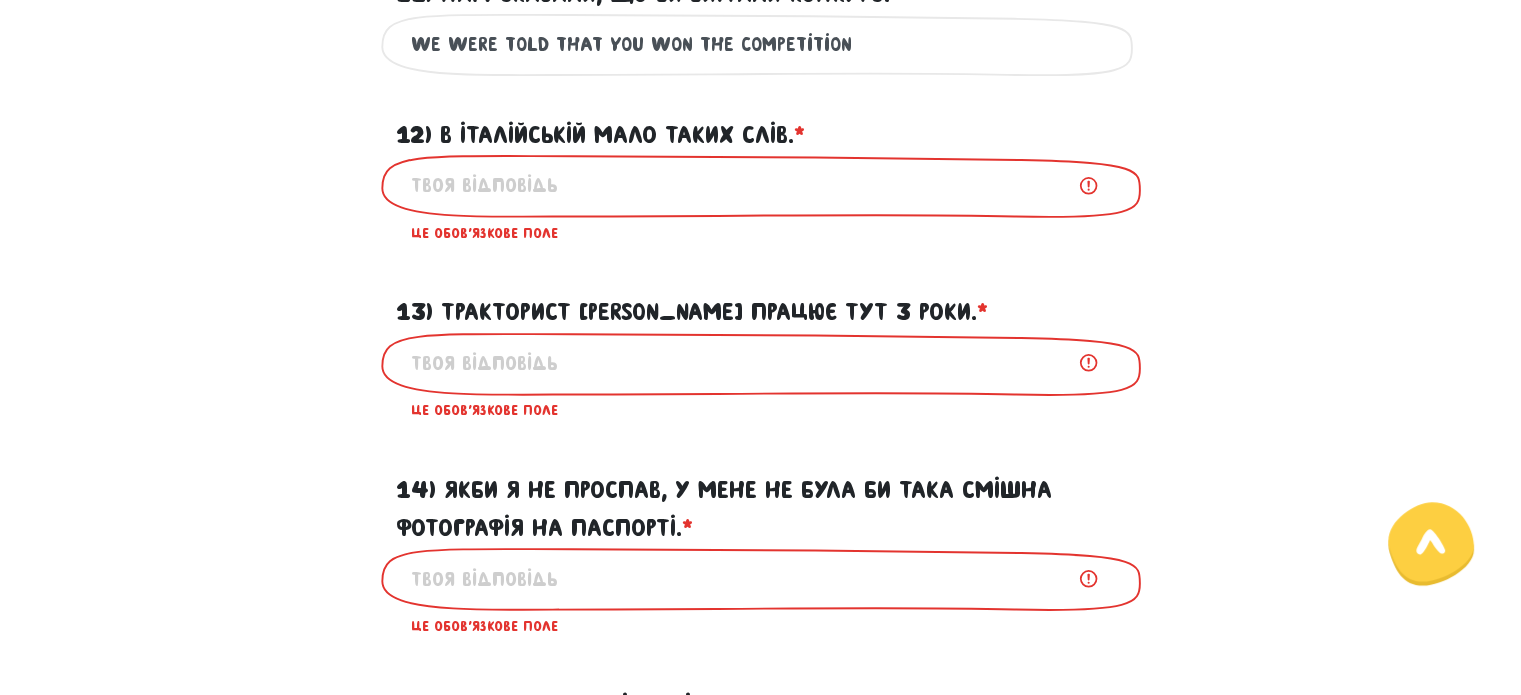 type on "We were told that you won the competition" 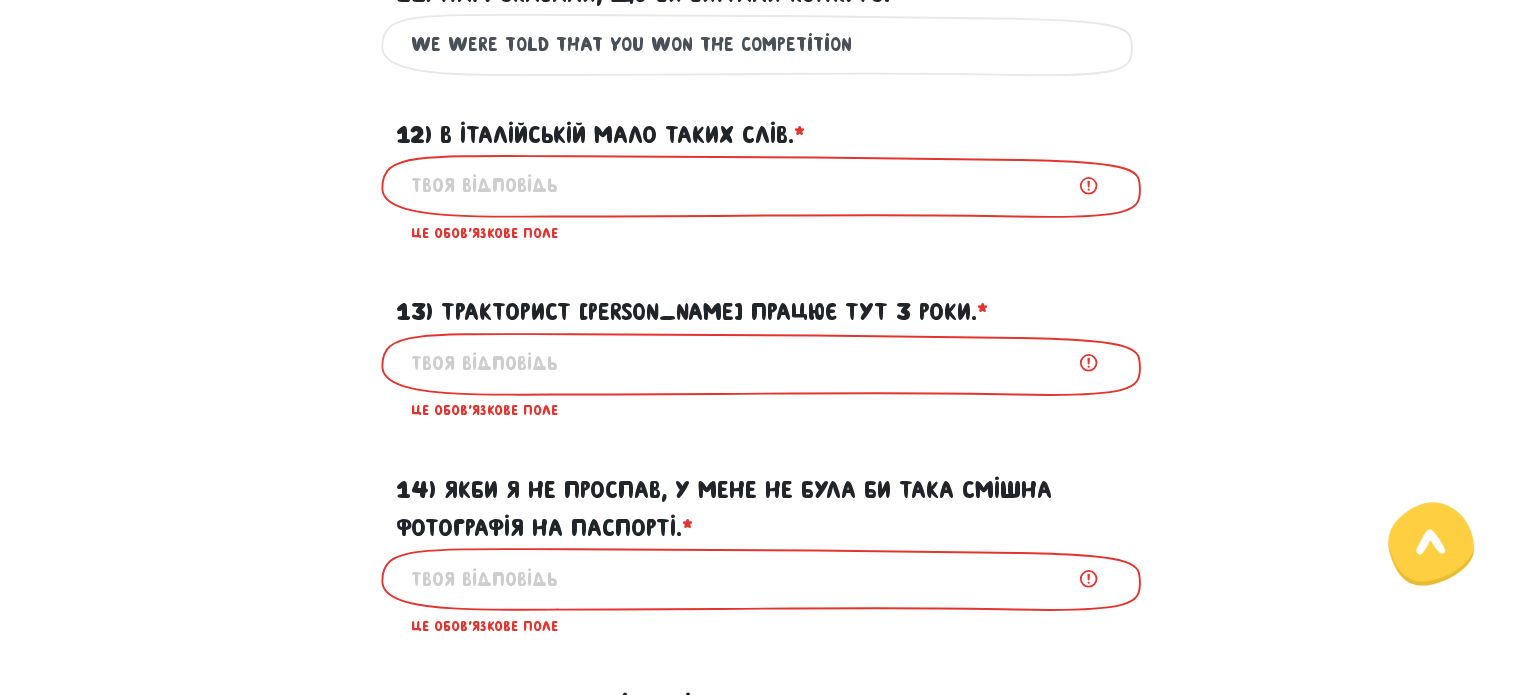 paste on "There are few such words in Italian." 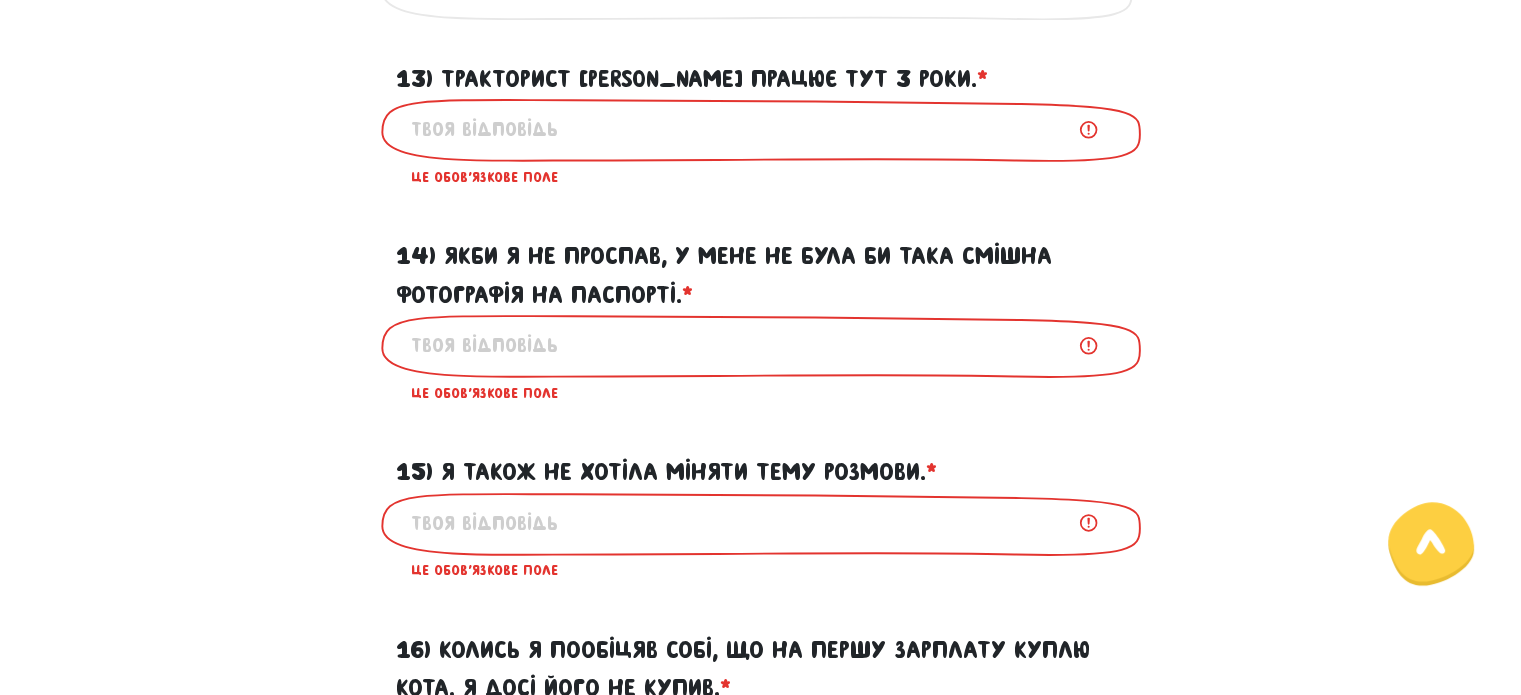 scroll, scrollTop: 2439, scrollLeft: 0, axis: vertical 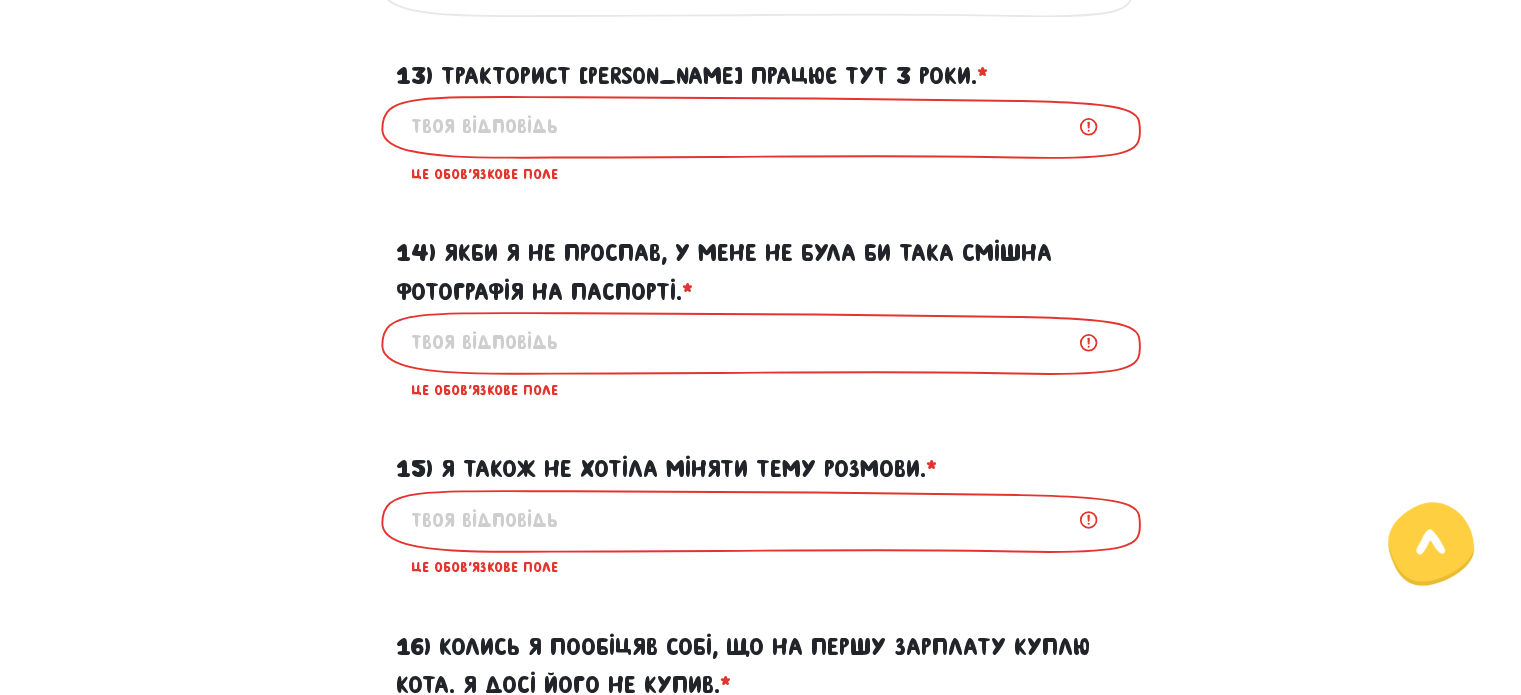 type on "There are few such words in Italian" 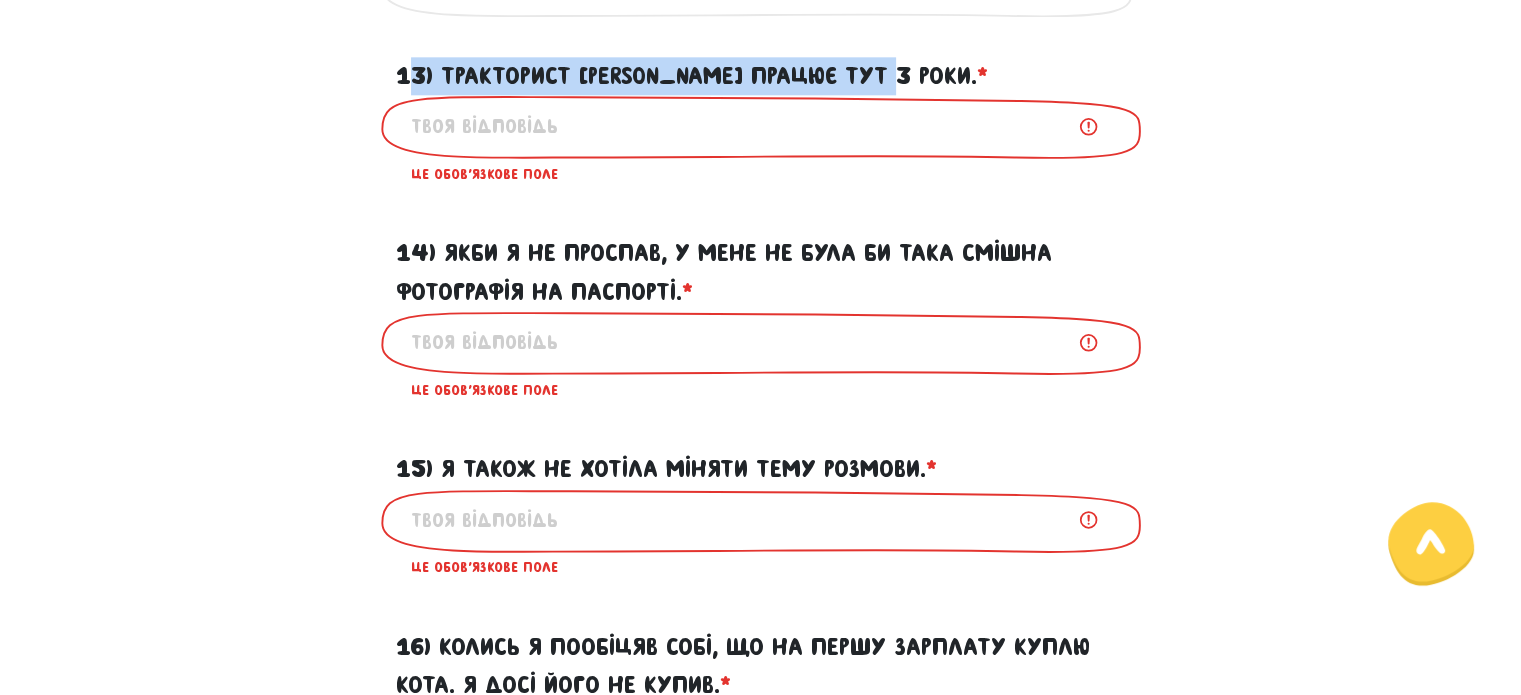 drag, startPoint x: 900, startPoint y: 109, endPoint x: 412, endPoint y: 116, distance: 488.0502 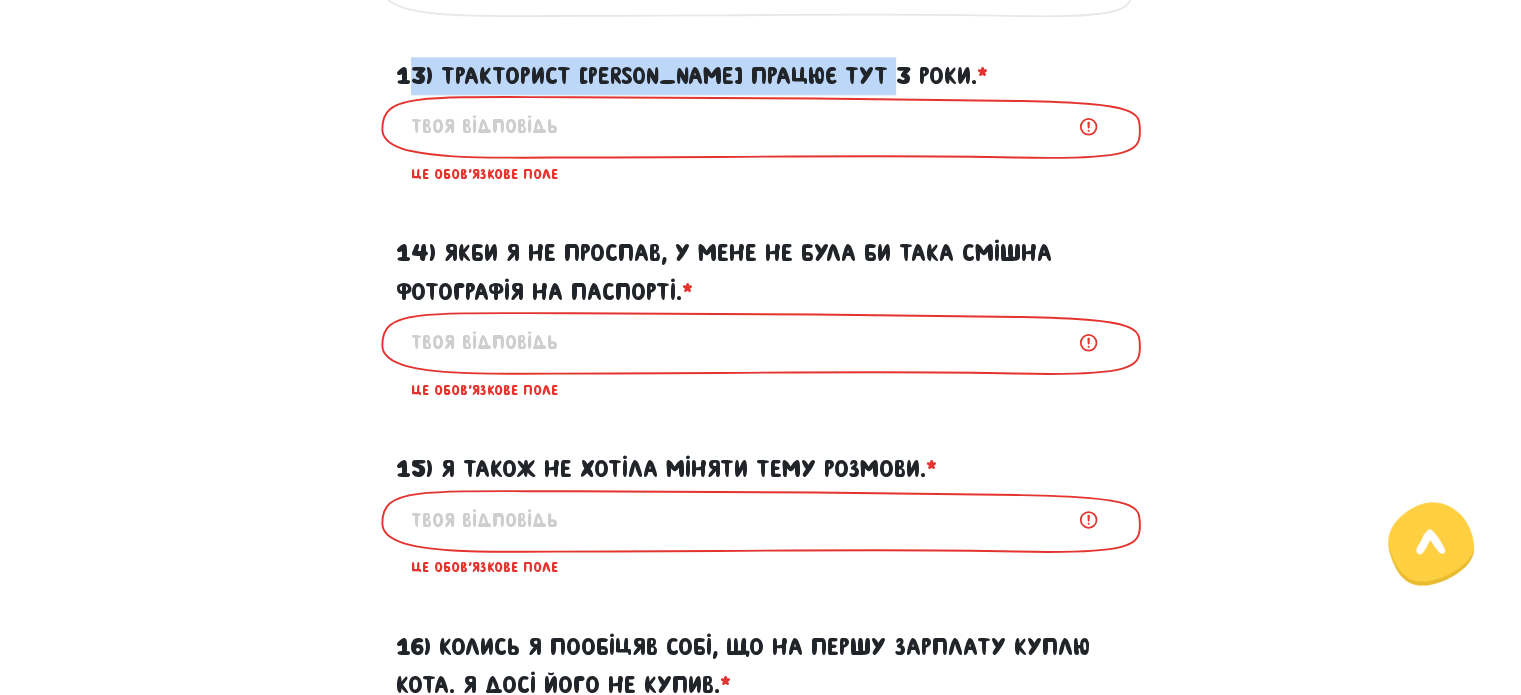 click on "13) Тракторист [PERSON_NAME] працює тут 3 роки. *
?" at bounding box center [692, 76] 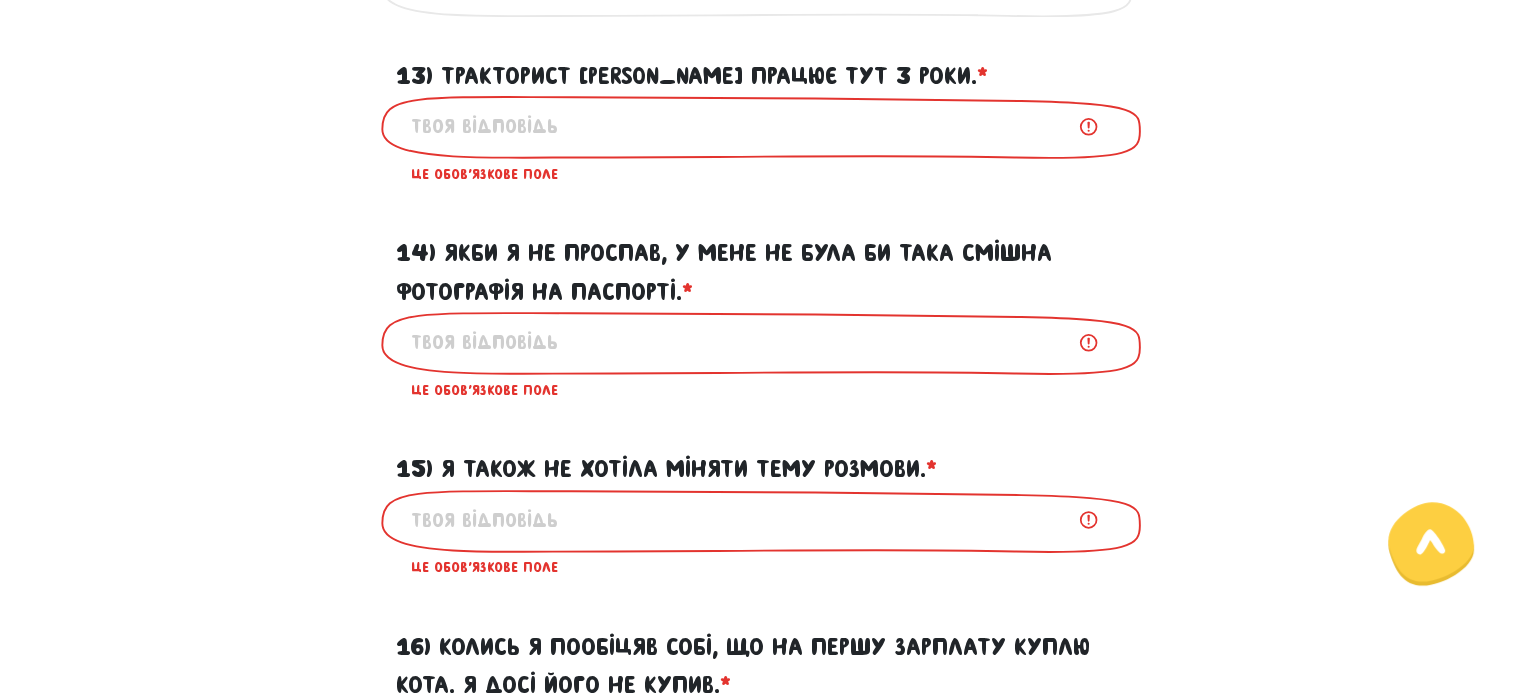 click on "13) Тракторист [PERSON_NAME] працює тут 3 роки. *
?" at bounding box center (761, 126) 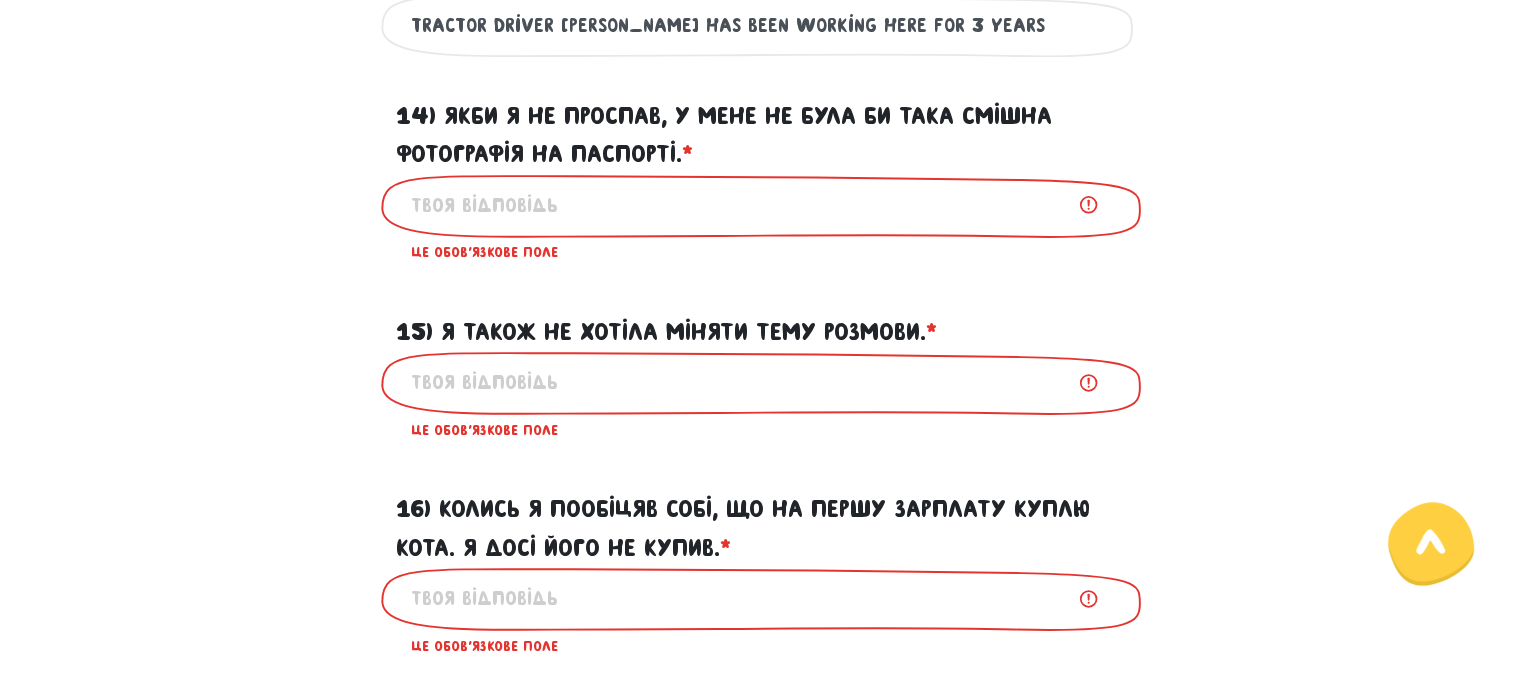 scroll, scrollTop: 2539, scrollLeft: 0, axis: vertical 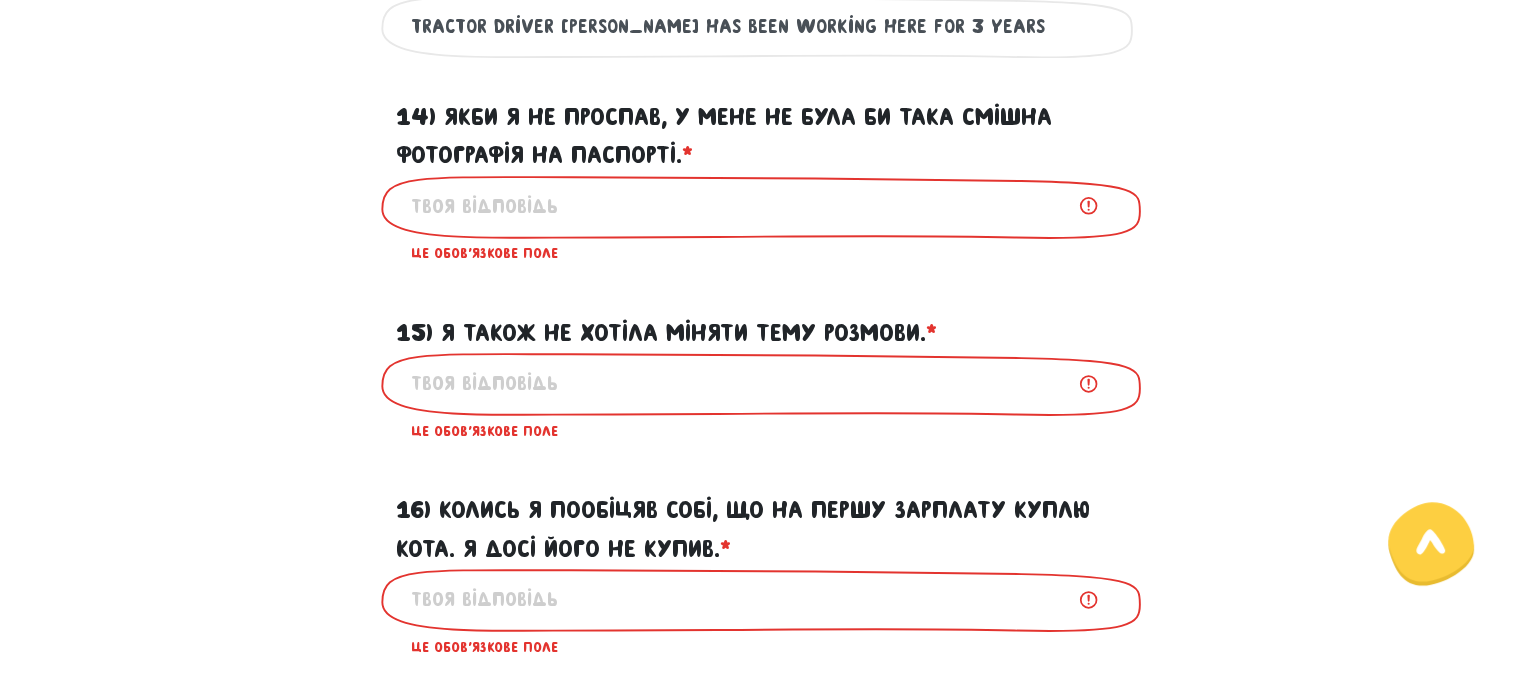 type on "Tractor driver [PERSON_NAME] has been working here for 3 years" 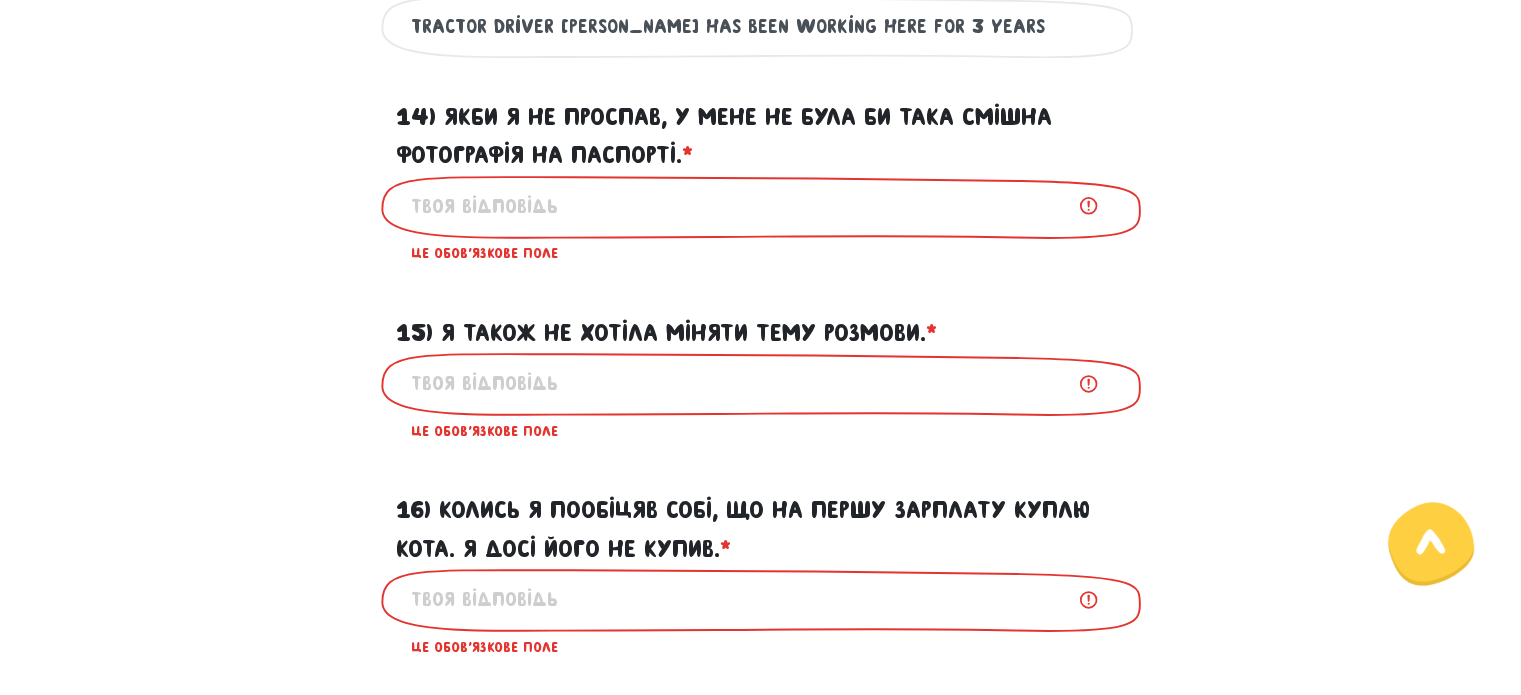 click on "14) Якби я не проспав, у мене не була би така смішна фотографія на паспорті. *
?" at bounding box center (761, 206) 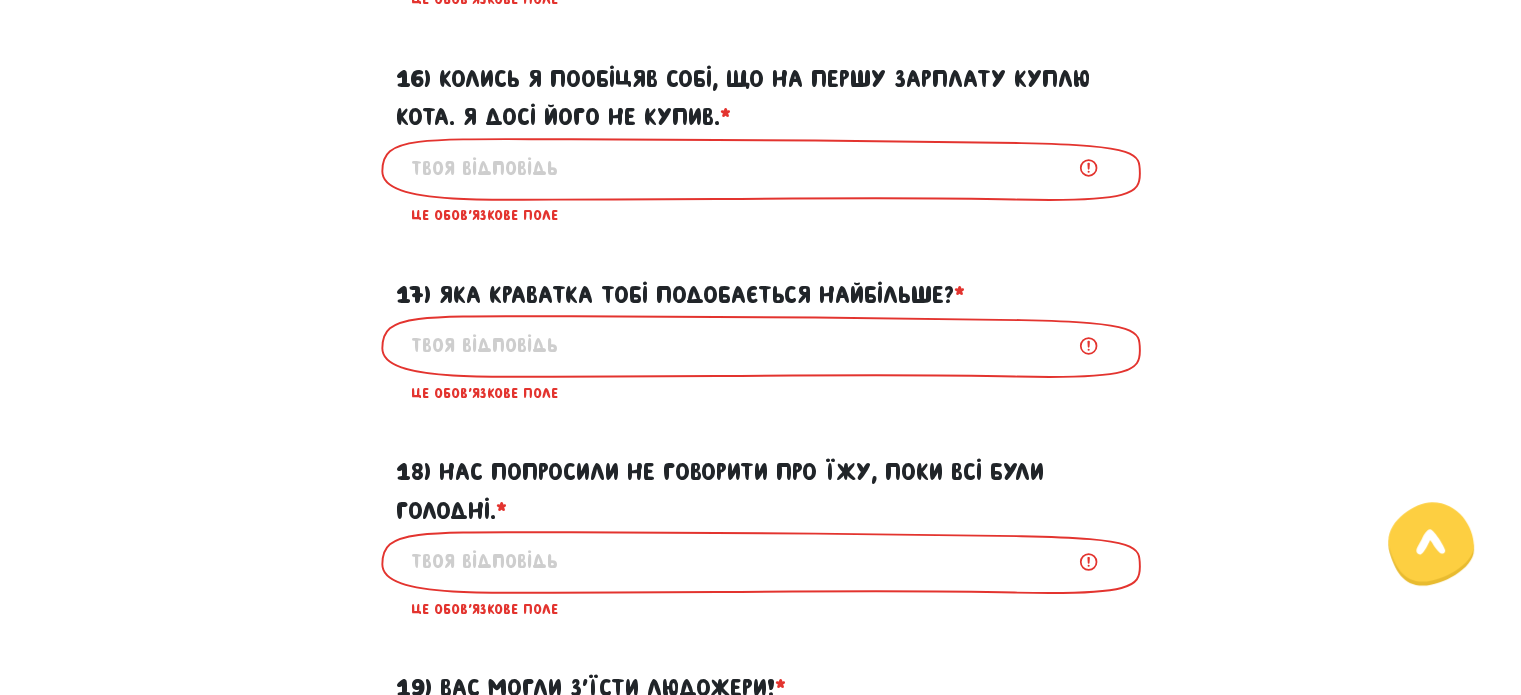 scroll, scrollTop: 2939, scrollLeft: 0, axis: vertical 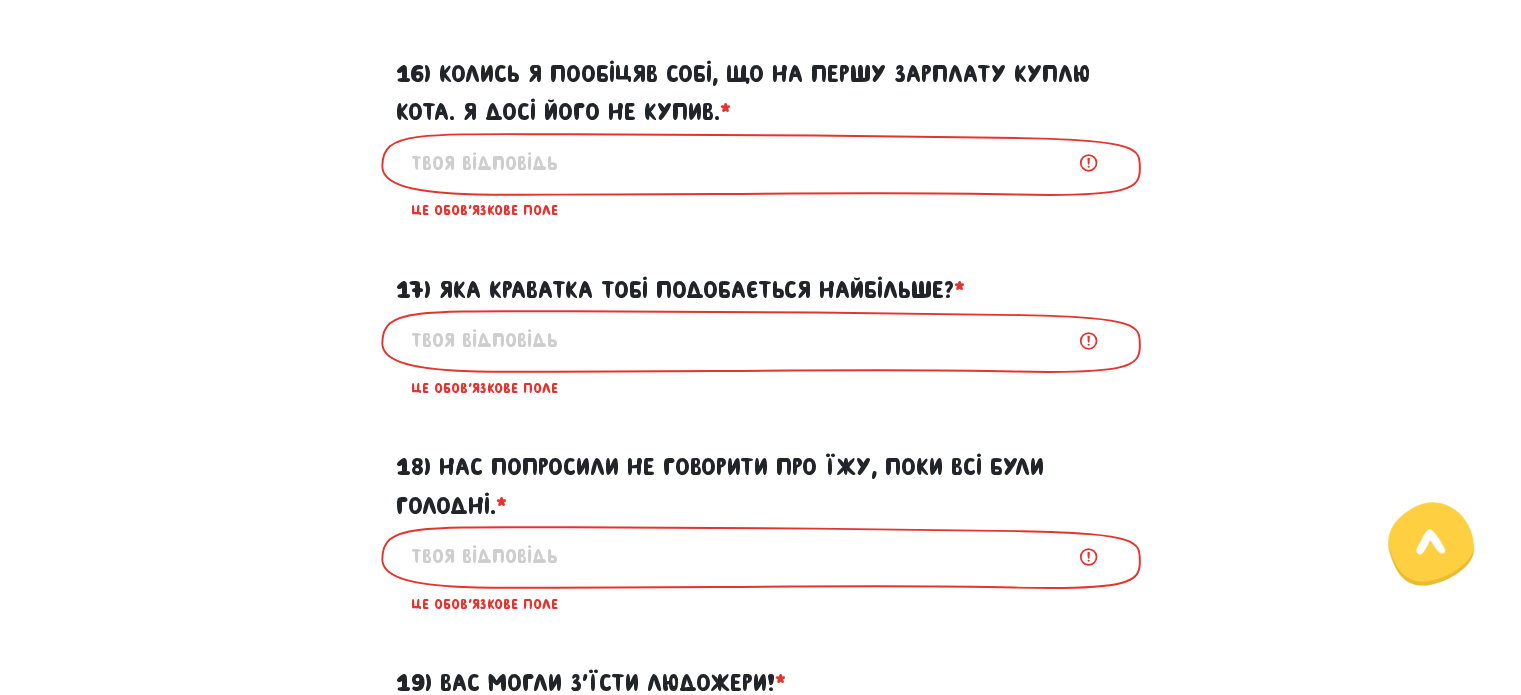type on "If I hadn't overslept, I wouldn't have such a funny passport photo" 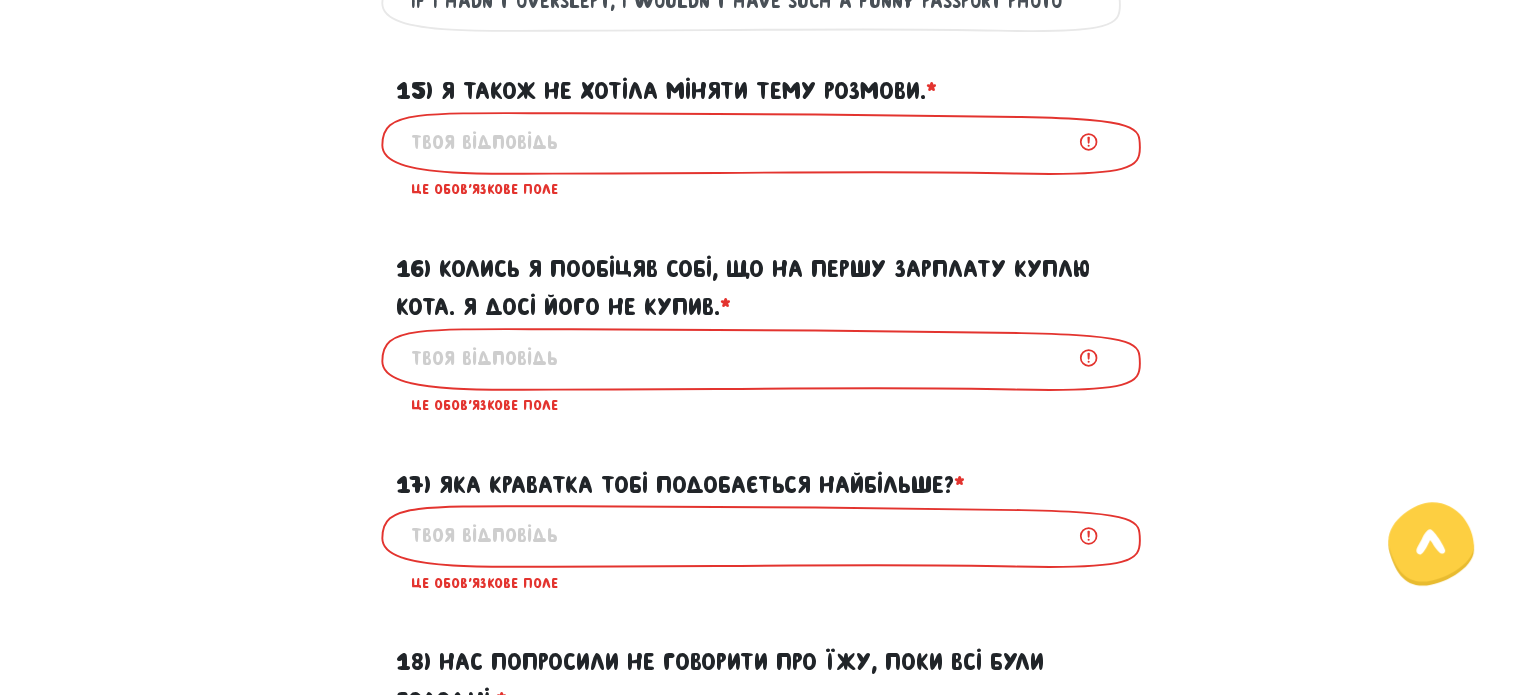scroll, scrollTop: 2739, scrollLeft: 0, axis: vertical 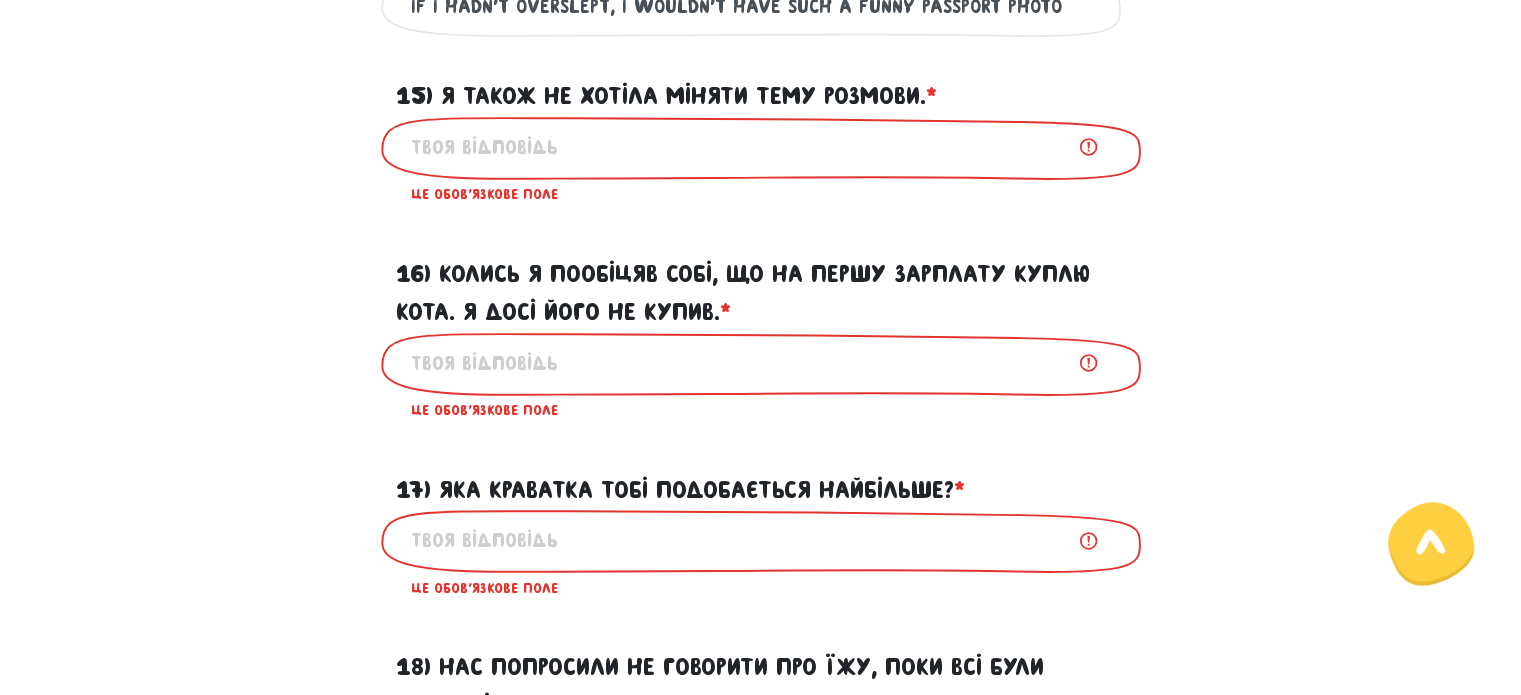 click on "15) Я також не хотіла міняти тему розмови. *
?" at bounding box center [761, 147] 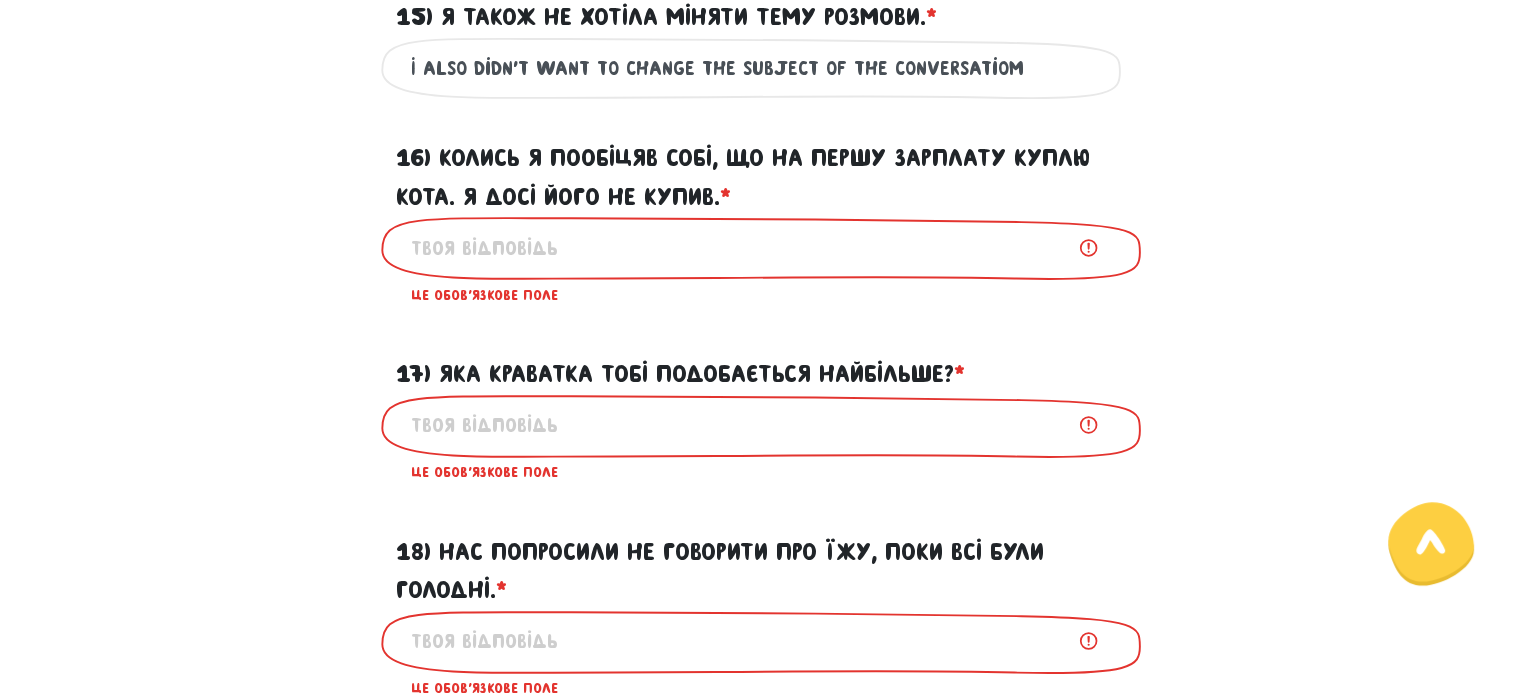 scroll, scrollTop: 2839, scrollLeft: 0, axis: vertical 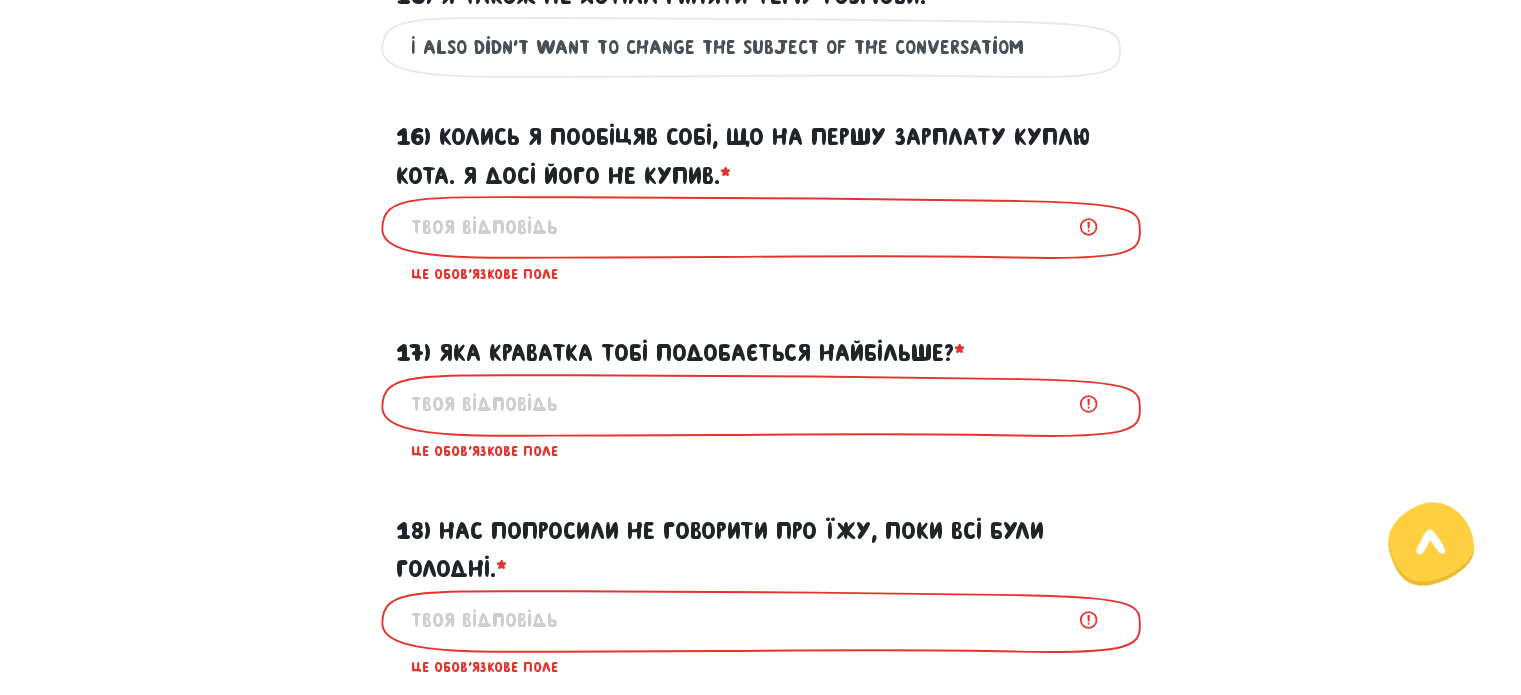 type on "I also didn't want to change the subject of the conversatiom" 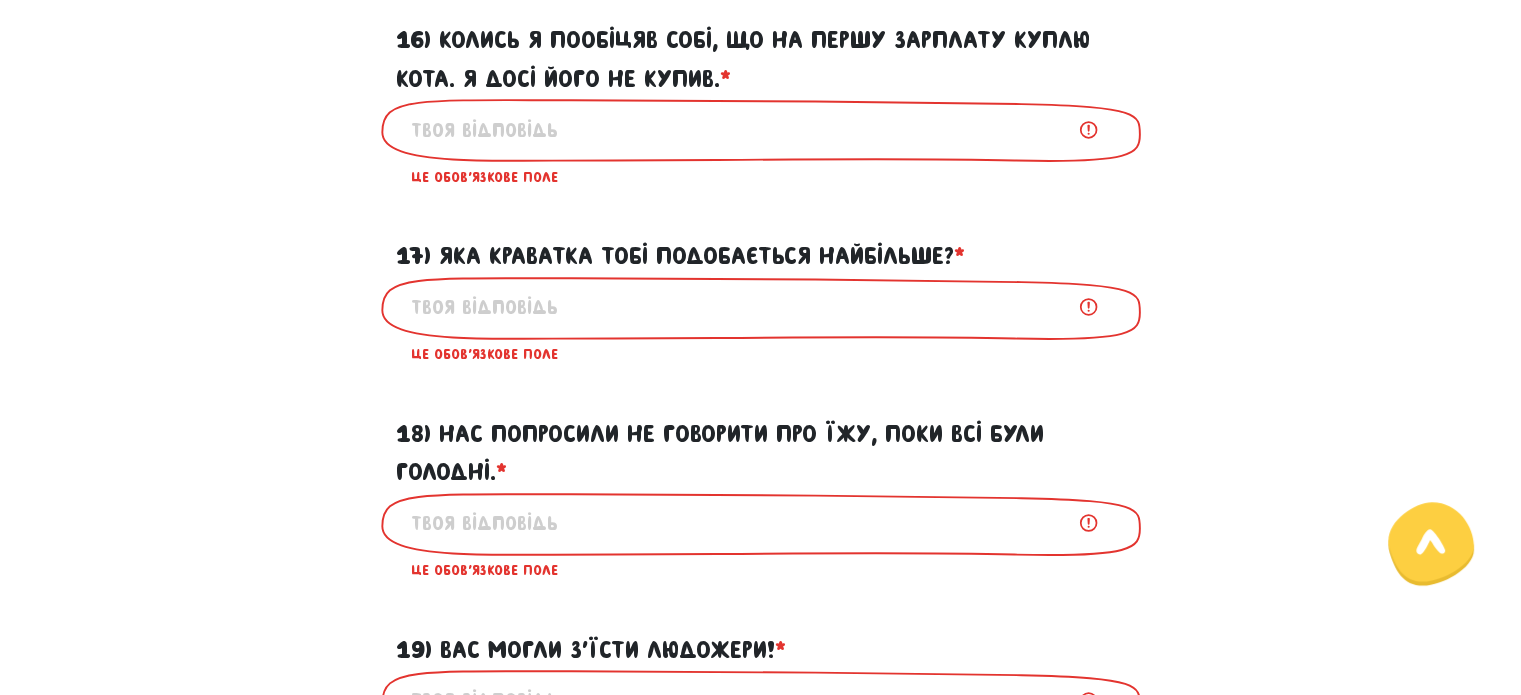 scroll, scrollTop: 2939, scrollLeft: 0, axis: vertical 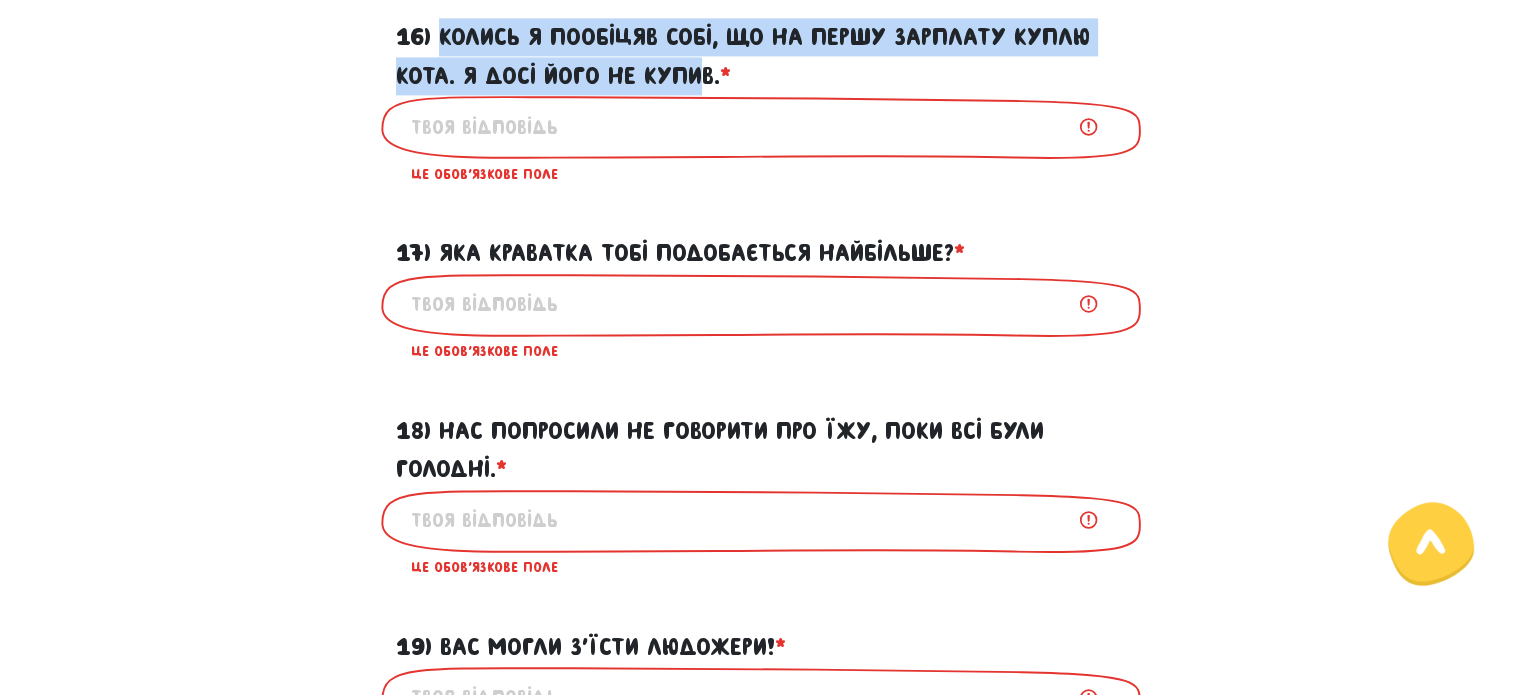 drag, startPoint x: 708, startPoint y: 109, endPoint x: 441, endPoint y: 71, distance: 269.69055 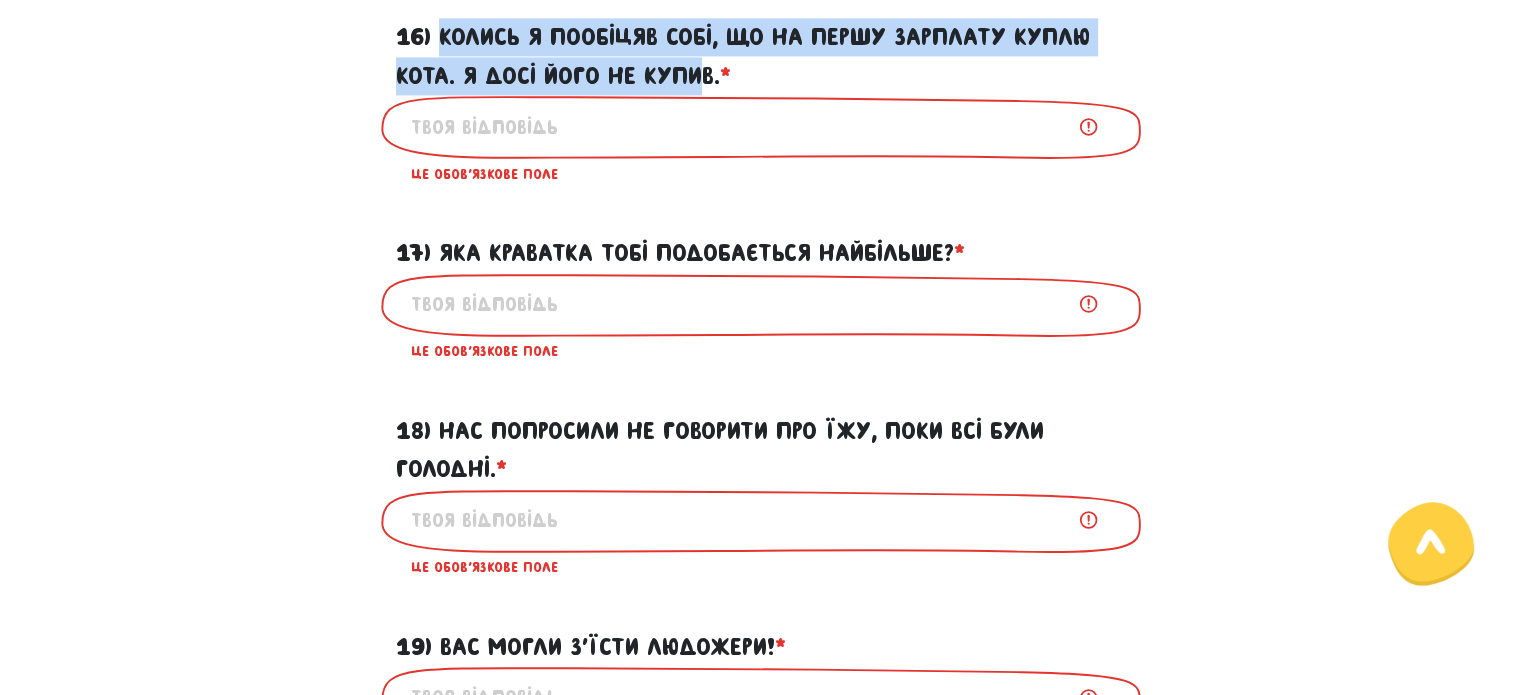 click on "16) Колись я пообіцяв собі, що на першу зарплату куплю кота. Я досі його не купив. *
?" at bounding box center [761, 56] 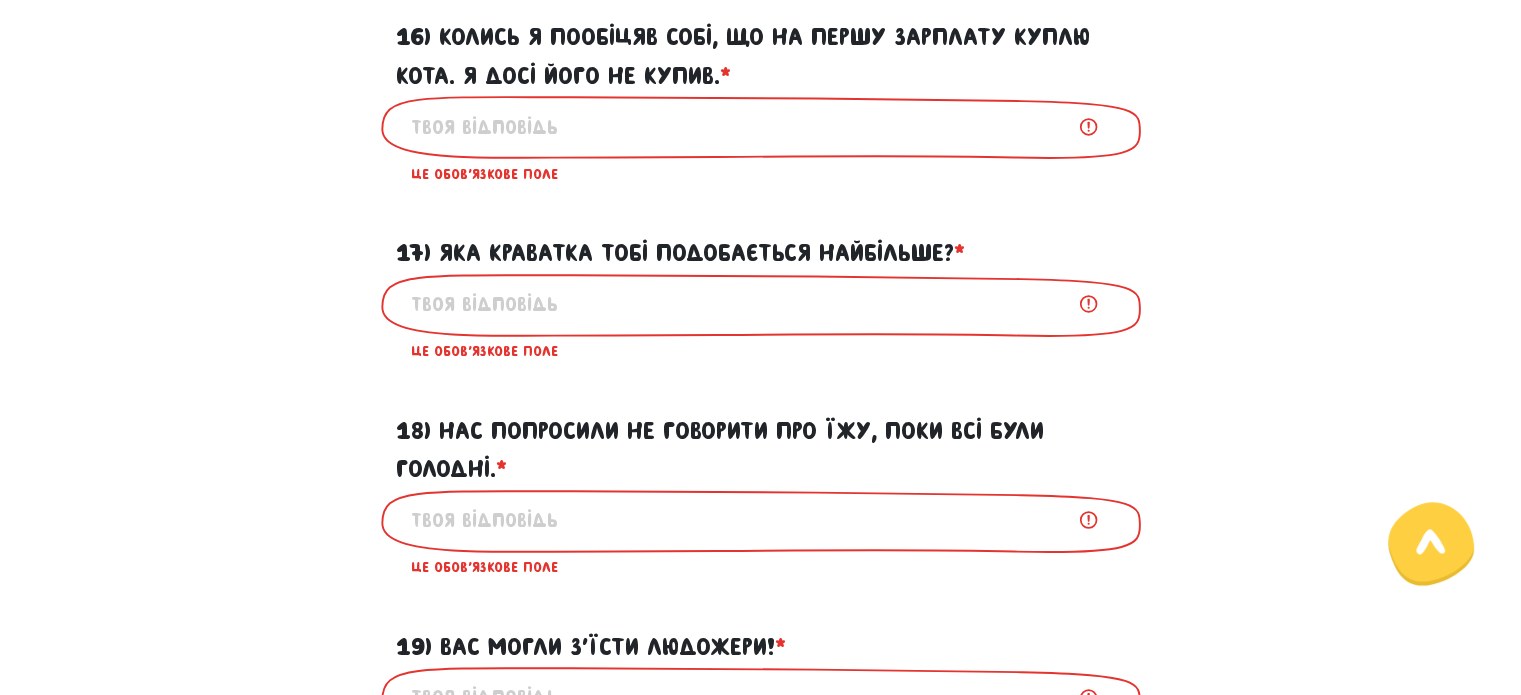 click on "Це обов'язкове поле" at bounding box center (761, 174) 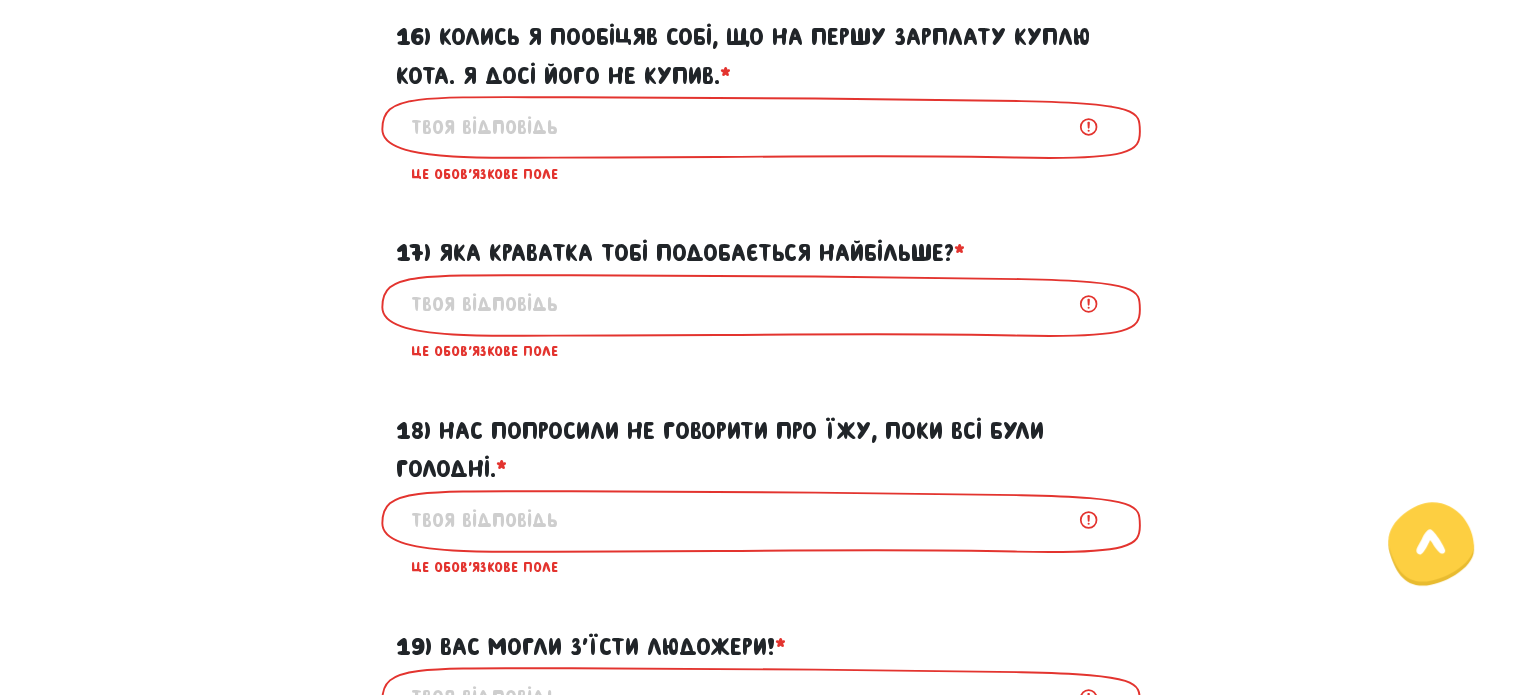click on "16) Колись я пообіцяв собі, що на першу зарплату куплю кота. Я досі його не купив. *
?" at bounding box center (761, 126) 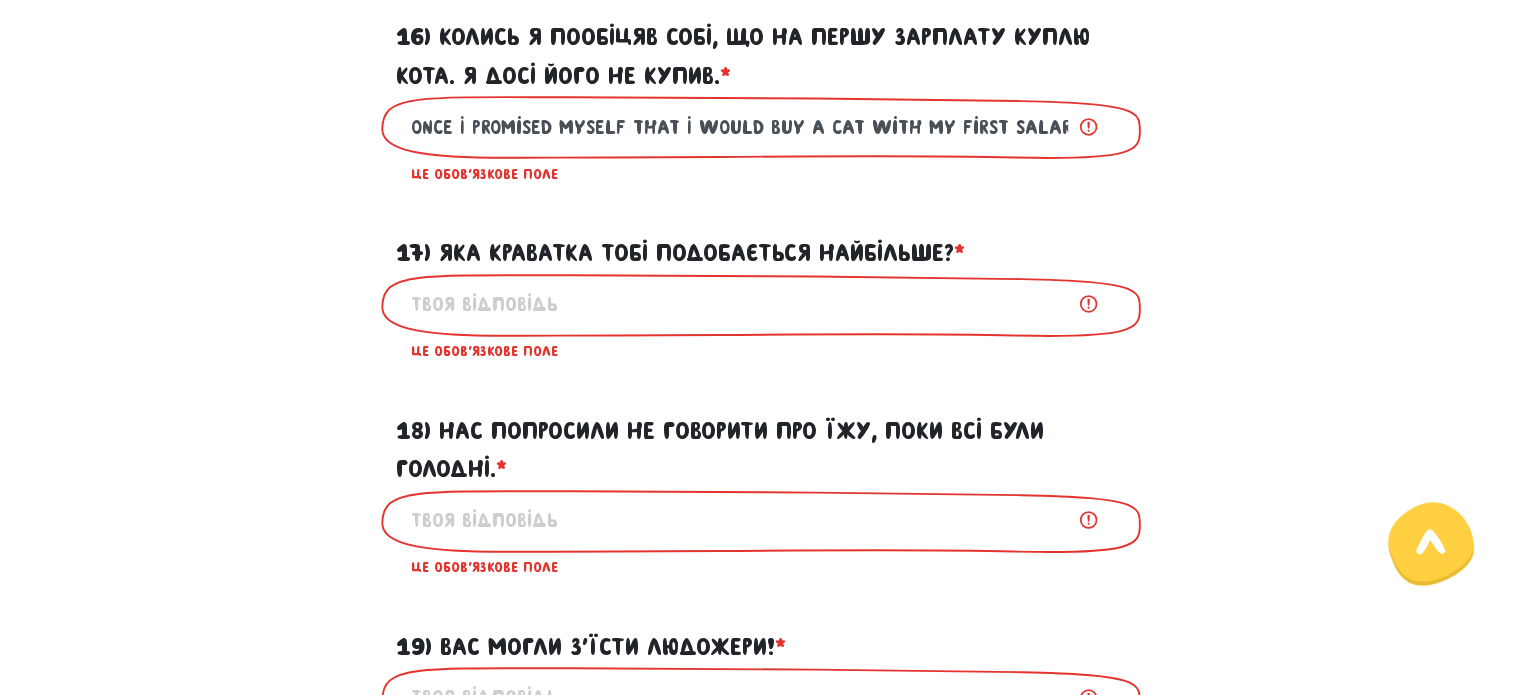 scroll, scrollTop: 0, scrollLeft: 197, axis: horizontal 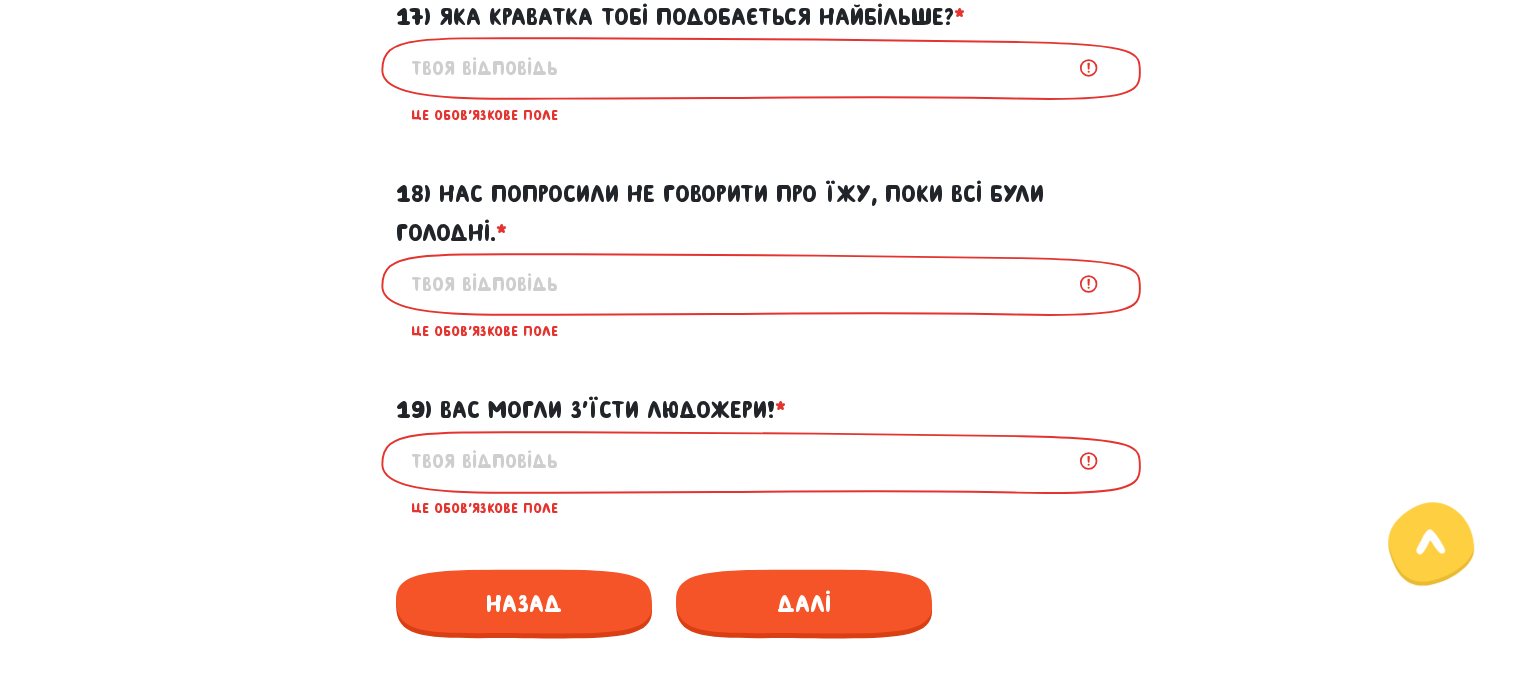 type on "Once I promised myself that I would buy a cat with my first salary. I still haven't bought it" 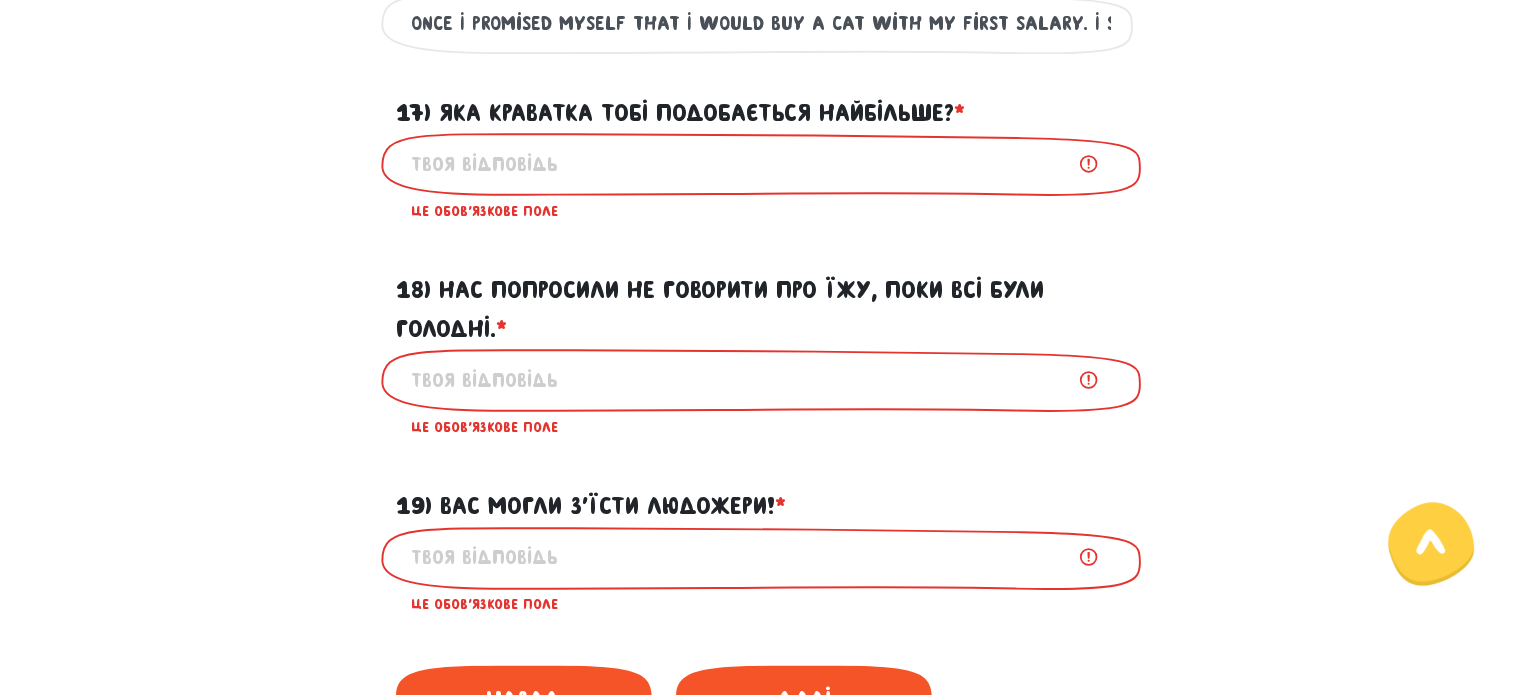 scroll, scrollTop: 3039, scrollLeft: 0, axis: vertical 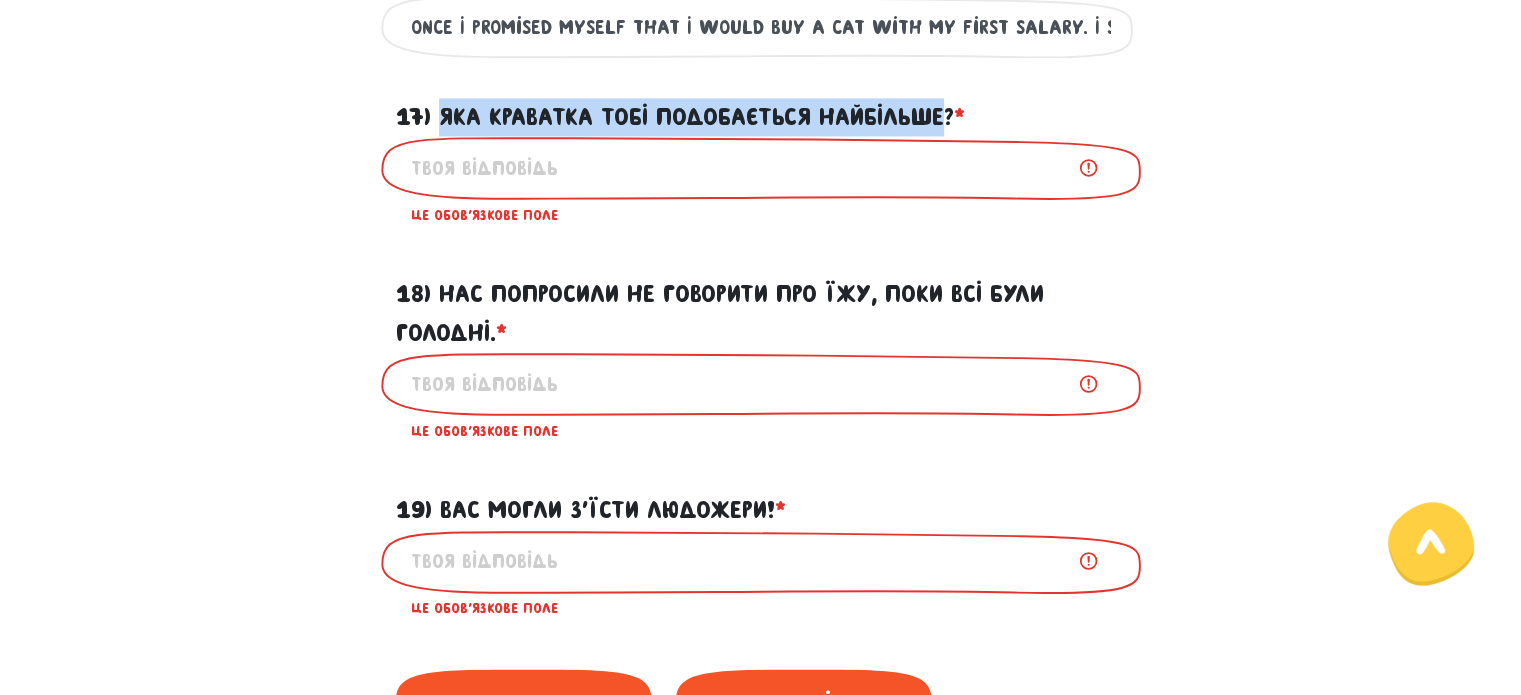 drag, startPoint x: 948, startPoint y: 155, endPoint x: 436, endPoint y: 148, distance: 512.04785 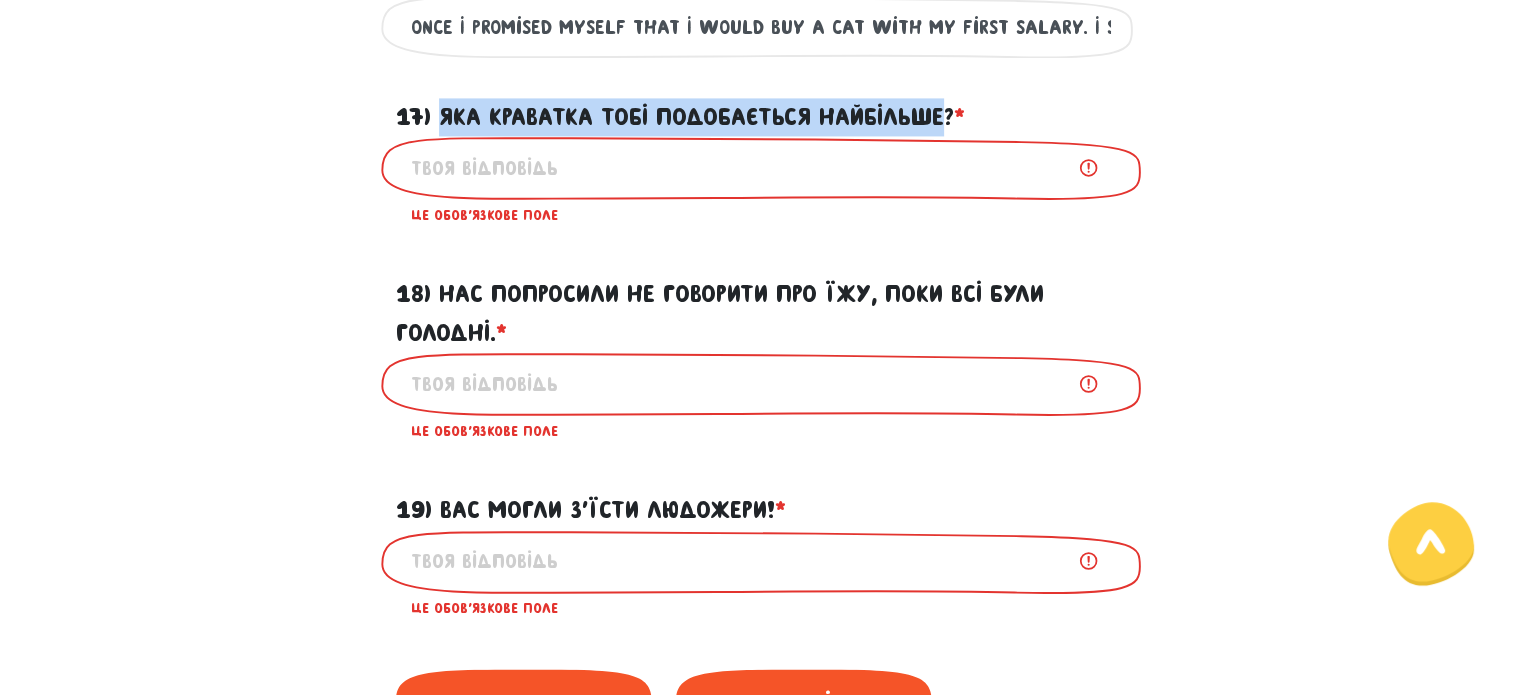 click on "17) Яка краватка тобі подобається найбільше? *
?" at bounding box center [680, 117] 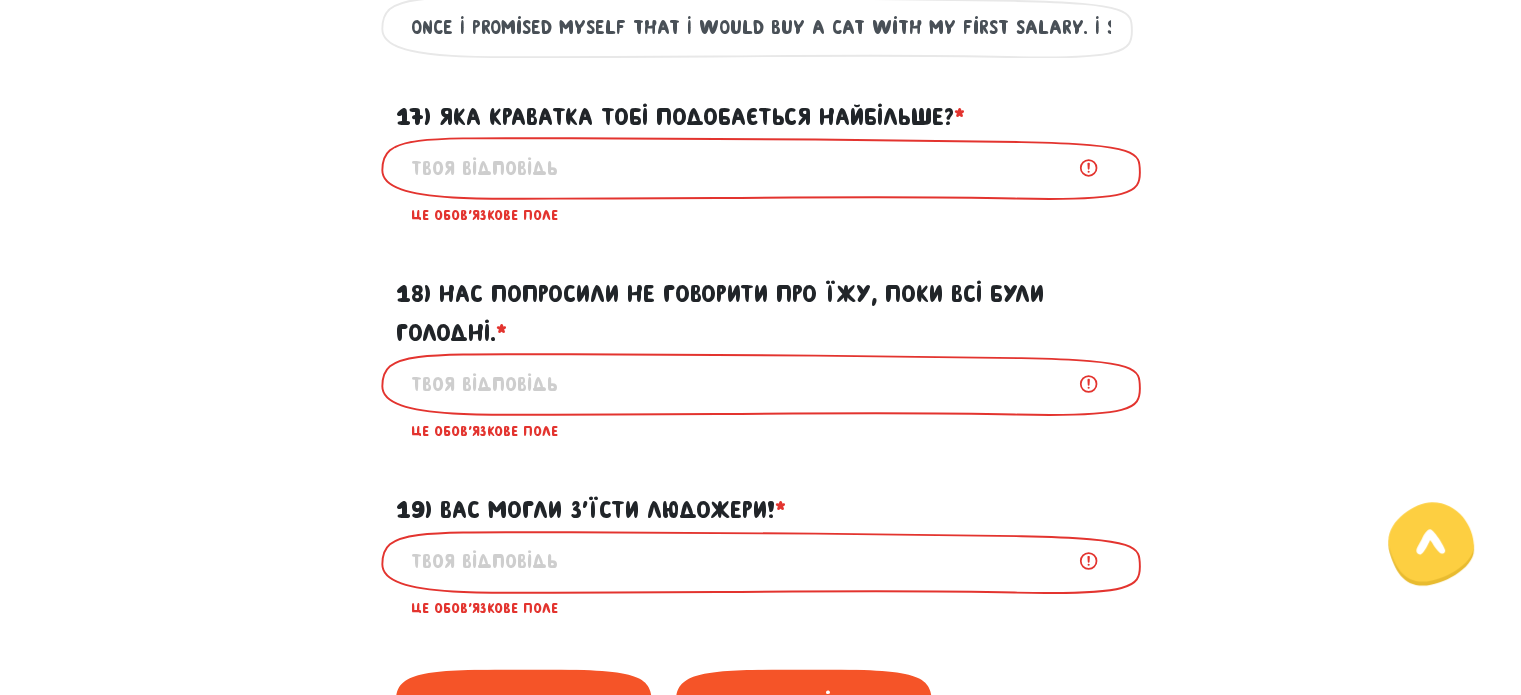 click on "17) Яка краватка тобі подобається найбільше? *
?" at bounding box center [761, 167] 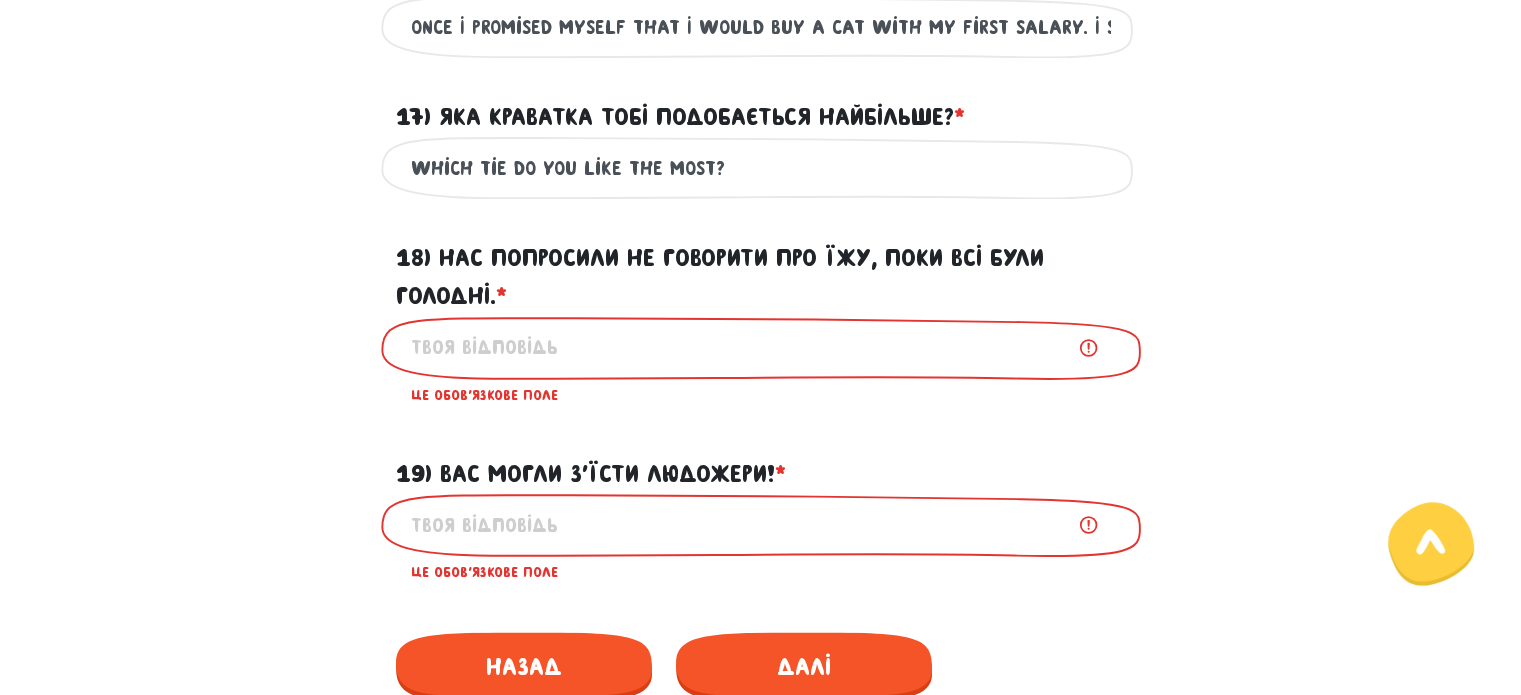 type on "Which tie do you like the most?" 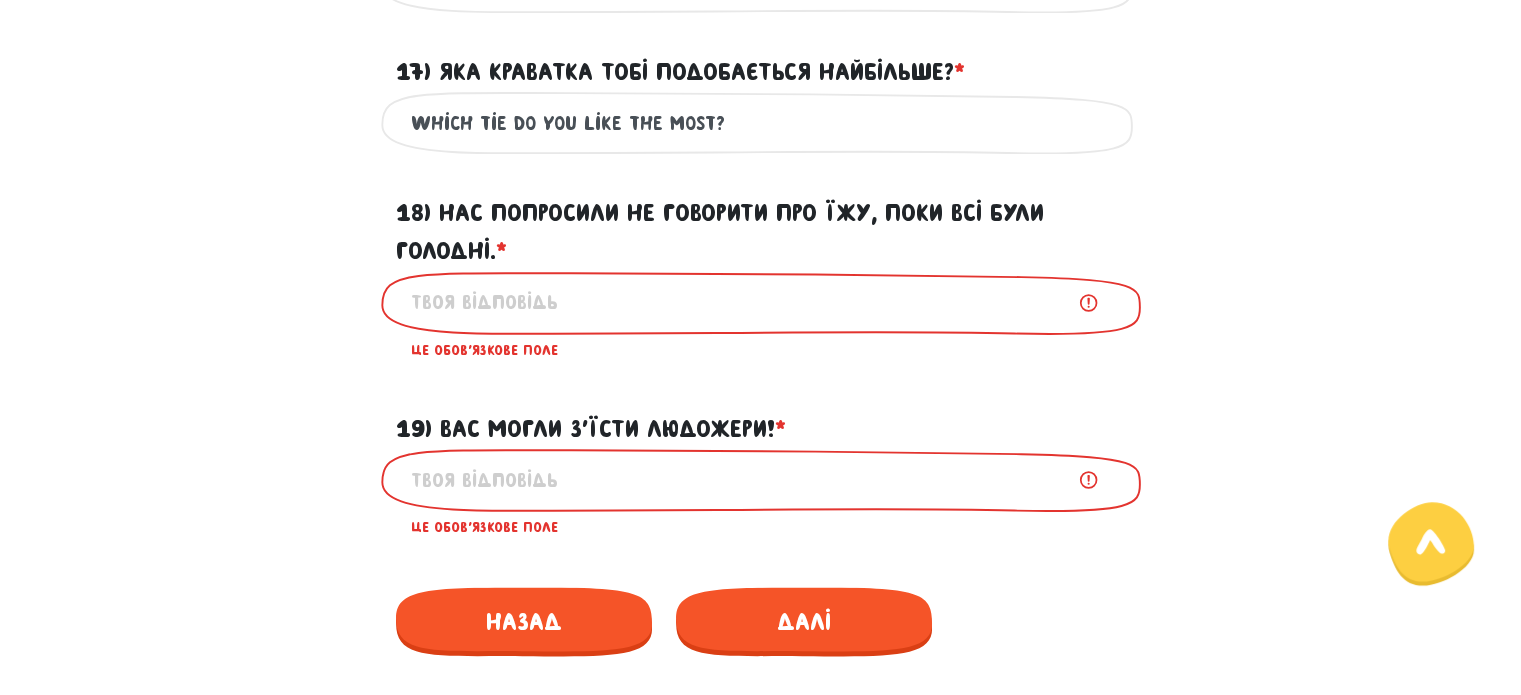 scroll, scrollTop: 3139, scrollLeft: 0, axis: vertical 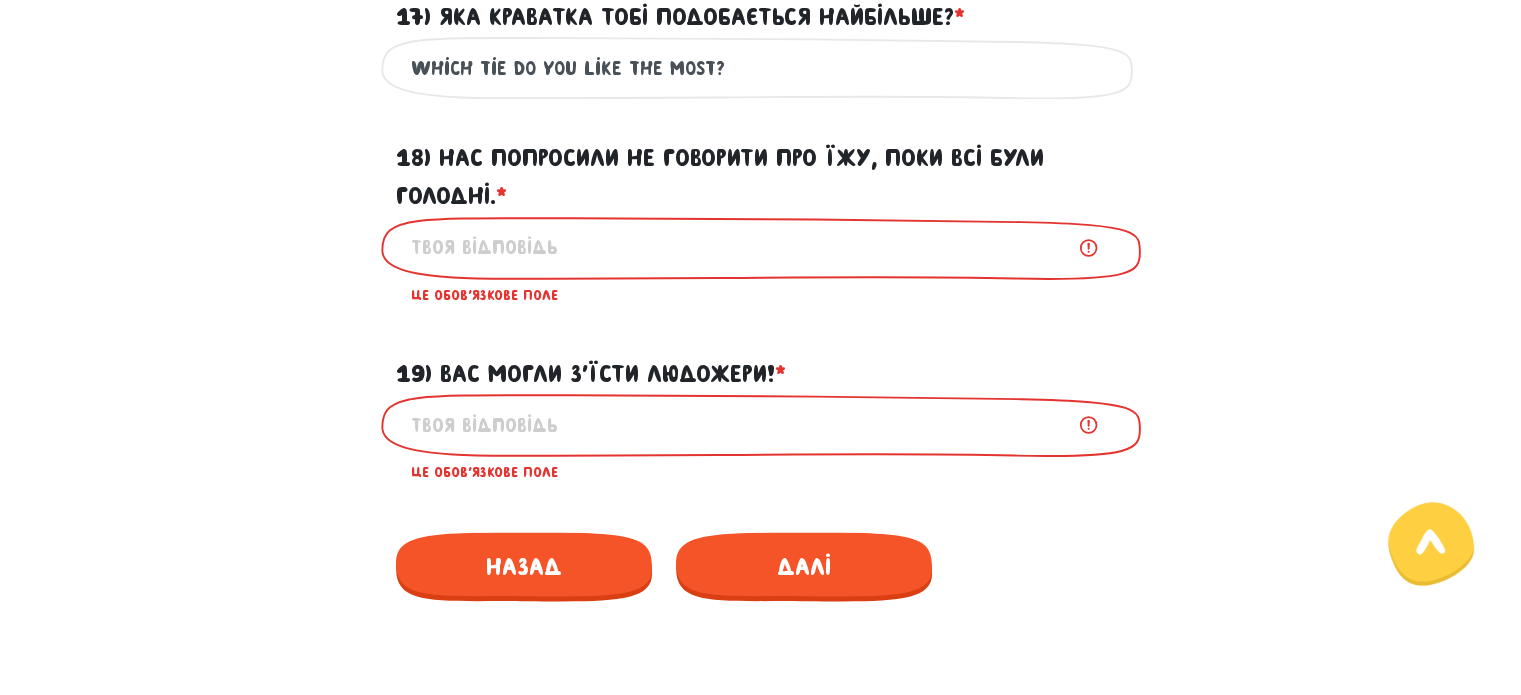 paste on "We were asked not to talk about food while everyone was hungry" 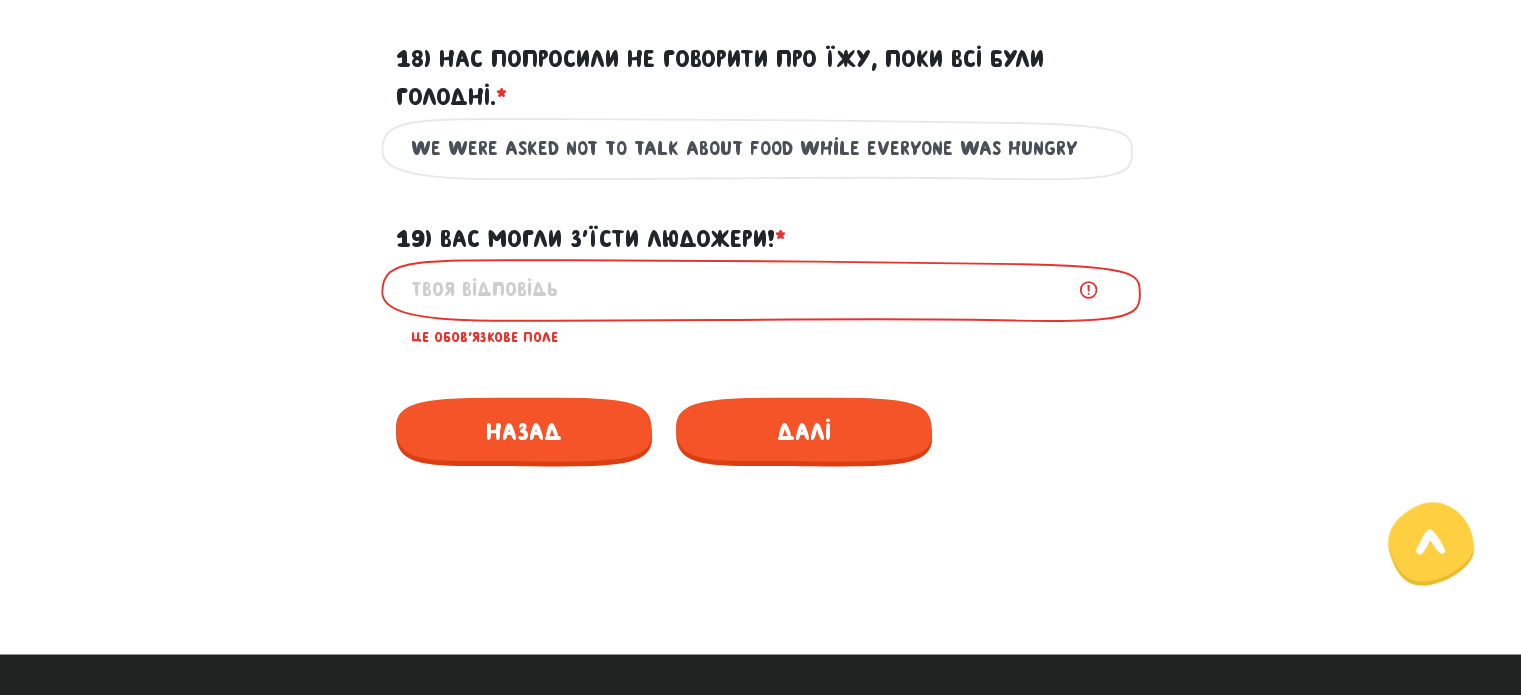 scroll, scrollTop: 3239, scrollLeft: 0, axis: vertical 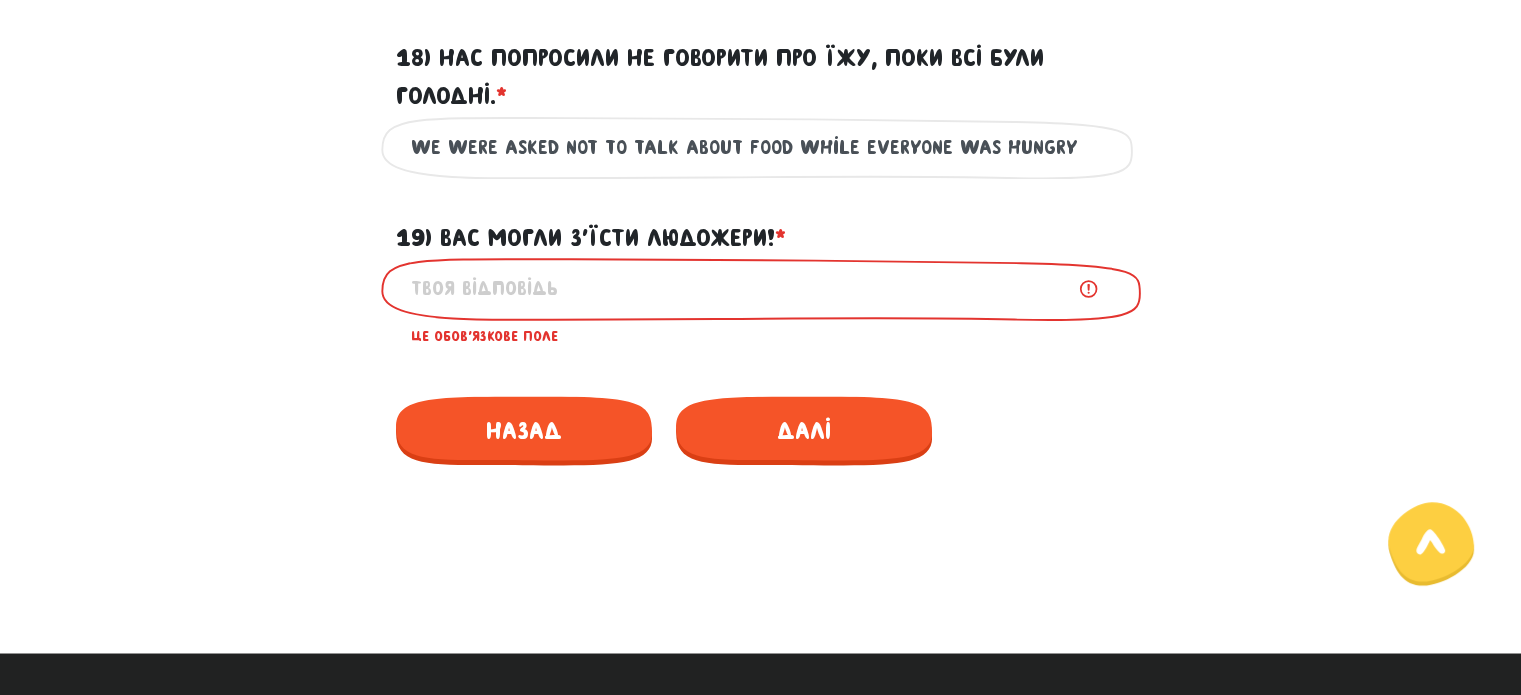 type on "We were asked not to talk about food while everyone was hungry" 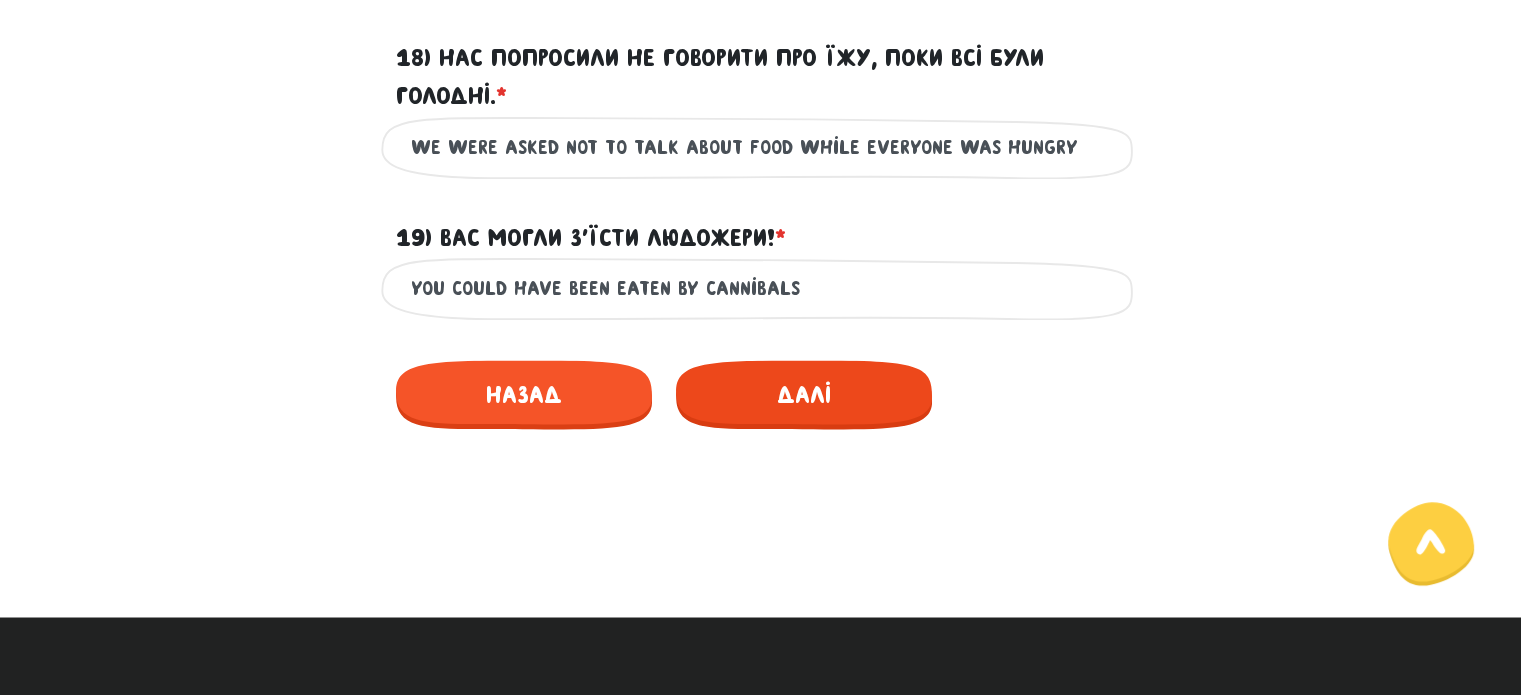 type on "You could have been eaten by cannibals" 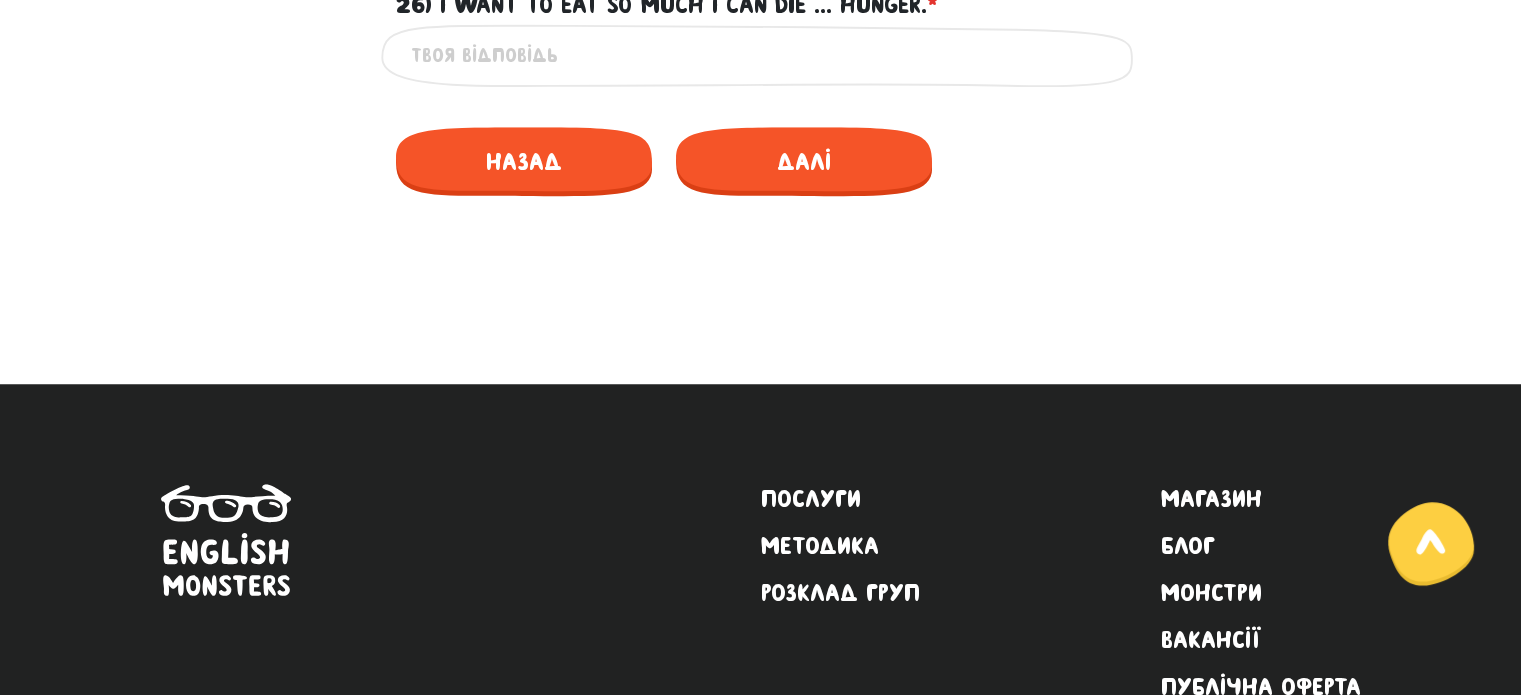 scroll, scrollTop: 1553, scrollLeft: 0, axis: vertical 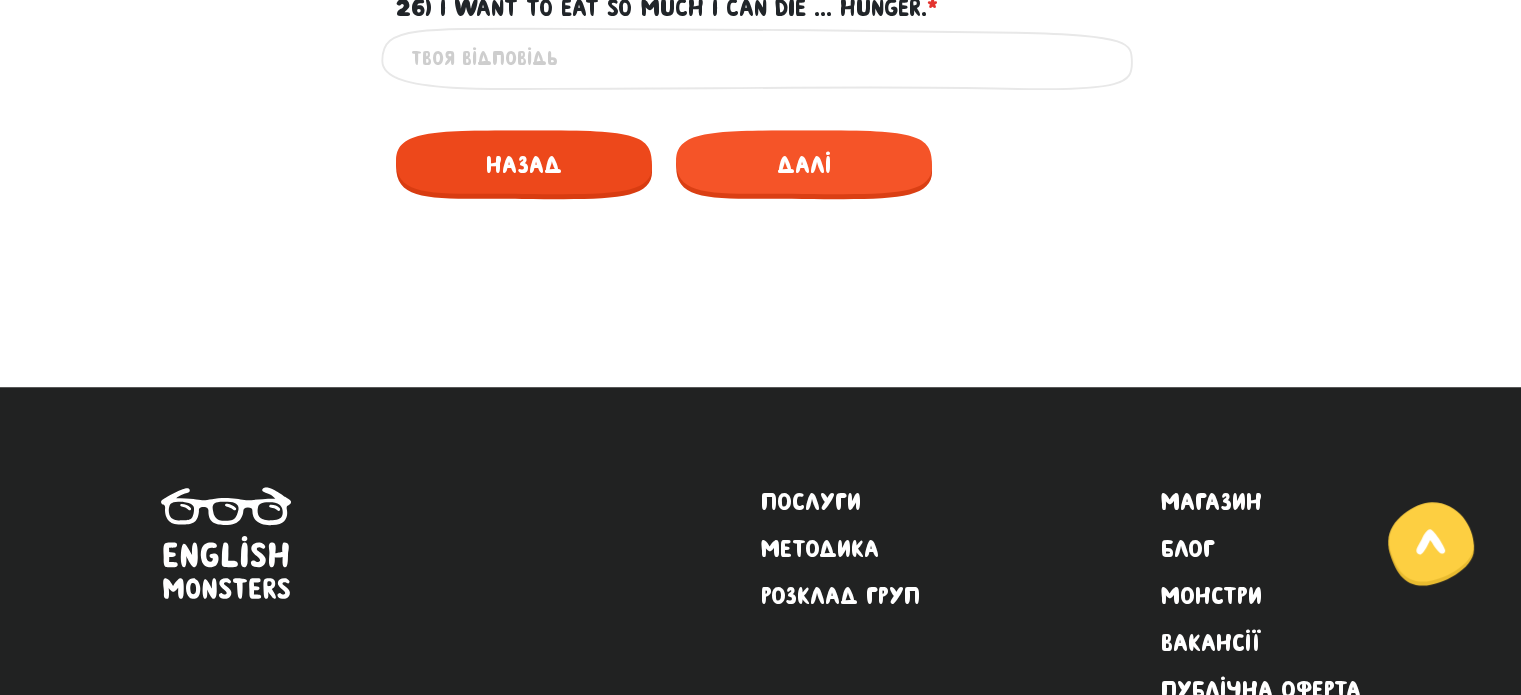 click on "Назад" at bounding box center (524, 164) 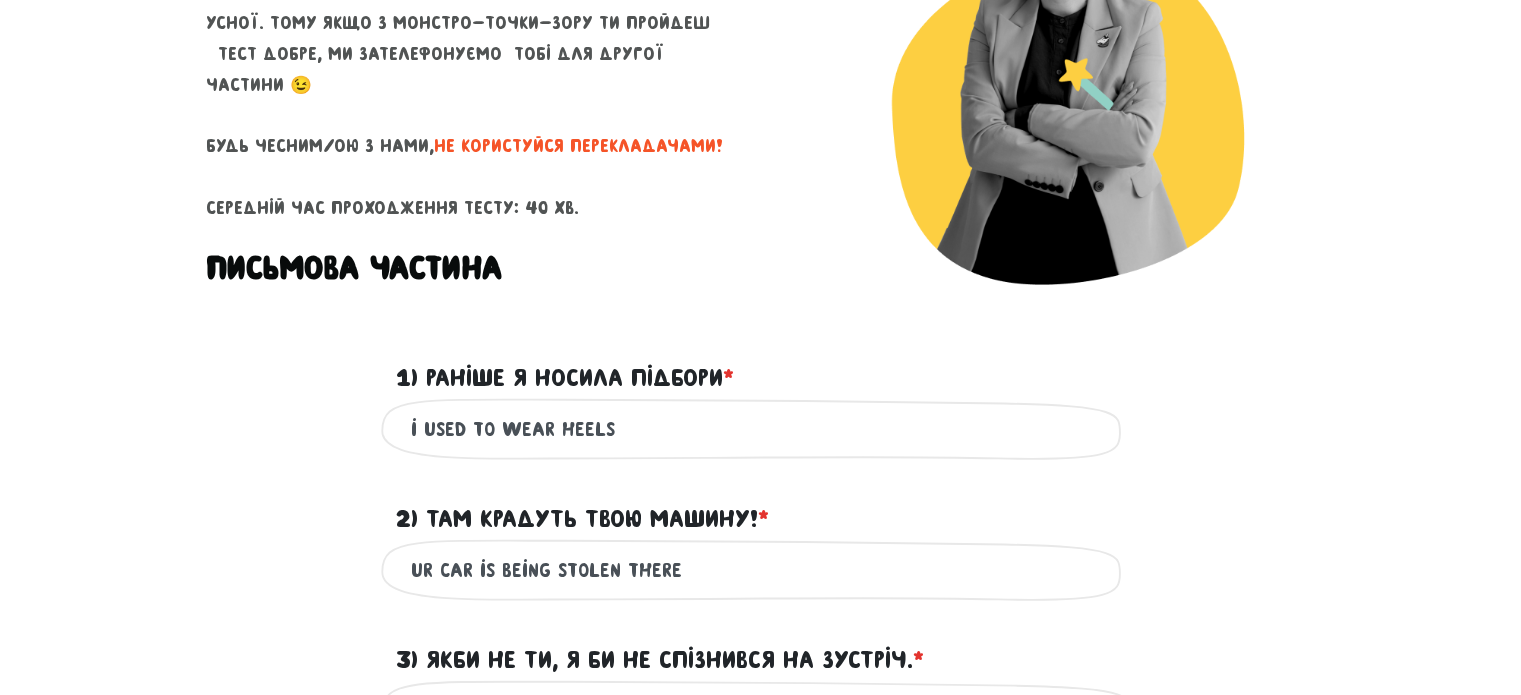 scroll, scrollTop: 273, scrollLeft: 0, axis: vertical 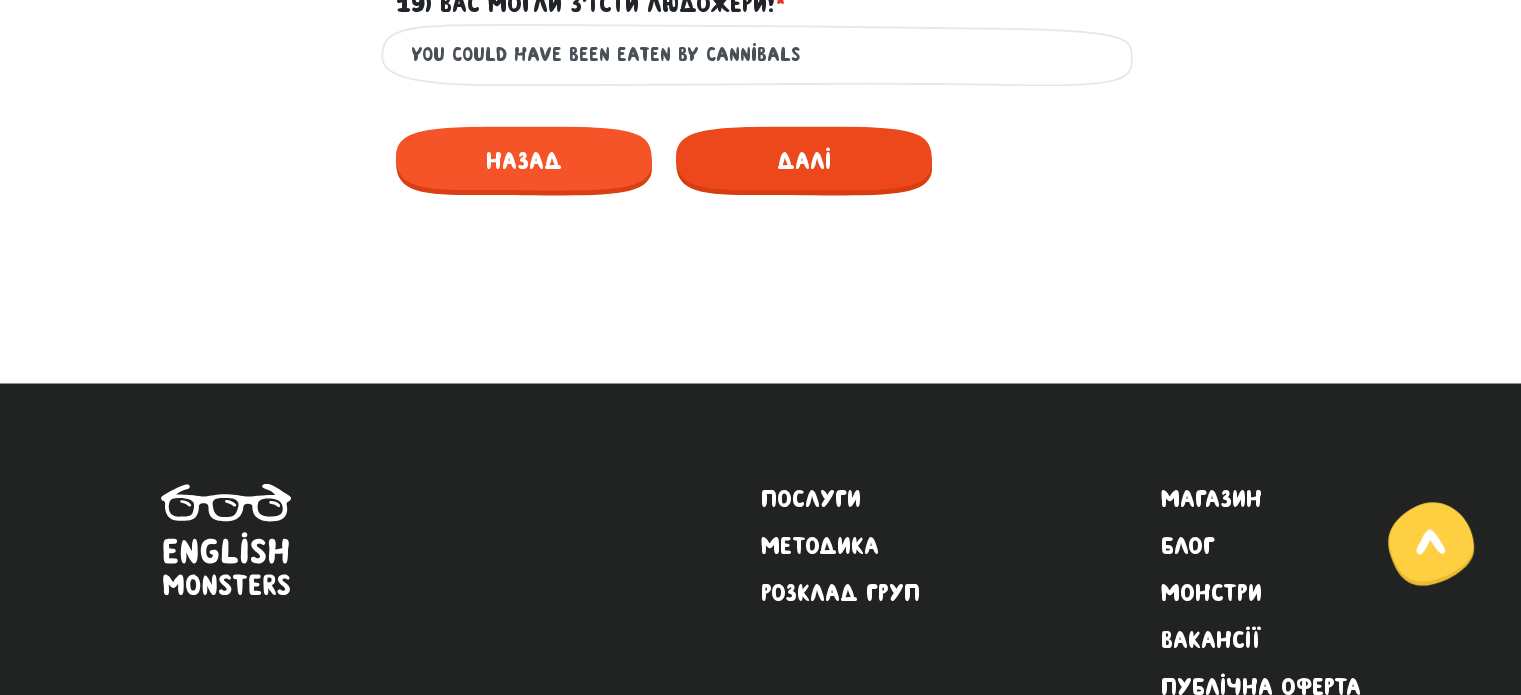 click on "Далі" at bounding box center [804, 160] 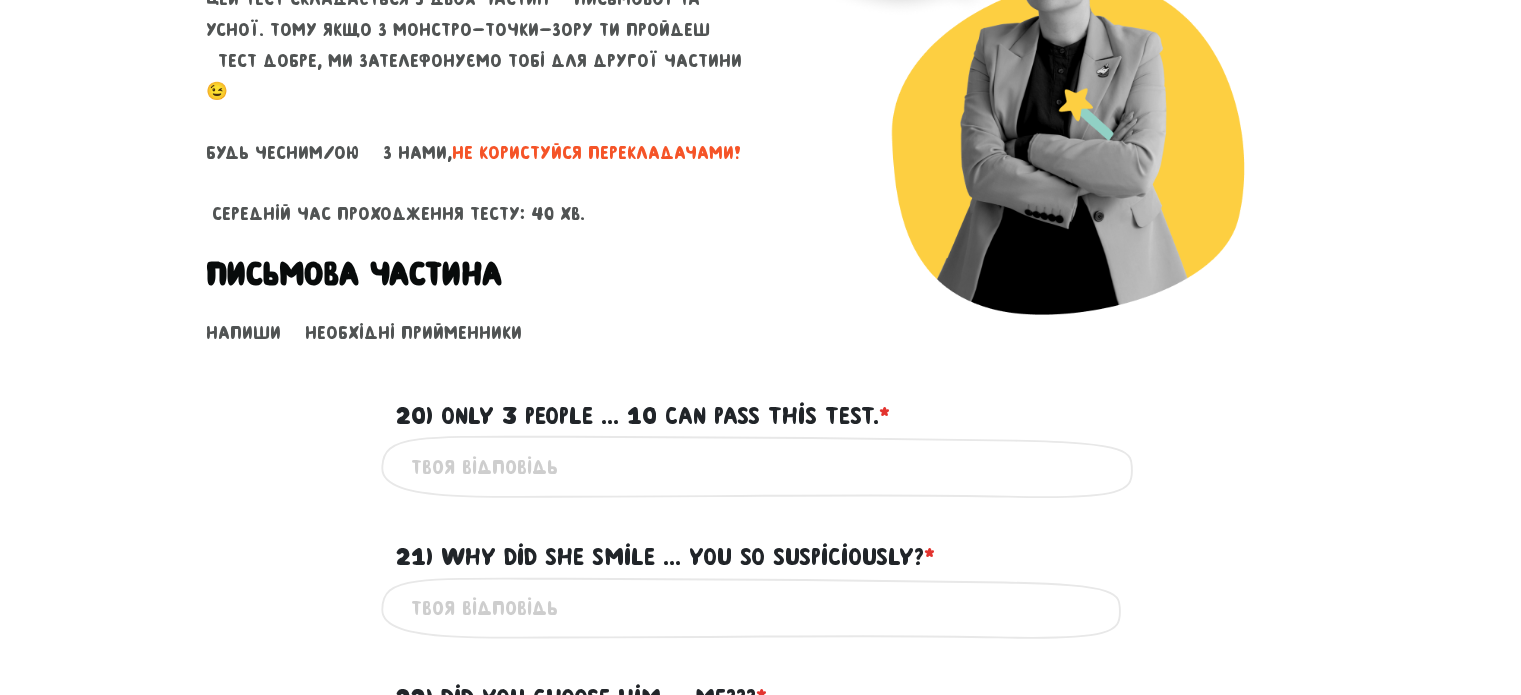 scroll, scrollTop: 300, scrollLeft: 0, axis: vertical 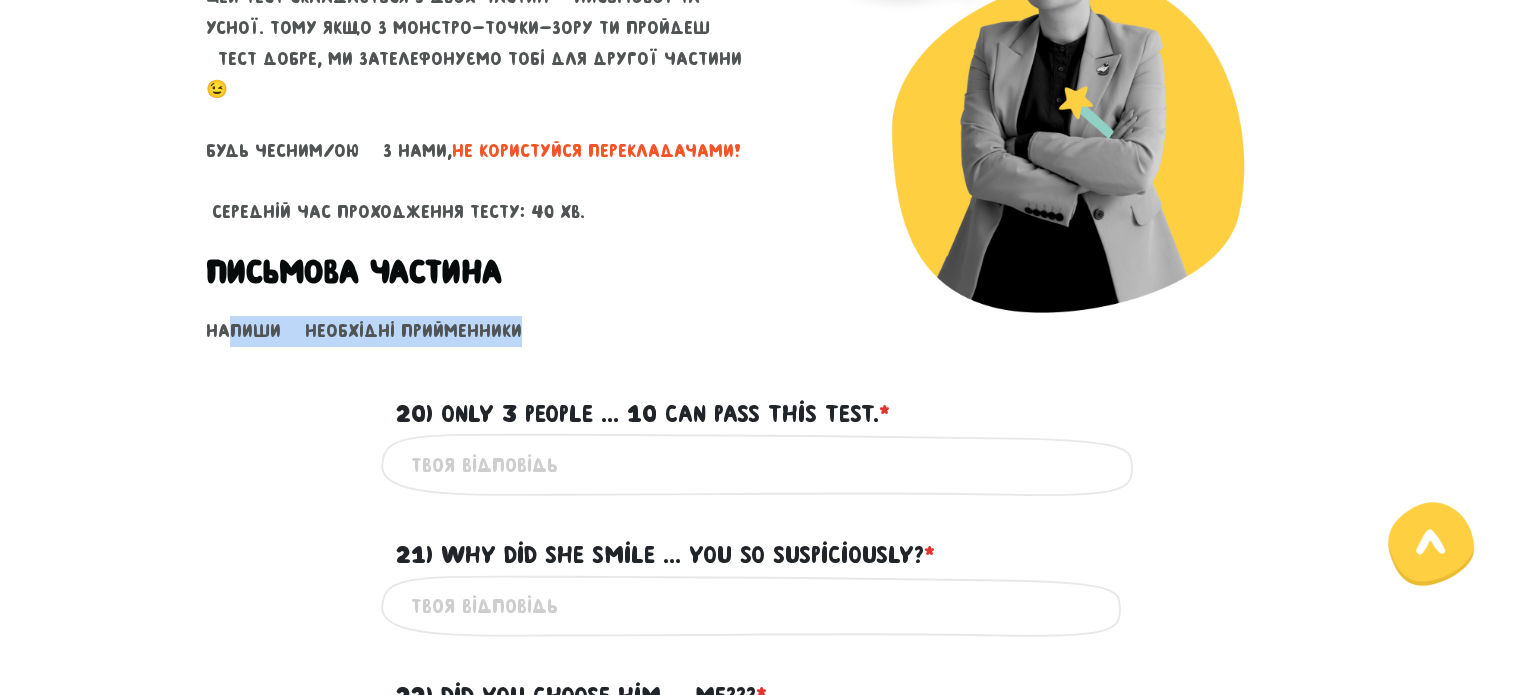 drag, startPoint x: 517, startPoint y: 303, endPoint x: 224, endPoint y: 316, distance: 293.28827 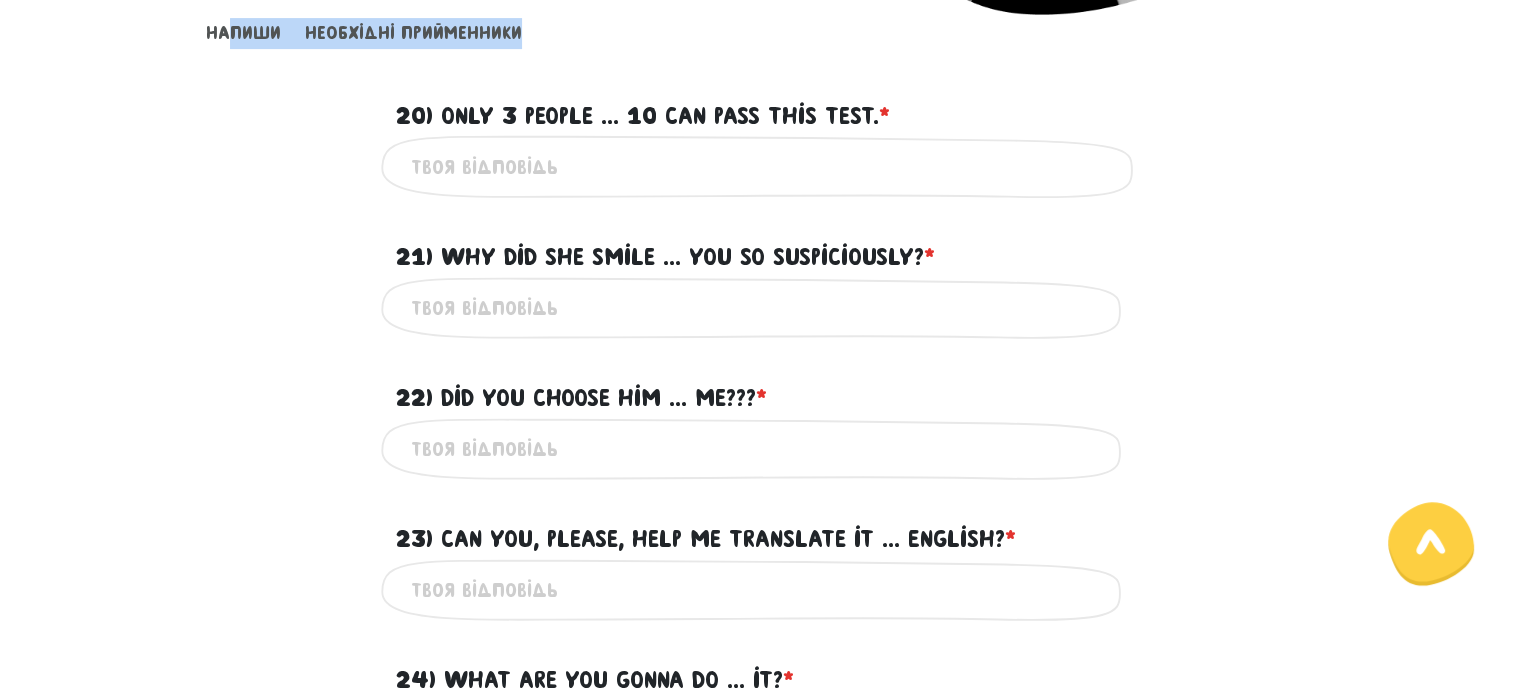 scroll, scrollTop: 600, scrollLeft: 0, axis: vertical 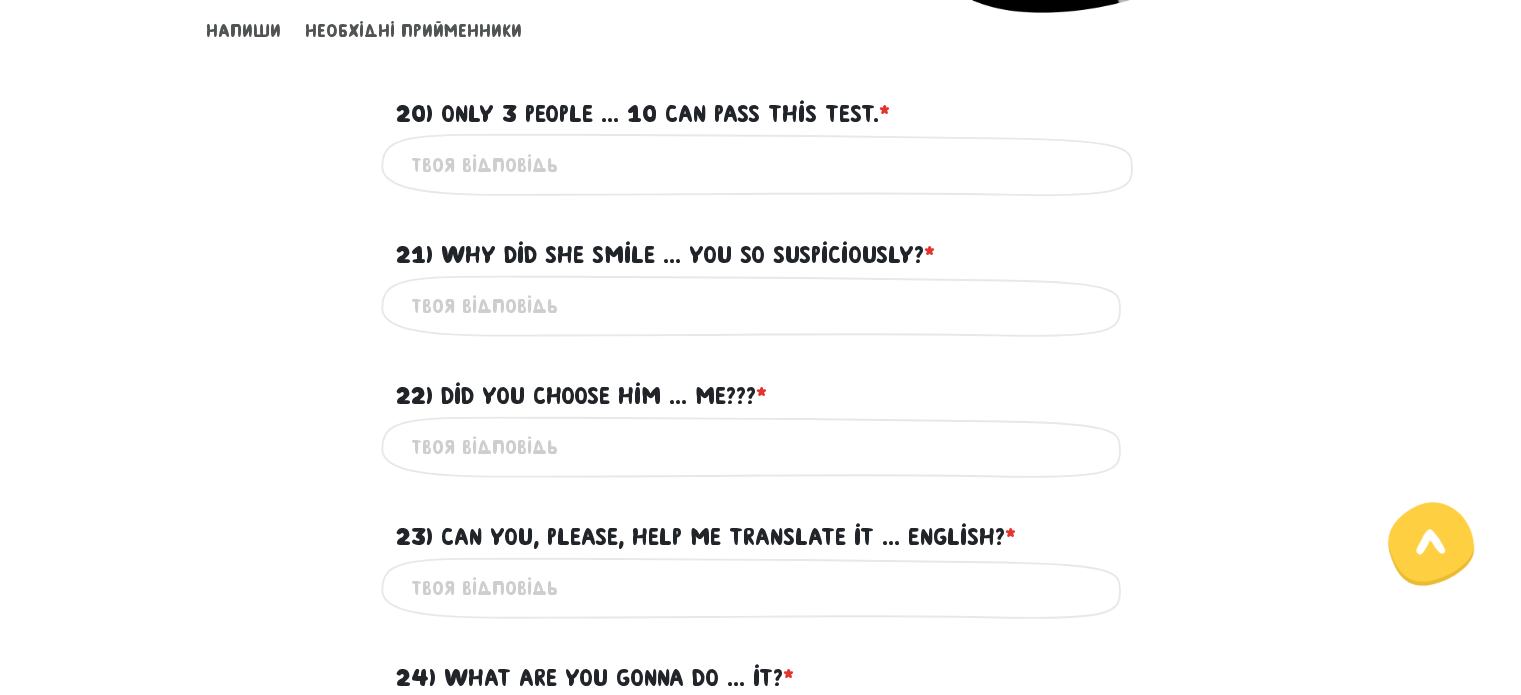 click on "Це обов'язкове поле" at bounding box center [761, 306] 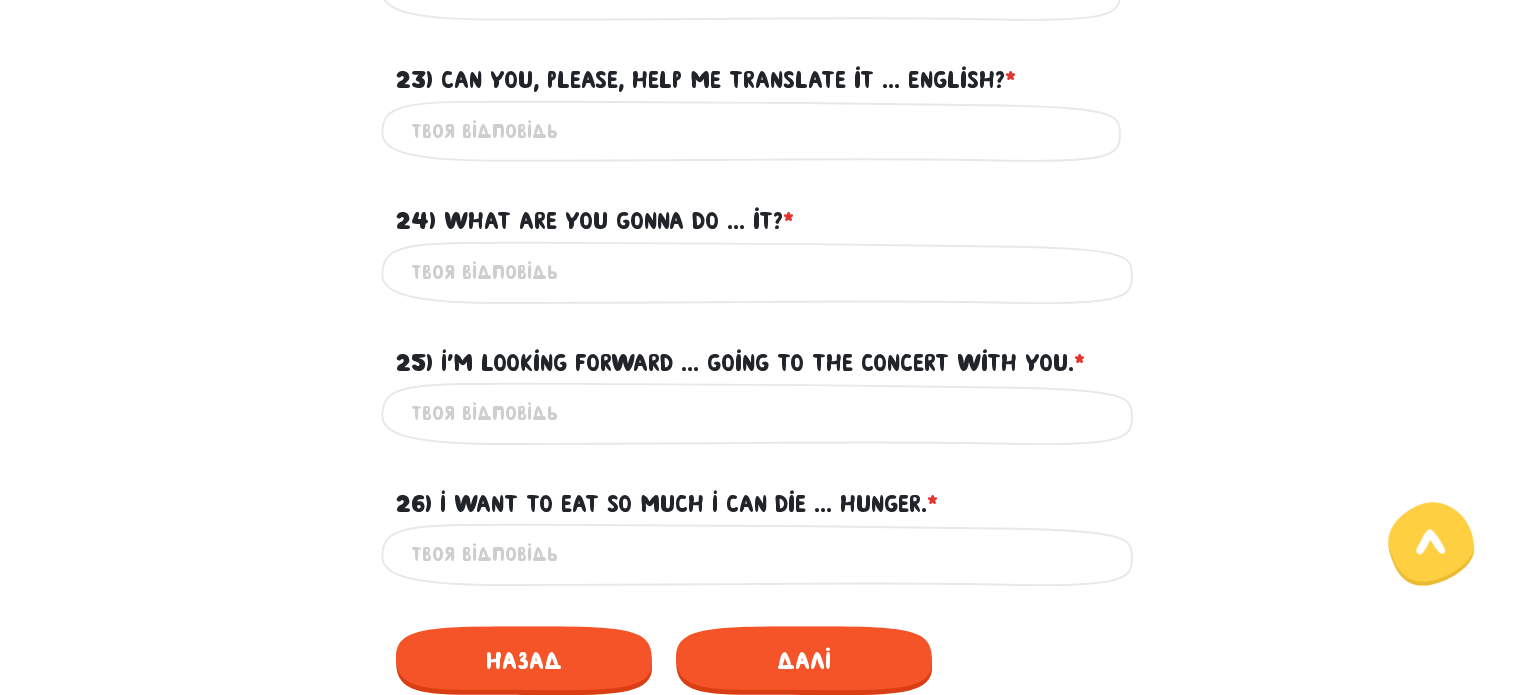 scroll, scrollTop: 1100, scrollLeft: 0, axis: vertical 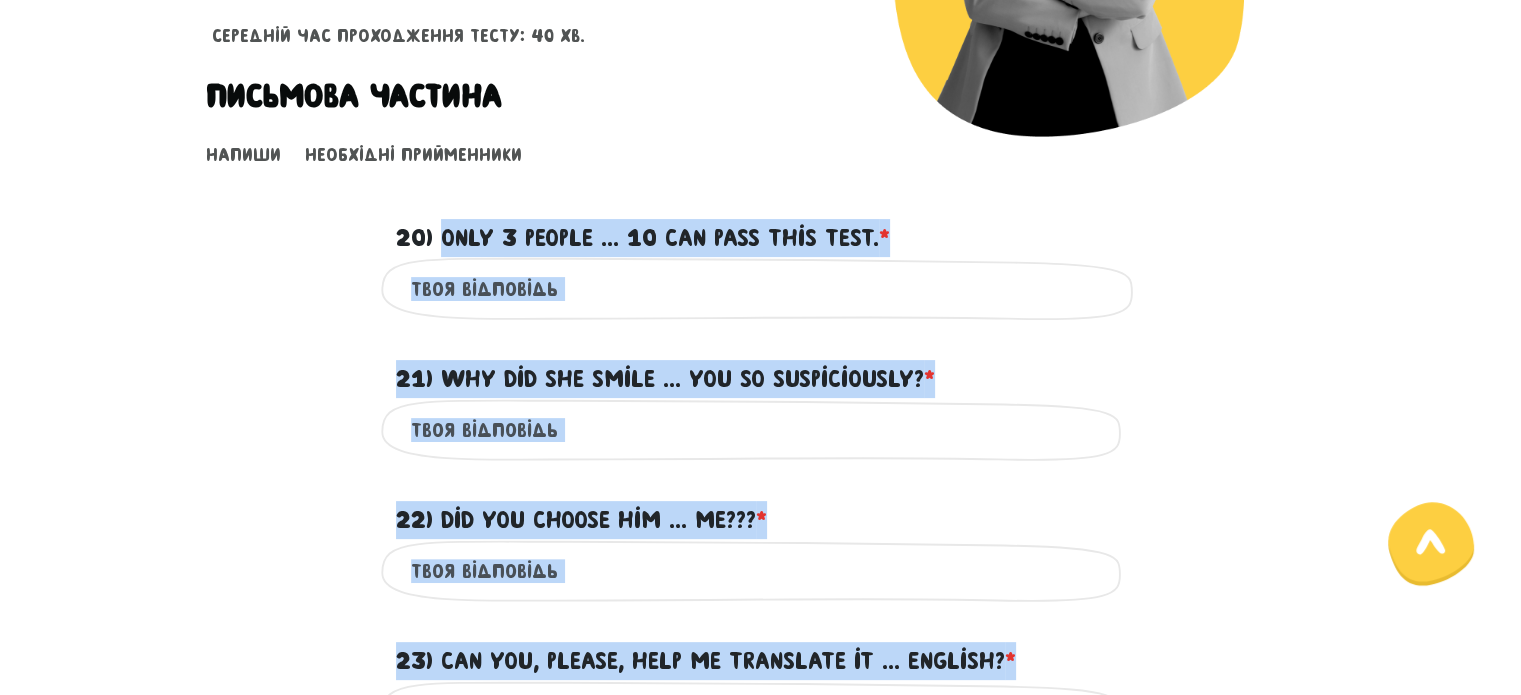 drag, startPoint x: 942, startPoint y: 449, endPoint x: 444, endPoint y: 235, distance: 542.0332 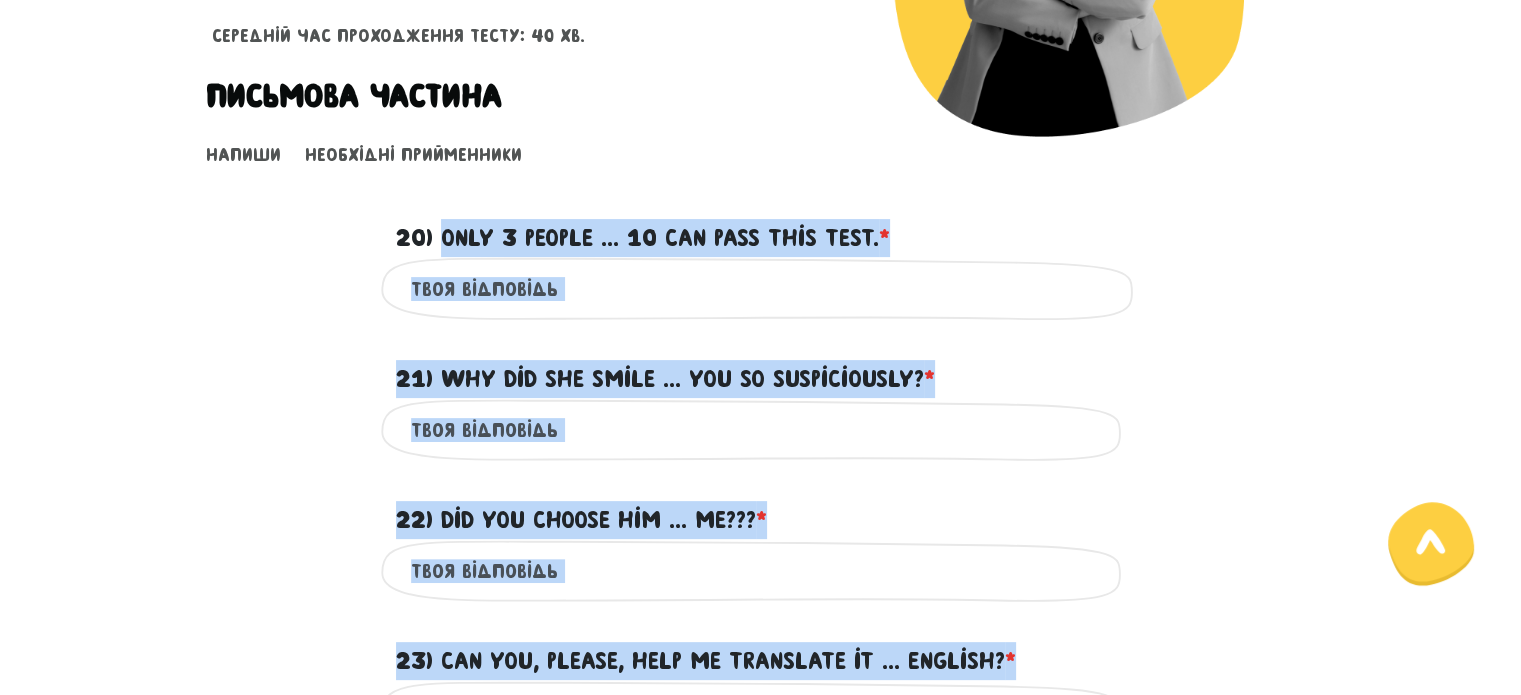 click on "Тест для тічерів 4/7
Привіт!
Цей тест складається з двох частин - письмової та усної. Тому якщо з монстро-точки-зору ти пройдеш    тест добре, ми зателефонуємо тобі для другої частини 😉
Будь чесним/ою    з нами,  не користуйся перекладачами!
Середній час проходження тесту: 40 хв.
Письмова частина
Напиши    необхідні прийменники
? ? ? ? ? ? ?  Далі" at bounding box center (761, 470) 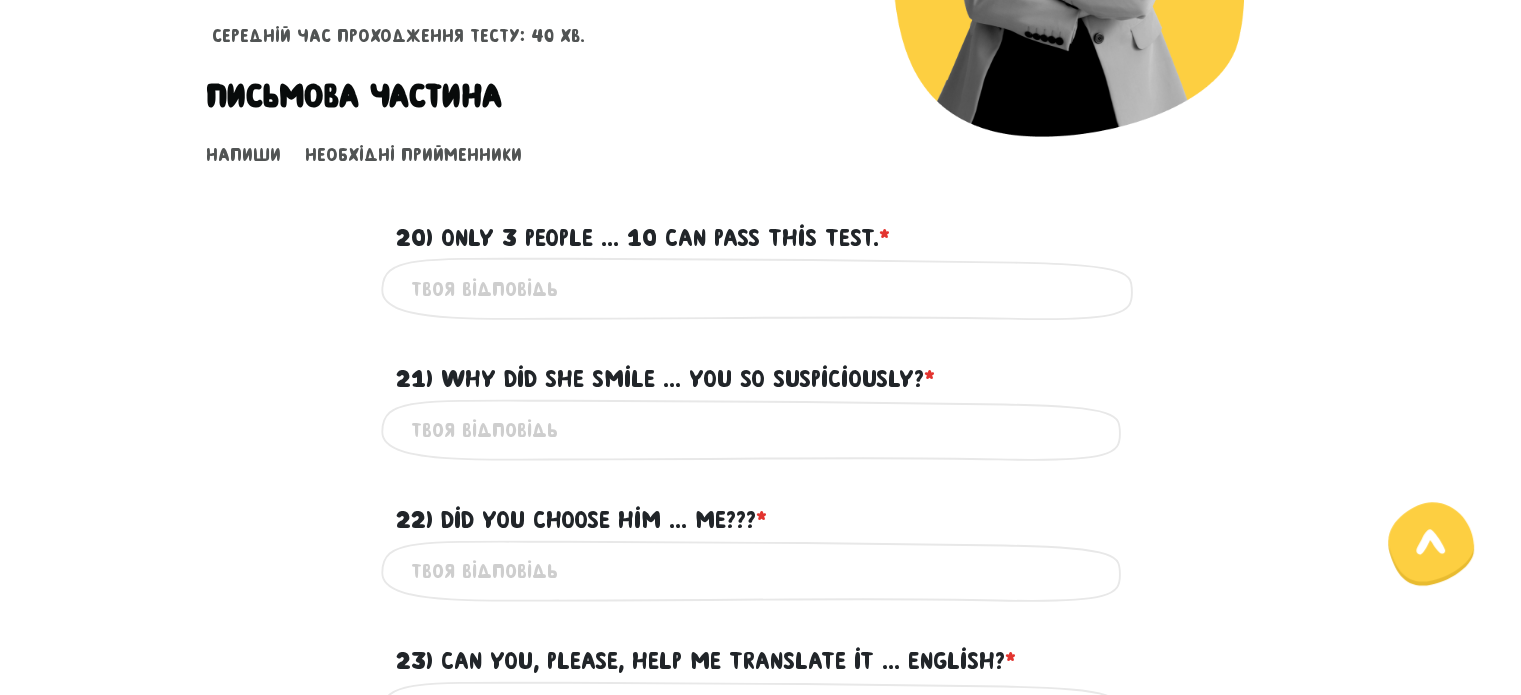 click on "20) Only 3 people ... 10 can pass this test. *
?" at bounding box center (761, 288) 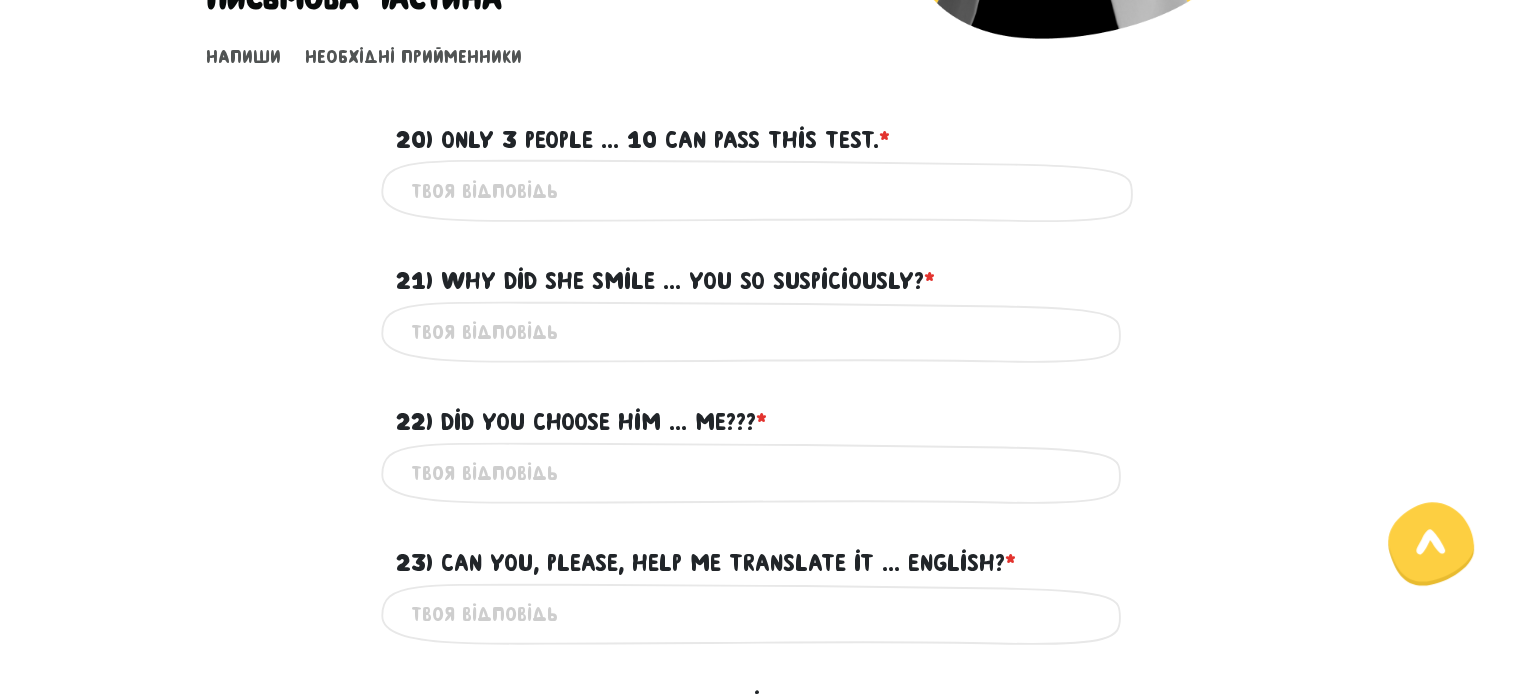 scroll, scrollTop: 576, scrollLeft: 0, axis: vertical 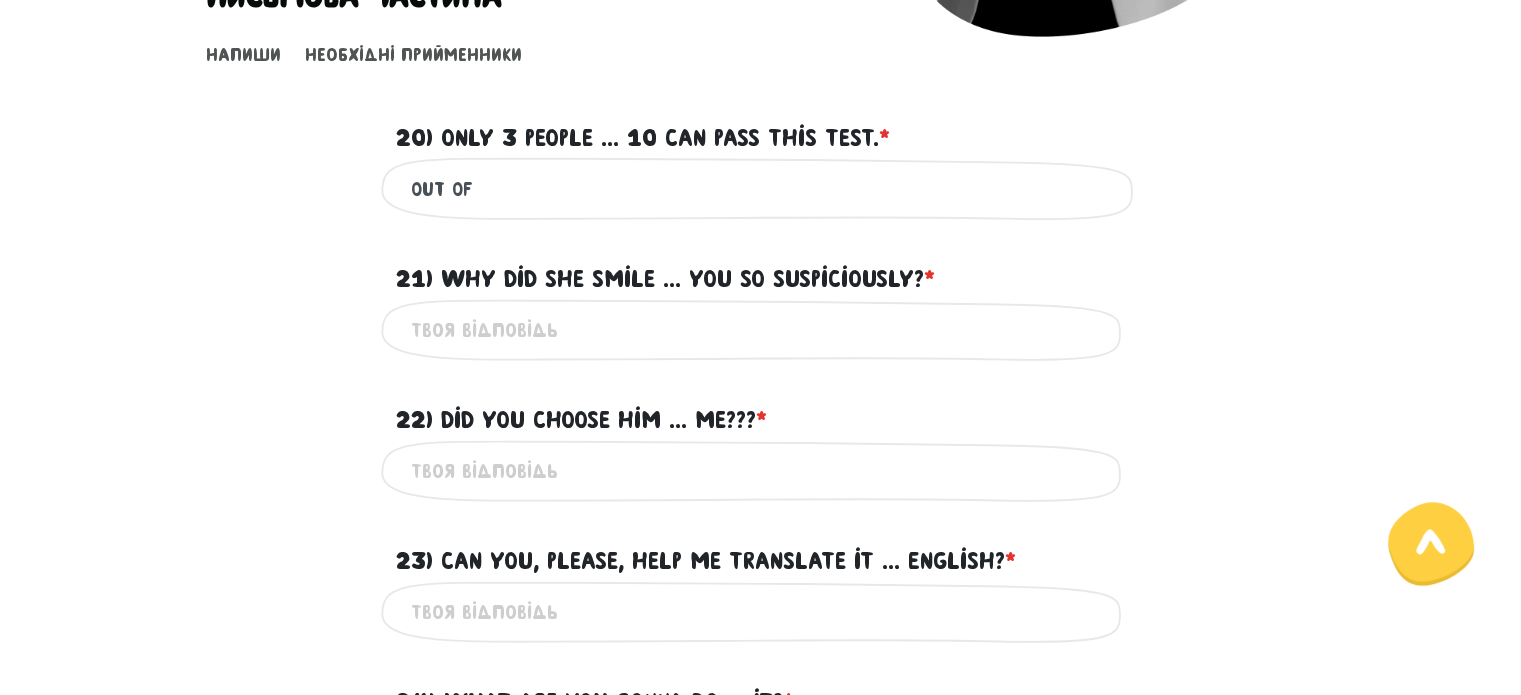 type on "out of" 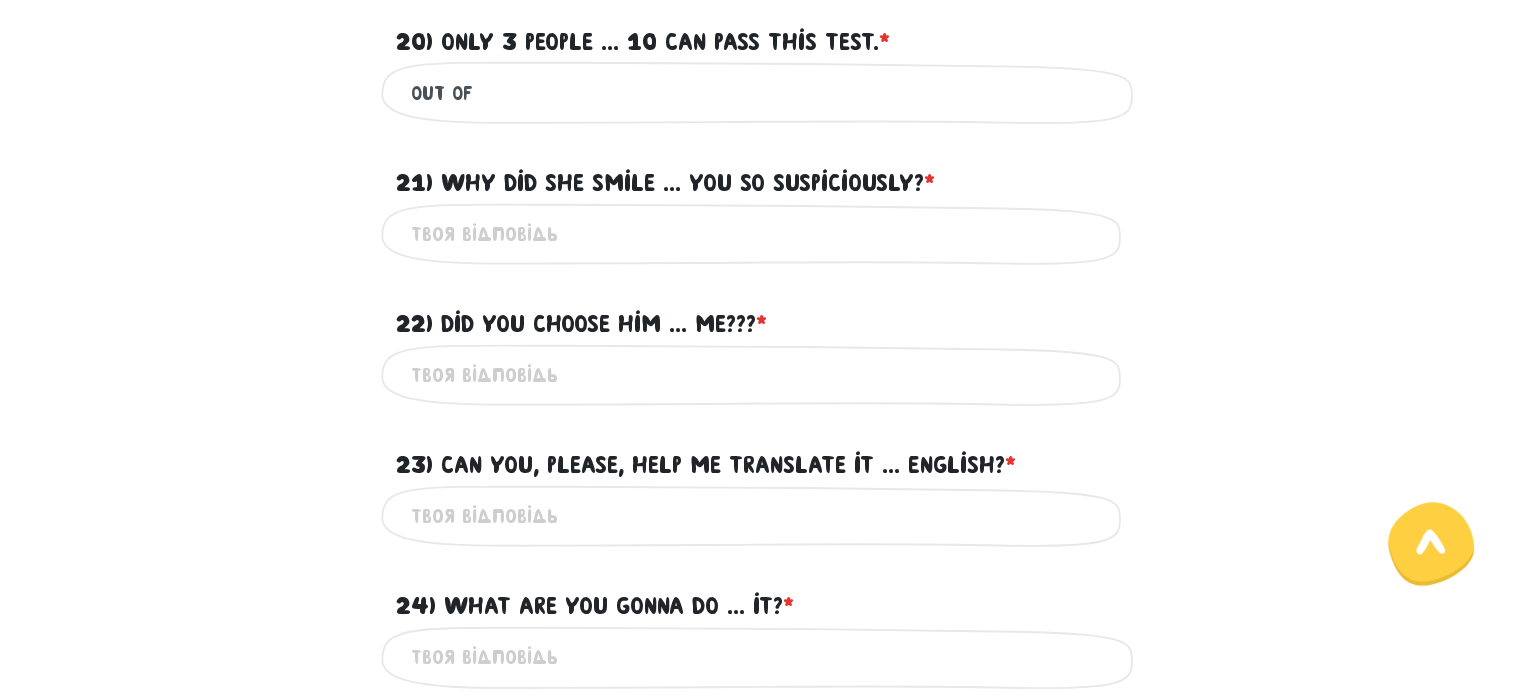 scroll, scrollTop: 676, scrollLeft: 0, axis: vertical 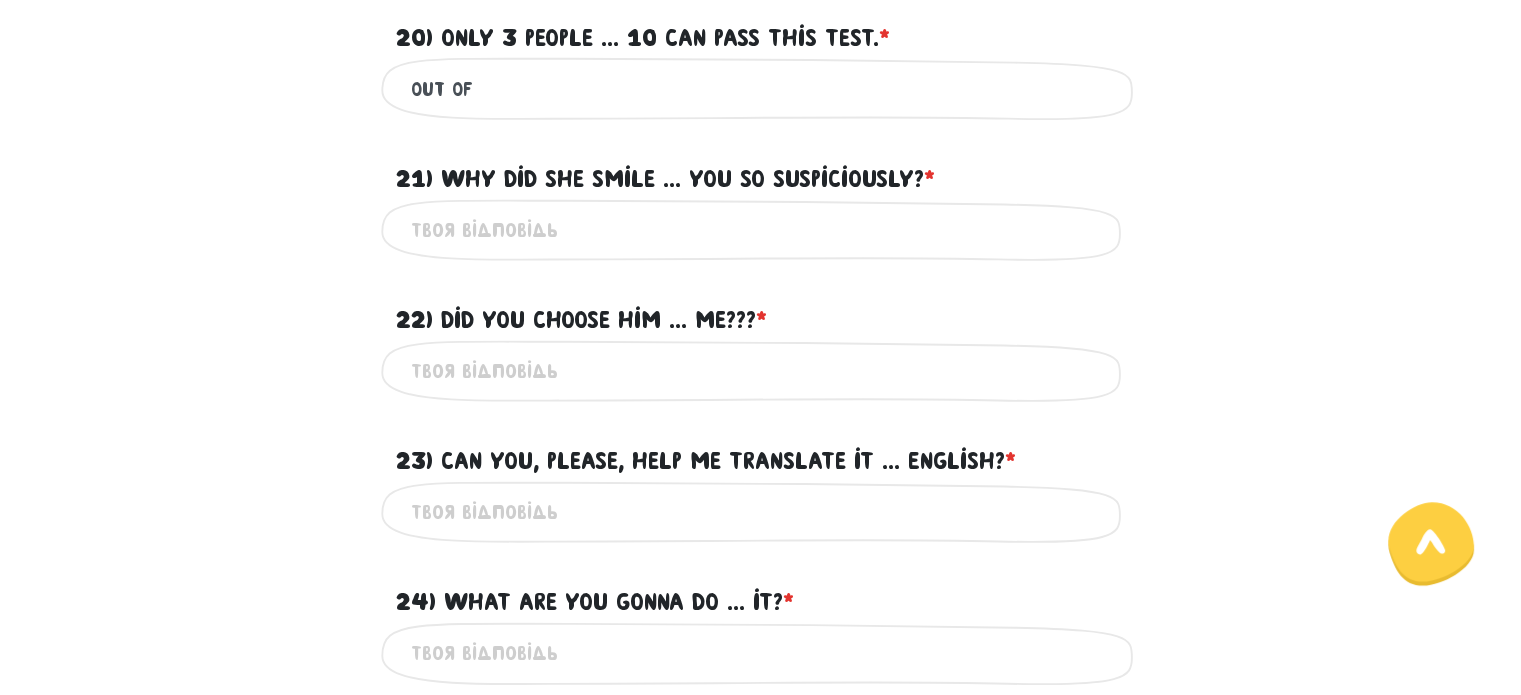 click on "21) Why did she smile ... you so suspiciously? *
?" at bounding box center [761, 230] 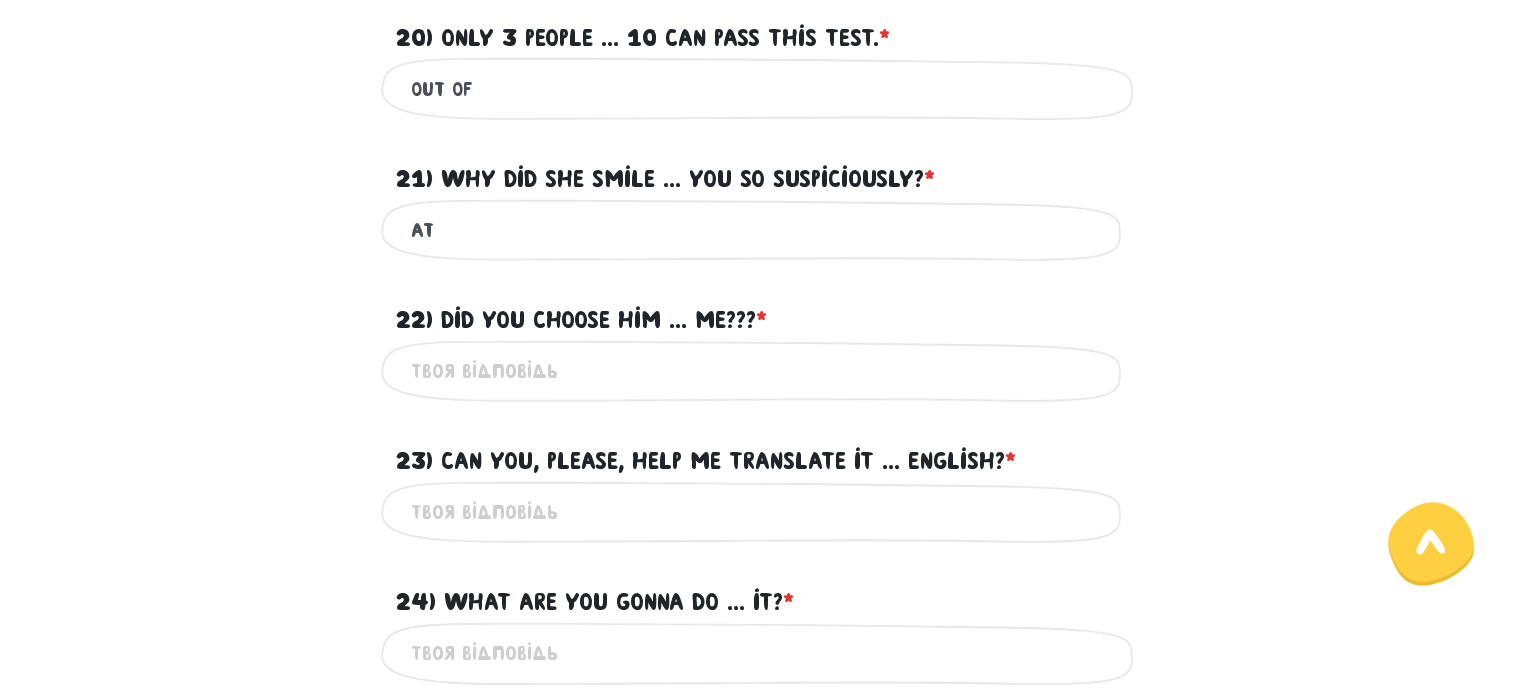 type on "at" 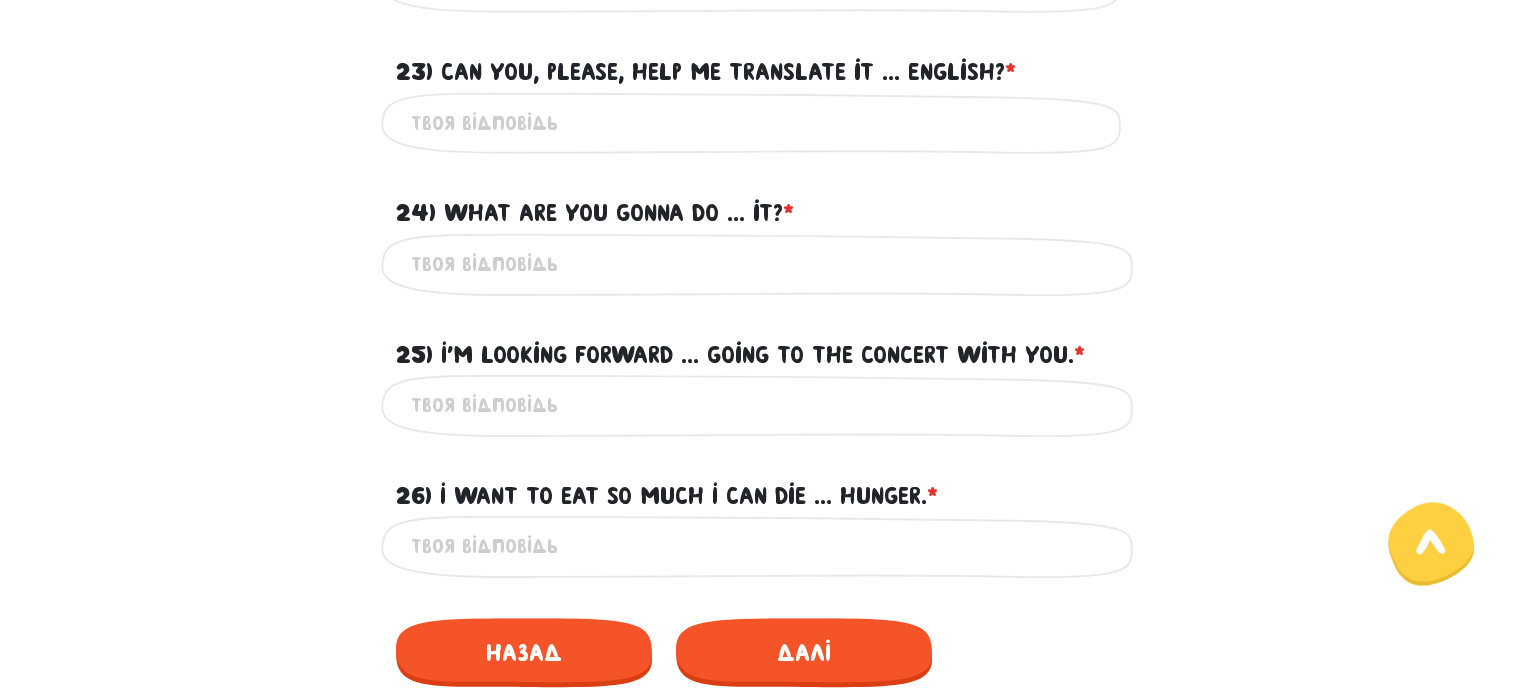 scroll, scrollTop: 876, scrollLeft: 0, axis: vertical 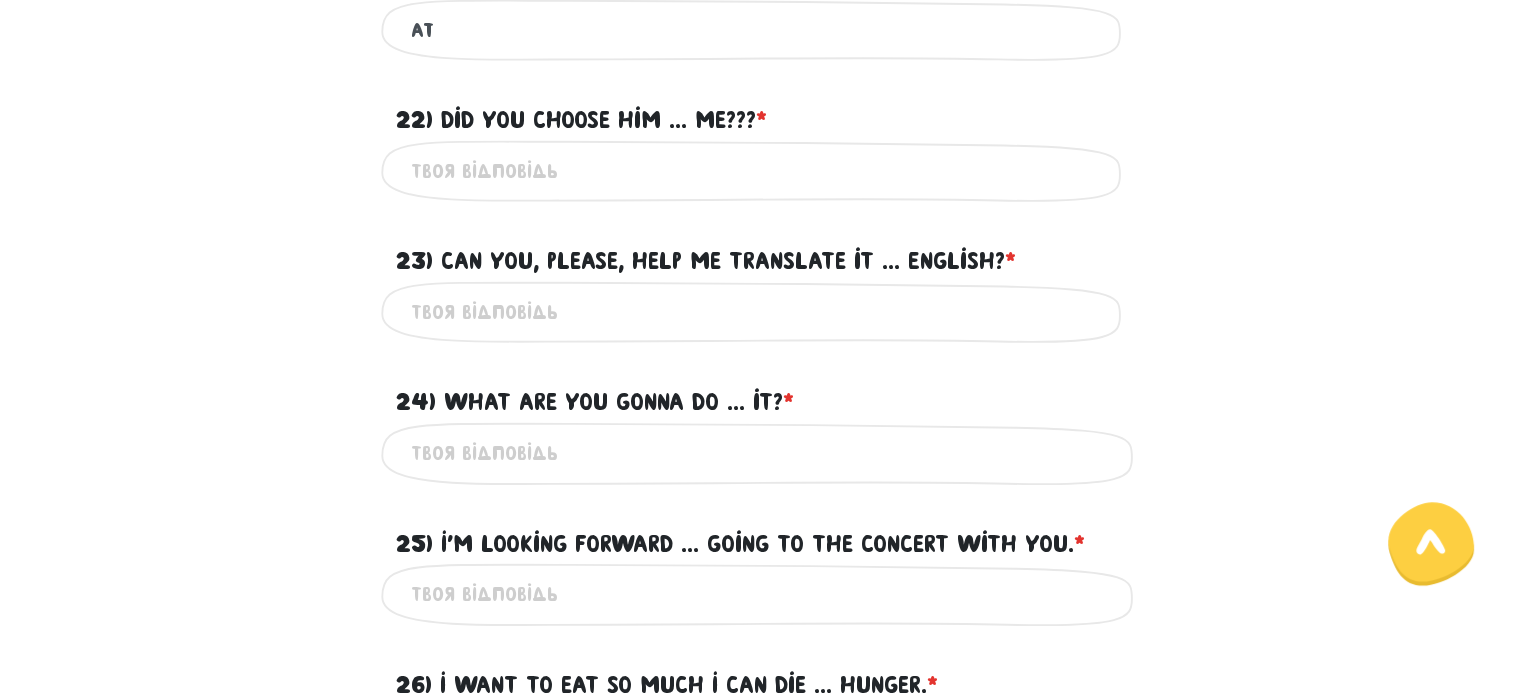 click on "Це обов'язкове поле" at bounding box center [761, 171] 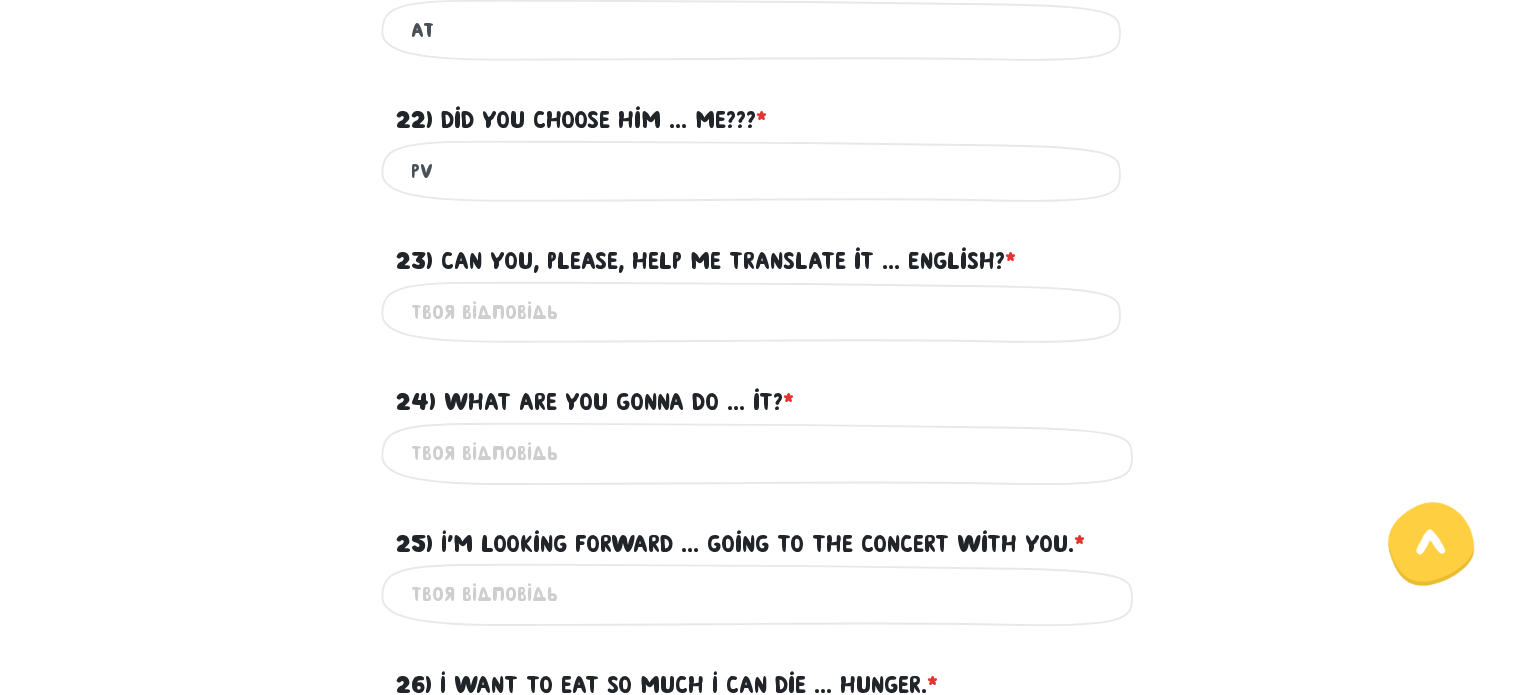 type on "p" 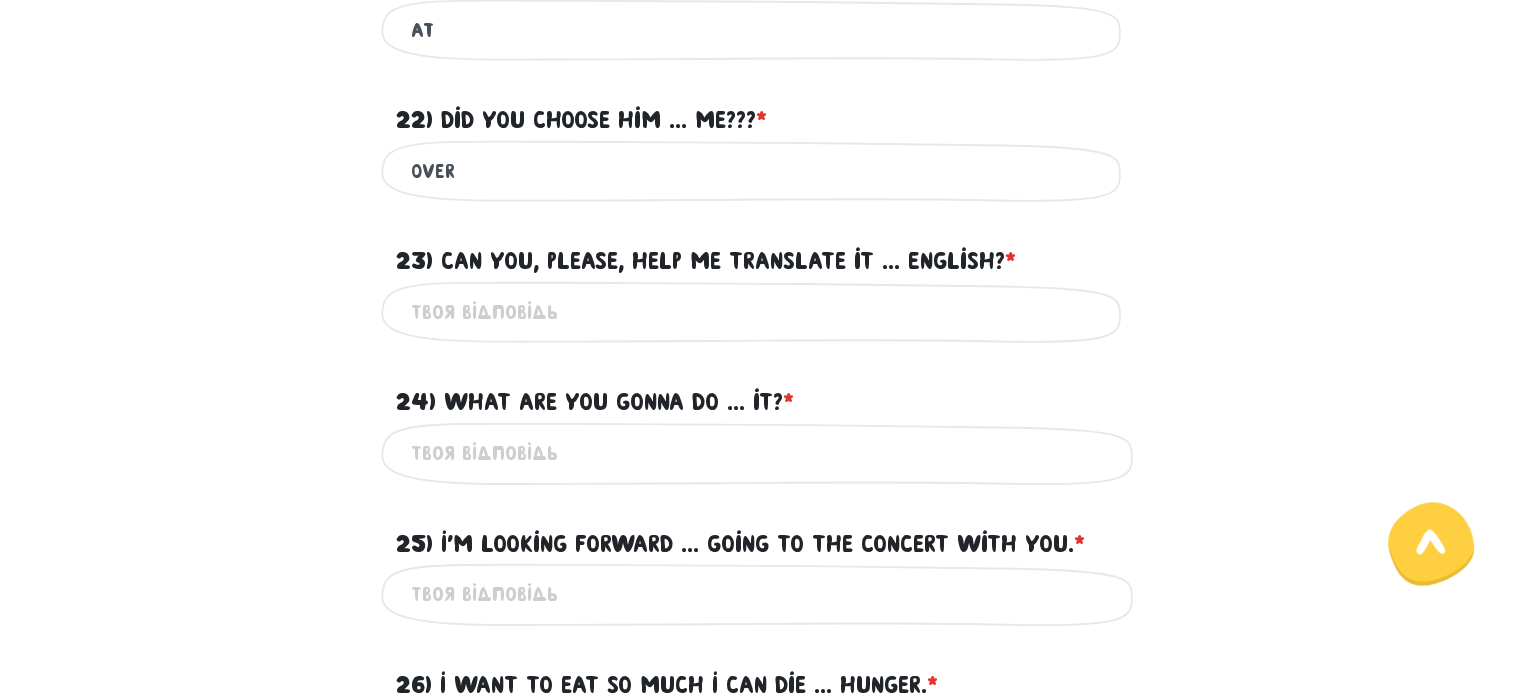 type on "over" 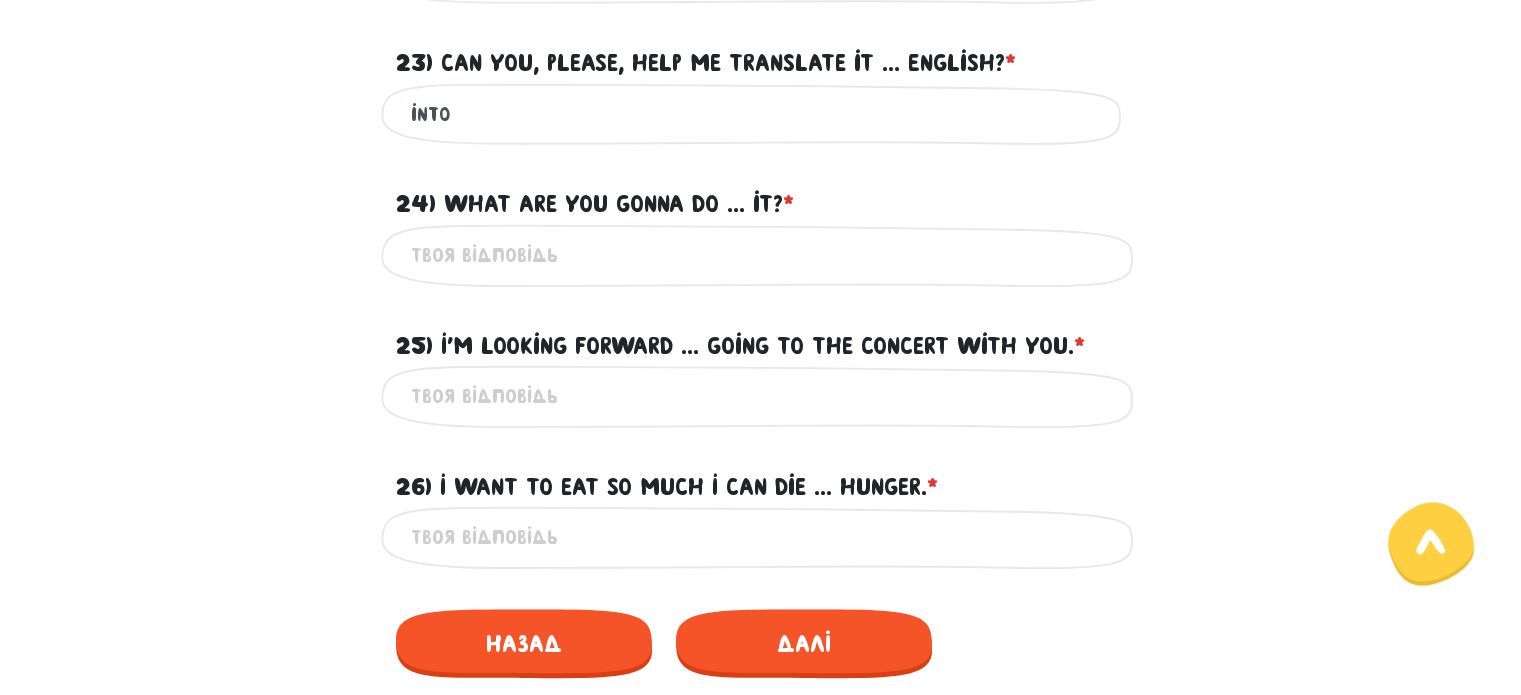 scroll, scrollTop: 1076, scrollLeft: 0, axis: vertical 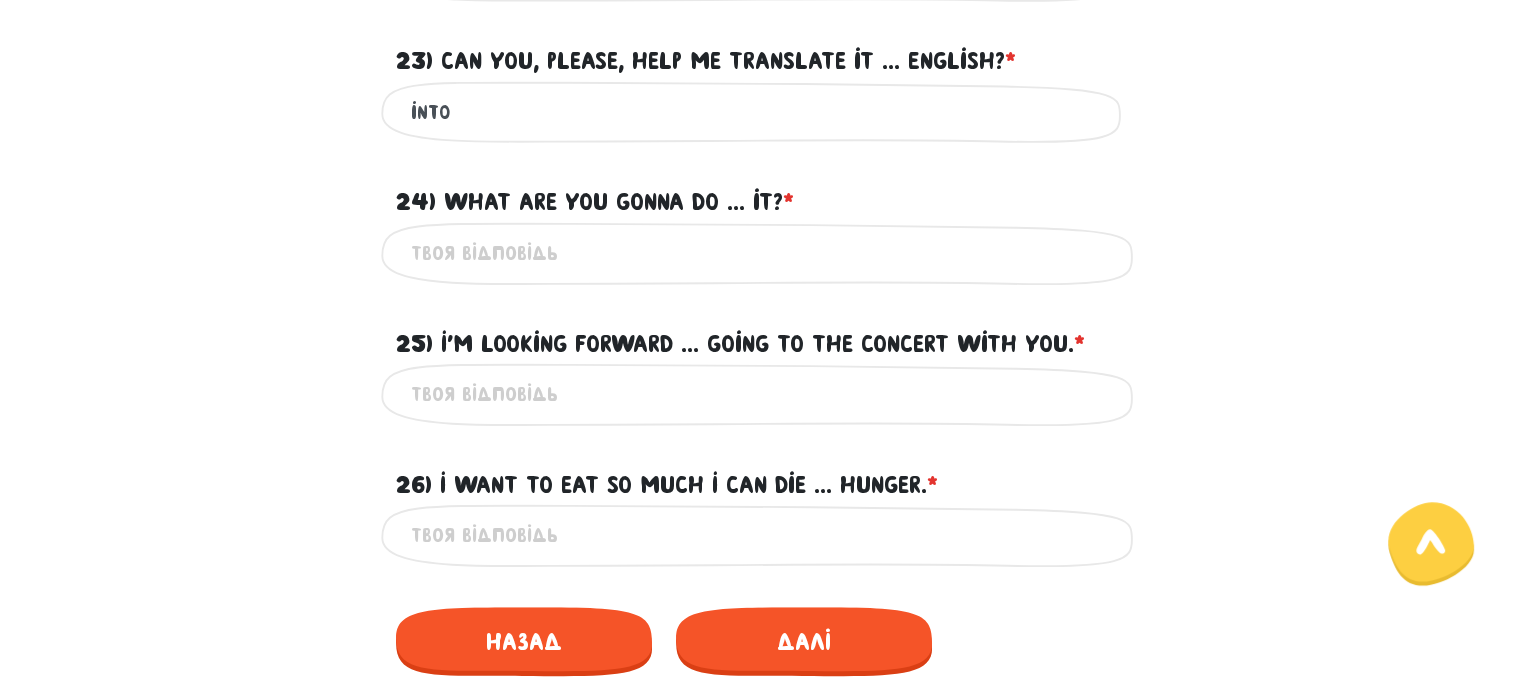 type on "into" 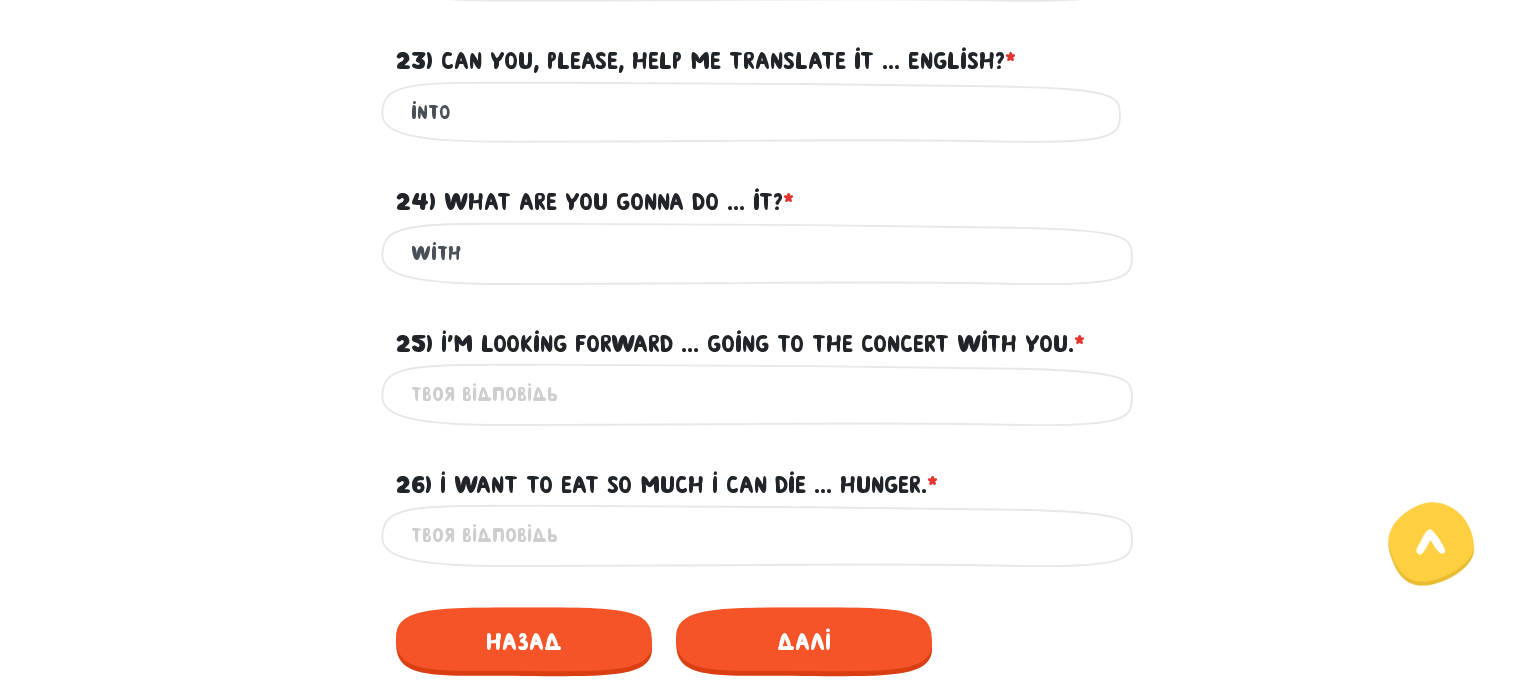 type on "with" 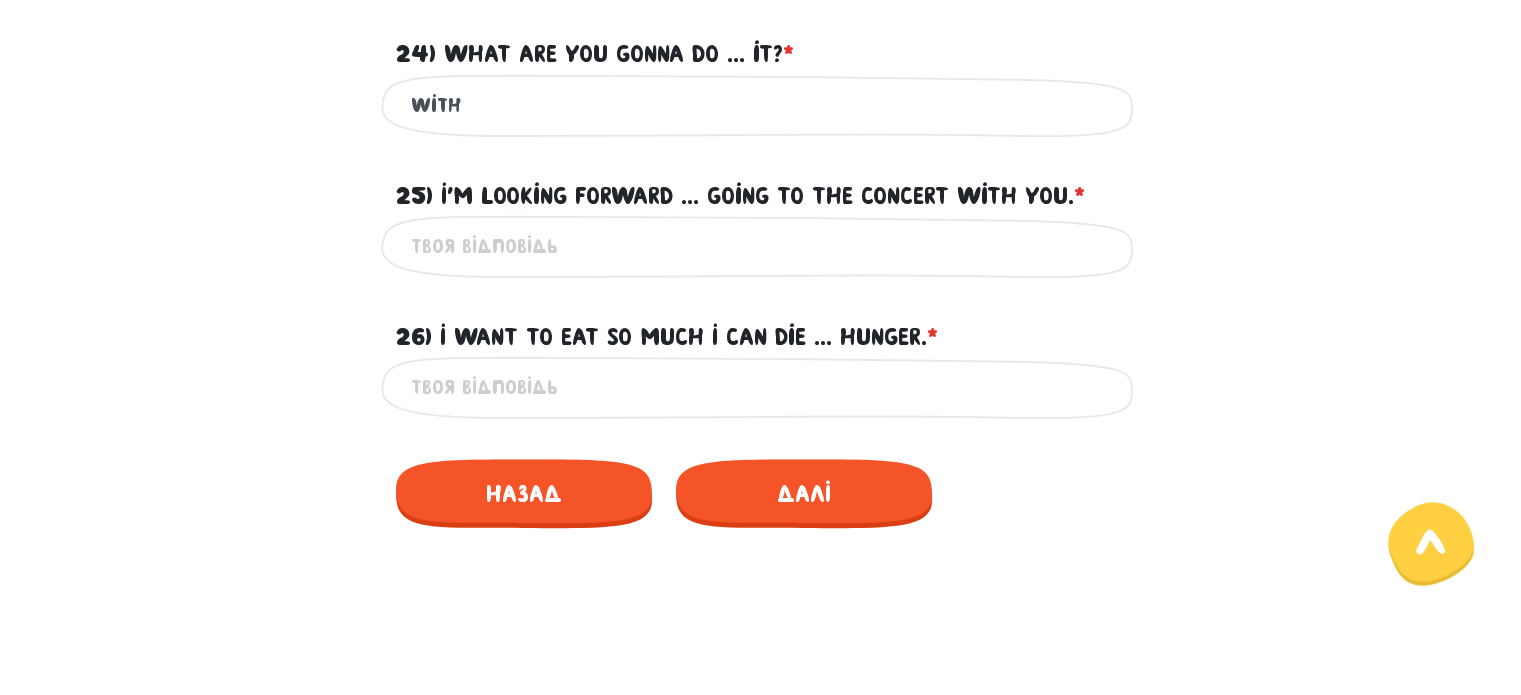 scroll, scrollTop: 1276, scrollLeft: 0, axis: vertical 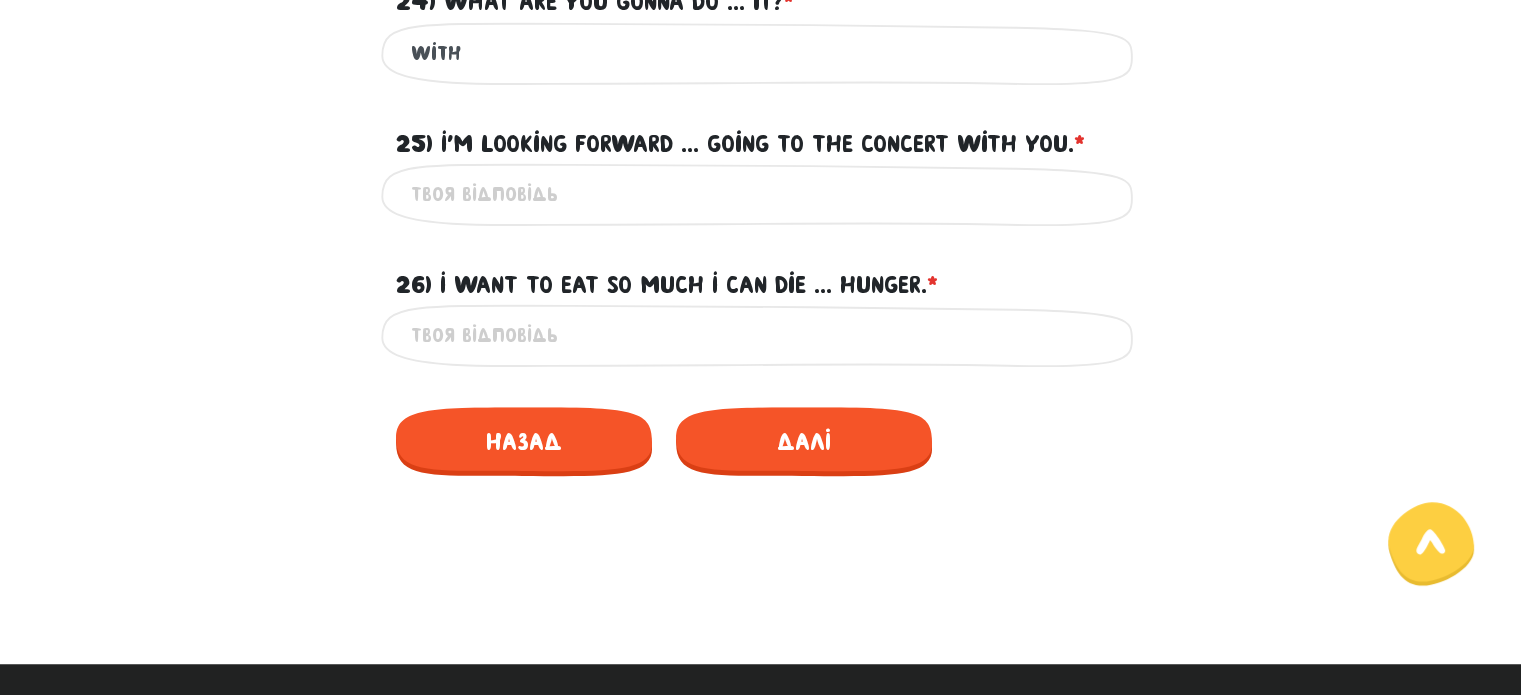 click on "25) I'm looking forward ... going to the concert with you. *
?" at bounding box center [761, 194] 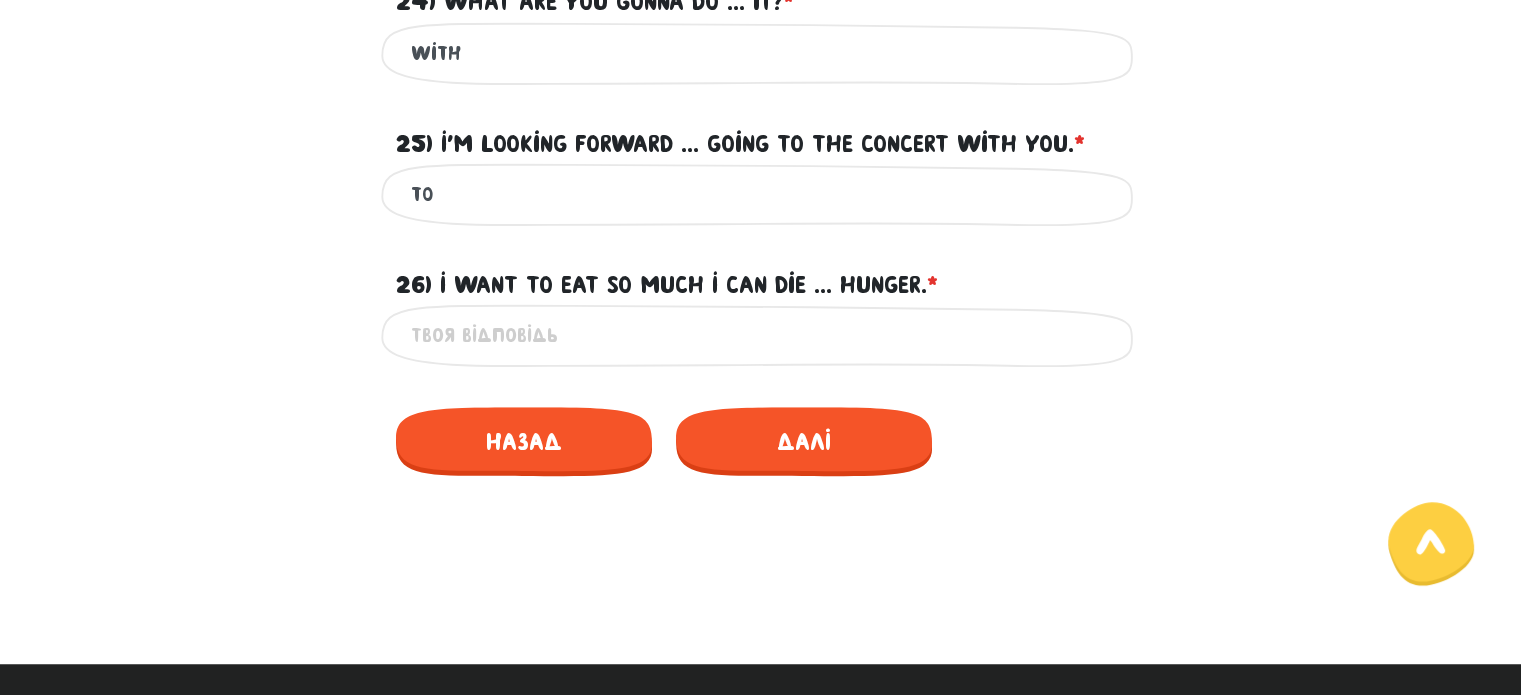 type on "to" 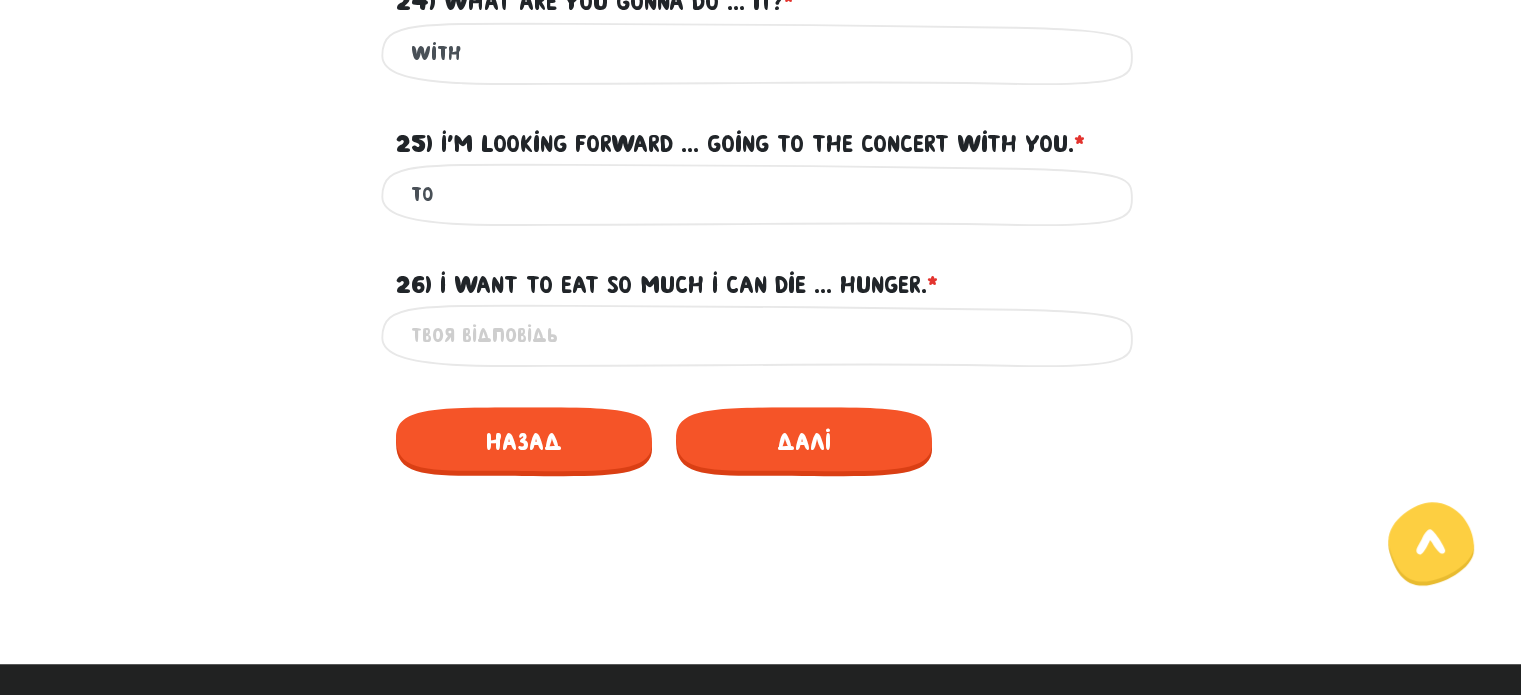 click on "26) I want to eat so much I can die ... hunger. *
?" at bounding box center (761, 335) 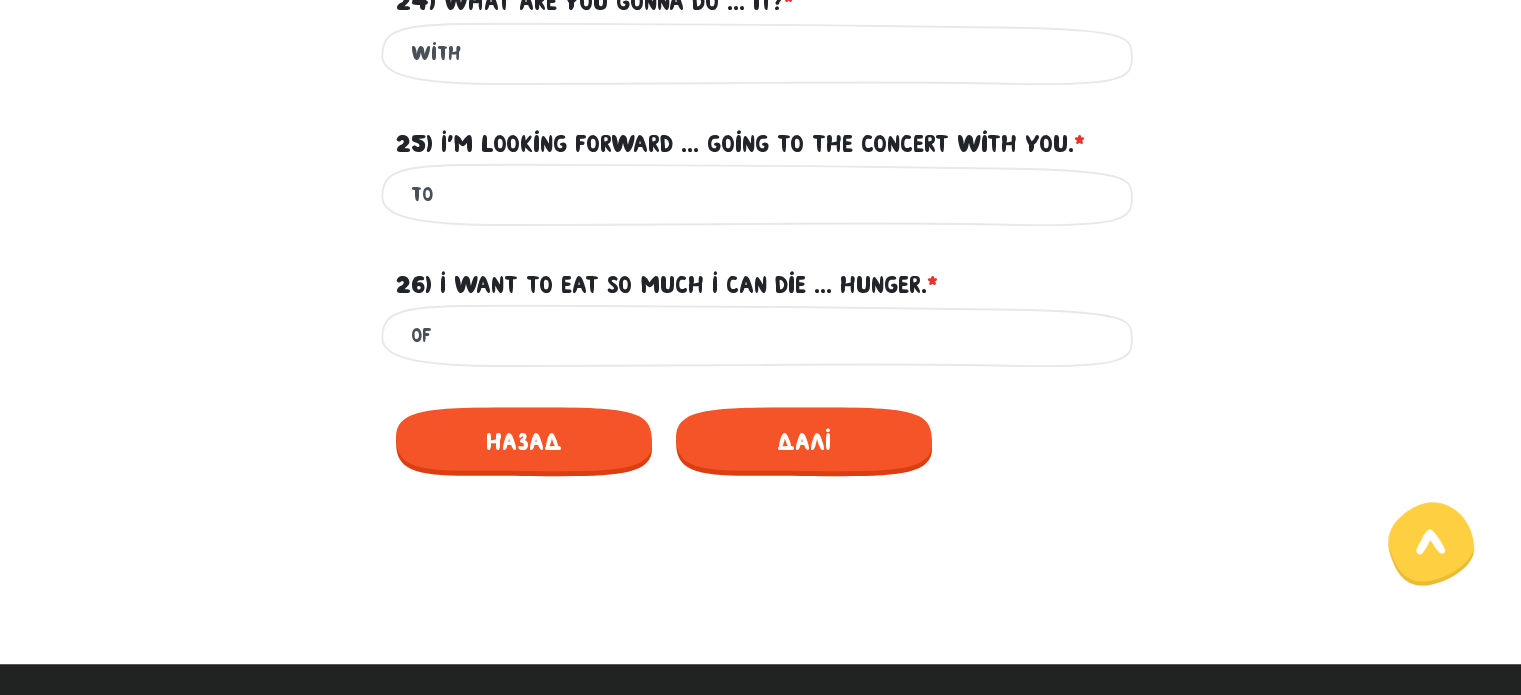 type on "o" 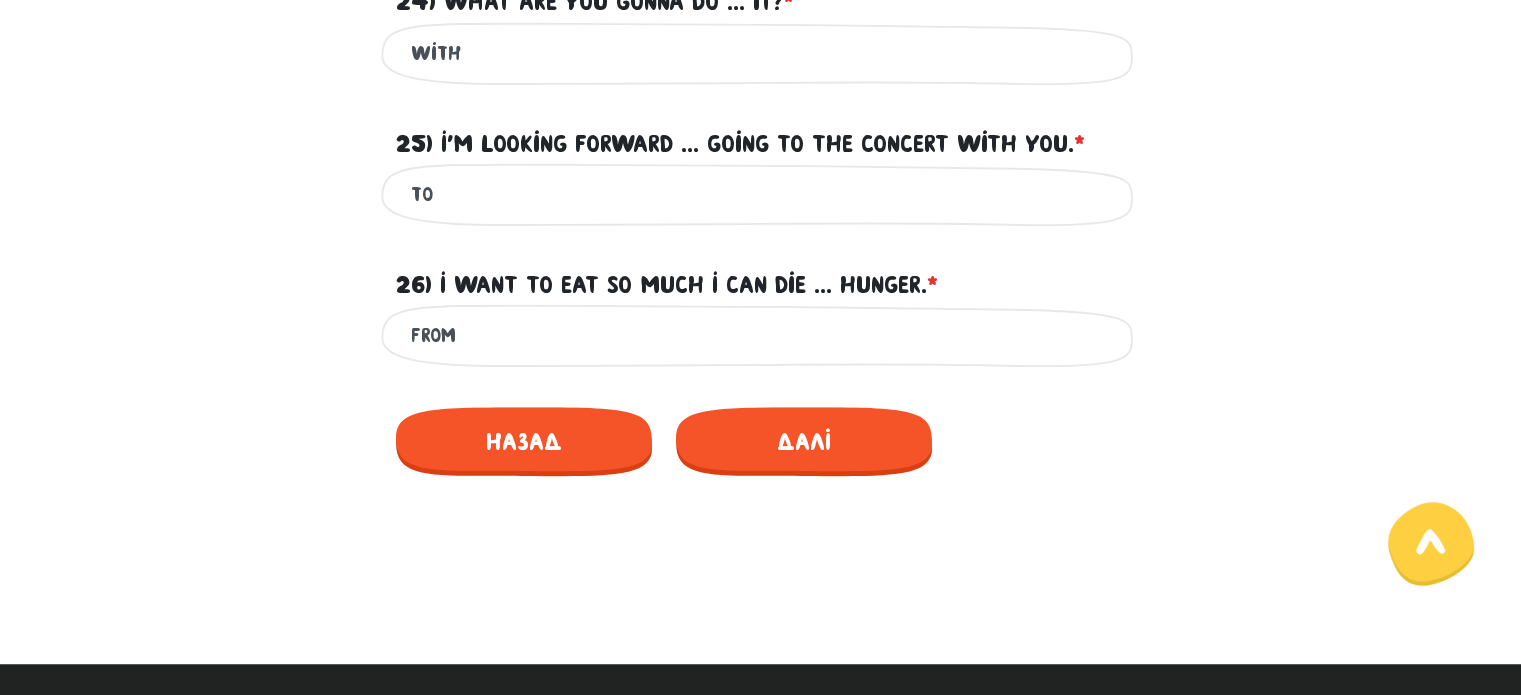 type on "from" 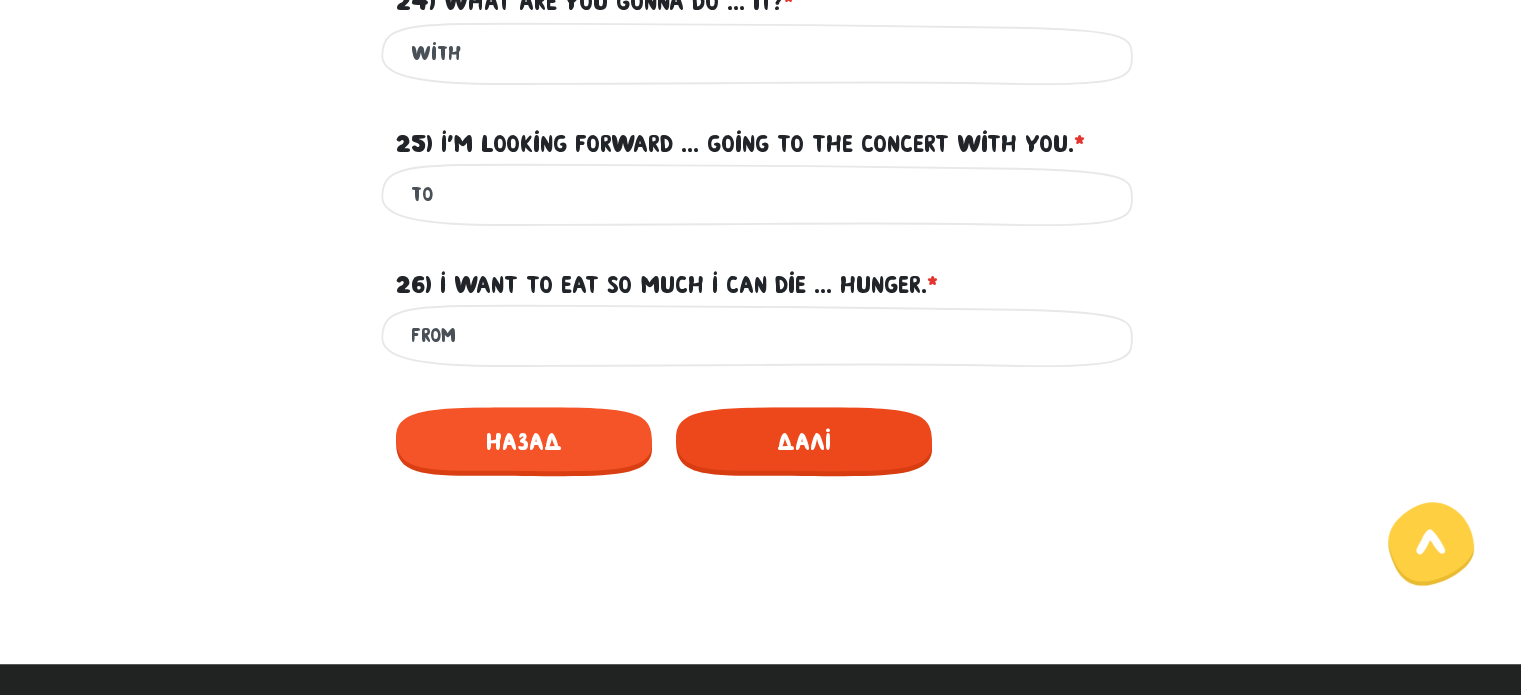 drag, startPoint x: 887, startPoint y: 401, endPoint x: 878, endPoint y: 411, distance: 13.453624 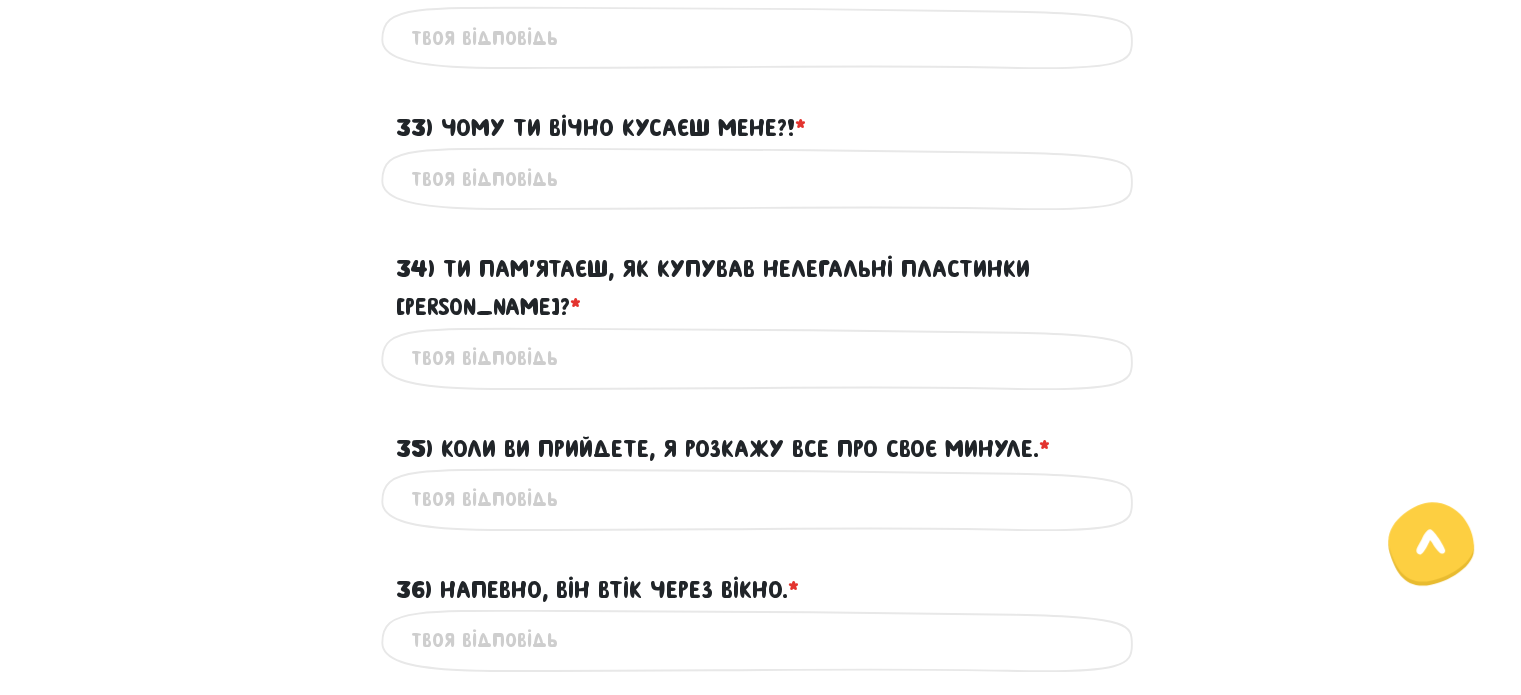 scroll, scrollTop: 1500, scrollLeft: 0, axis: vertical 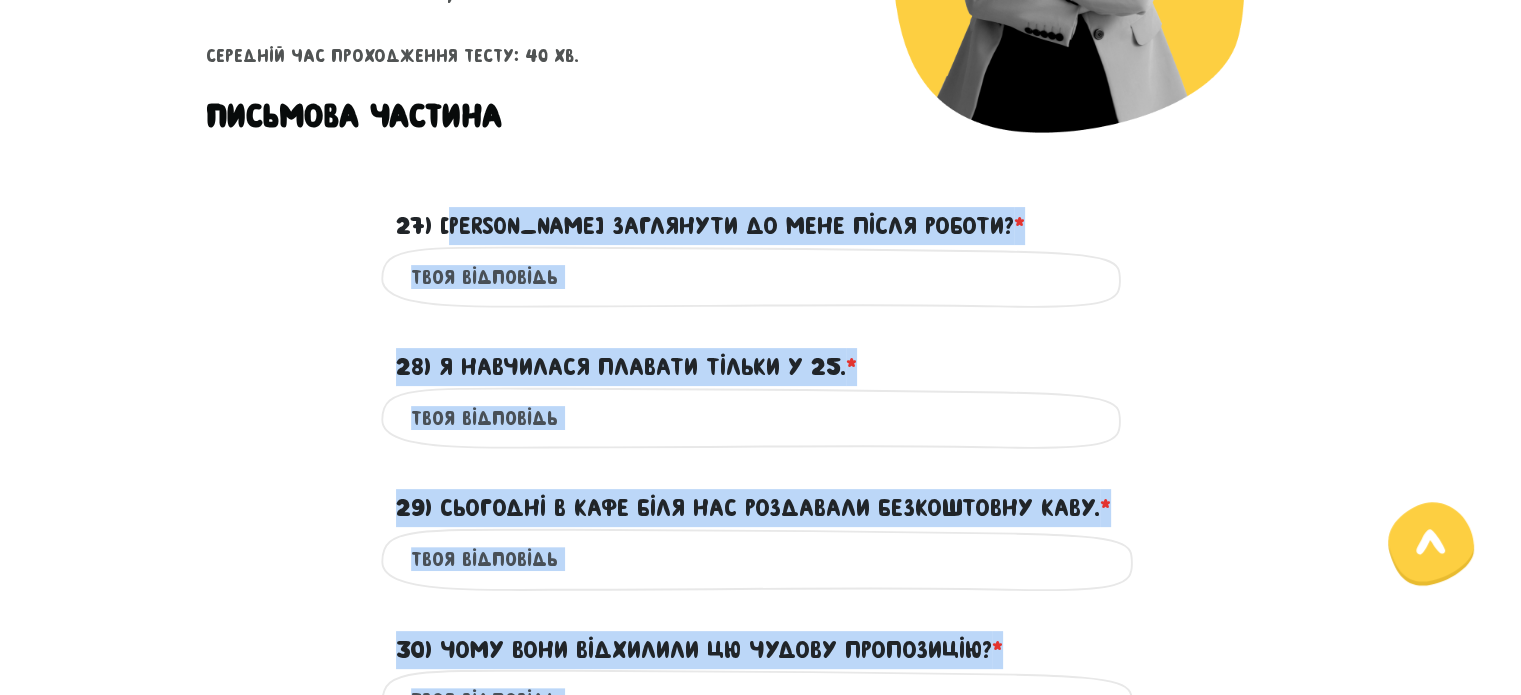 drag, startPoint x: 785, startPoint y: 478, endPoint x: 452, endPoint y: 228, distance: 416.40005 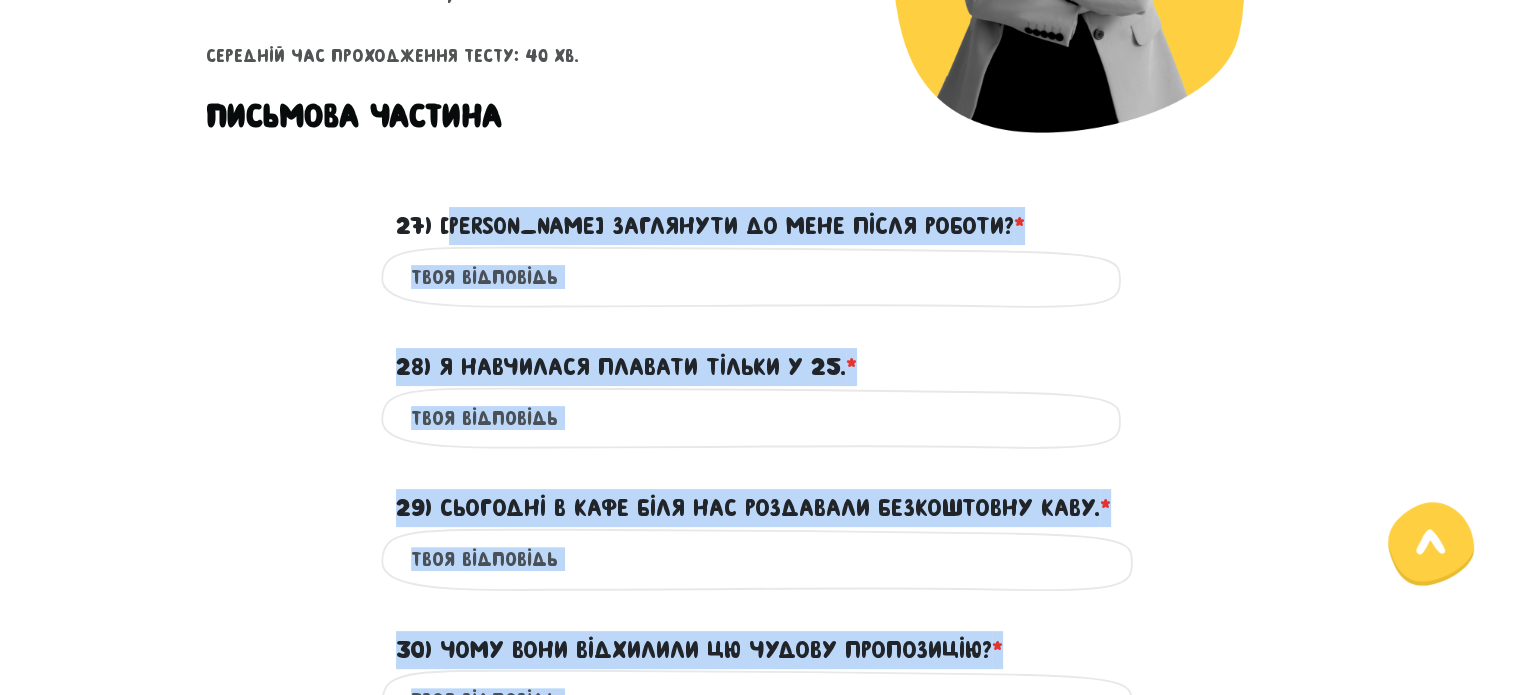 click on "Тест для тічерів 5/7
Привіт!
Цей тест складається з двох частин - письмової та усної. Тому якщо з монстро-точки-зору ти пройдеш    тест добре, ми зателефонуємо тобі для другої частини 😉
Будь чесним/ою    з нами,  не користуйся перекладачами!
середній час проходження тесту: 40 хв.
Письмова частина
? ?" at bounding box center [761, 693] 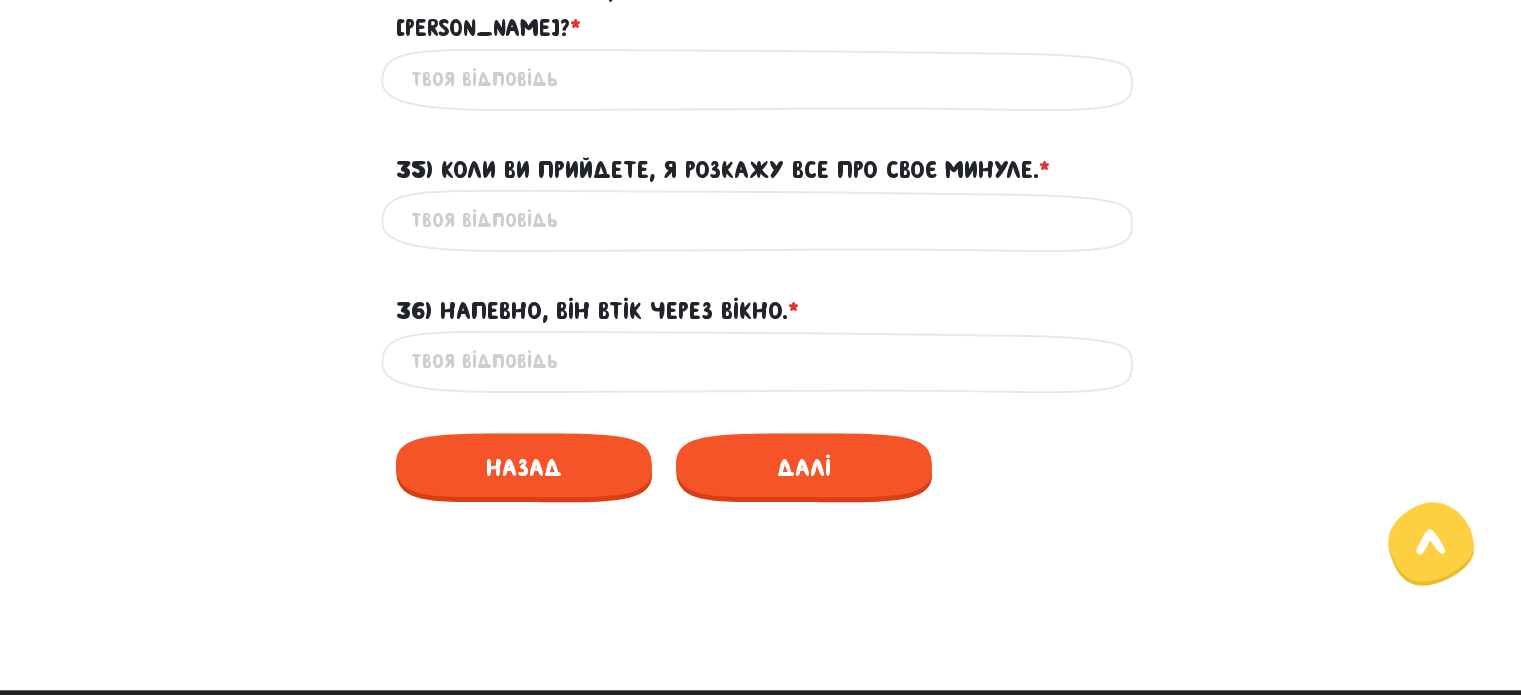 scroll, scrollTop: 1816, scrollLeft: 0, axis: vertical 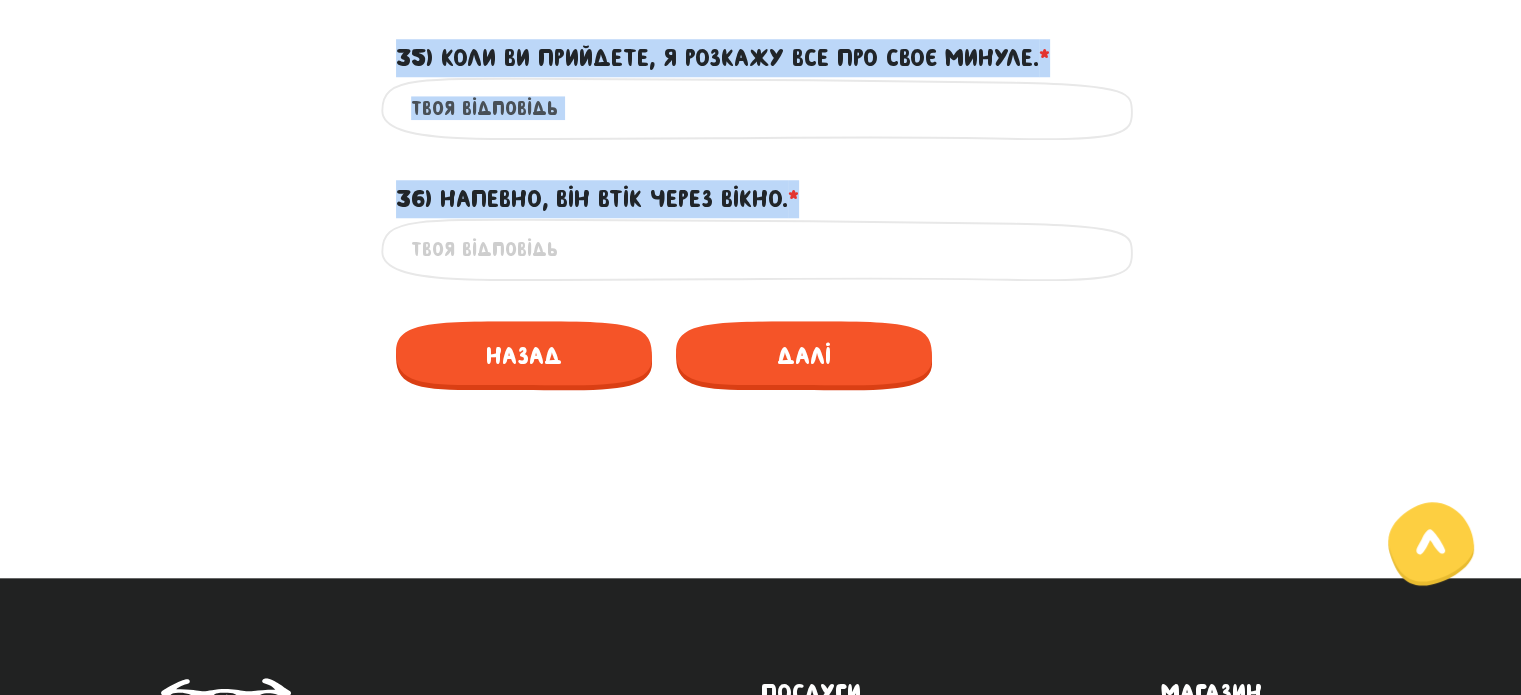 drag, startPoint x: 438, startPoint y: 218, endPoint x: 796, endPoint y: 176, distance: 360.45526 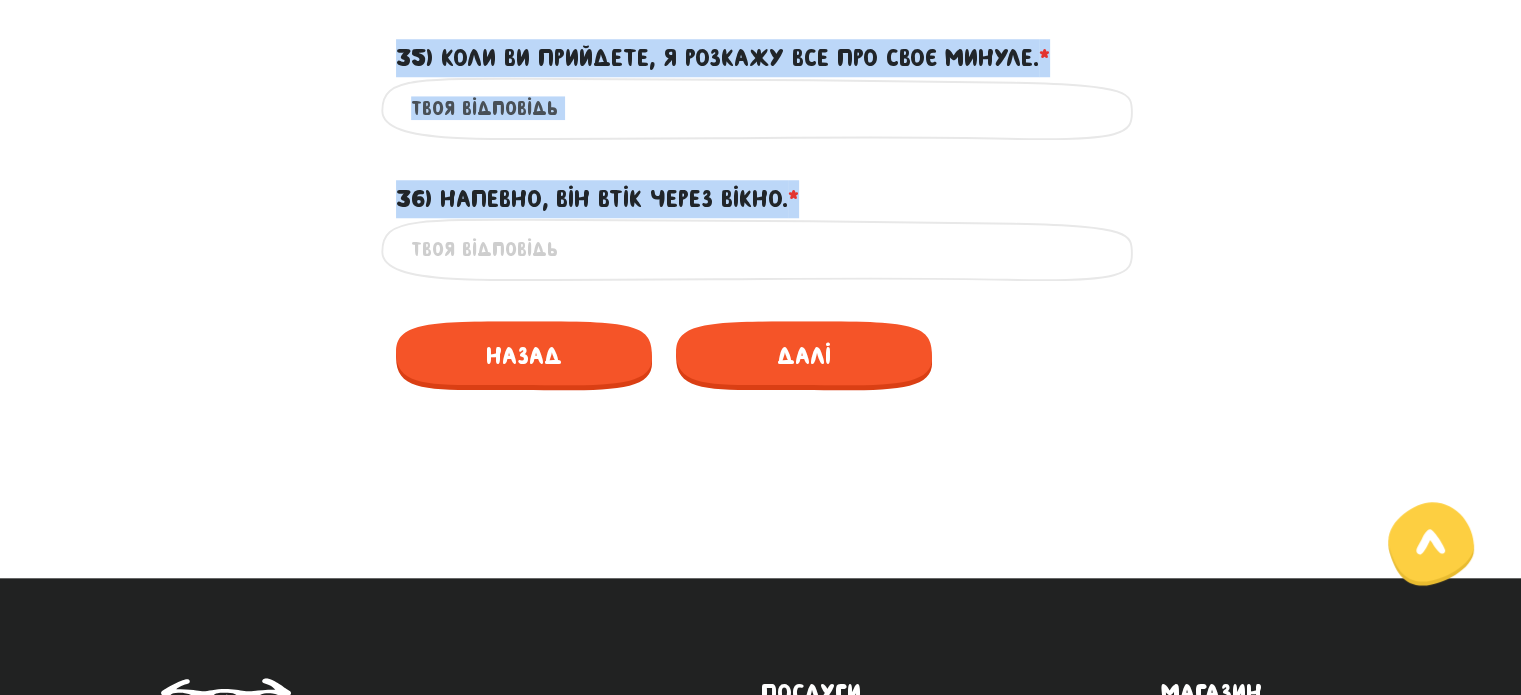 click on "Тест для тічерів 5/7
Привіт!
Цей тест складається з двох частин - письмової та усної. Тому якщо з монстро-точки-зору ти пройдеш    тест добре, ми зателефонуємо тобі для другої частини 😉
Будь чесним/ою    з нами,  не користуйся перекладачами!
середній час проходження тесту: 40 хв.
Письмова частина
? ?" at bounding box center (761, -643) 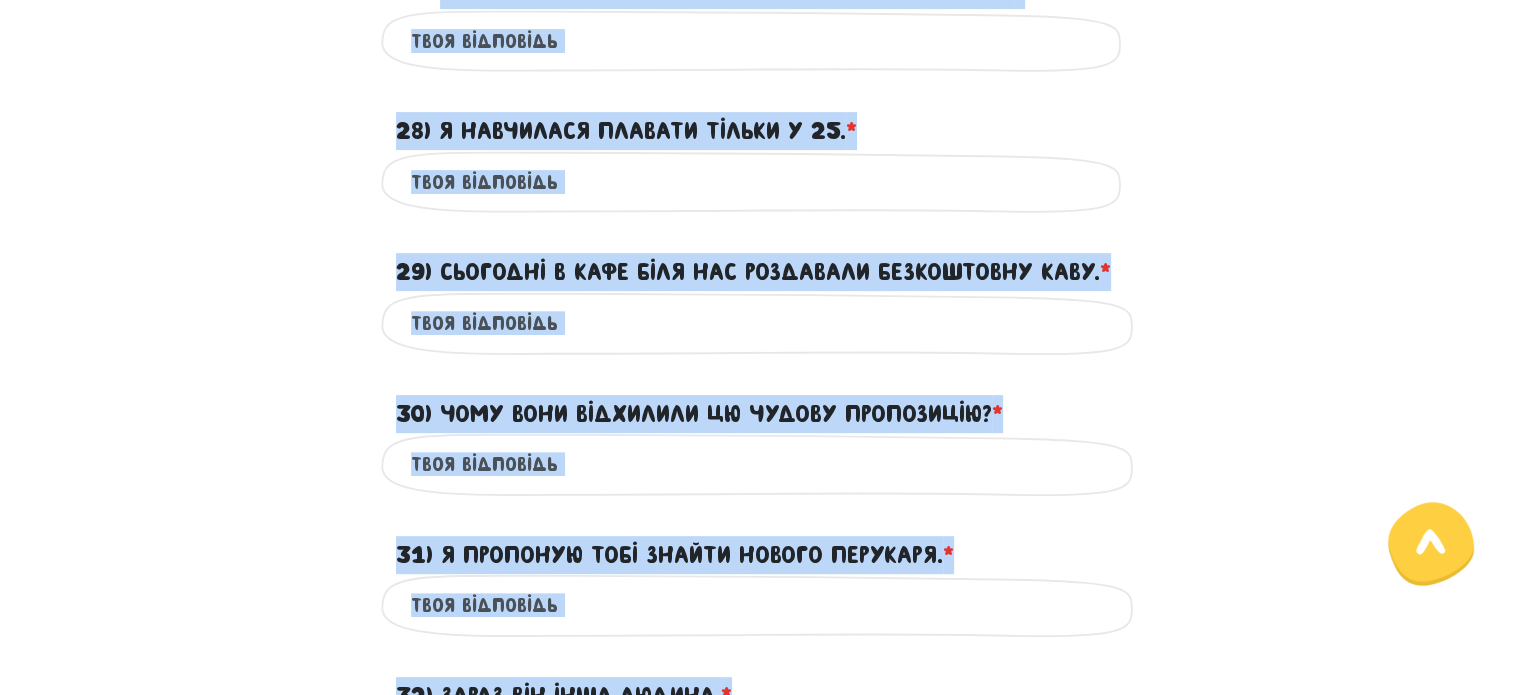 scroll, scrollTop: 316, scrollLeft: 0, axis: vertical 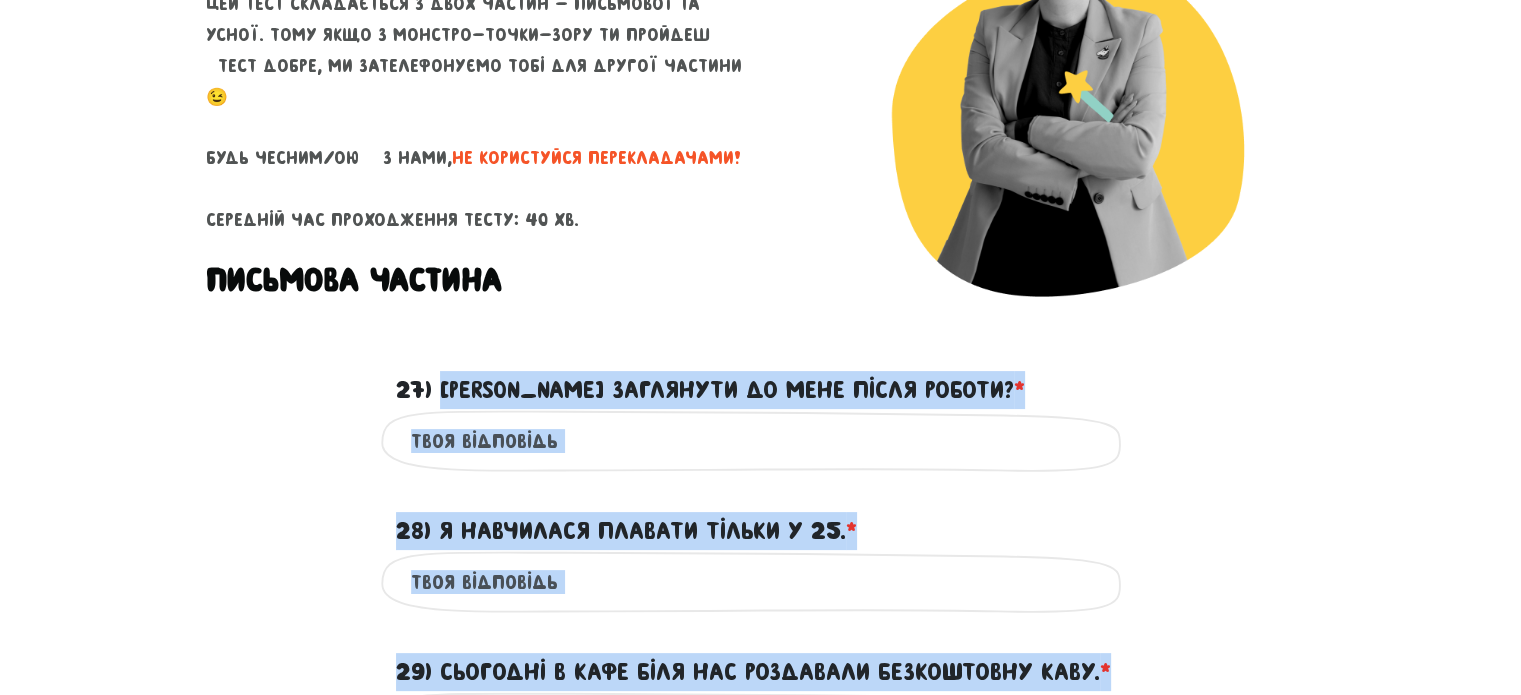 copy on "Lorem ipsumdolo si amet conse adipis? *
?
El sedd'eiusmo temp
59) I utlaboree dolorem aliqua e 48. *
?
Ad mini'veniam quis
17) Nostrude u labo nisi ali exeacommo consequatdu aute. *
?
Ir inre'volupt veli
46) Esse cill fugiatnul pa except sintoccaec? *
?
Cu nonp'suntcu quio
09) D mollitan ides laboru perspi undeomni. *
..." 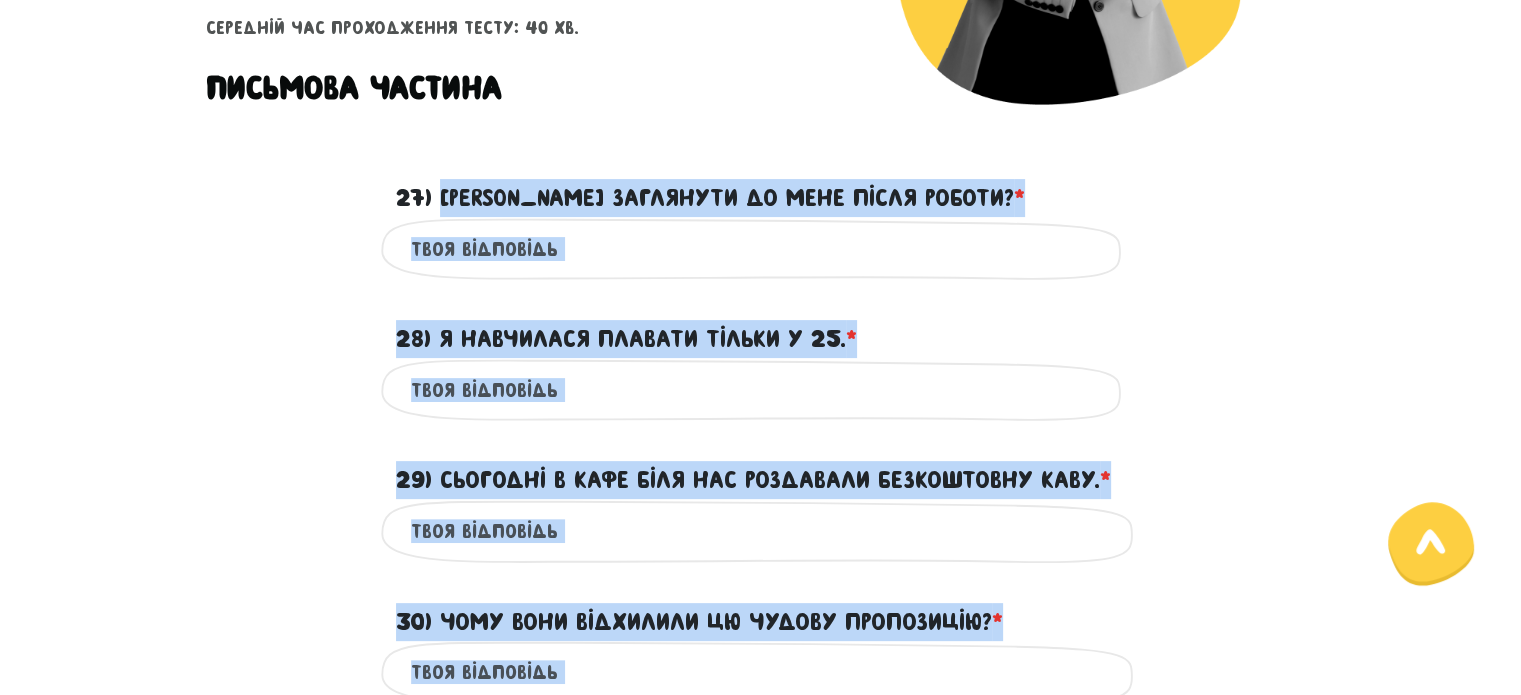 scroll, scrollTop: 516, scrollLeft: 0, axis: vertical 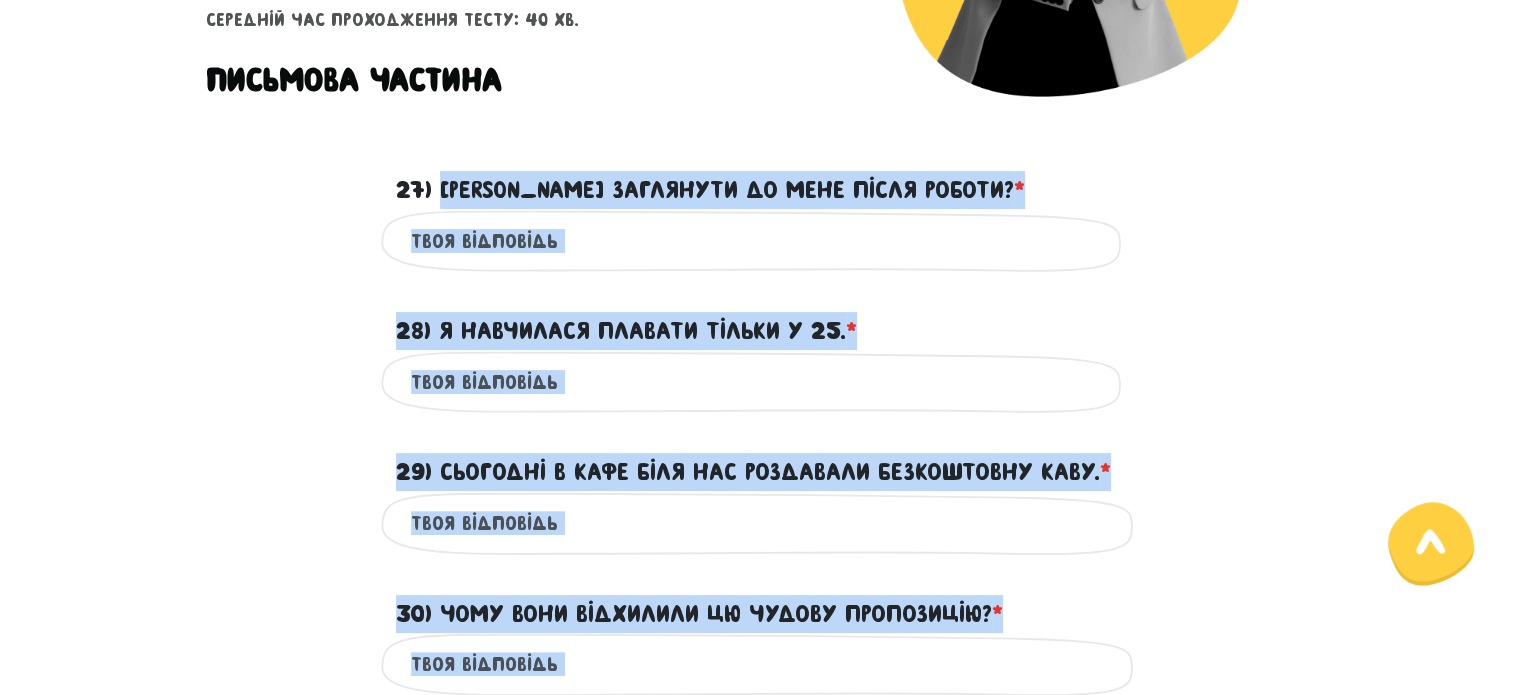 click on "27) [PERSON_NAME] заглянути до мене після роботи? *
?" at bounding box center (761, 241) 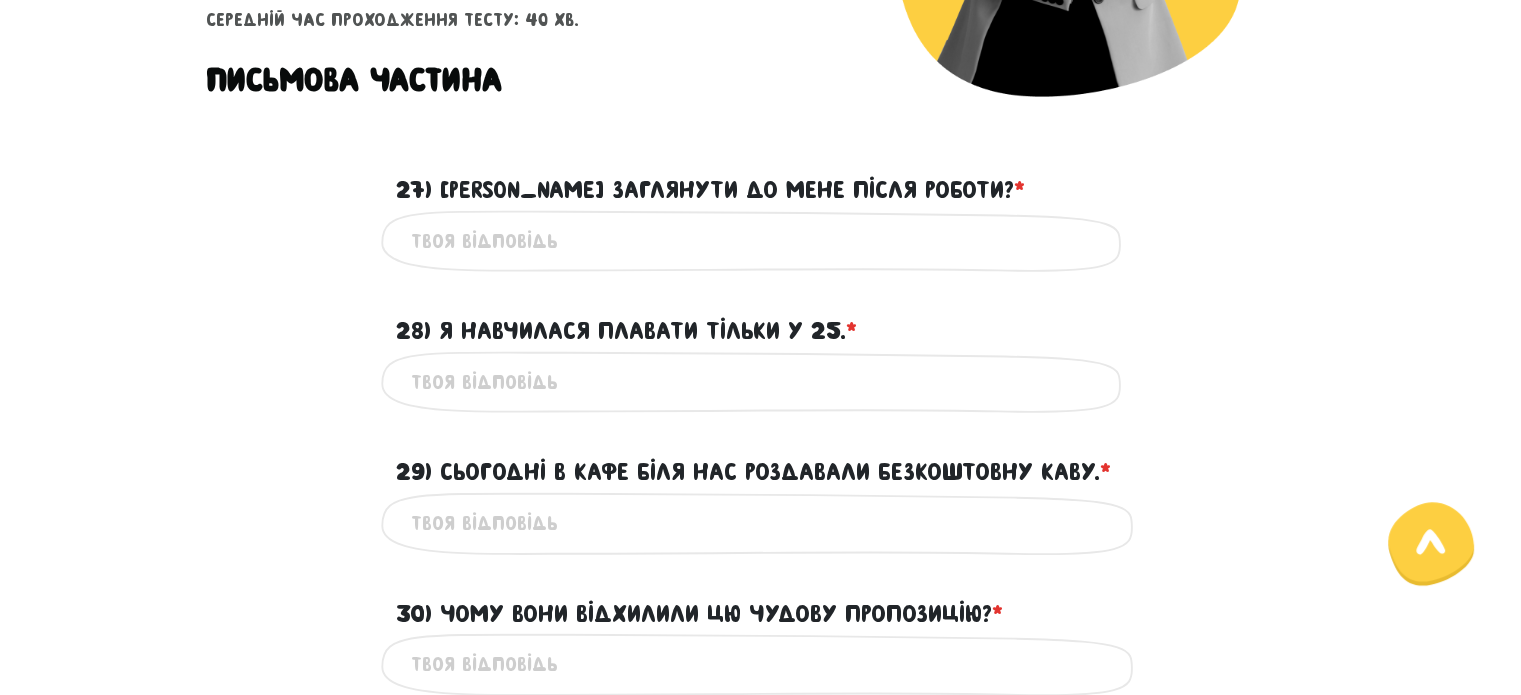 paste on "Can you come over after work?" 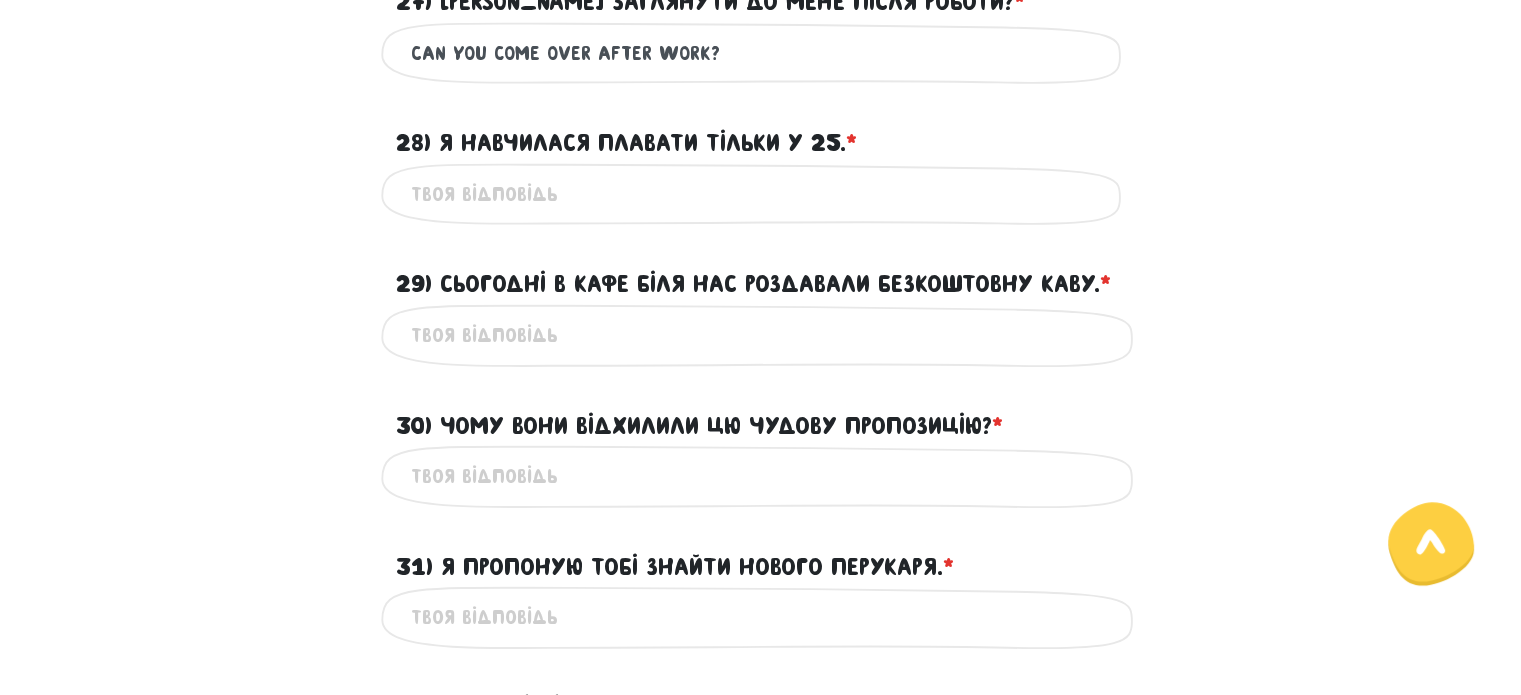 scroll, scrollTop: 716, scrollLeft: 0, axis: vertical 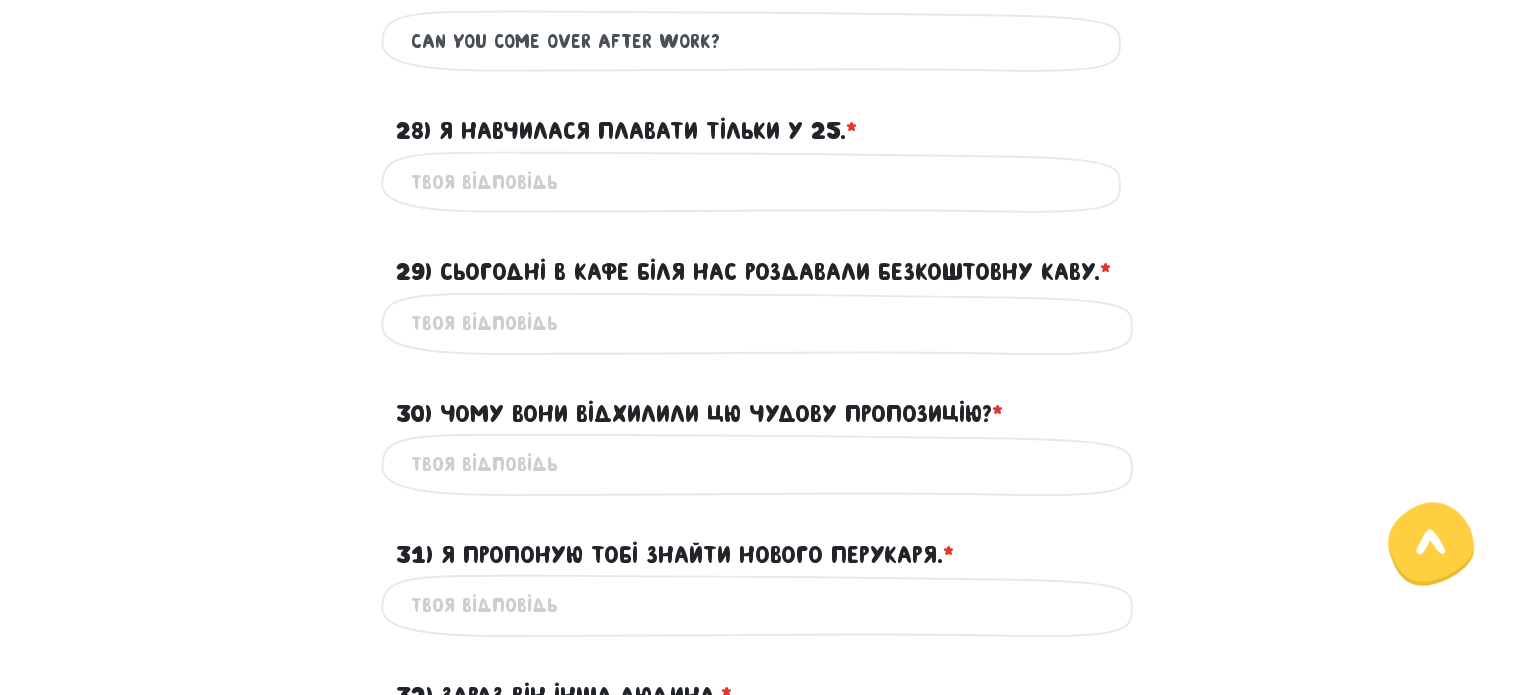 type on "Can you come over after work?" 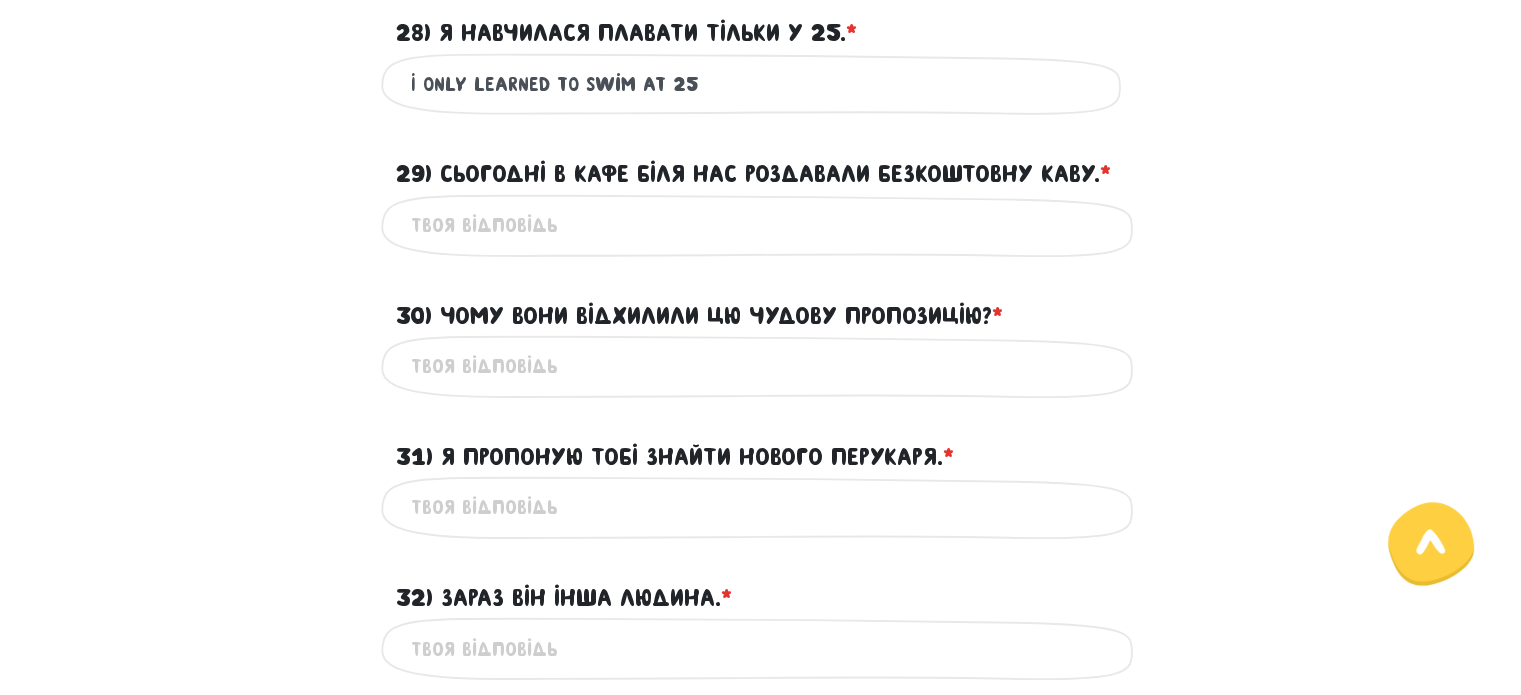 scroll, scrollTop: 816, scrollLeft: 0, axis: vertical 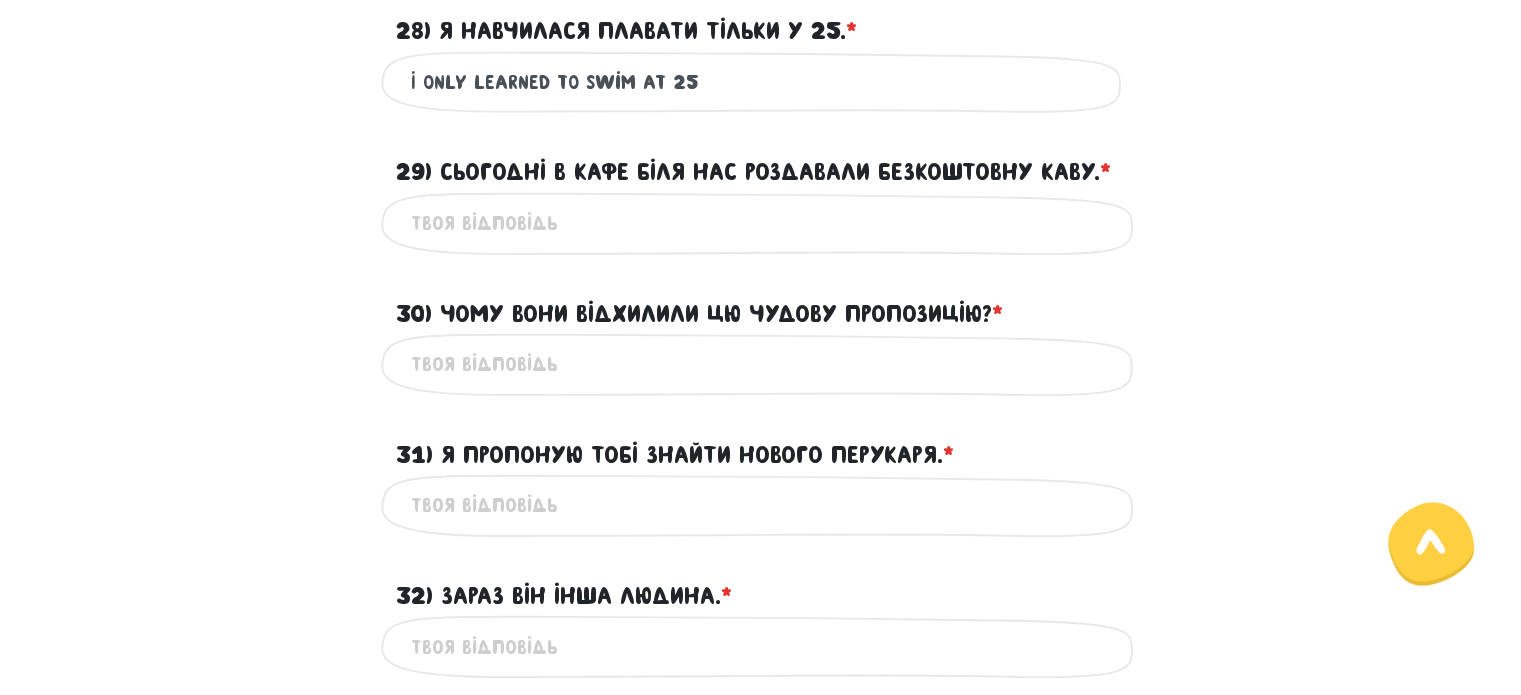 type on "I only learned to swim at 25" 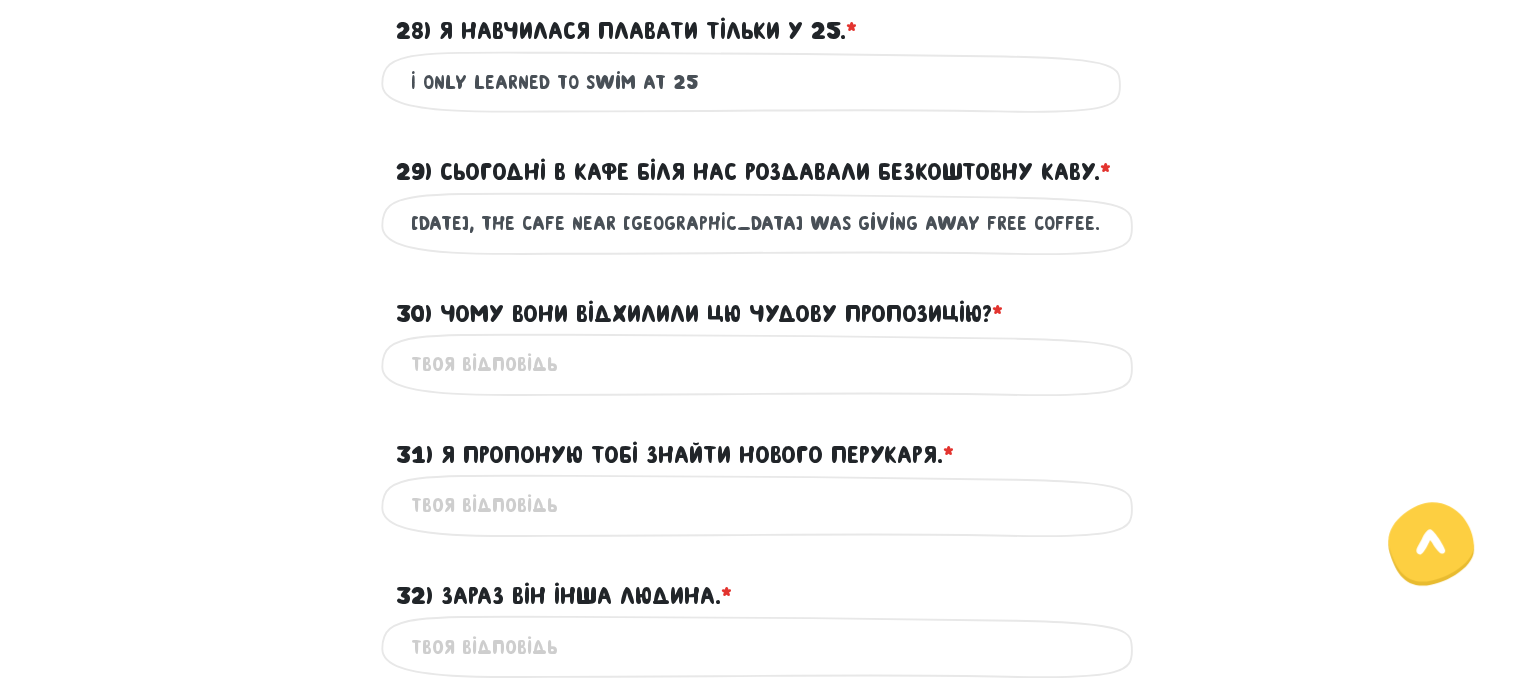 click on "[DATE], the cafe near [GEOGRAPHIC_DATA] was giving away free coffee." at bounding box center (761, 223) 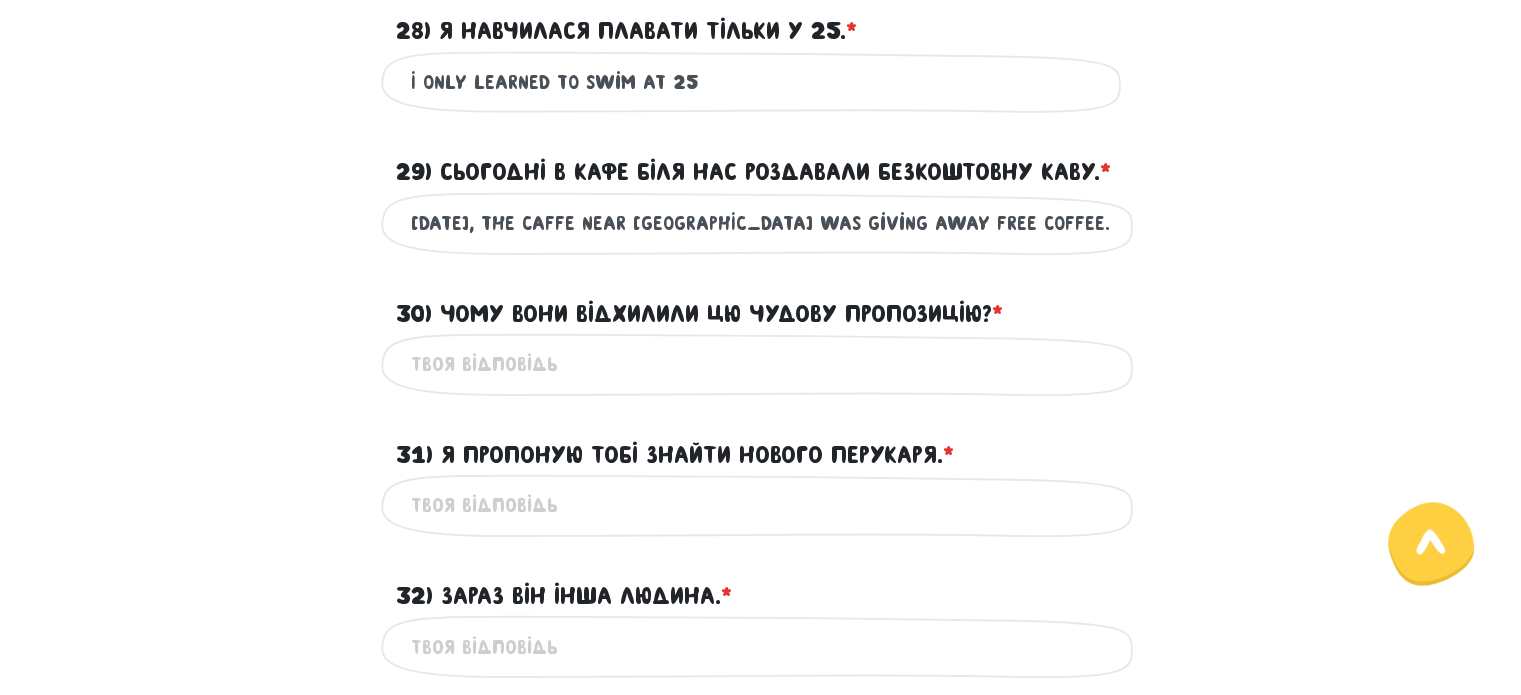 click on "[DATE], the caffe near [GEOGRAPHIC_DATA] was giving away free coffee." at bounding box center (761, 223) 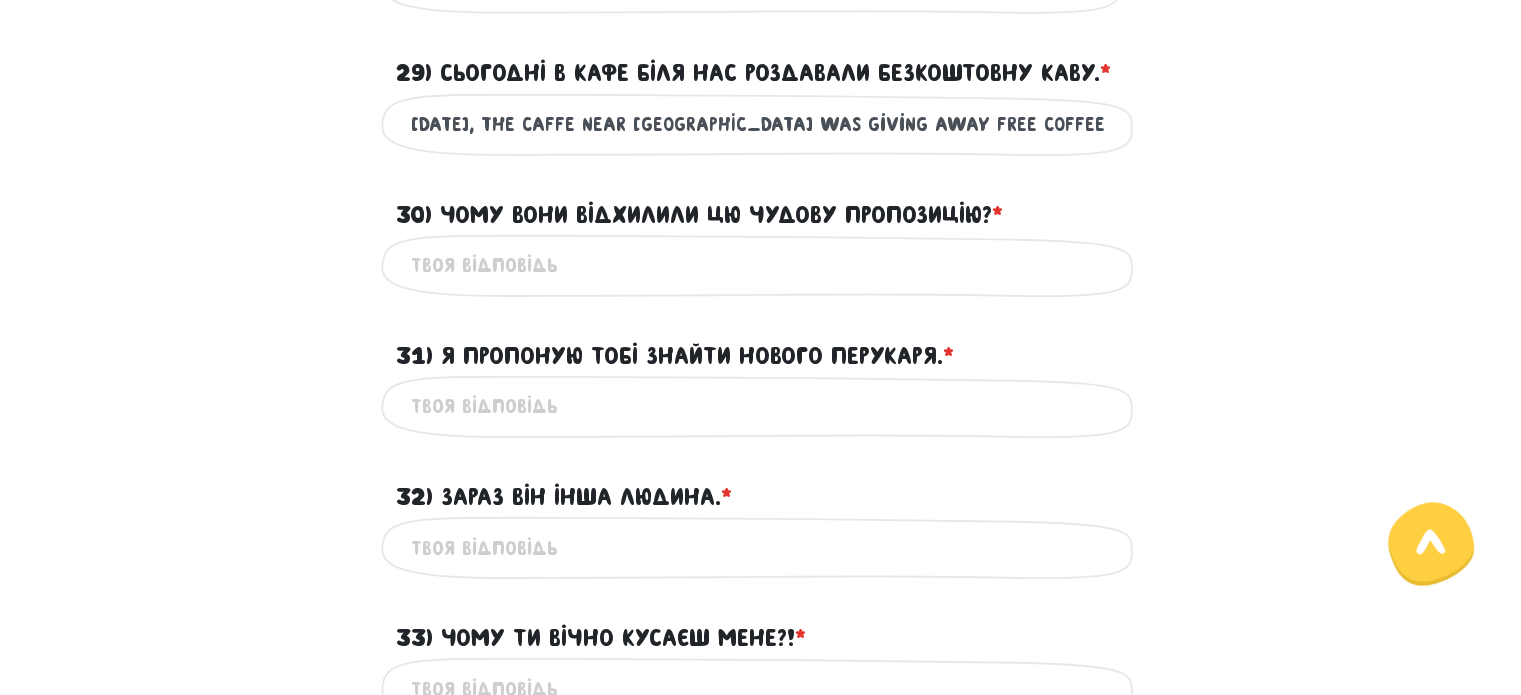 scroll, scrollTop: 916, scrollLeft: 0, axis: vertical 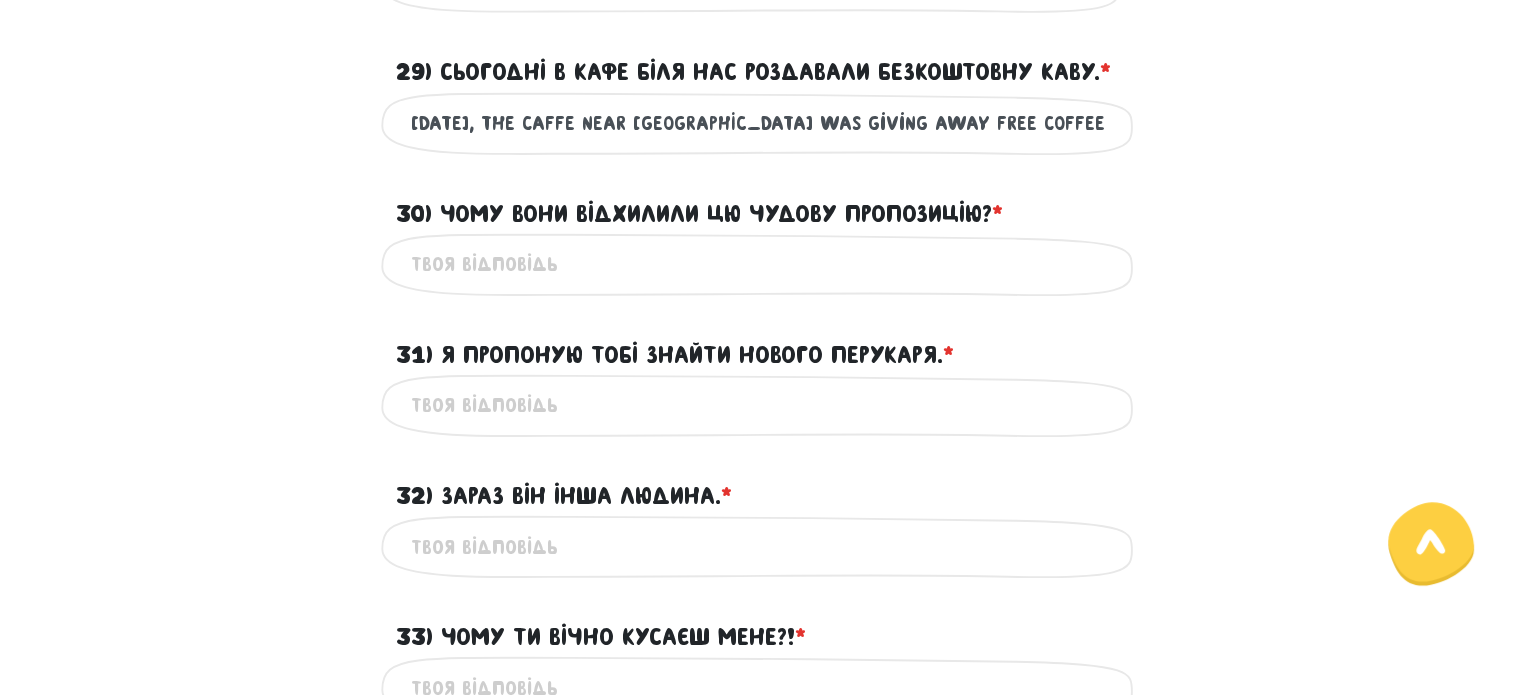 type on "[DATE], the caffe near [GEOGRAPHIC_DATA] was giving away free coffee" 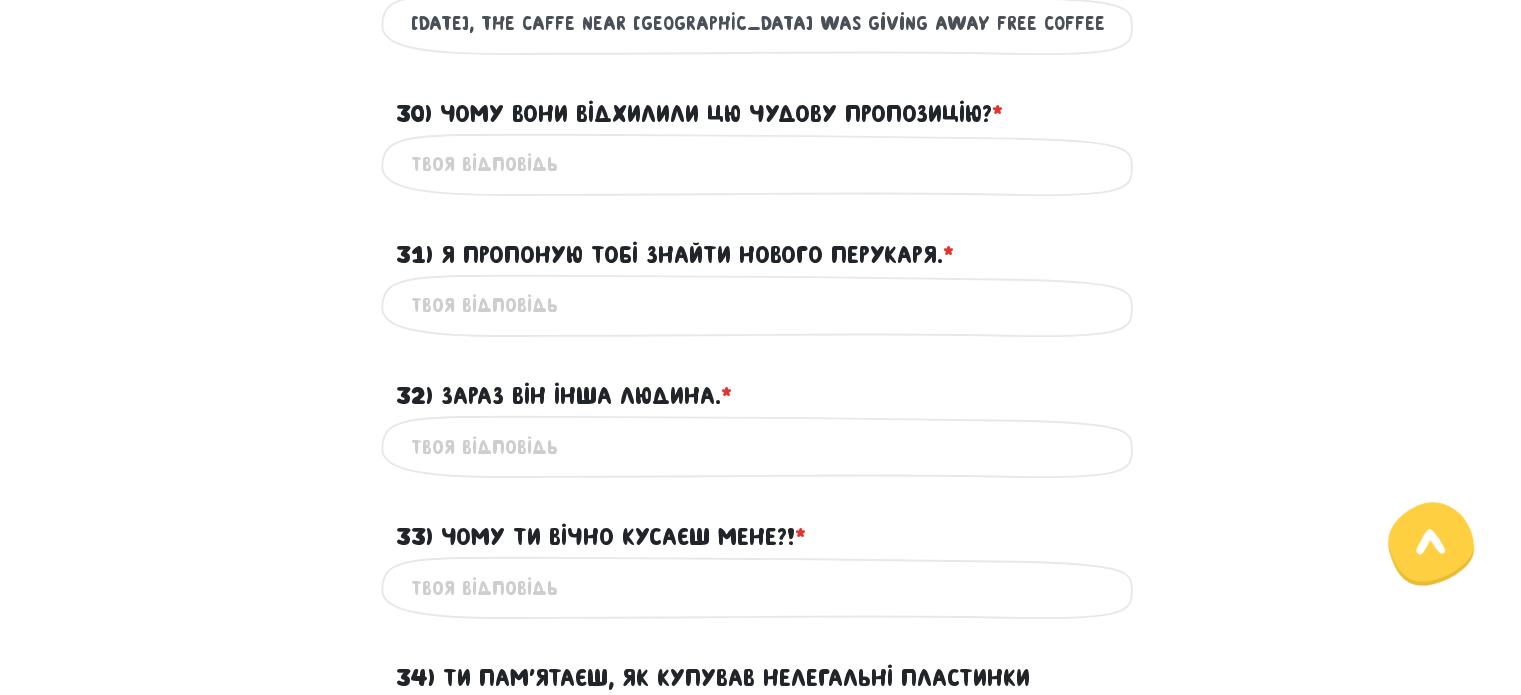 paste on "Why did they reject this great offer?" 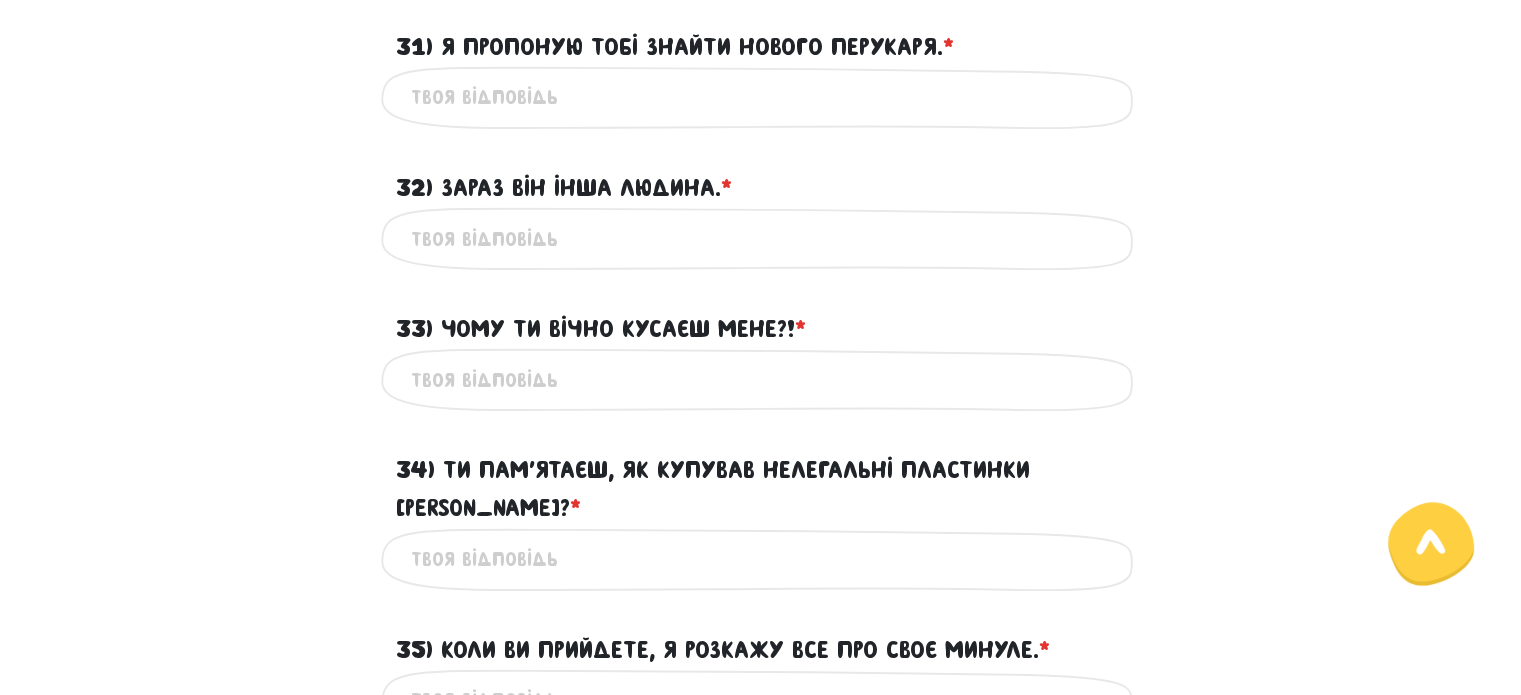 scroll, scrollTop: 1116, scrollLeft: 0, axis: vertical 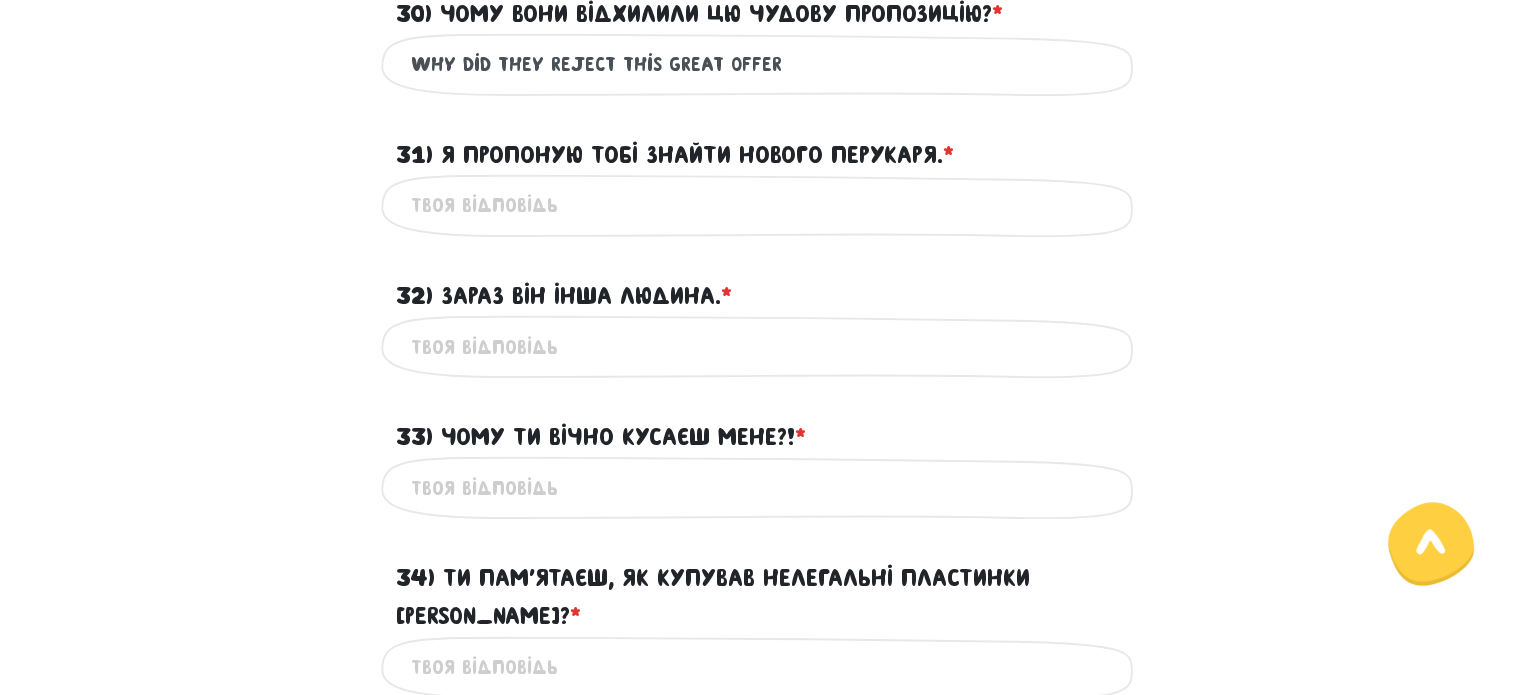 type on "Why did they reject this great offer" 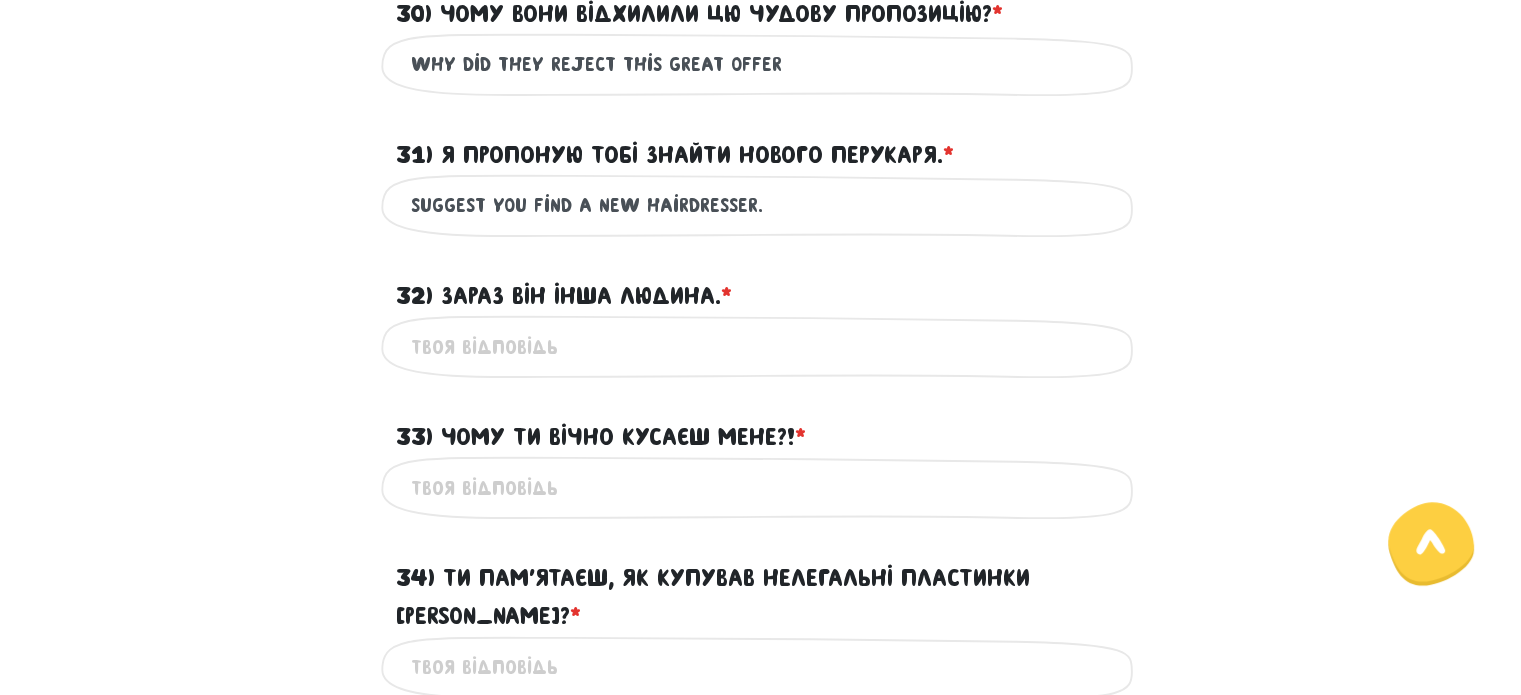 type on "suggest you find a new hairdresser." 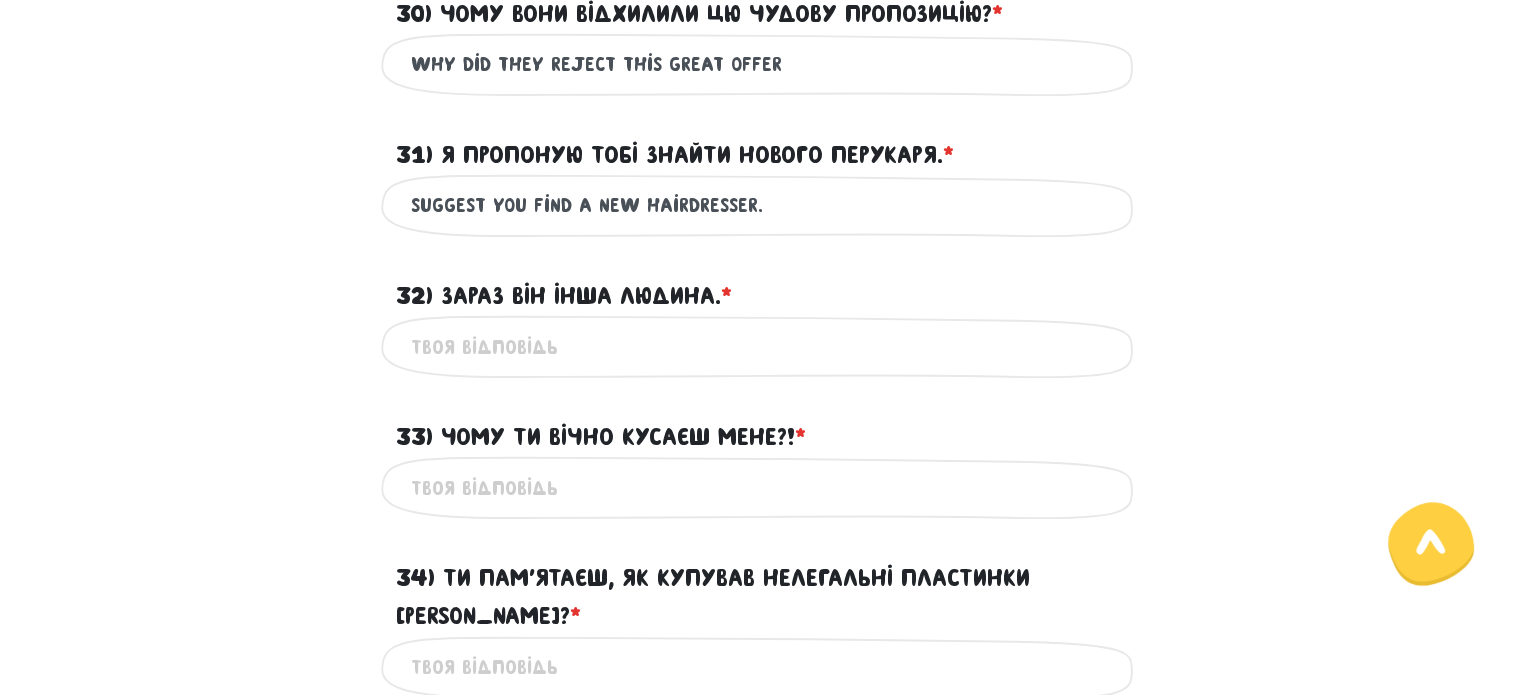 paste on "He's a different person now" 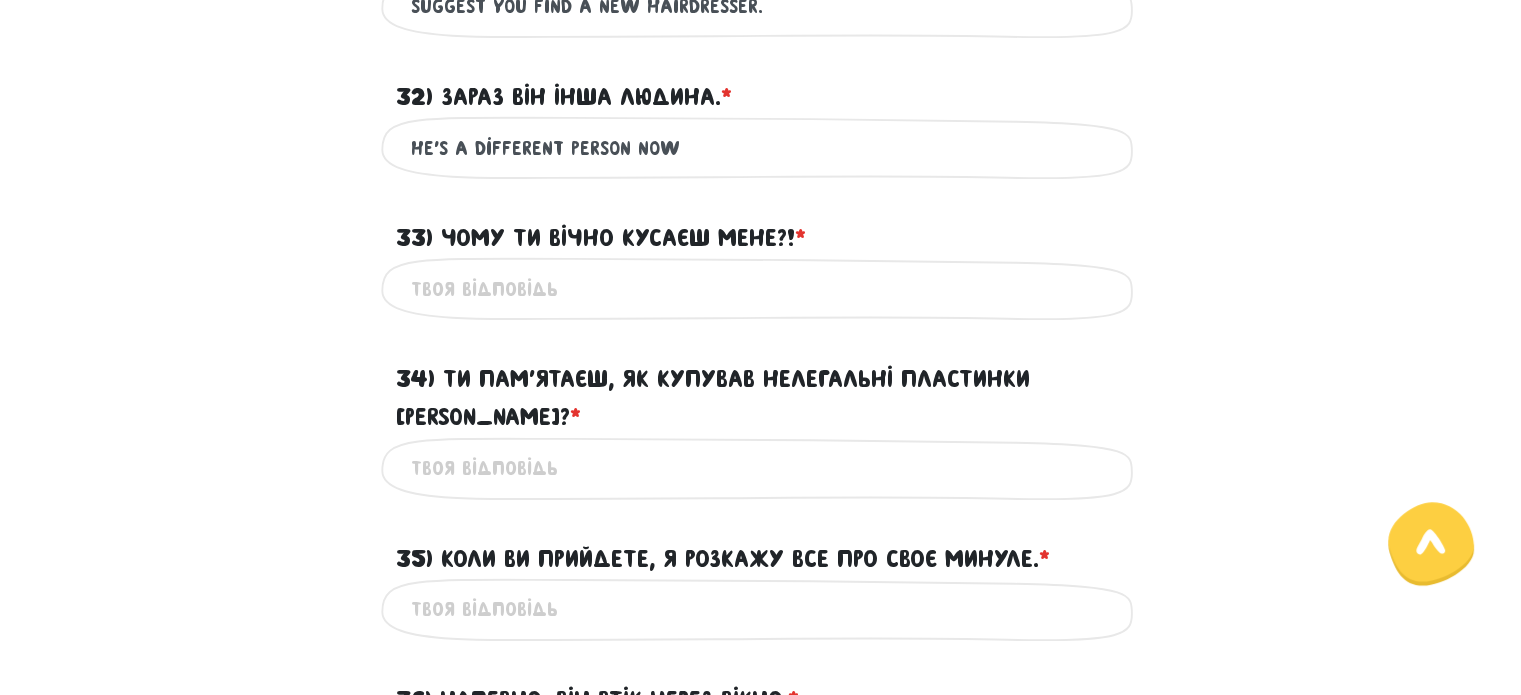 scroll, scrollTop: 1316, scrollLeft: 0, axis: vertical 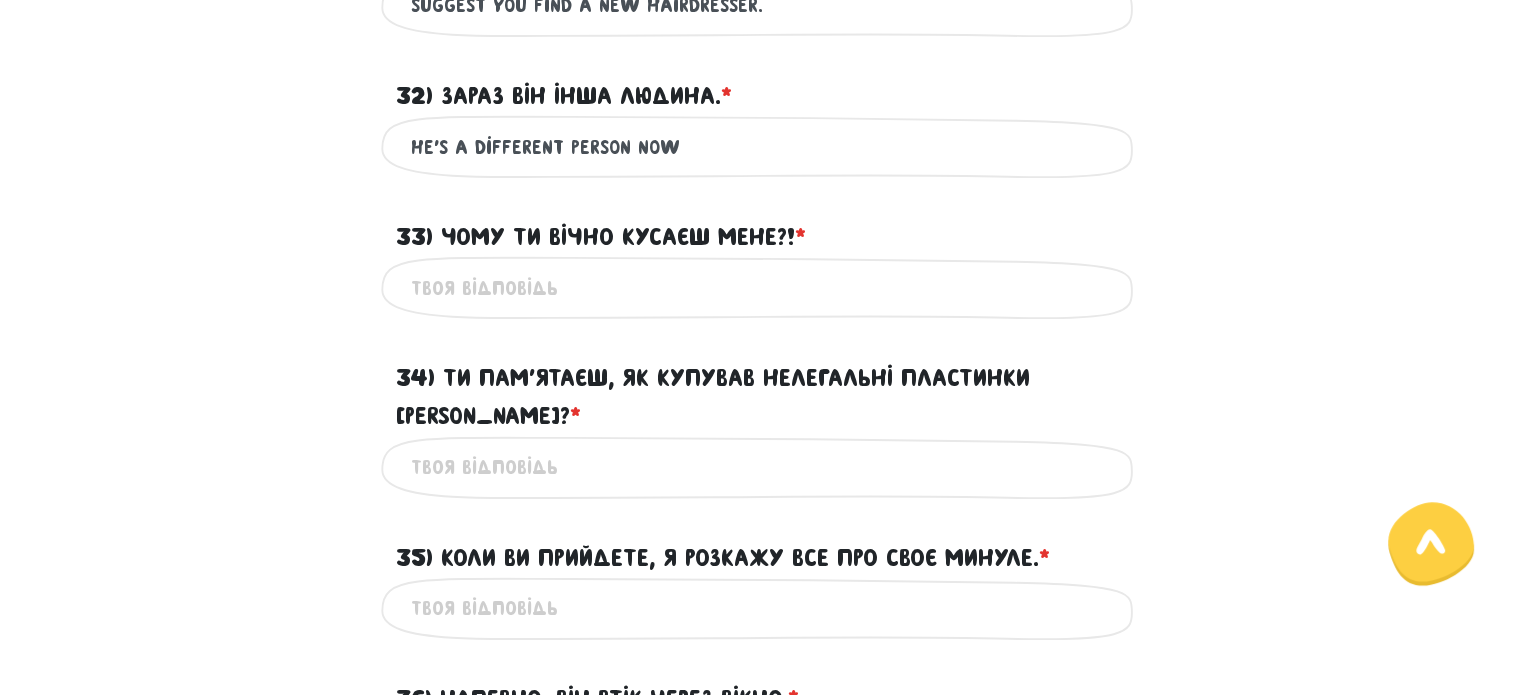 type on "He's a different person now" 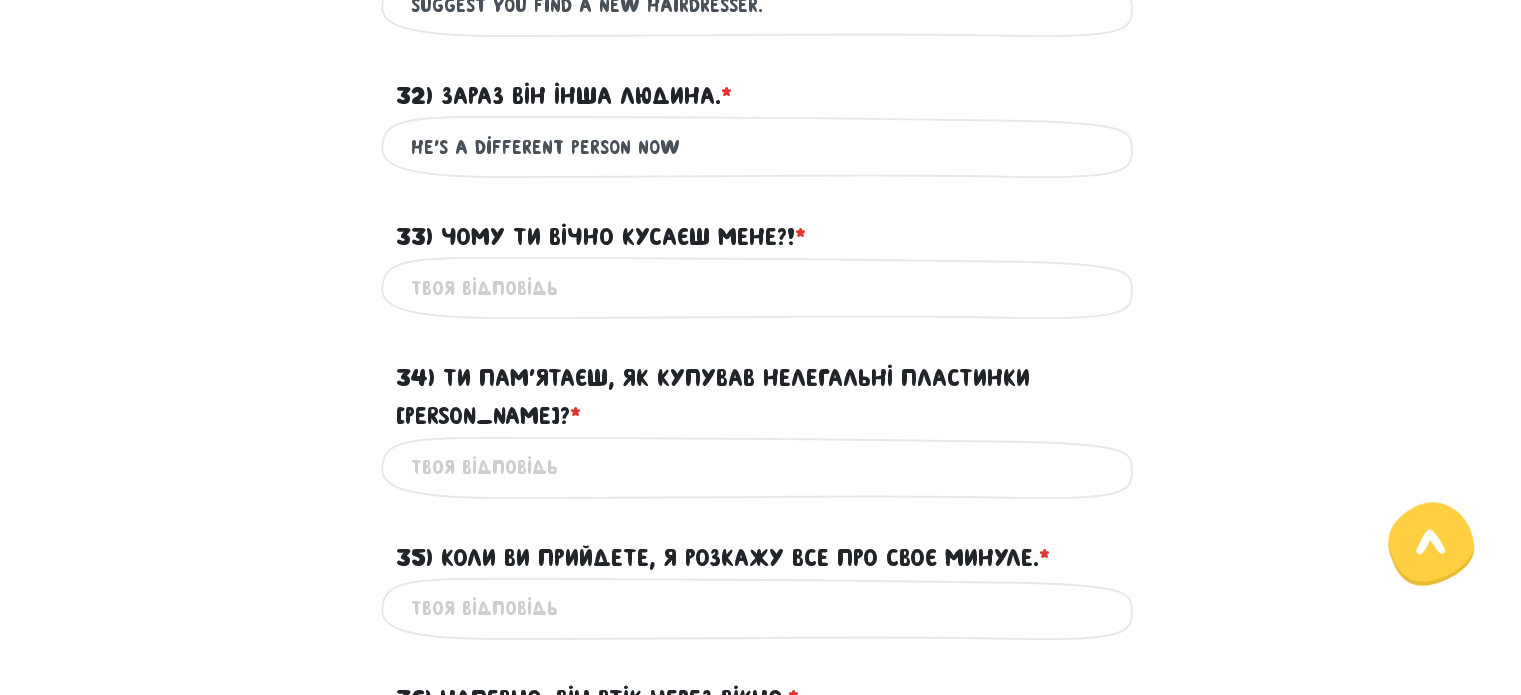 click on "Тест для тічерів 5/7
Привіт!
Цей тест складається з двох частин - письмової та усної. Тому якщо з монстро-точки-зору ти пройдеш    тест добре, ми зателефонуємо тобі для другої частини 😉
Будь чесним/ою    з нами,  не користуйся перекладачами!
середній час проходження тесту: 40 хв.
Письмова частина
? ?" at bounding box center [761, -143] 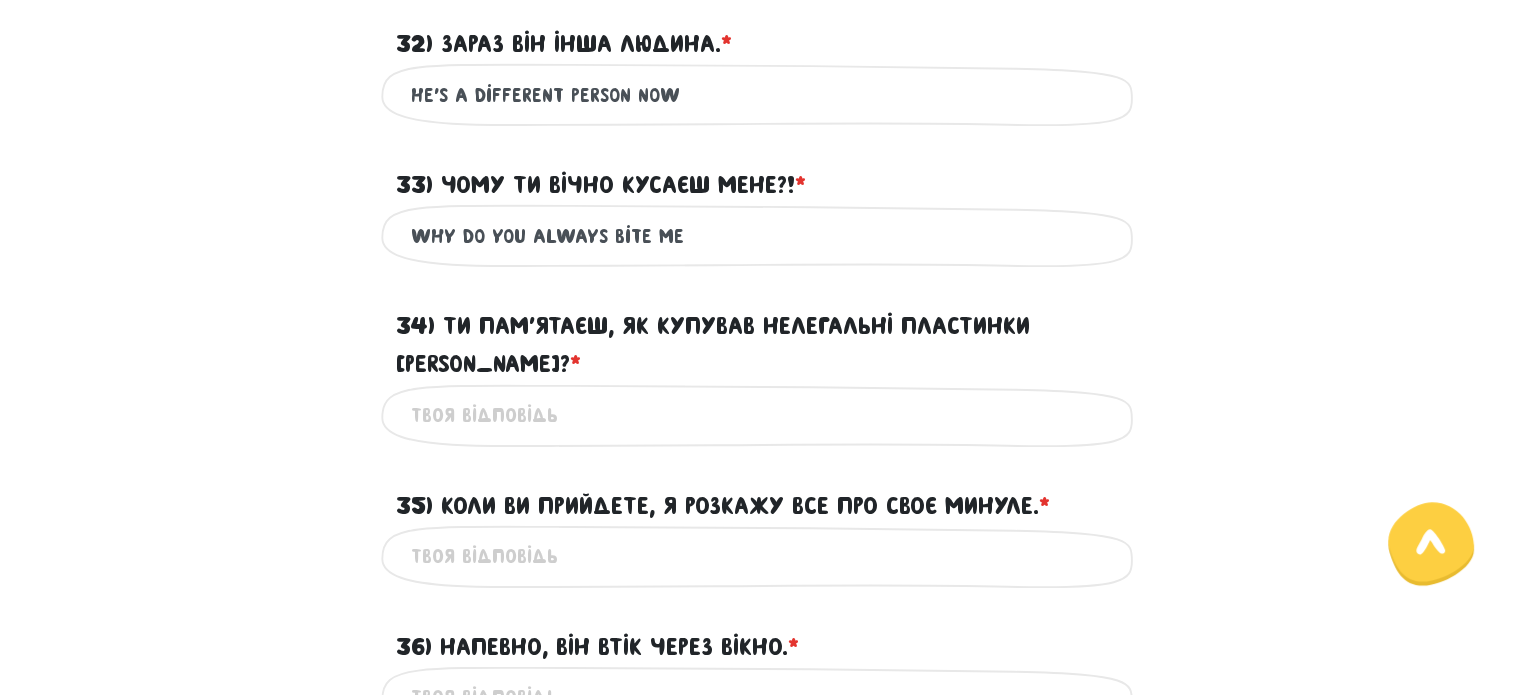 scroll, scrollTop: 1416, scrollLeft: 0, axis: vertical 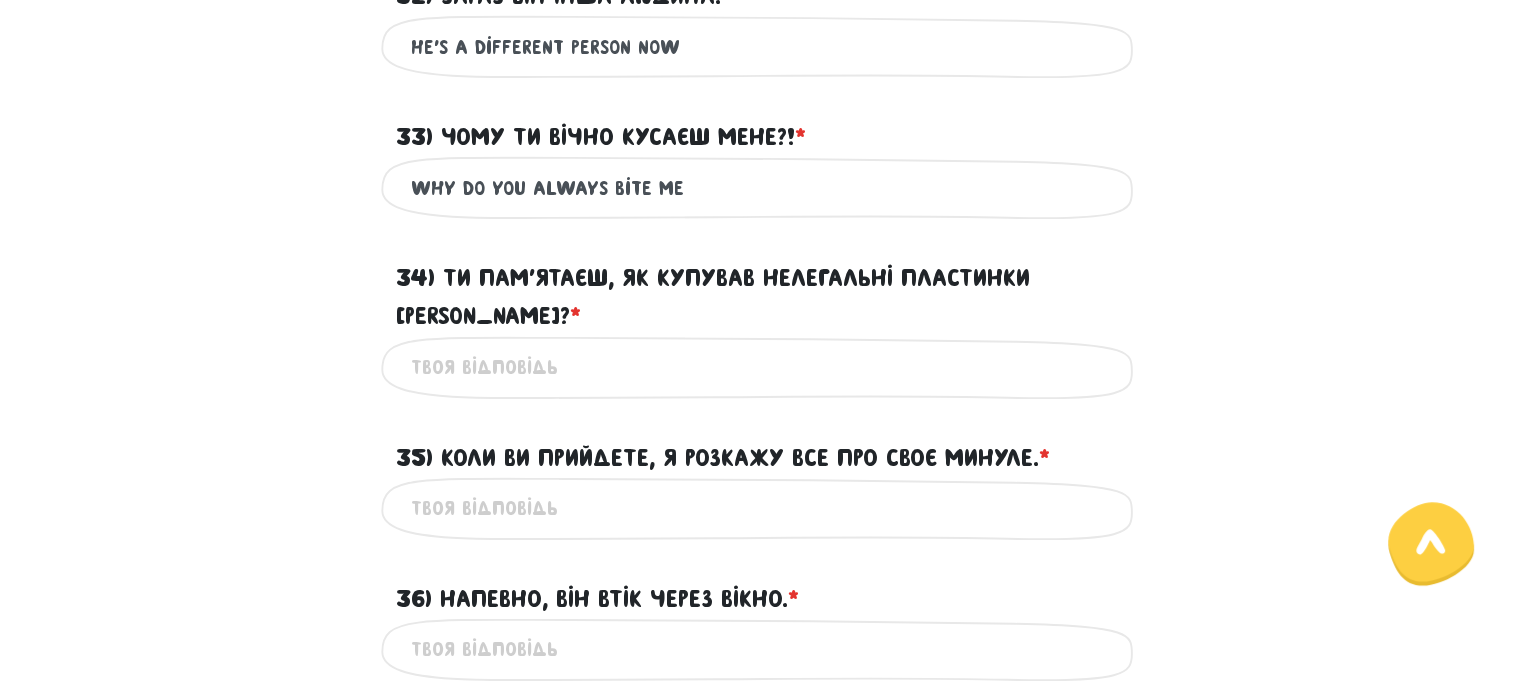 type on "Why do you always bite me" 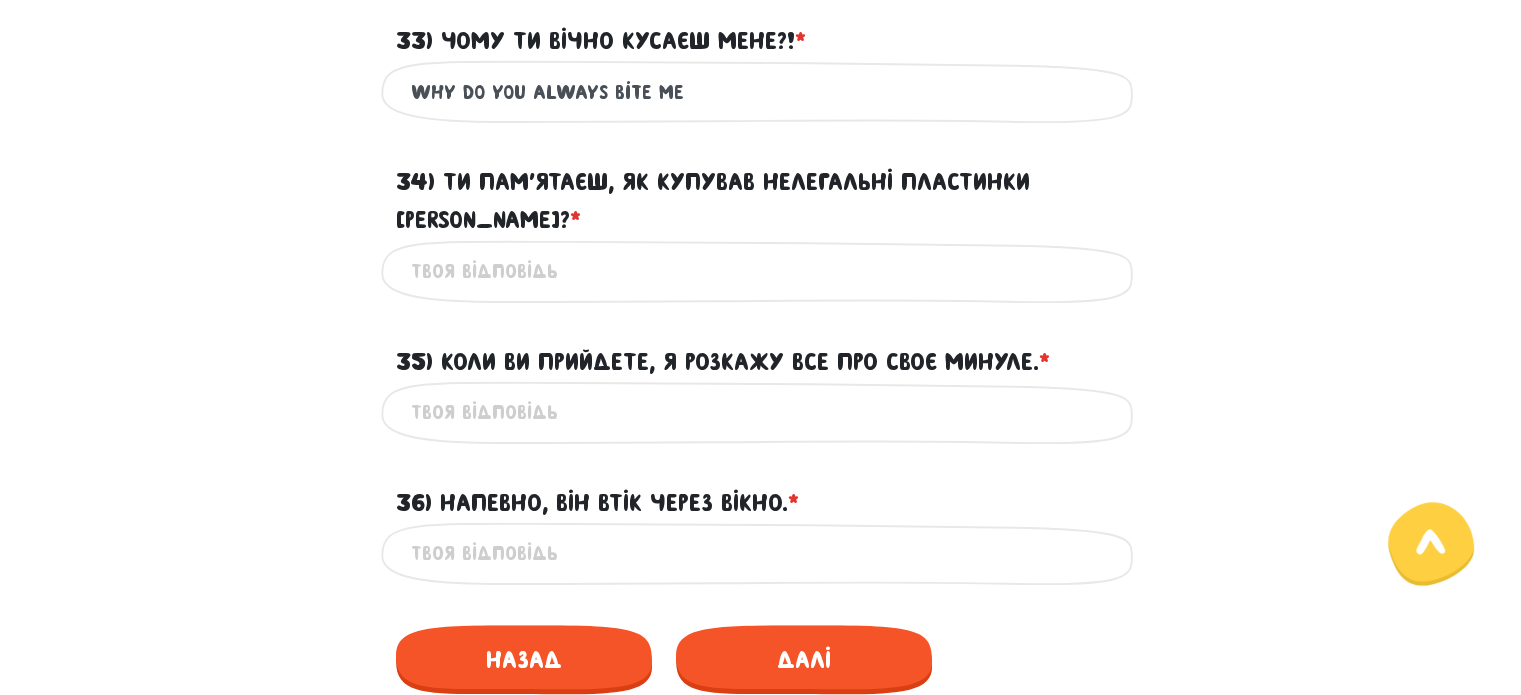 scroll, scrollTop: 1516, scrollLeft: 0, axis: vertical 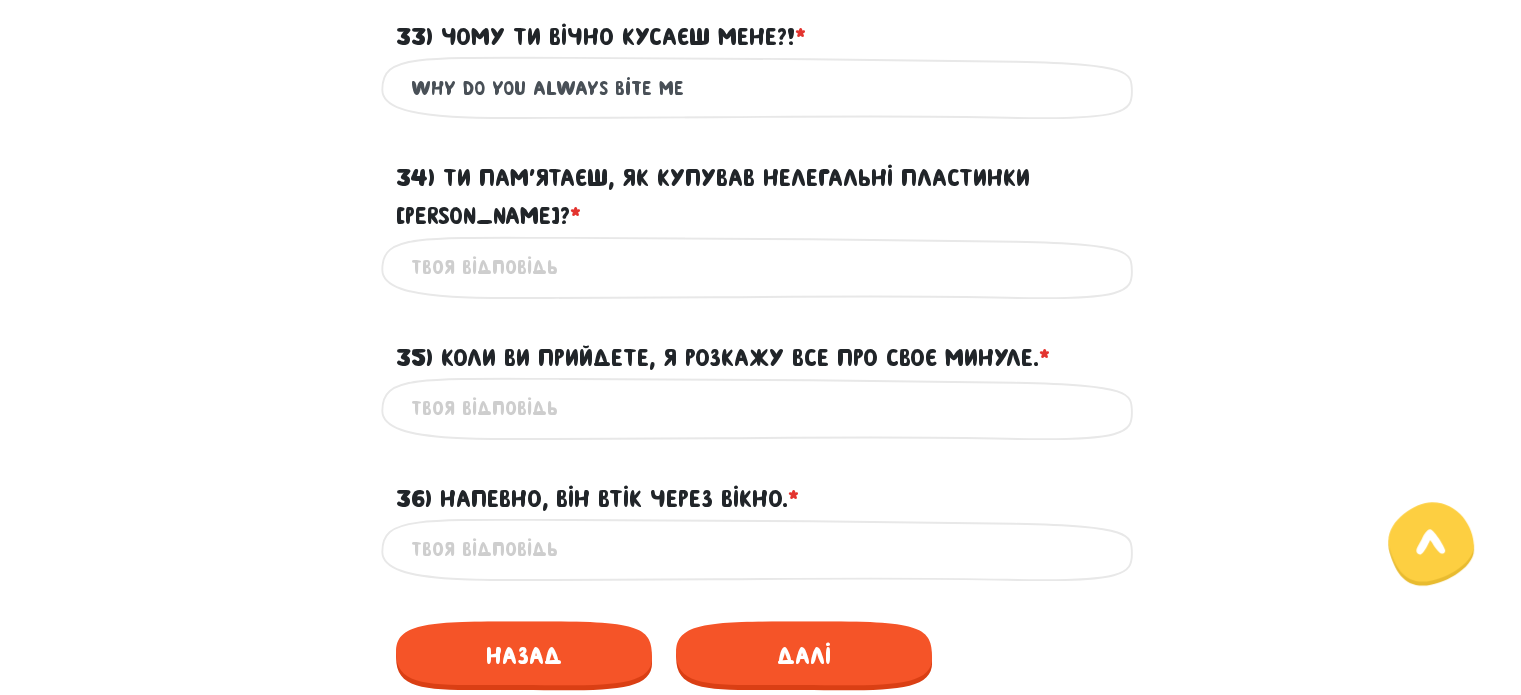 paste on "Do you remember buying illegal Beatles records?" 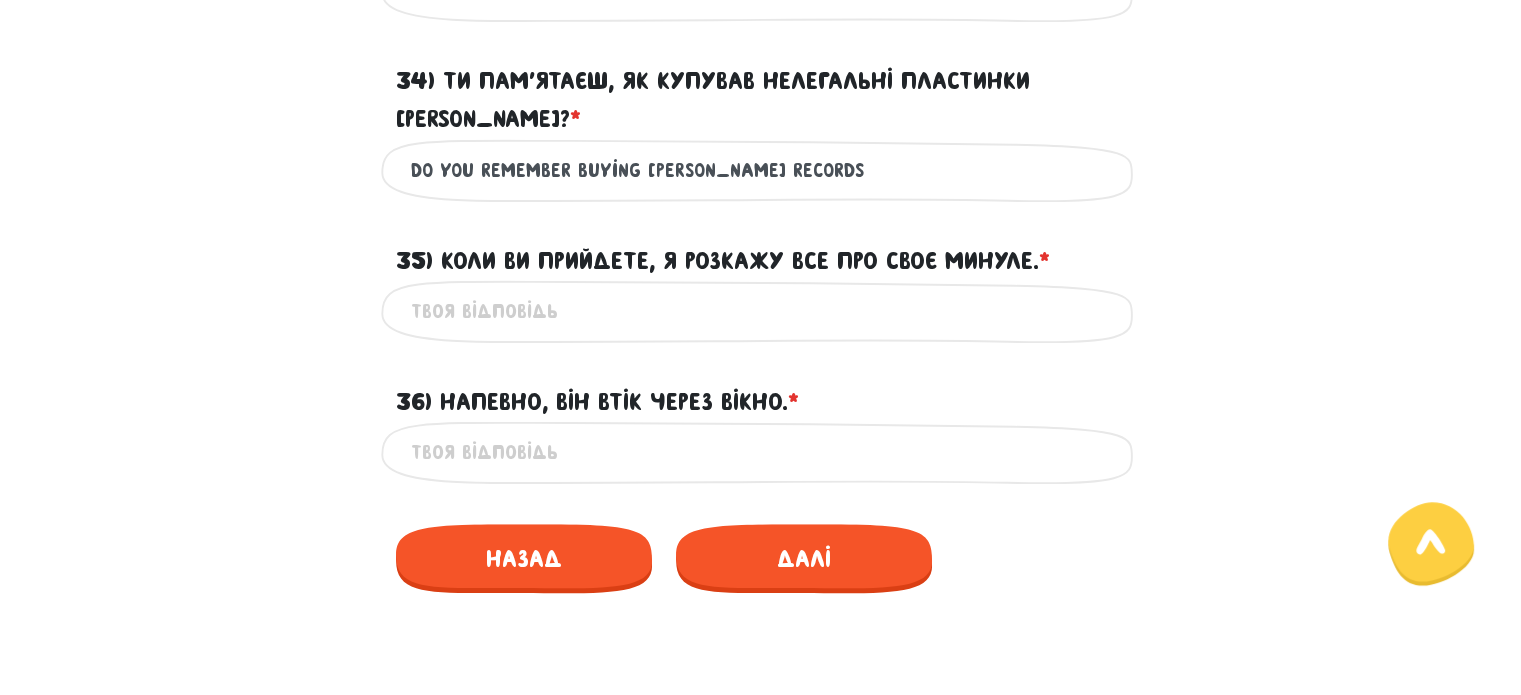 scroll, scrollTop: 1616, scrollLeft: 0, axis: vertical 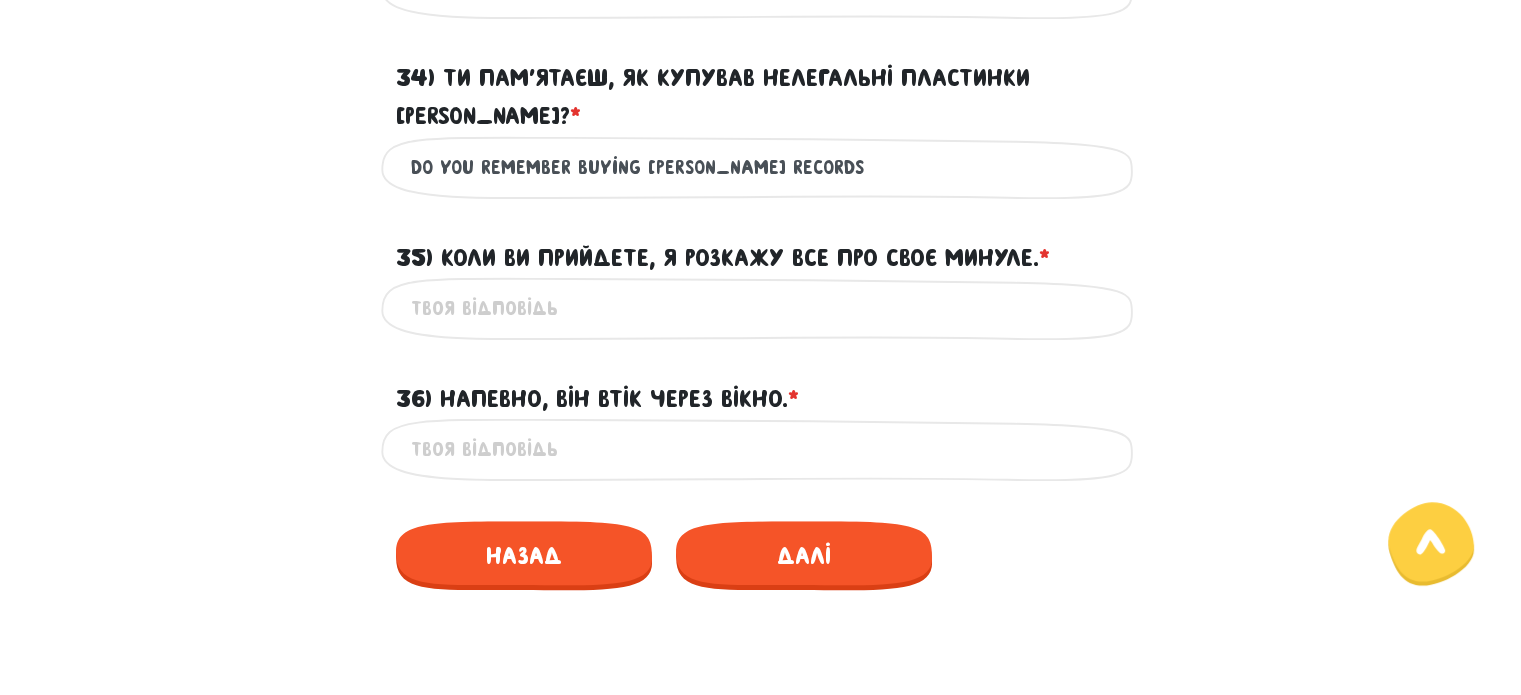type on "Do you remember buying [PERSON_NAME] records" 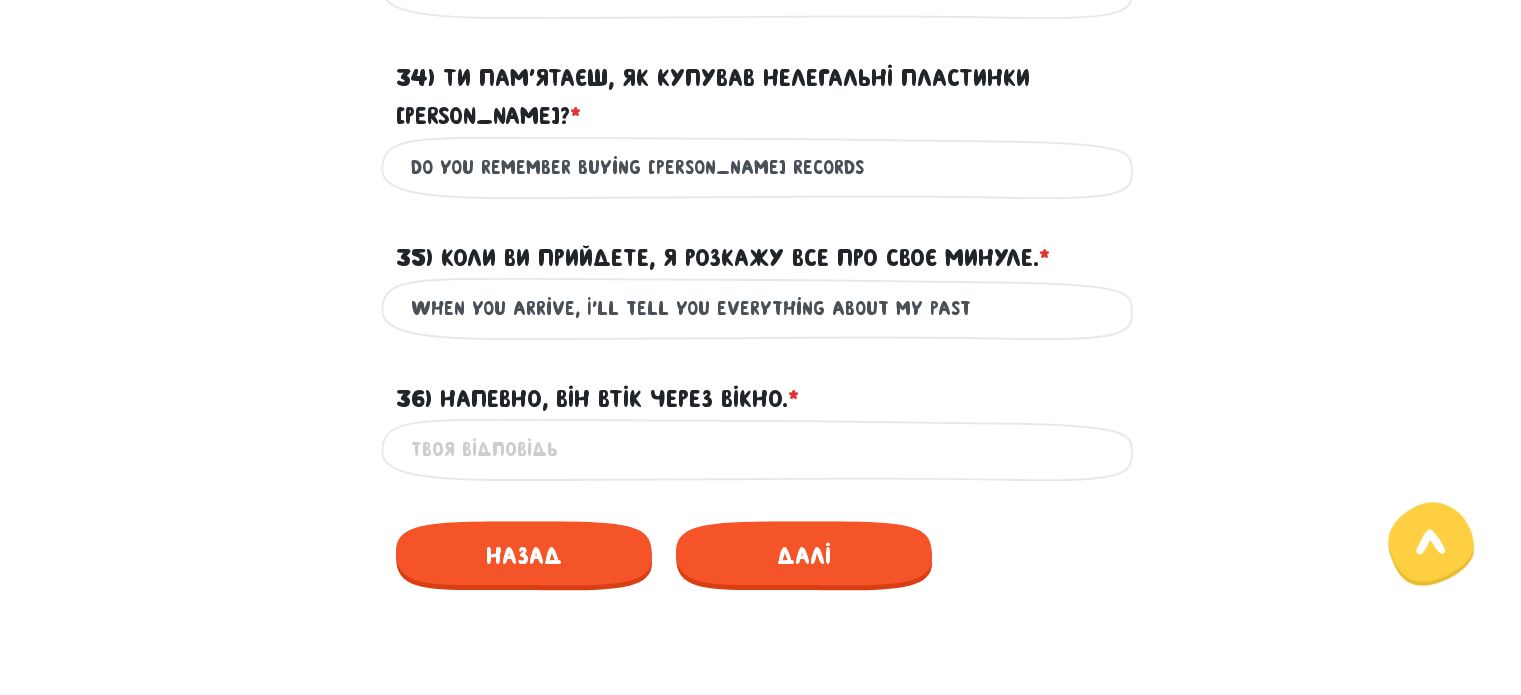 type on "When you arrive, I'll tell you everything about my past" 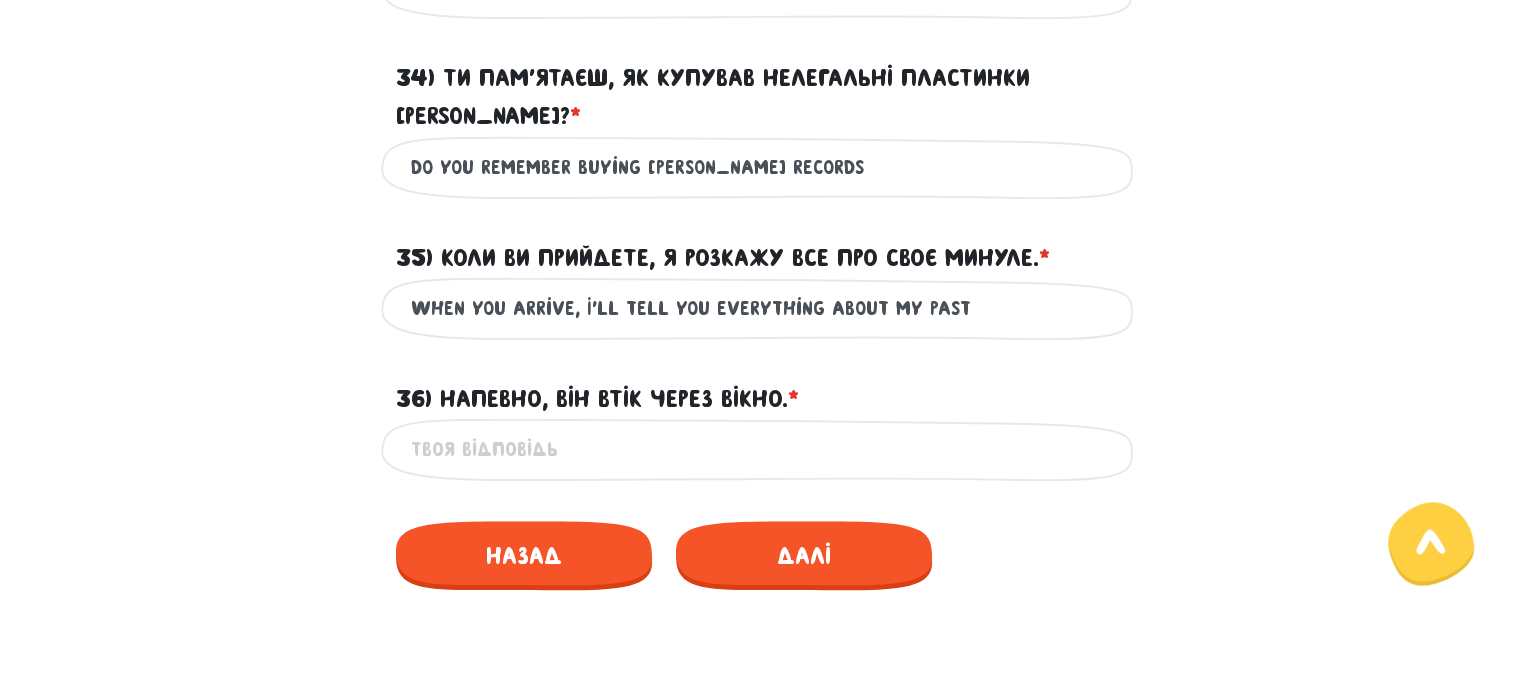 click on "Тест для тічерів 5/7
Привіт!
Цей тест складається з двох частин - письмової та усної. Тому якщо з монстро-точки-зору ти пройдеш    тест добре, ми зателефонуємо тобі для другої частини 😉
Будь чесним/ою    з нами,  не користуйся перекладачами!
середній час проходження тесту: 40 хв.
Письмова частина
? ?" at bounding box center [761, -443] 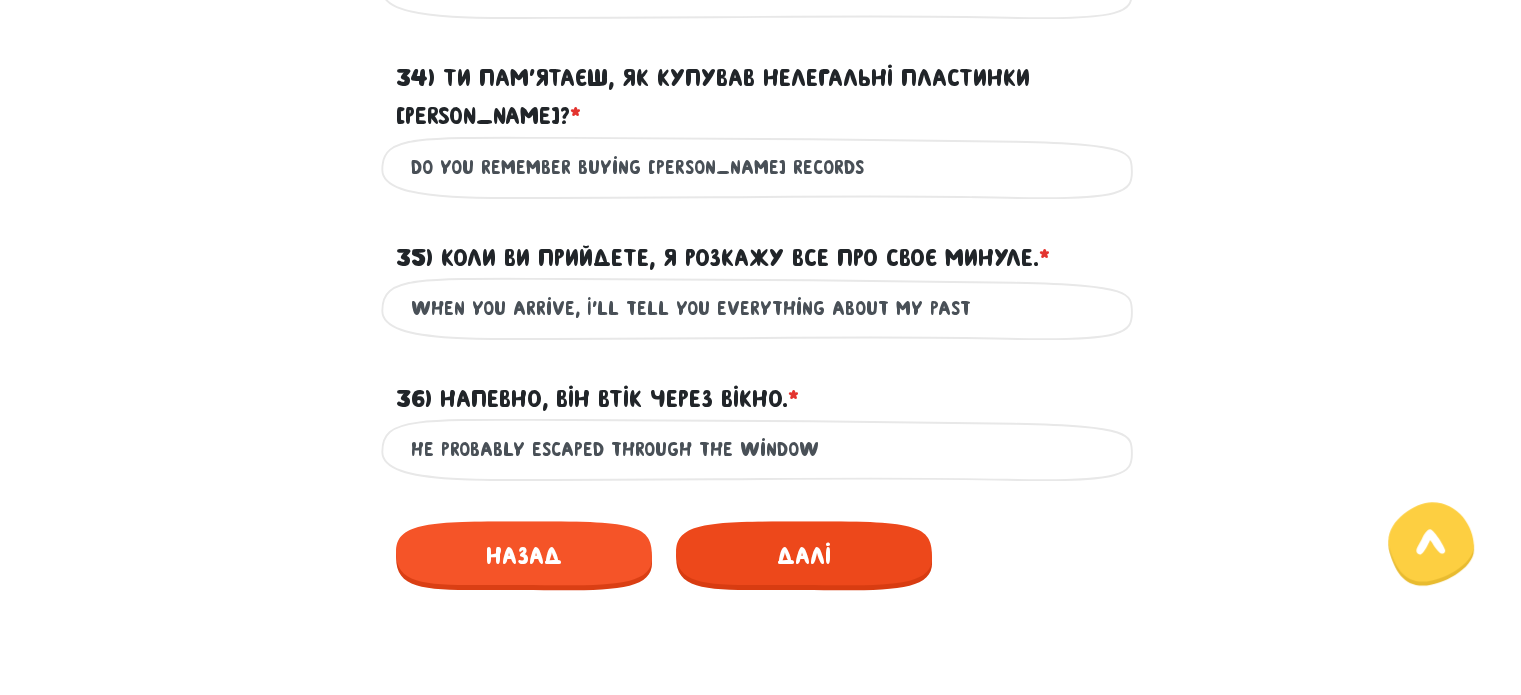 type on "He probably escaped through the window" 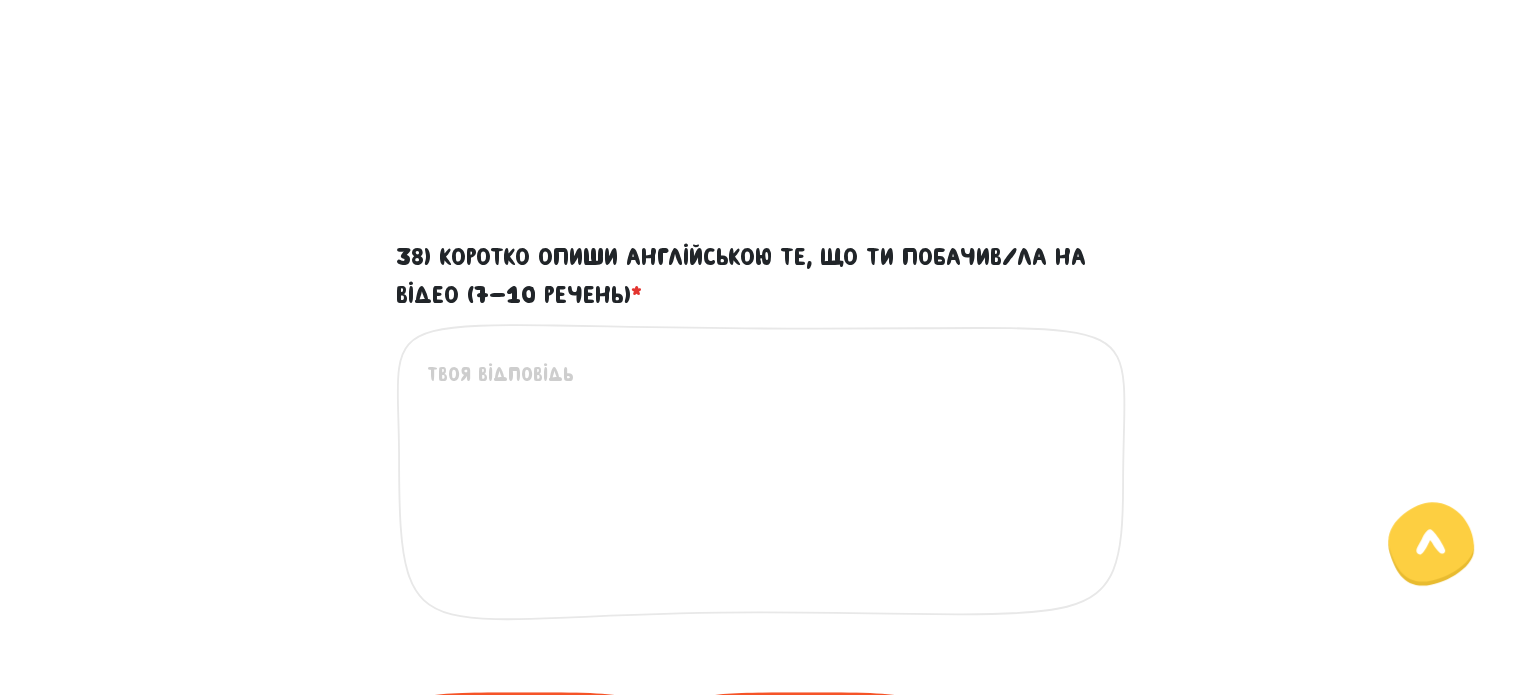 scroll, scrollTop: 1000, scrollLeft: 0, axis: vertical 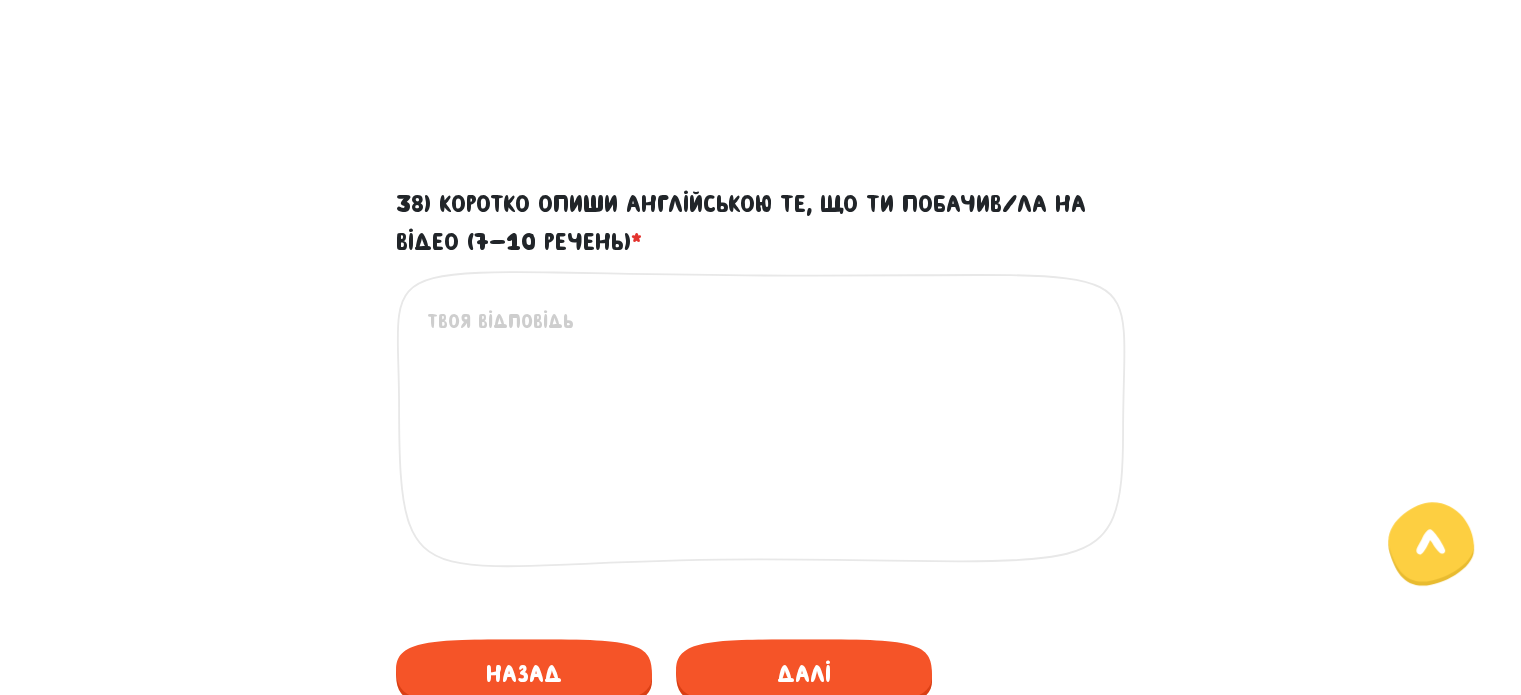 click on "38) Коротко опиши англійською те, що ти побачив/ла на відео (7-10 речень)
*" at bounding box center (762, 429) 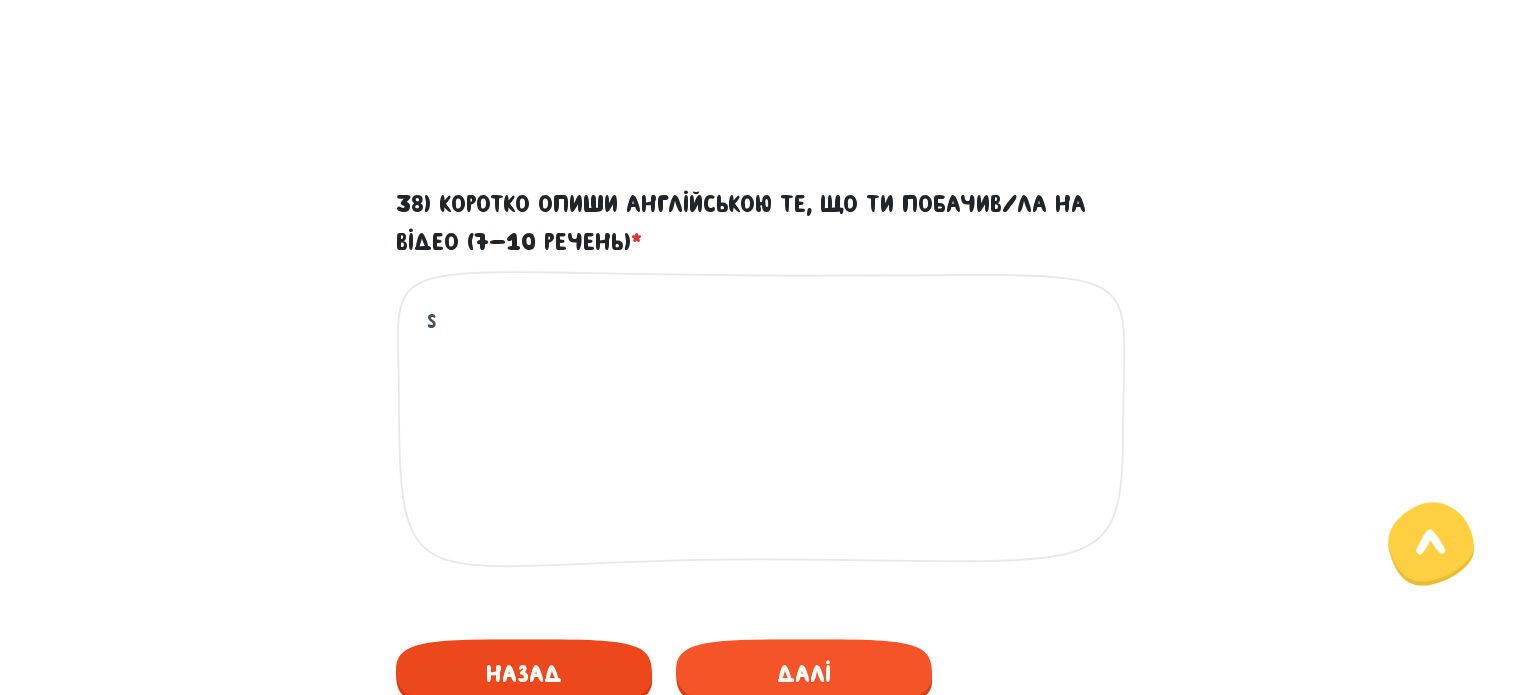 type on "s" 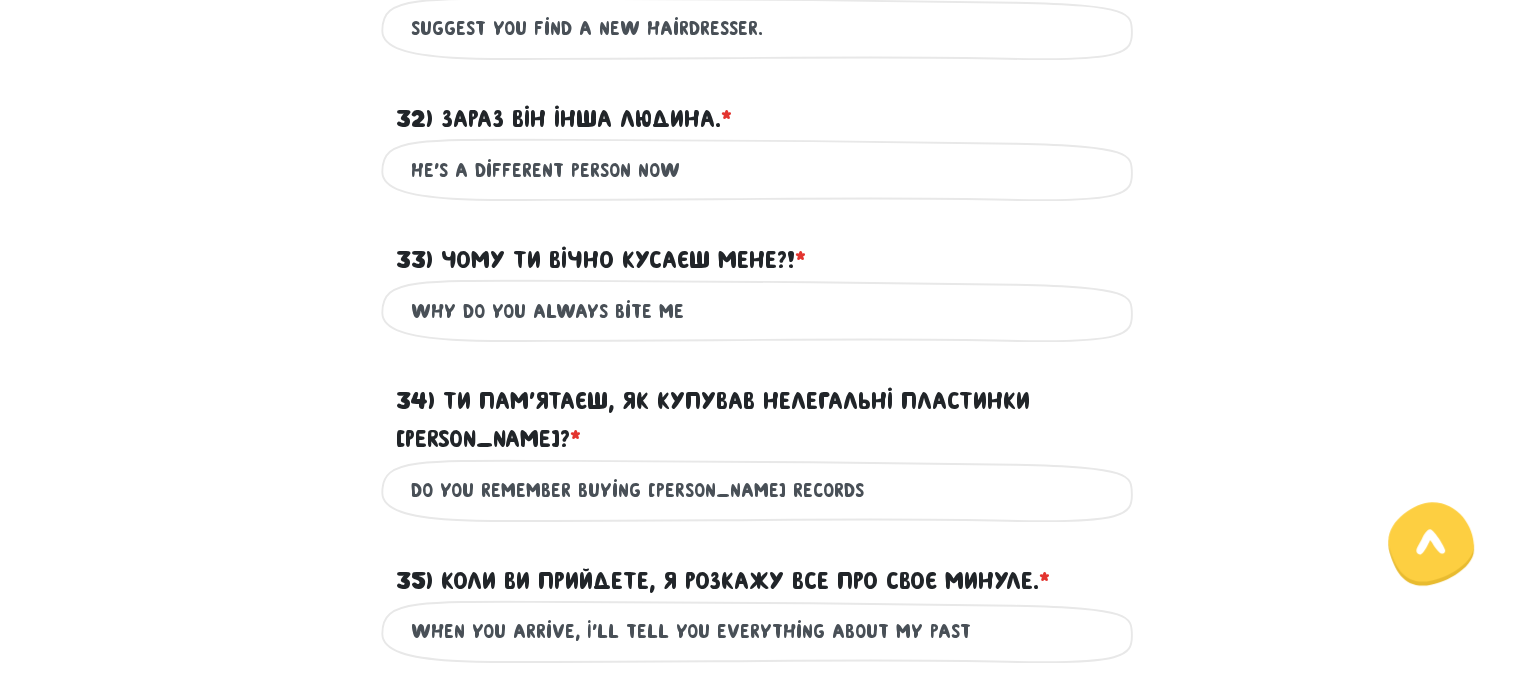 scroll, scrollTop: 1766, scrollLeft: 0, axis: vertical 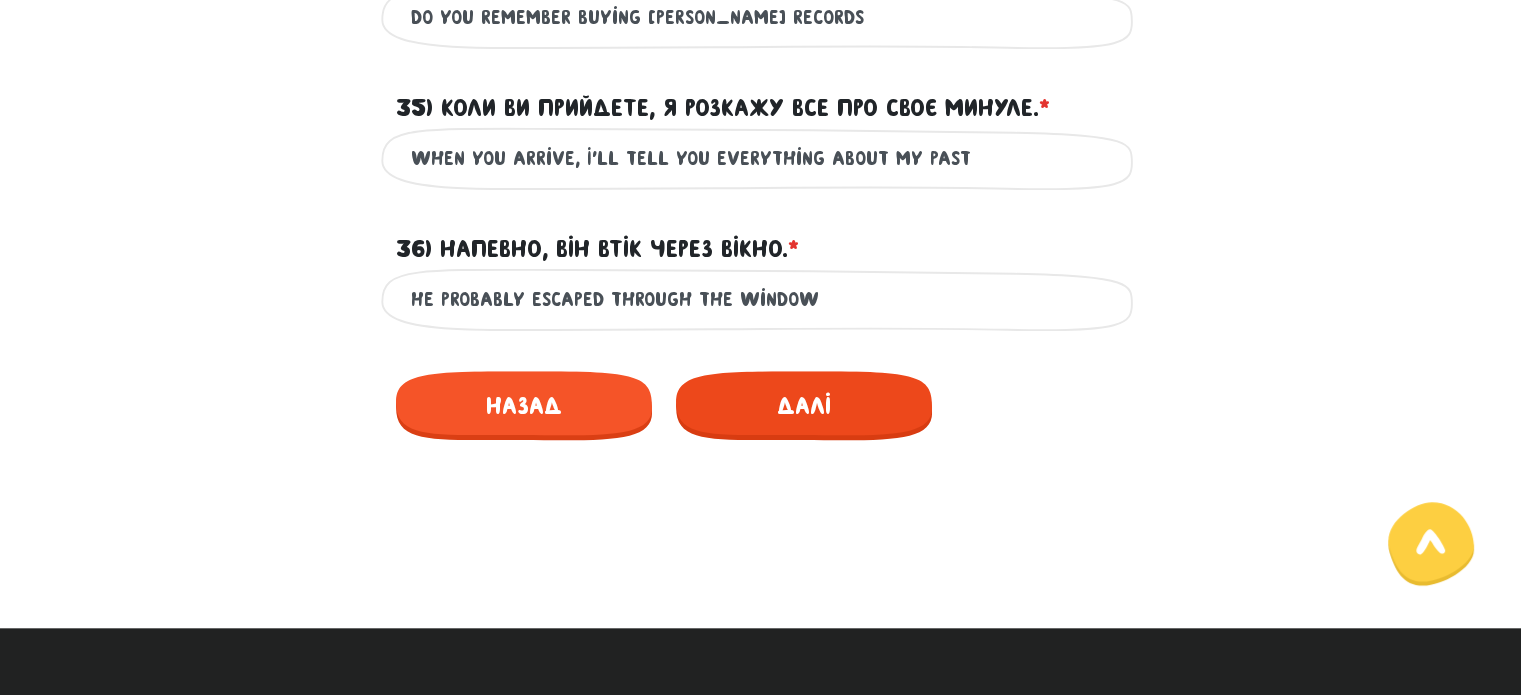 click on "Далі" at bounding box center [804, 405] 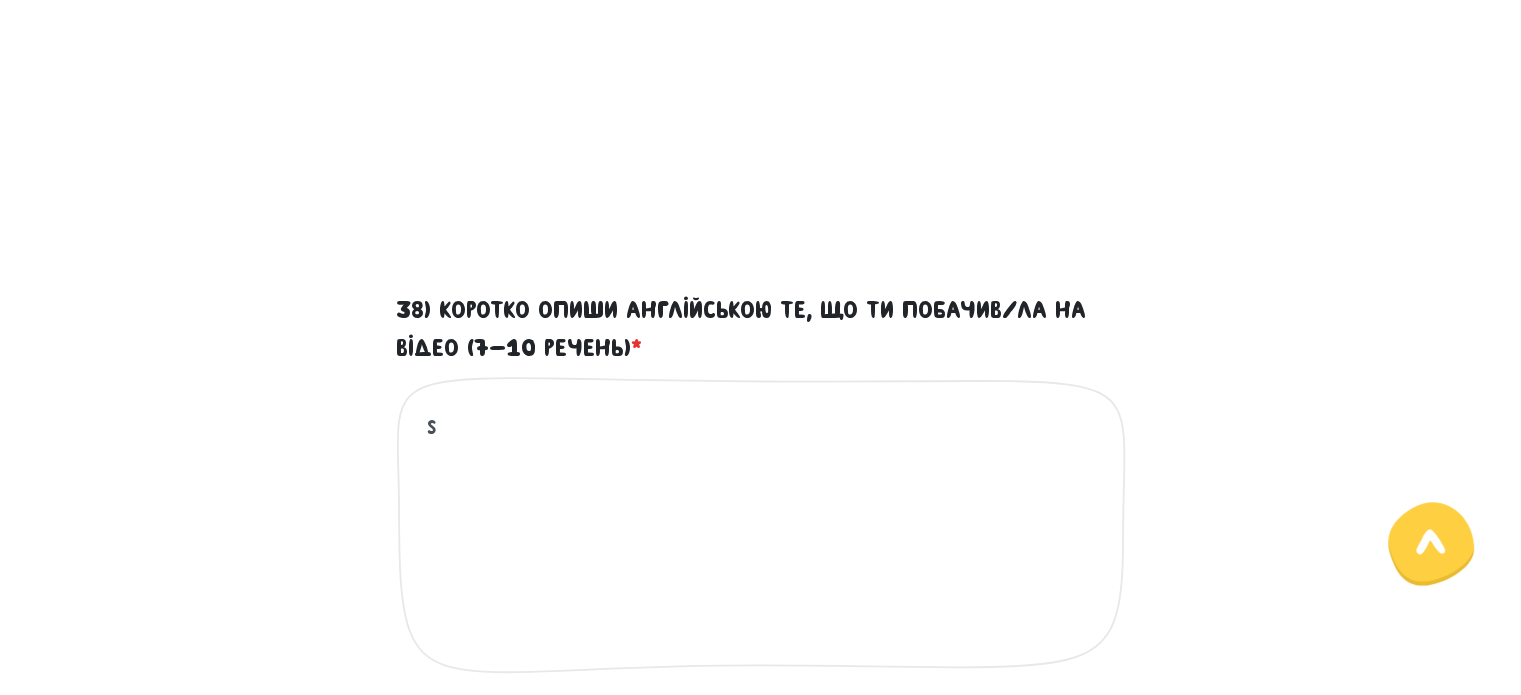 scroll, scrollTop: 1173, scrollLeft: 0, axis: vertical 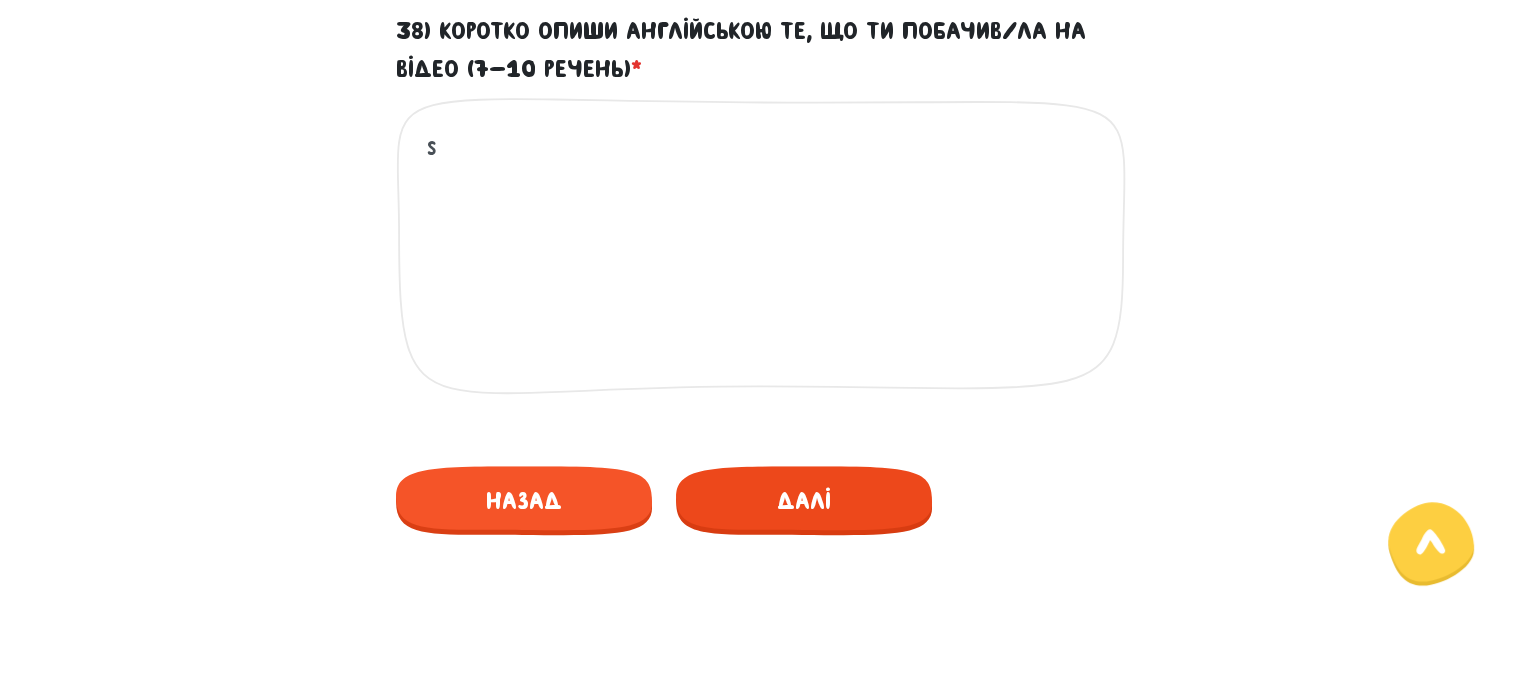click on "Далі" at bounding box center (804, 500) 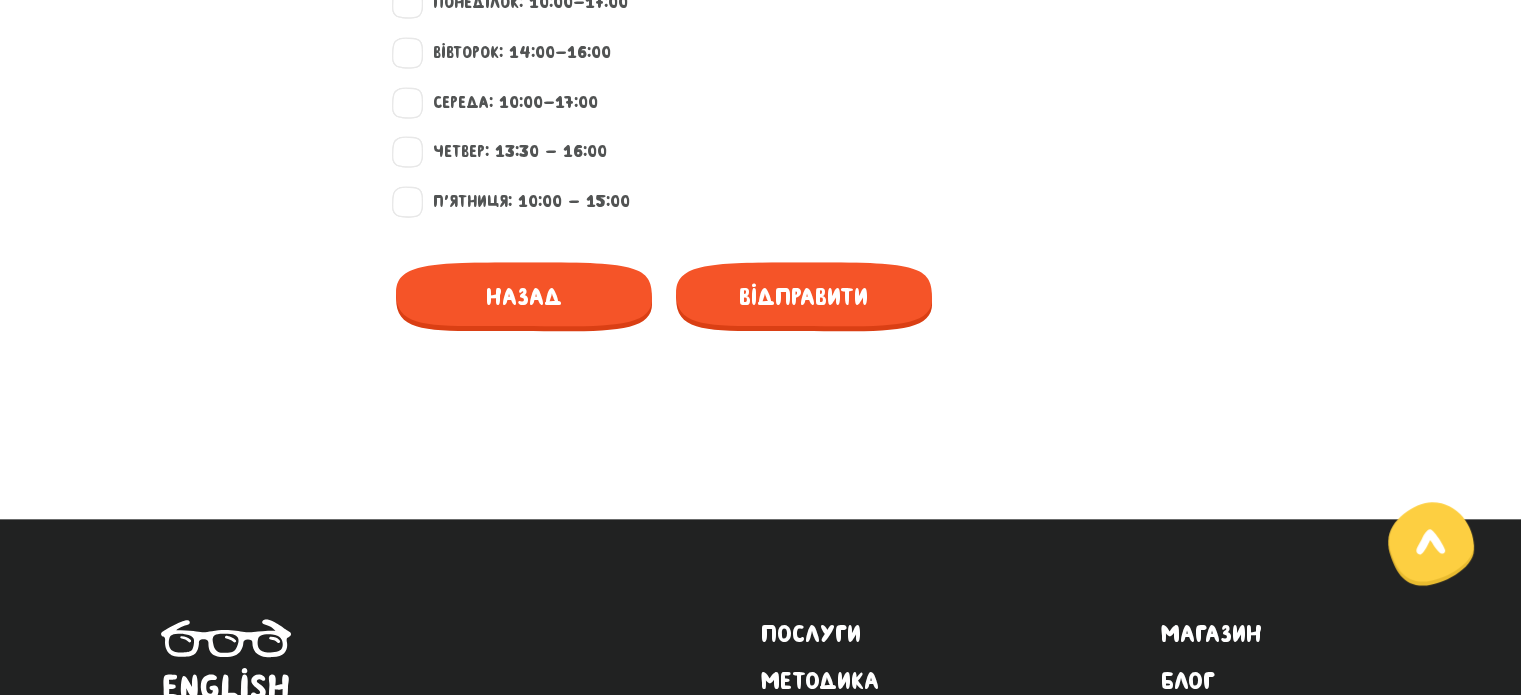 scroll, scrollTop: 2300, scrollLeft: 0, axis: vertical 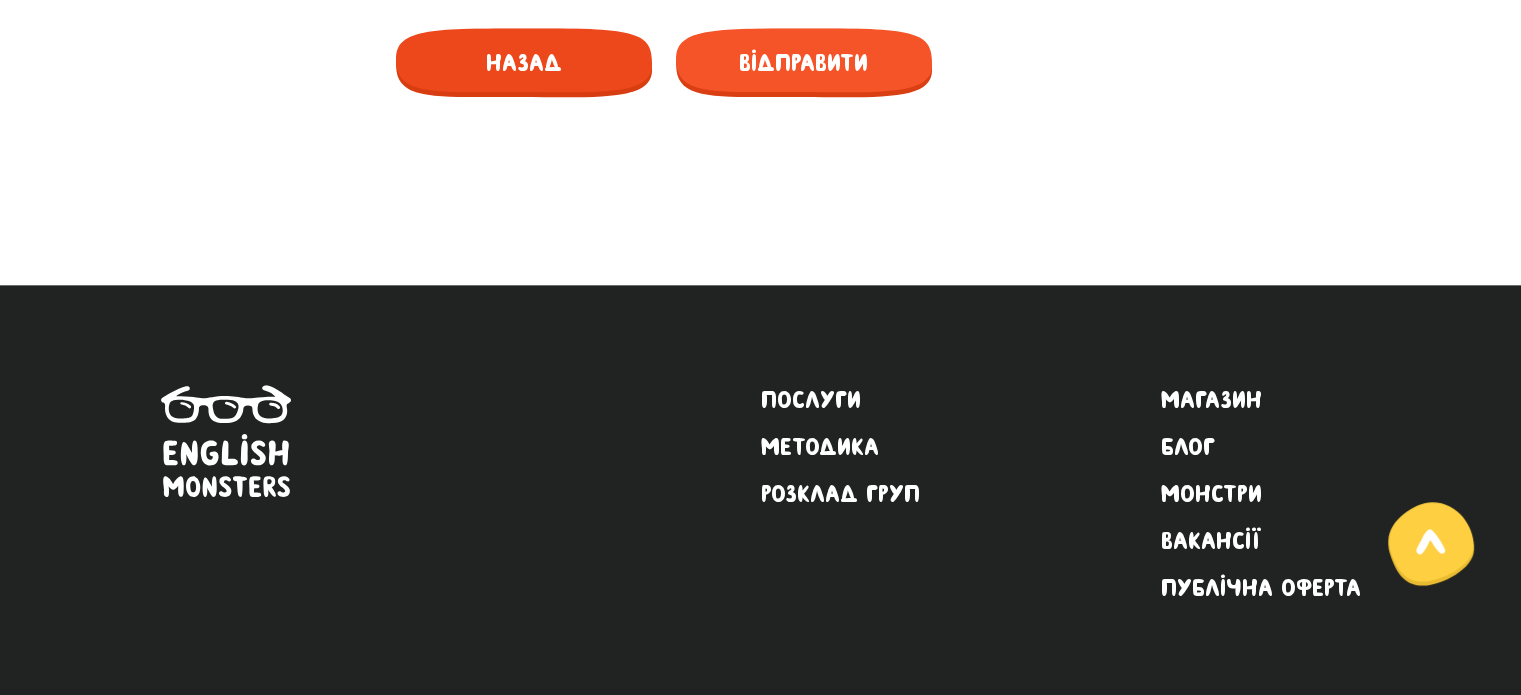 click on "Назад" at bounding box center [524, 62] 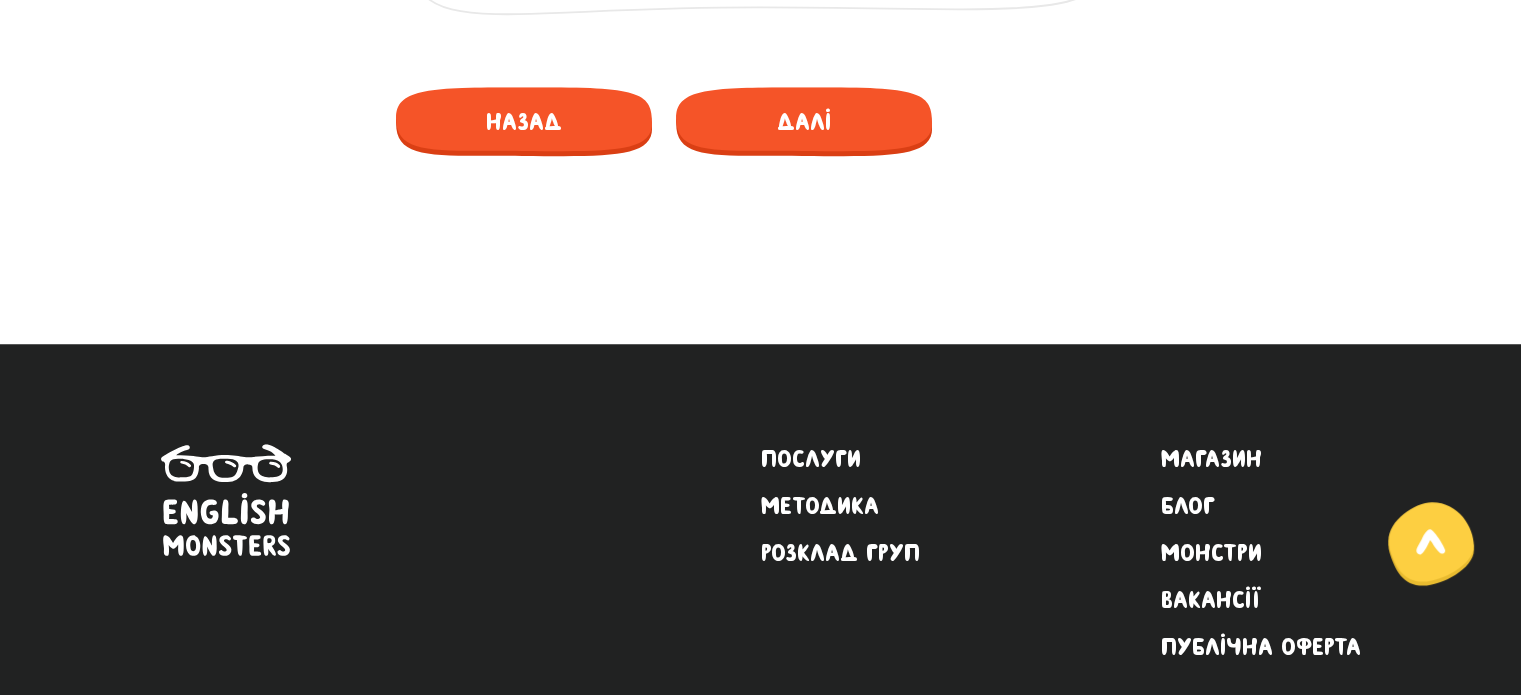 scroll, scrollTop: 1573, scrollLeft: 0, axis: vertical 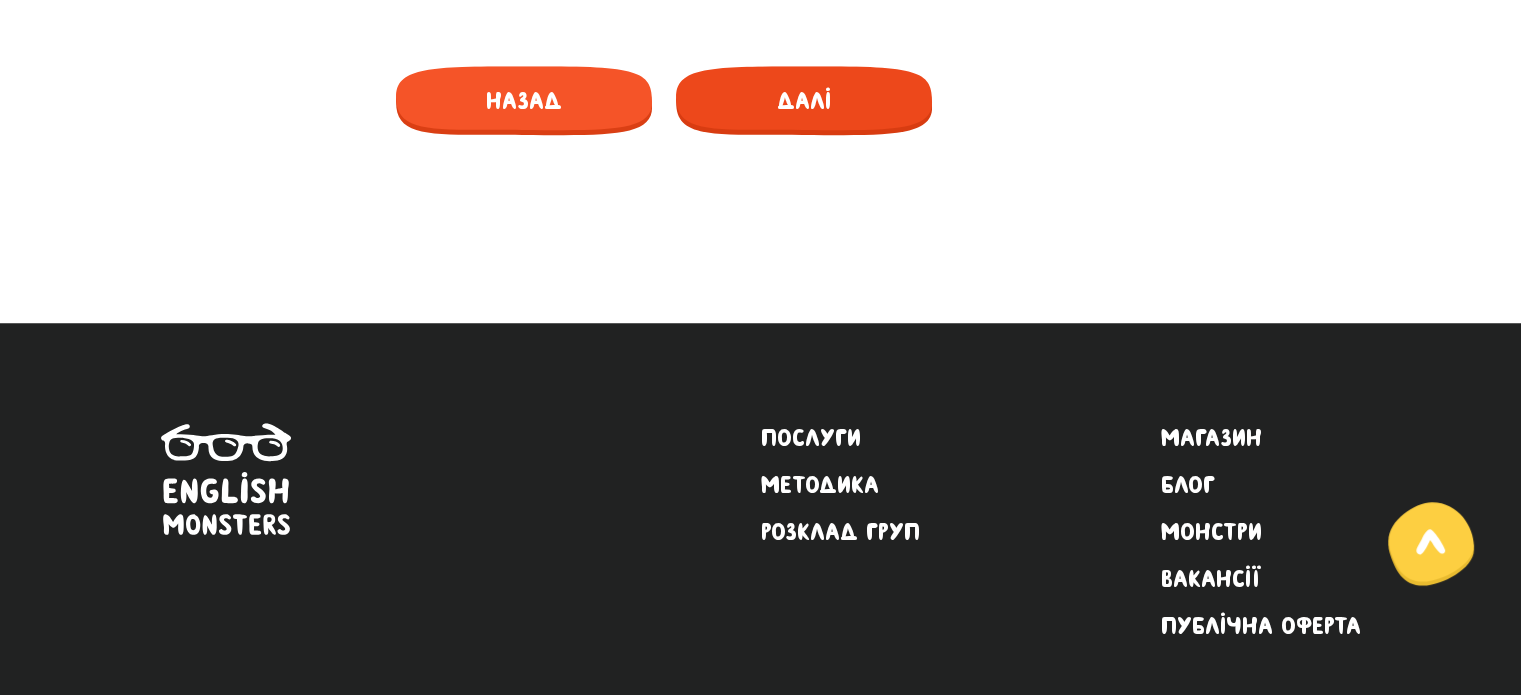 click on "Далі" at bounding box center (804, 100) 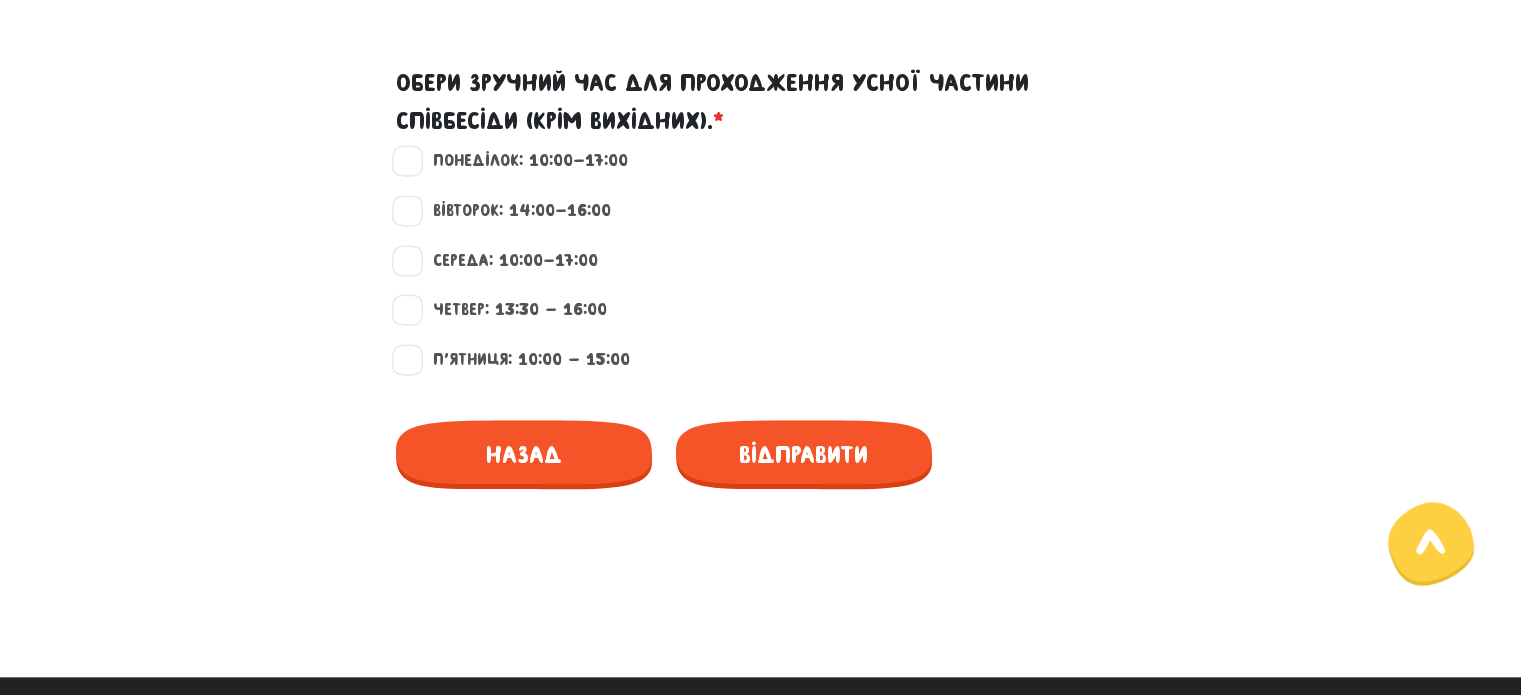 scroll, scrollTop: 1908, scrollLeft: 0, axis: vertical 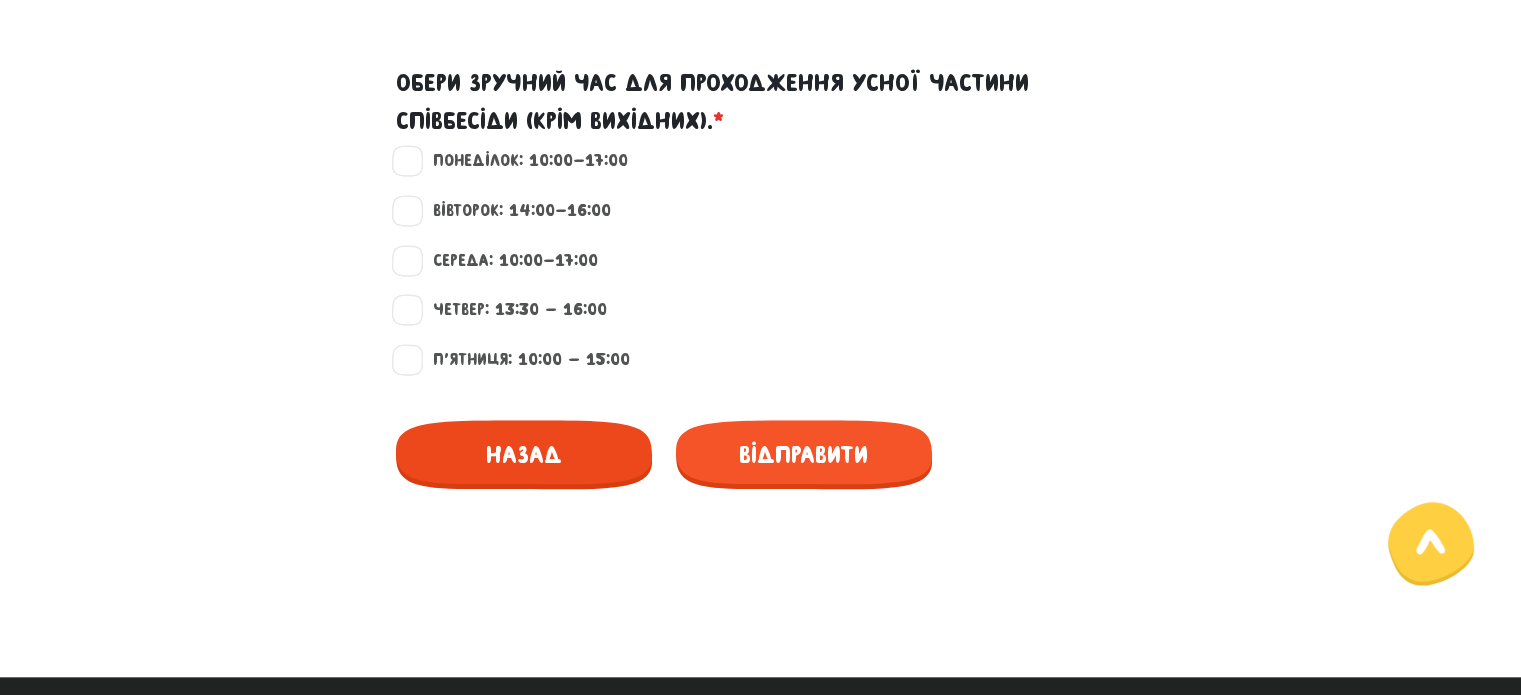 click on "Назад" at bounding box center (524, 454) 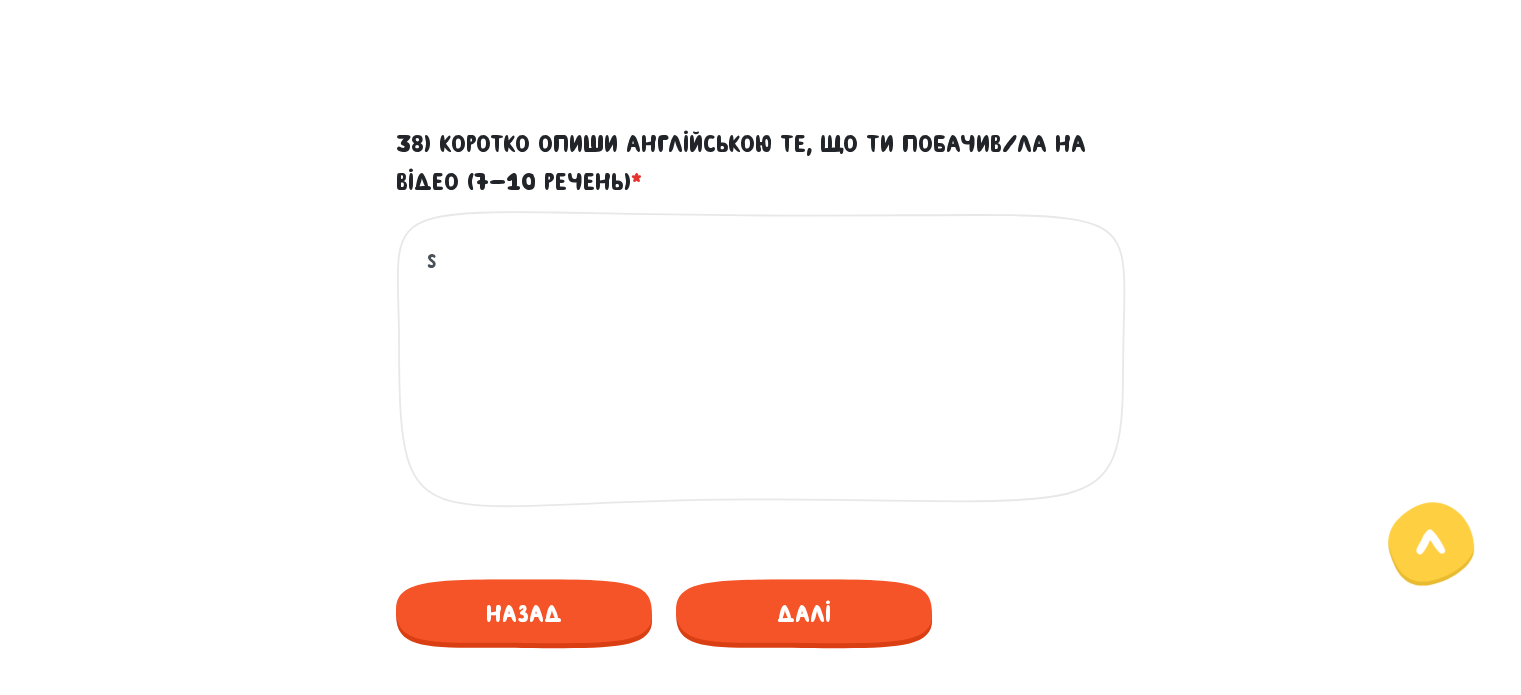scroll, scrollTop: 1073, scrollLeft: 0, axis: vertical 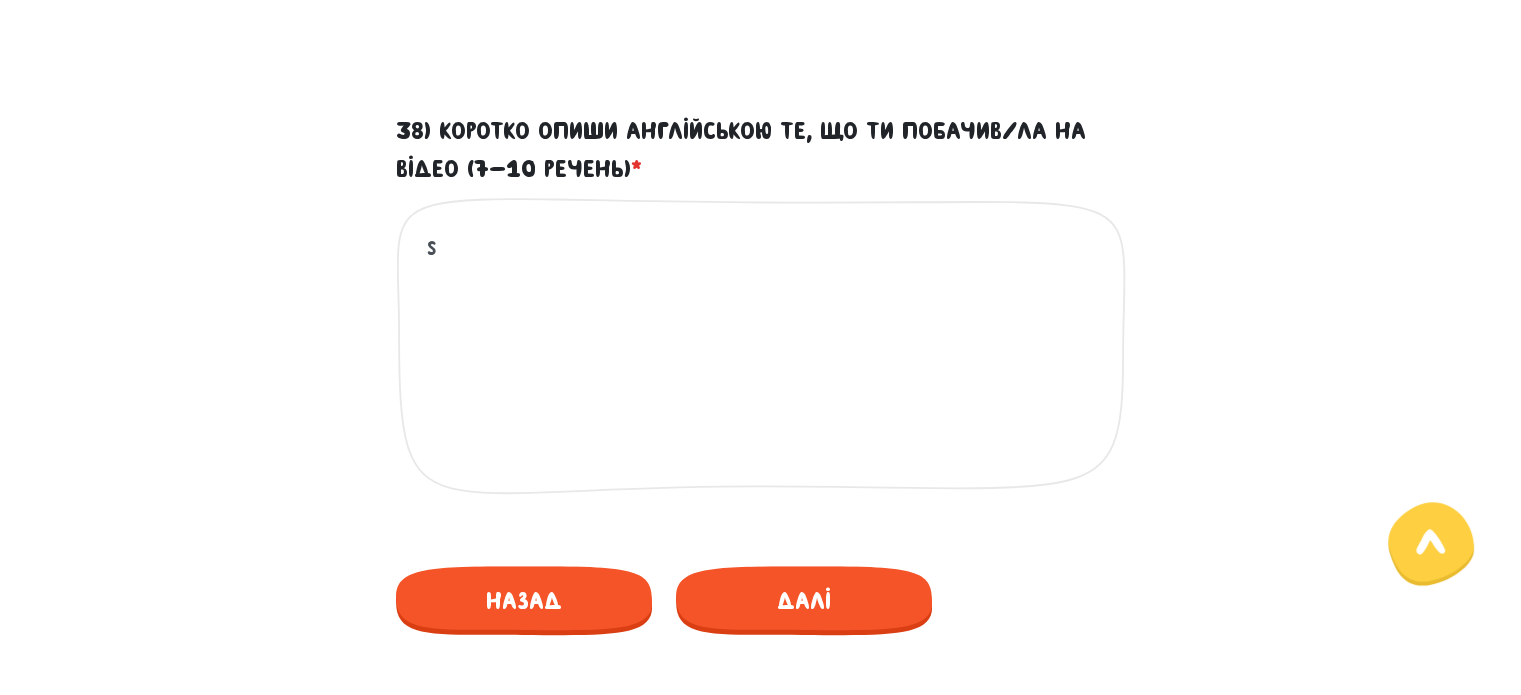 click on "s" at bounding box center (762, 356) 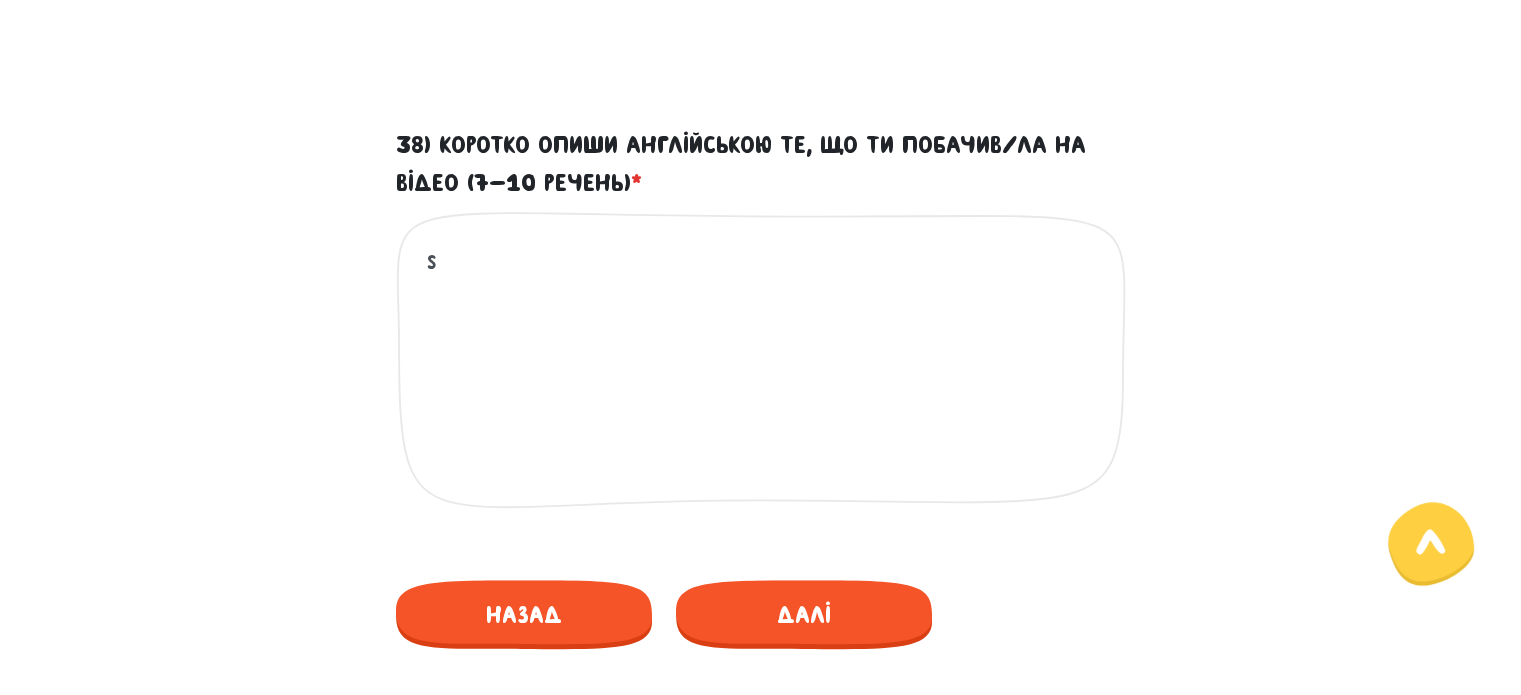 scroll, scrollTop: 1073, scrollLeft: 0, axis: vertical 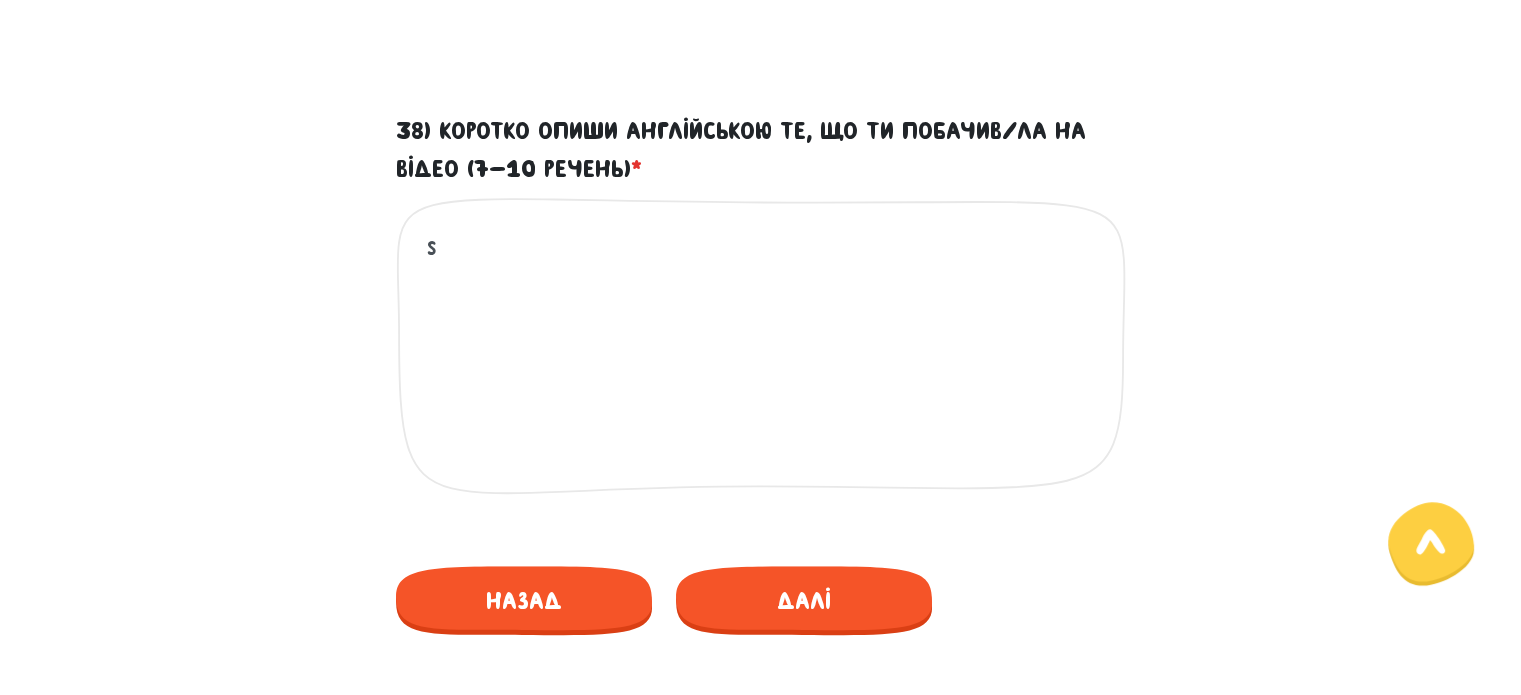 drag, startPoint x: 424, startPoint y: 211, endPoint x: 466, endPoint y: 227, distance: 44.94441 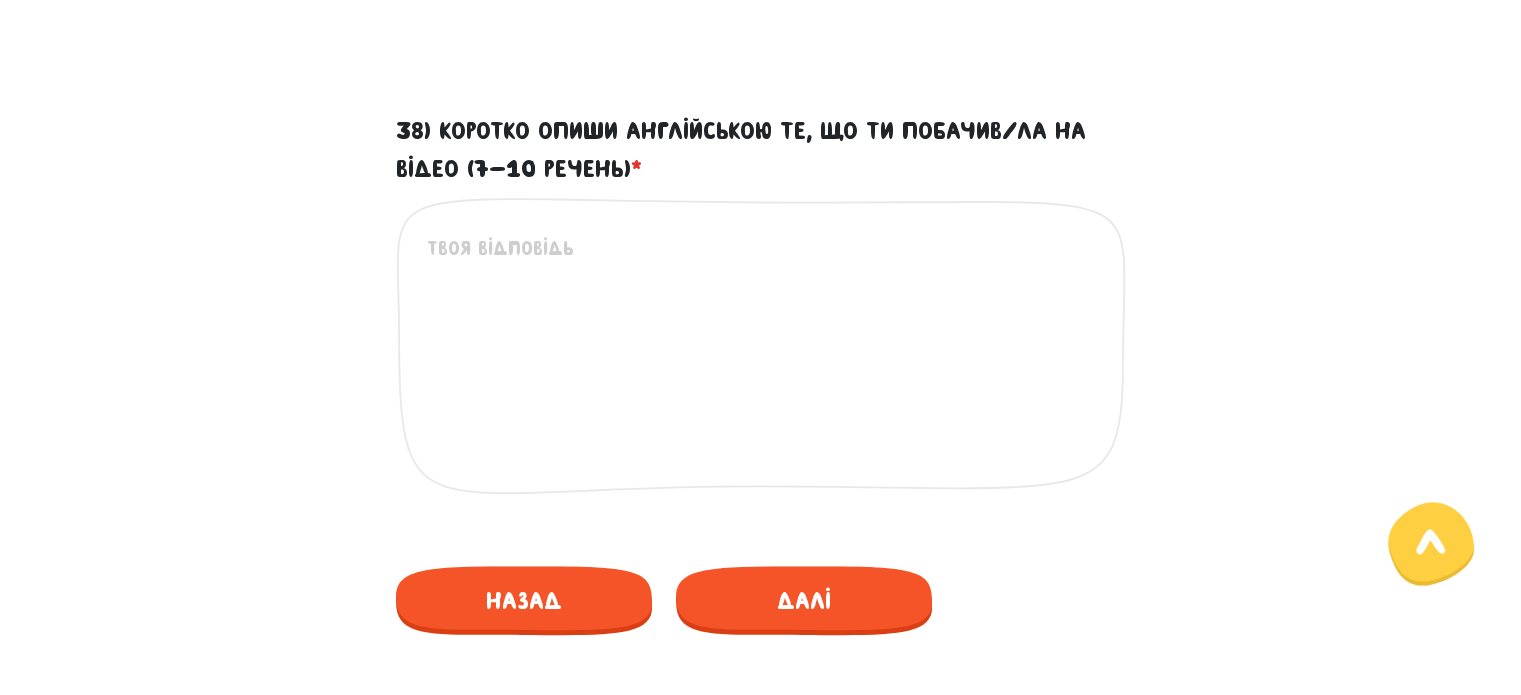 paste on "I saw the child's mother driving in rainy weather and an inspector stopped them near a motorcycle. He asked her for her documents and asked her to show them, and then he started talking to her daughter, and the daughter decided to joke with her mother and wrote “help” on a piece of paper, and the inspector immediately told the mother to get out of the car." 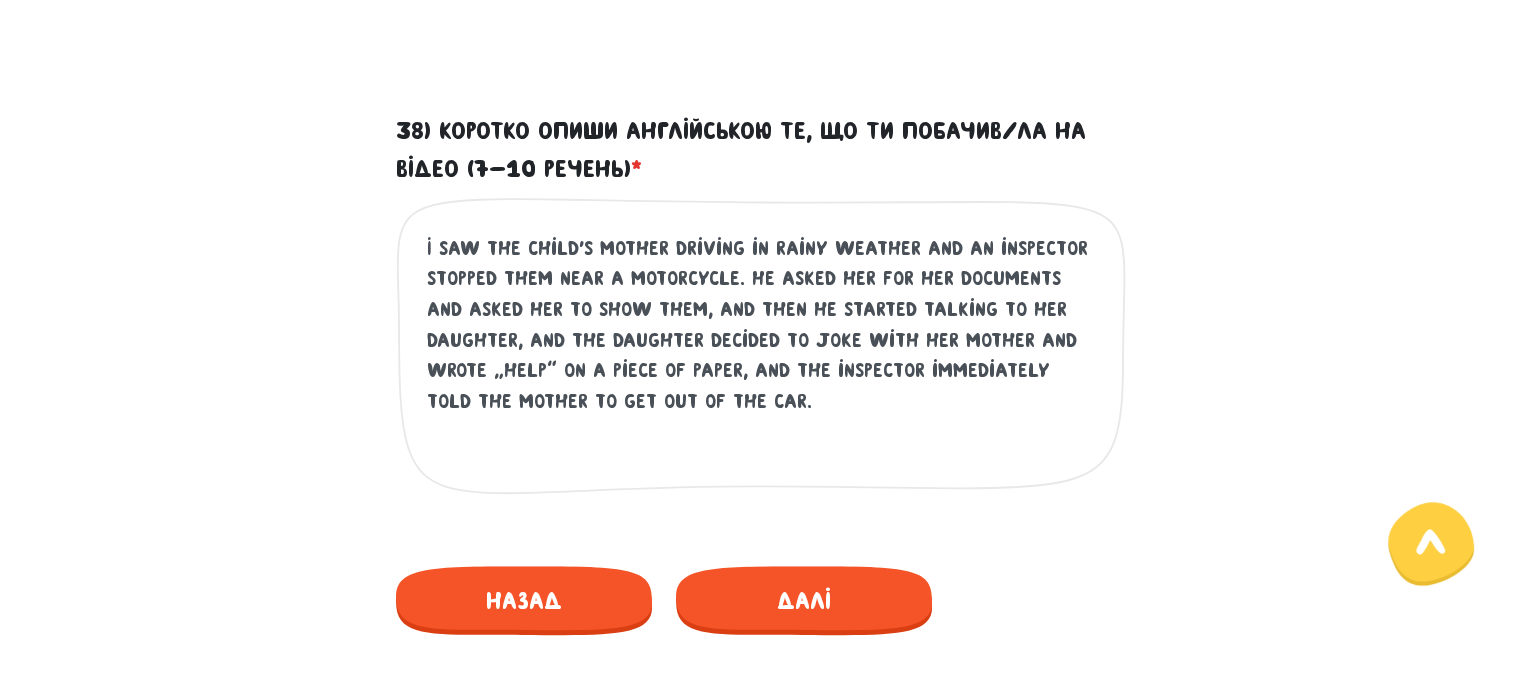 click on "I saw the child's mother driving in rainy weather and an inspector stopped them near a motorcycle. He asked her for her documents and asked her to show them, and then he started talking to her daughter, and the daughter decided to joke with her mother and wrote “help” on a piece of paper, and the inspector immediately told the mother to get out of the car." at bounding box center (762, 356) 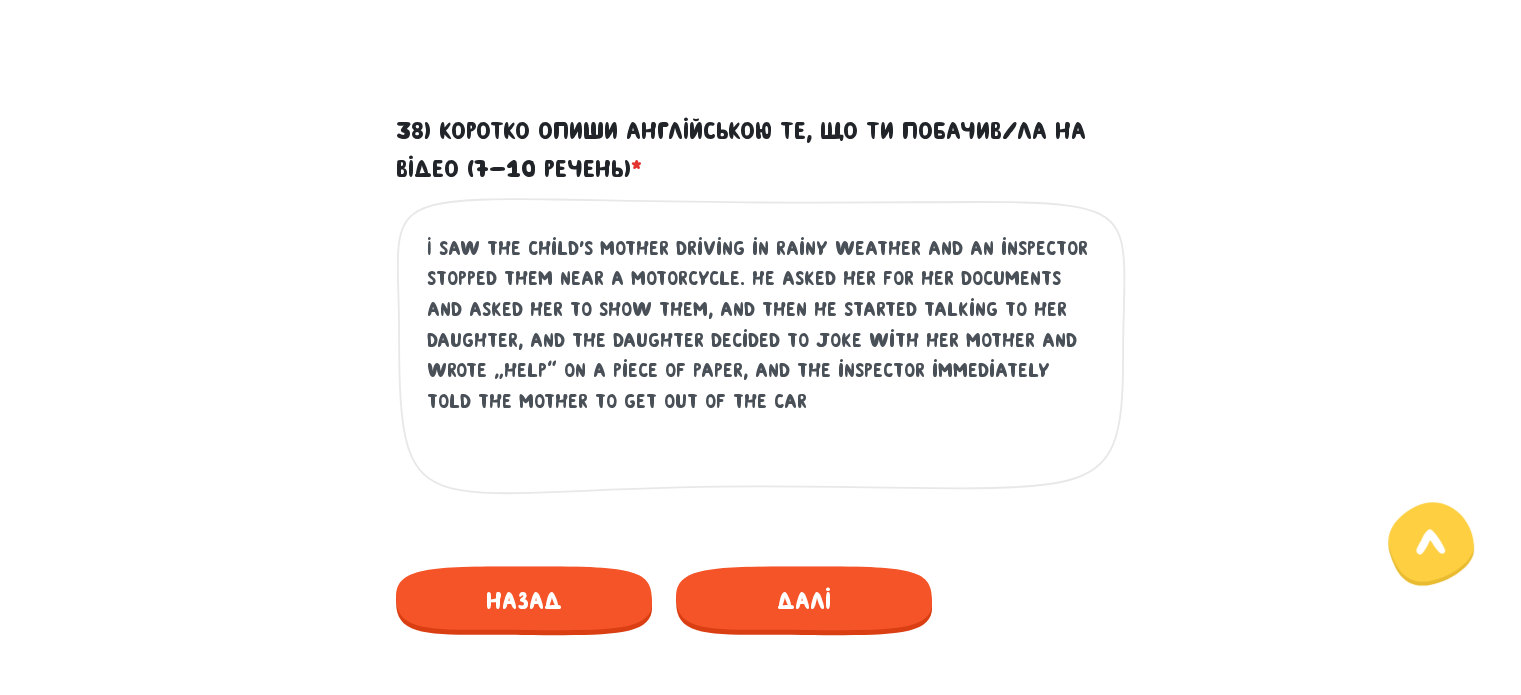 drag, startPoint x: 1052, startPoint y: 287, endPoint x: 946, endPoint y: 292, distance: 106.11786 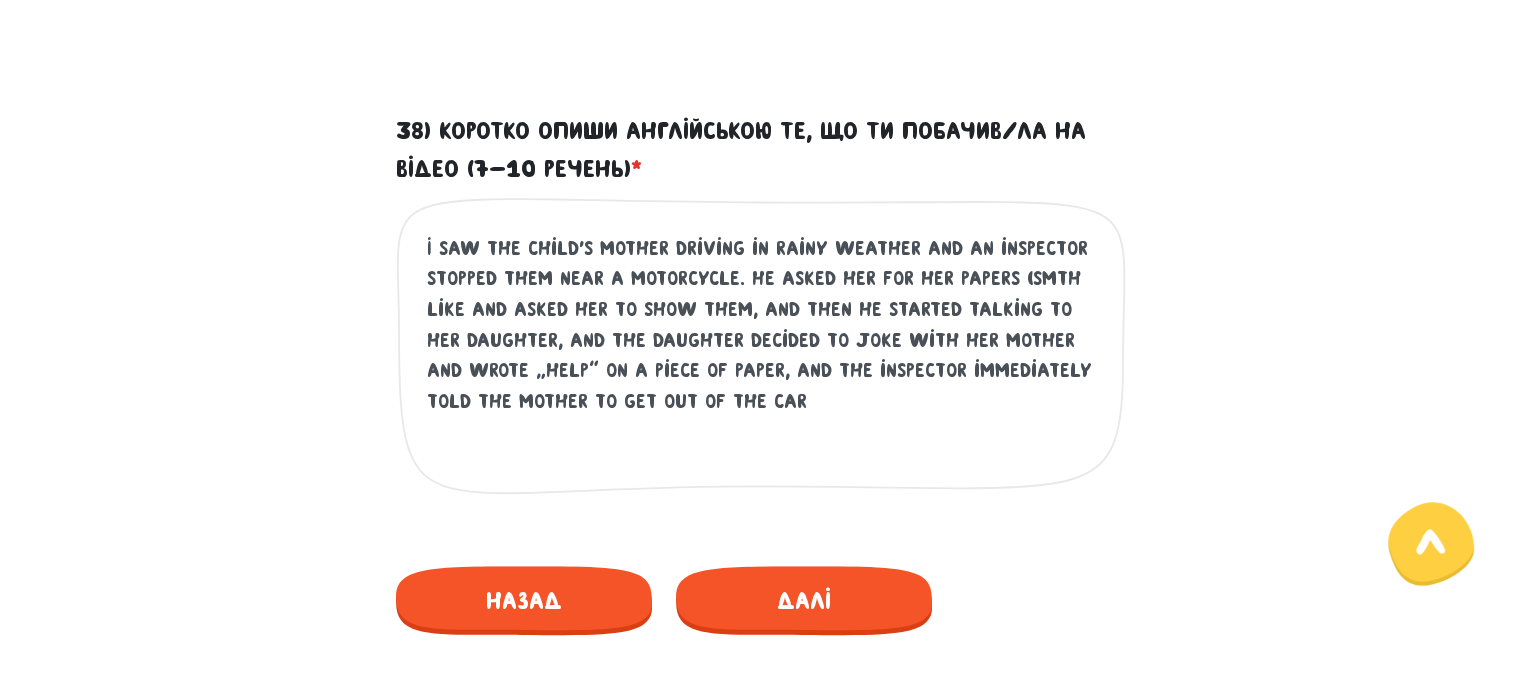 paste on "something like a passport and driver's license" 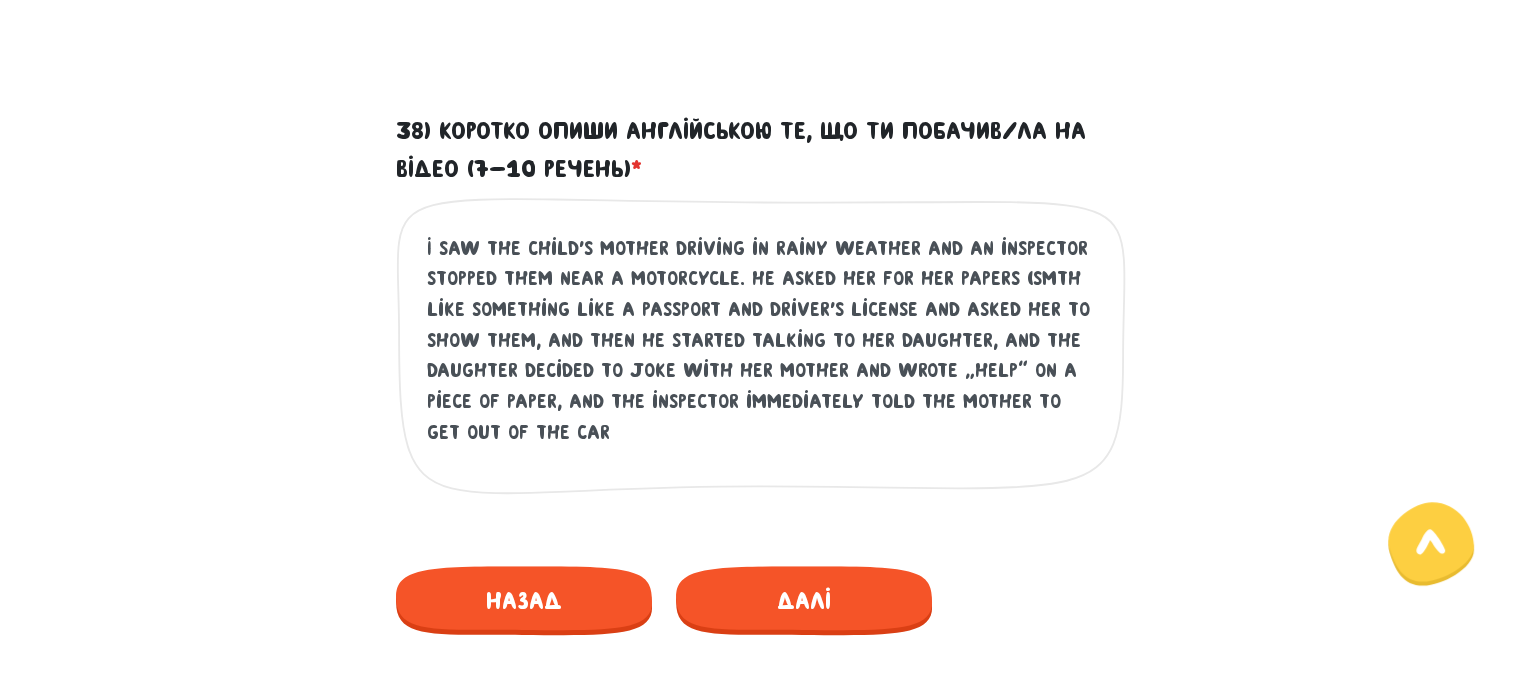drag, startPoint x: 610, startPoint y: 304, endPoint x: 468, endPoint y: 315, distance: 142.42542 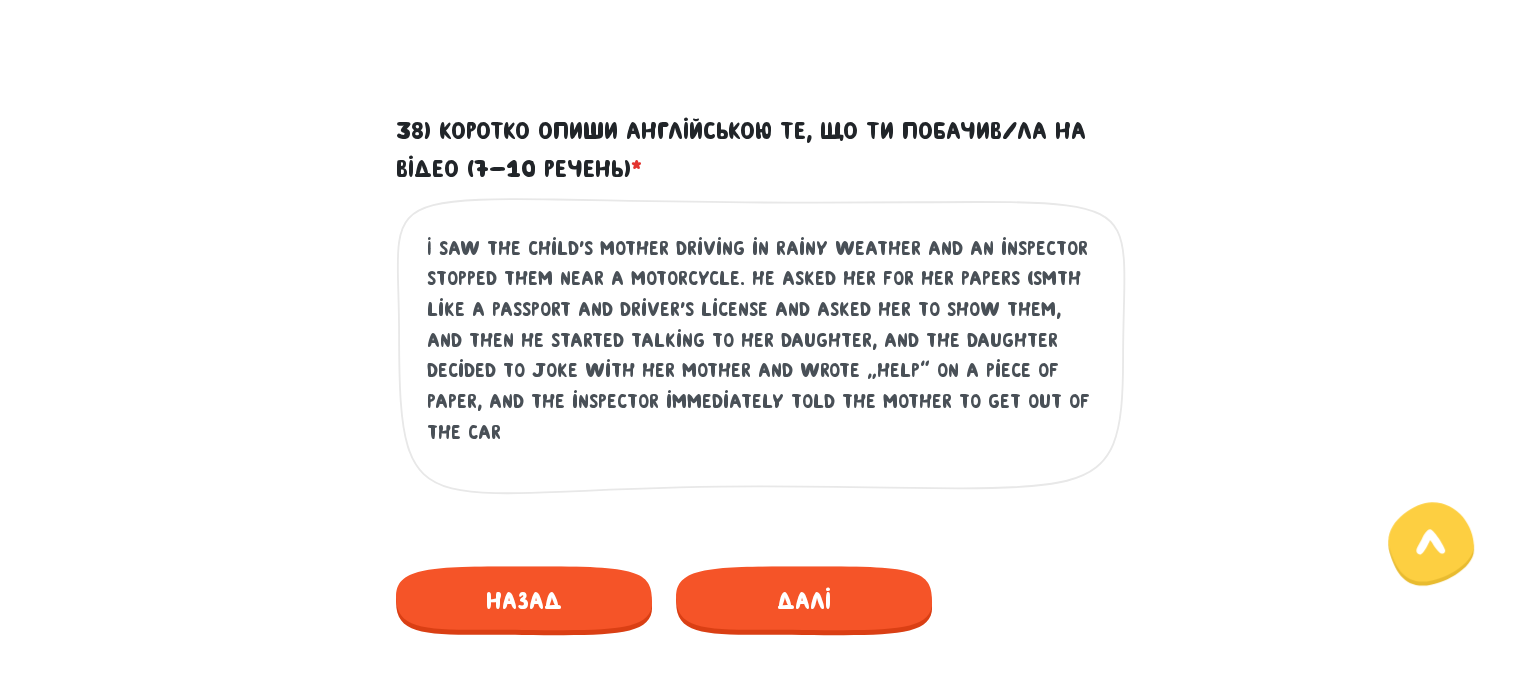 click on "I saw the child's mother driving in rainy weather and an inspector stopped them near a motorcycle. He asked her for her papers (smth like a passport and driver's license and asked her to show them, and then he started talking to her daughter, and the daughter decided to joke with her mother and wrote “help” on a piece of paper, and the inspector immediately told the mother to get out of the car" at bounding box center [762, 356] 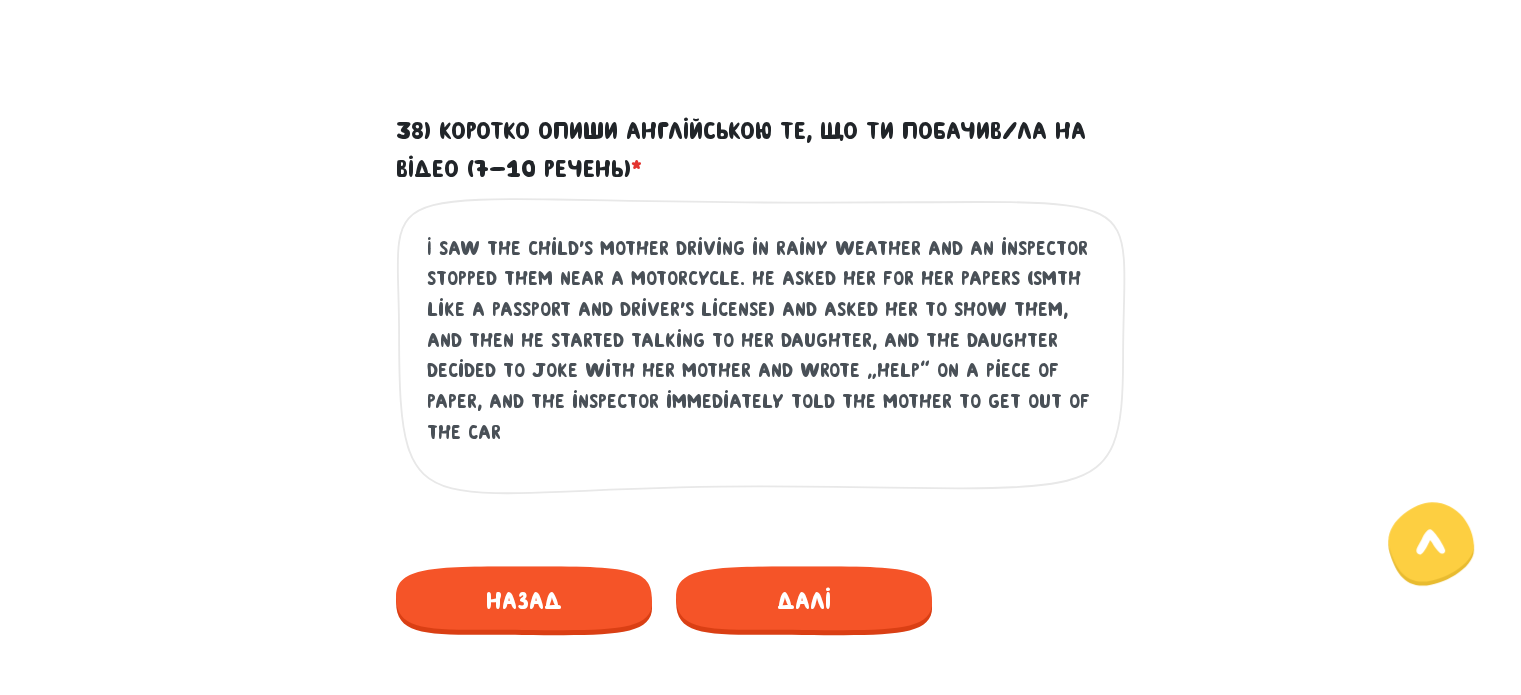 click on "I saw the child's mother driving in rainy weather and an inspector stopped them near a motorcycle. He asked her for her papers (smth like a passport and driver's license) and asked her to show them, and then he started talking to her daughter, and the daughter decided to joke with her mother and wrote “help” on a piece of paper, and the inspector immediately told the mother to get out of the car" at bounding box center (762, 356) 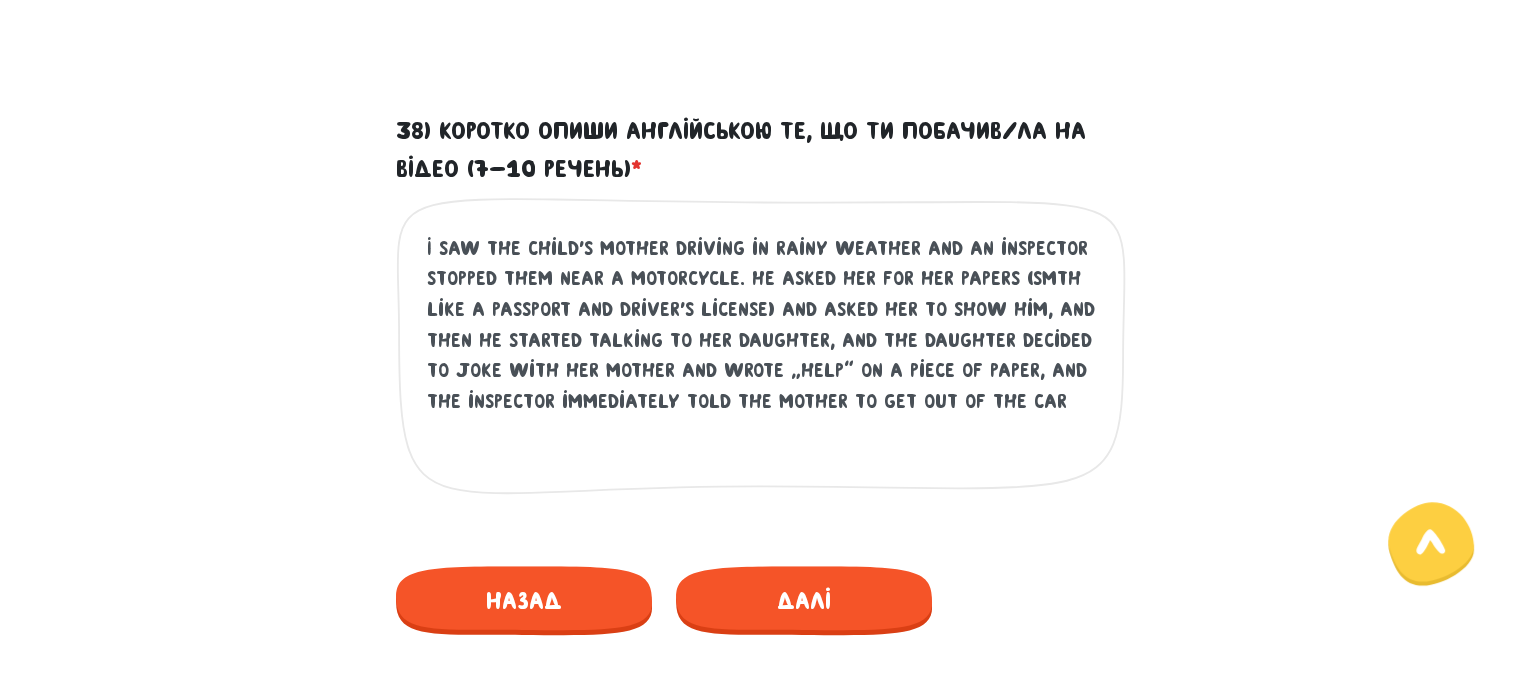click on "I saw the child's mother driving in rainy weather and an inspector stopped them near a motorcycle. He asked her for her papers (smth like a passport and driver's license) and asked her to show him, and then he started talking to her daughter, and the daughter decided to joke with her mother and wrote “help” on a piece of paper, and the inspector immediately told the mother to get out of the car" at bounding box center (762, 356) 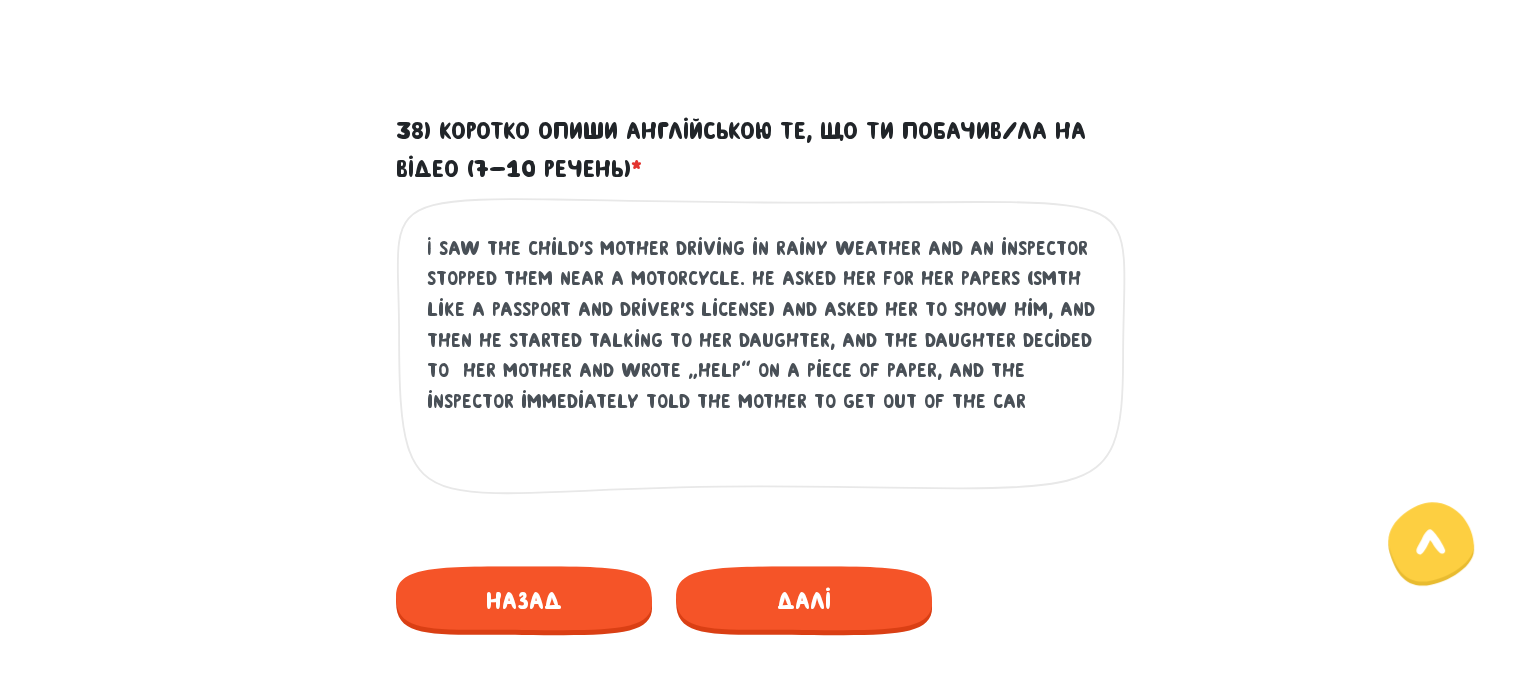 paste on "make fun of her mother" 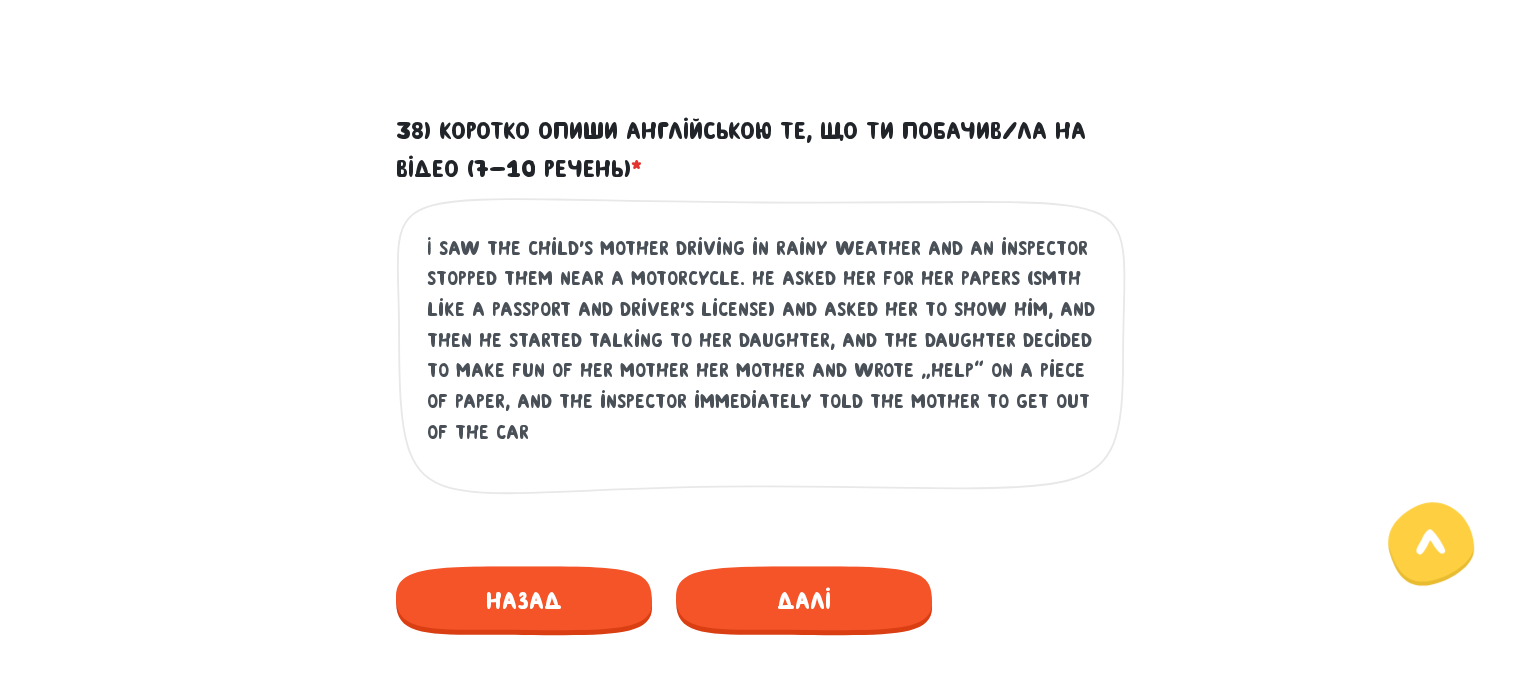 drag, startPoint x: 786, startPoint y: 376, endPoint x: 691, endPoint y: 363, distance: 95.885345 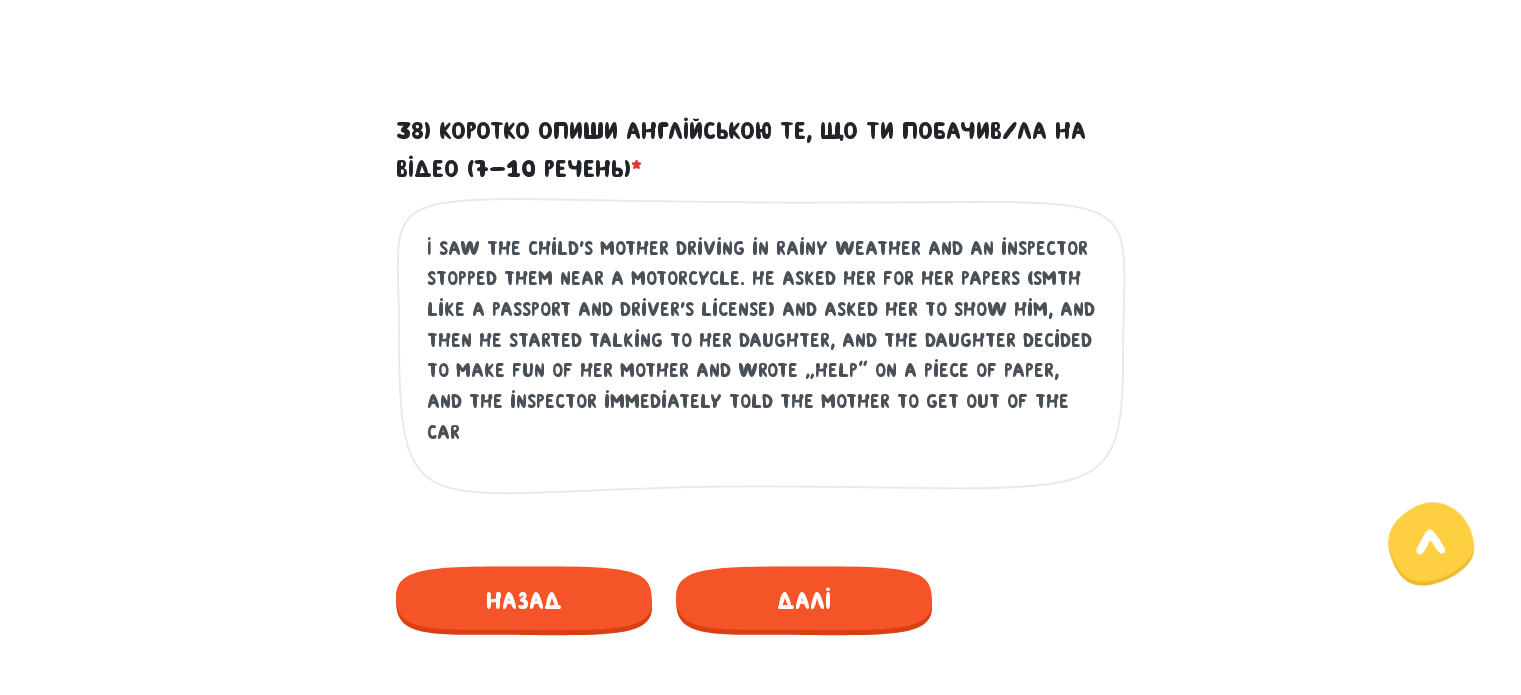click on "I saw the child's mother driving in rainy weather and an inspector stopped them near a motorcycle. He asked her for her papers (smth like a passport and driver's license) and asked her to show him, and then he started talking to her daughter, and the daughter decided to make fun of her mother and wrote “help” on a piece of paper, and the inspector immediately told the mother to get out of the car" at bounding box center (762, 356) 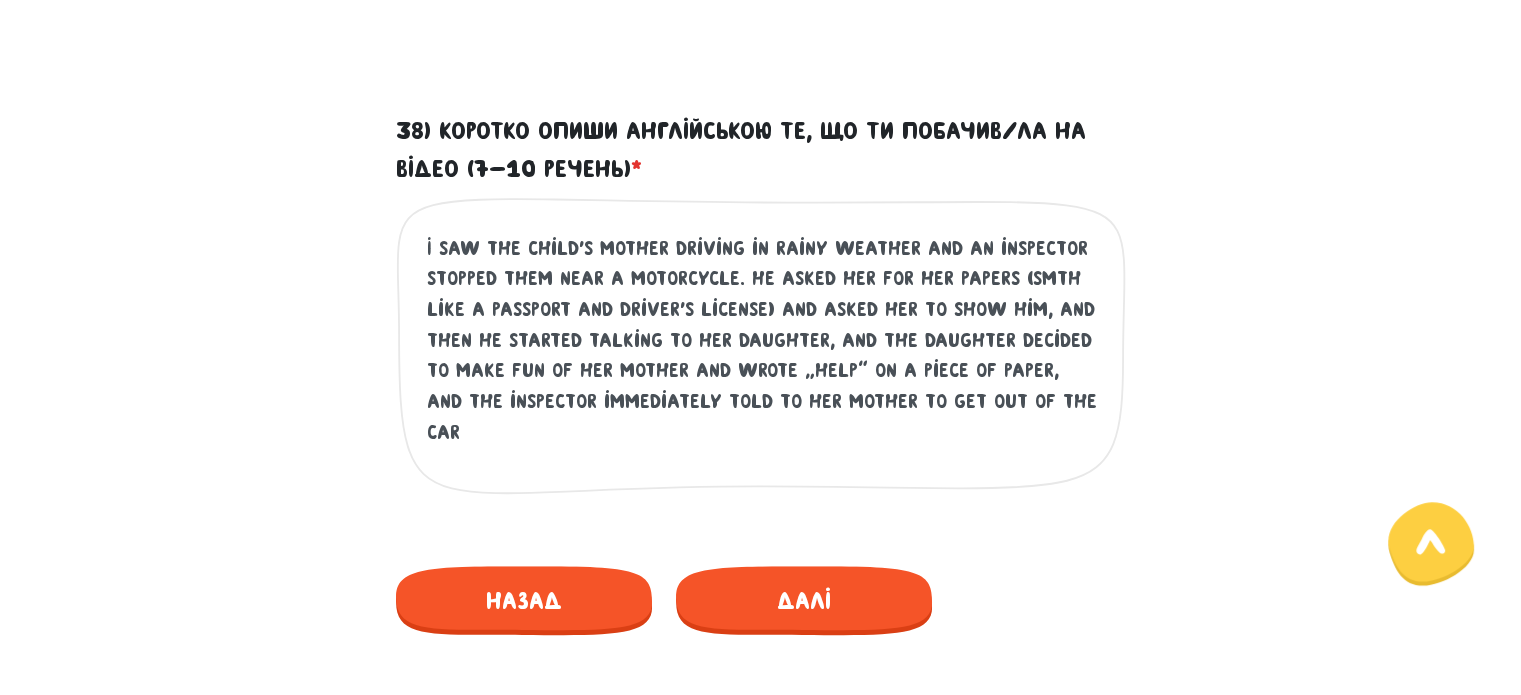 click on "I saw the child's mother driving in rainy weather and an inspector stopped them near a motorcycle. He asked her for her papers (smth like a passport and driver's license) and asked her to show him, and then he started talking to her daughter, and the daughter decided to make fun of her mother and wrote “help” on a piece of paper, and the inspector immediately told to her mother to get out of the car" at bounding box center (762, 356) 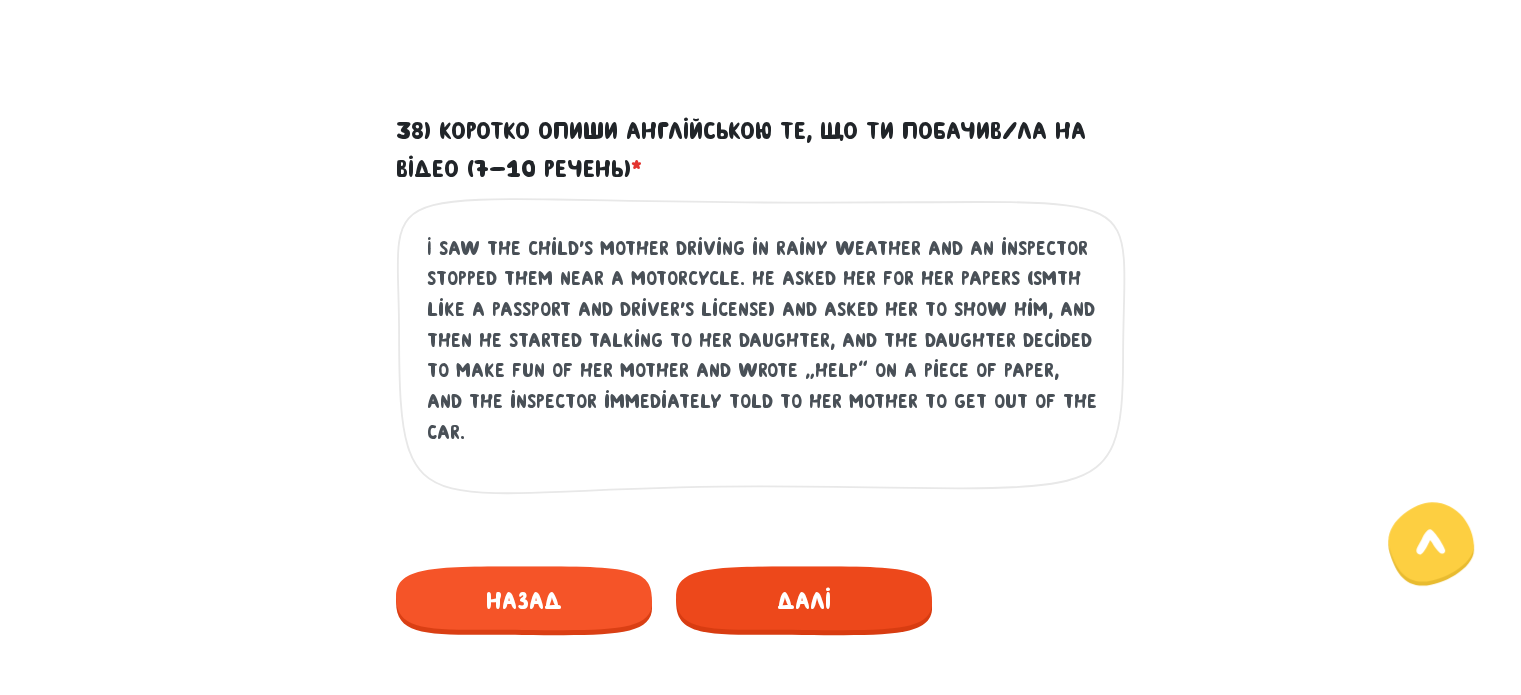 type on "I saw the child's mother driving in rainy weather and an inspector stopped them near a motorcycle. He asked her for her papers (smth like a passport and driver's license) and asked her to show him, and then he started talking to her daughter, and the daughter decided to make fun of her mother and wrote “help” on a piece of paper, and the inspector immediately told to her mother to get out of the car." 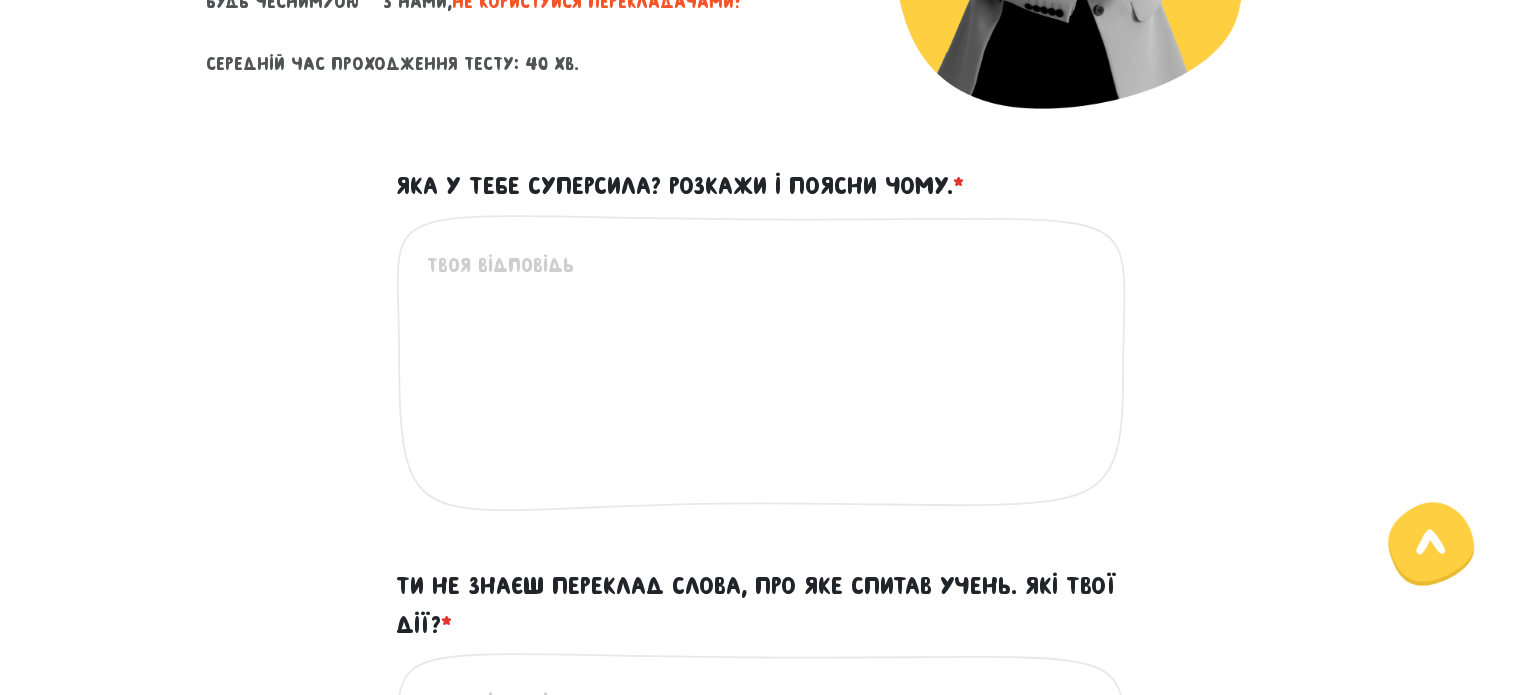 scroll, scrollTop: 307, scrollLeft: 0, axis: vertical 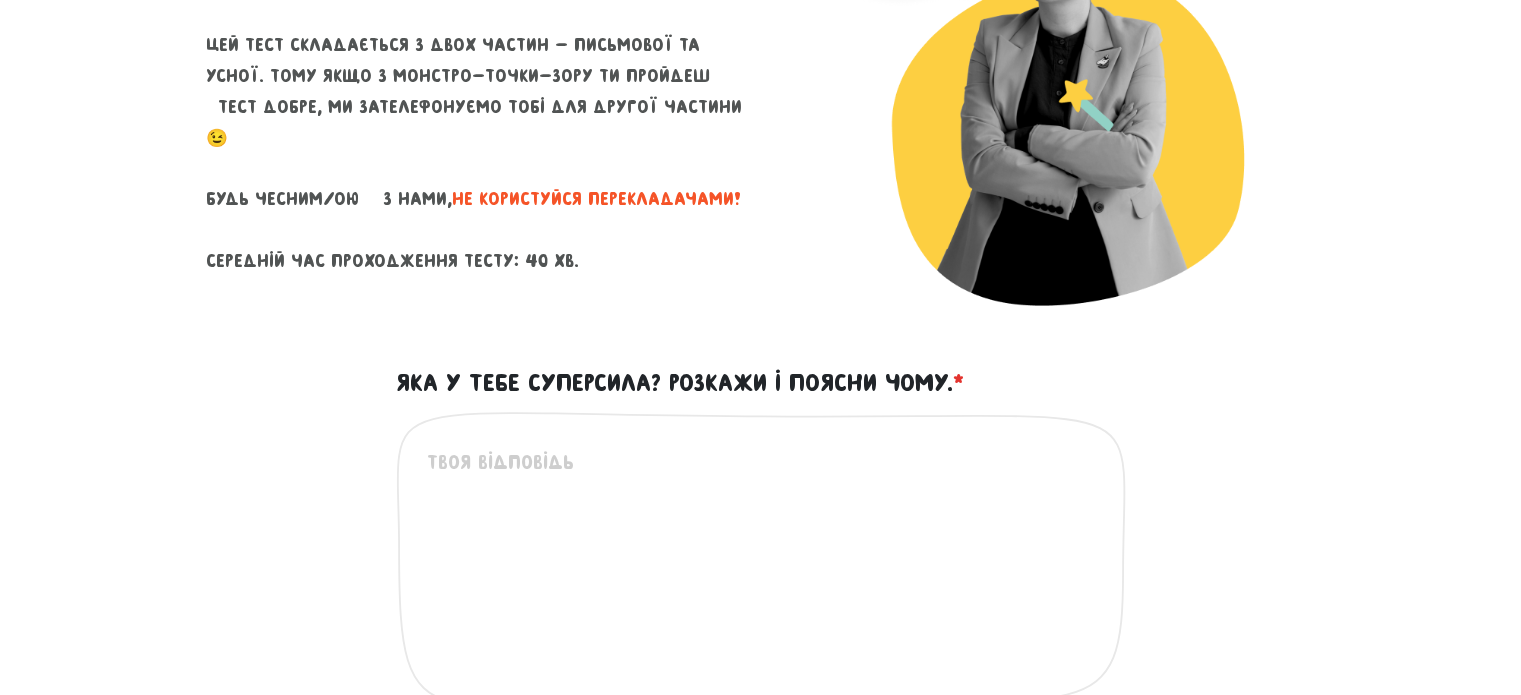 click on "Яка у тебе суперсила? Розкажи і поясни чому.
*" at bounding box center (762, 570) 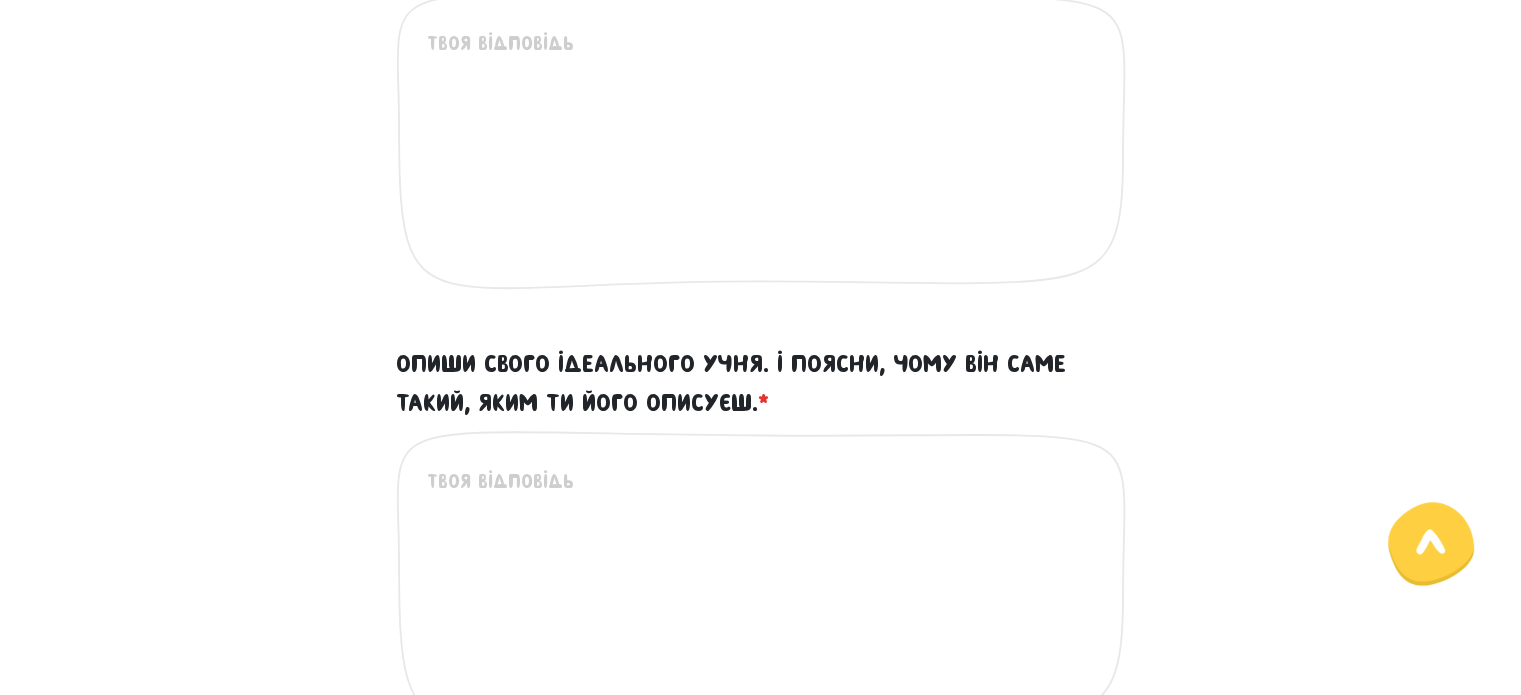 scroll, scrollTop: 1107, scrollLeft: 0, axis: vertical 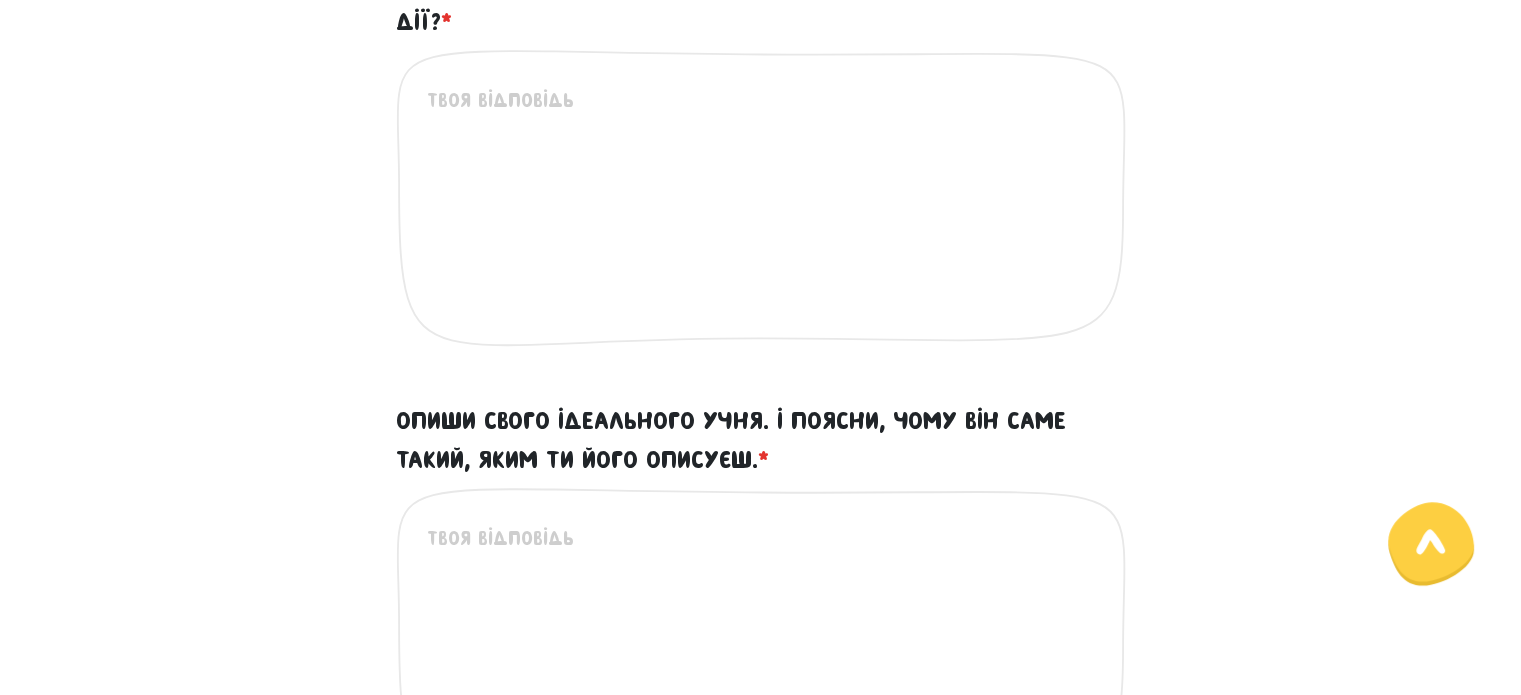 type on "Робота у команді. завдяки власному досвіду, був залучений до різноманітних проєктах про молодіжні обміни, які надали можливість застосовувати власні та прокачувати hard / soft навики." 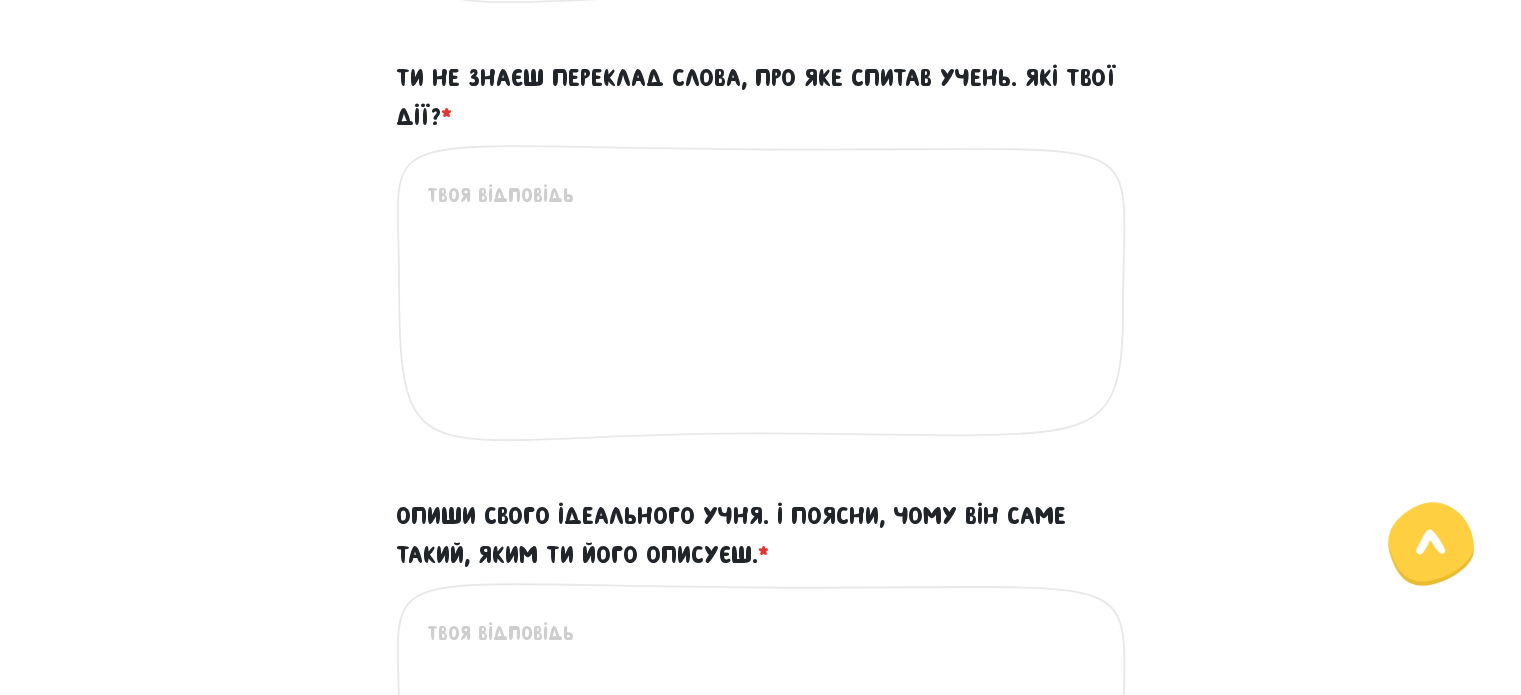 scroll, scrollTop: 1007, scrollLeft: 0, axis: vertical 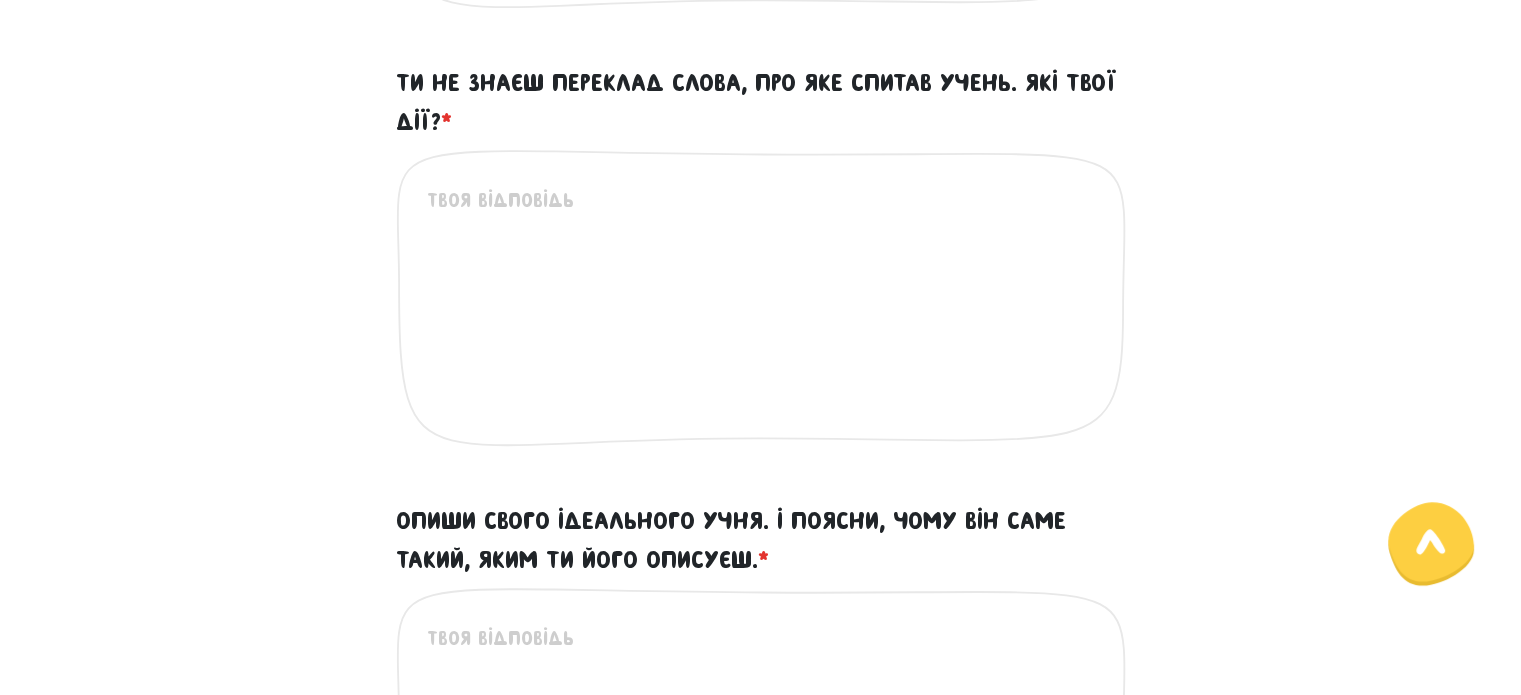click on "Ти не знаєш переклад слова, про яке спитав учень. Які твої дії?
*" at bounding box center (762, 308) 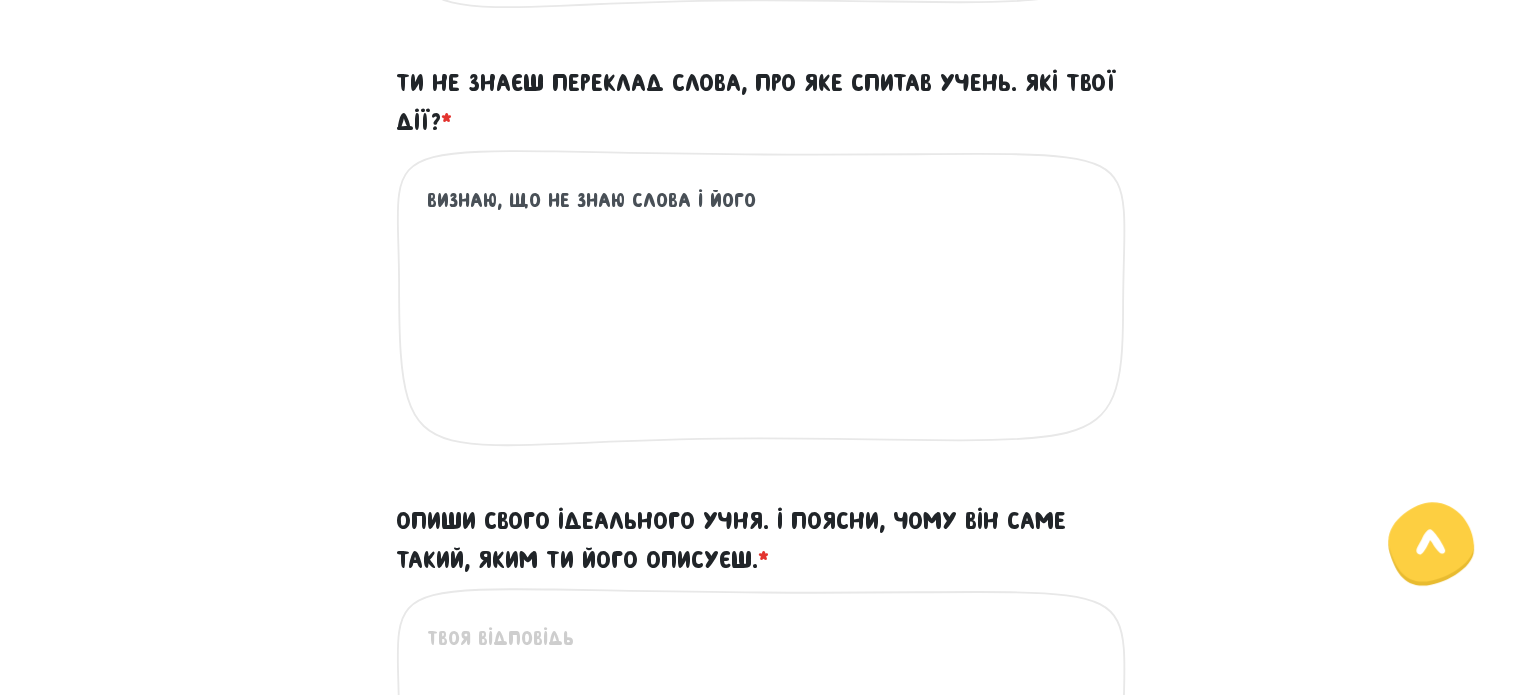 type on "визнаю, що не знаю слова і його" 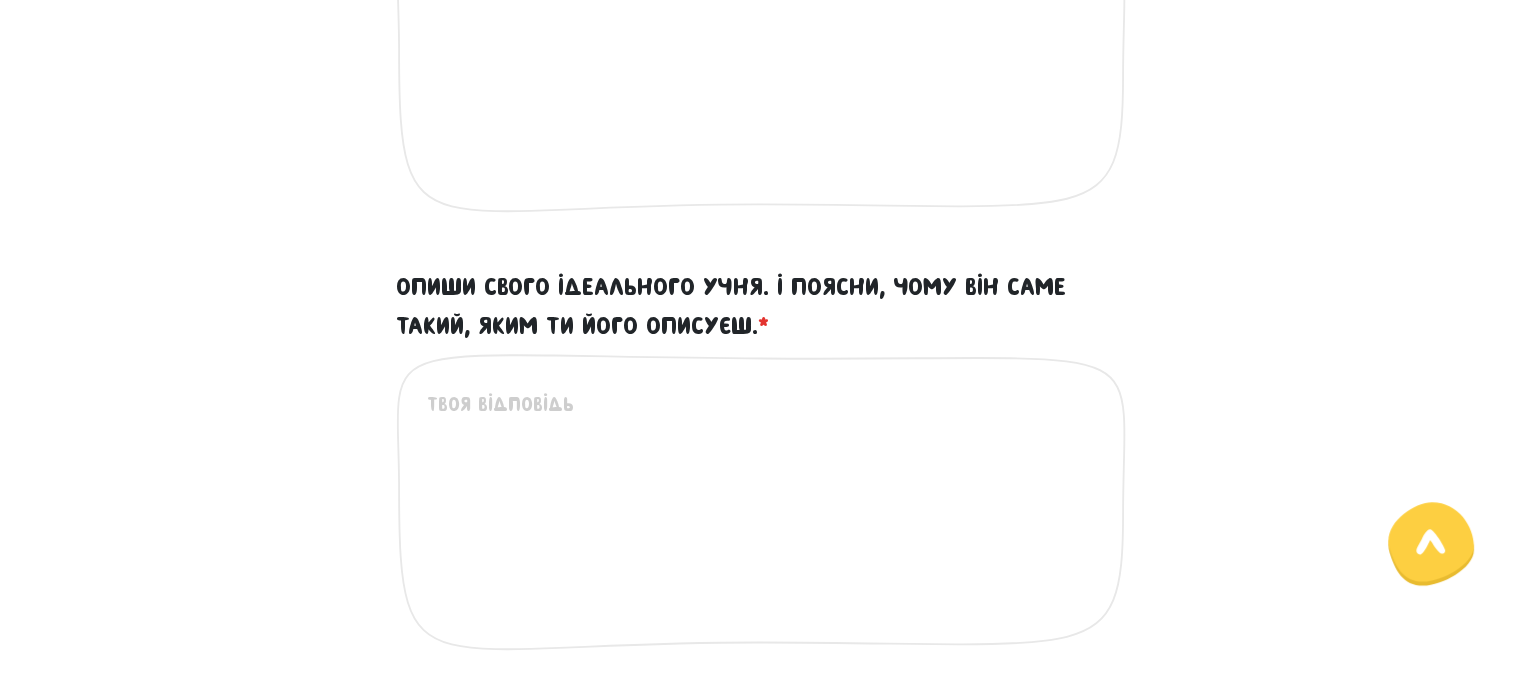 scroll, scrollTop: 1307, scrollLeft: 0, axis: vertical 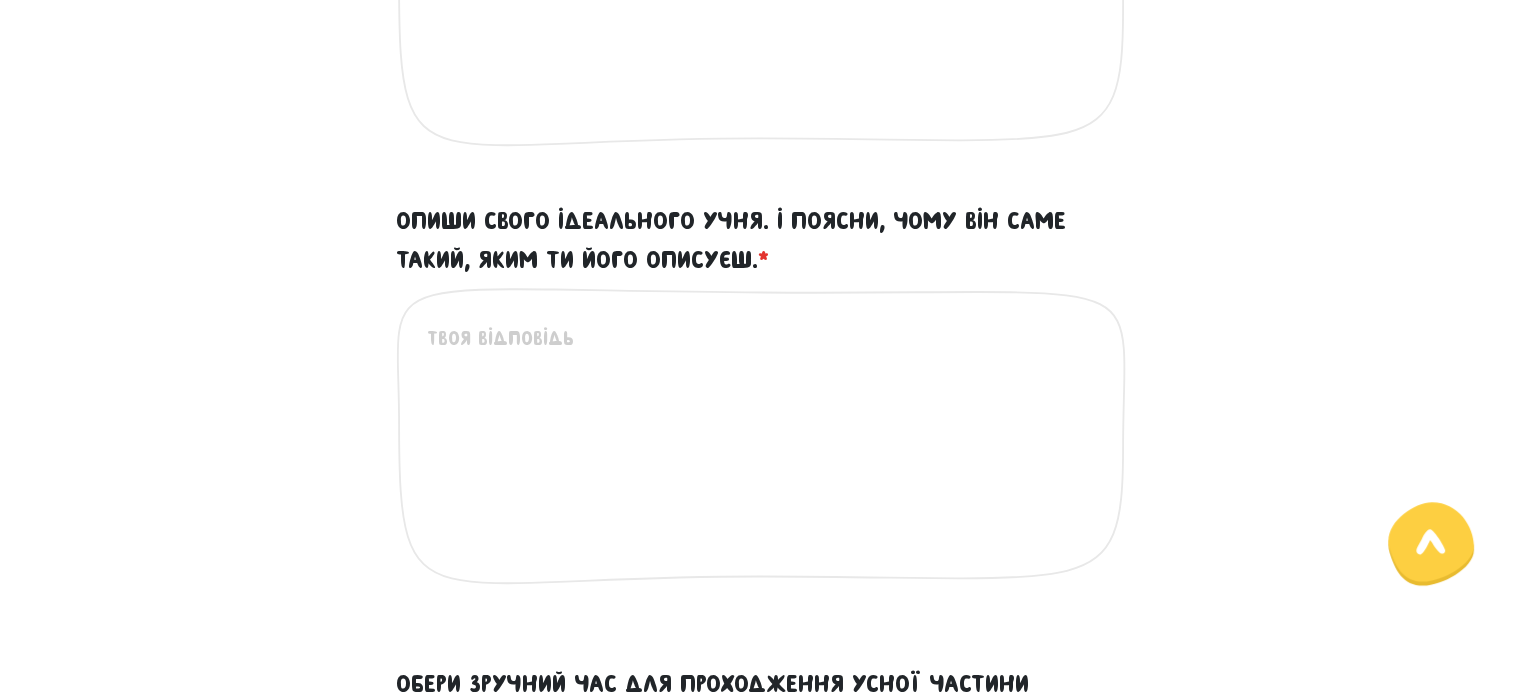click on "Опиши свого ідеального учня. І поясни, чому він саме такий, яким ти його описуєш.
*" at bounding box center [762, 446] 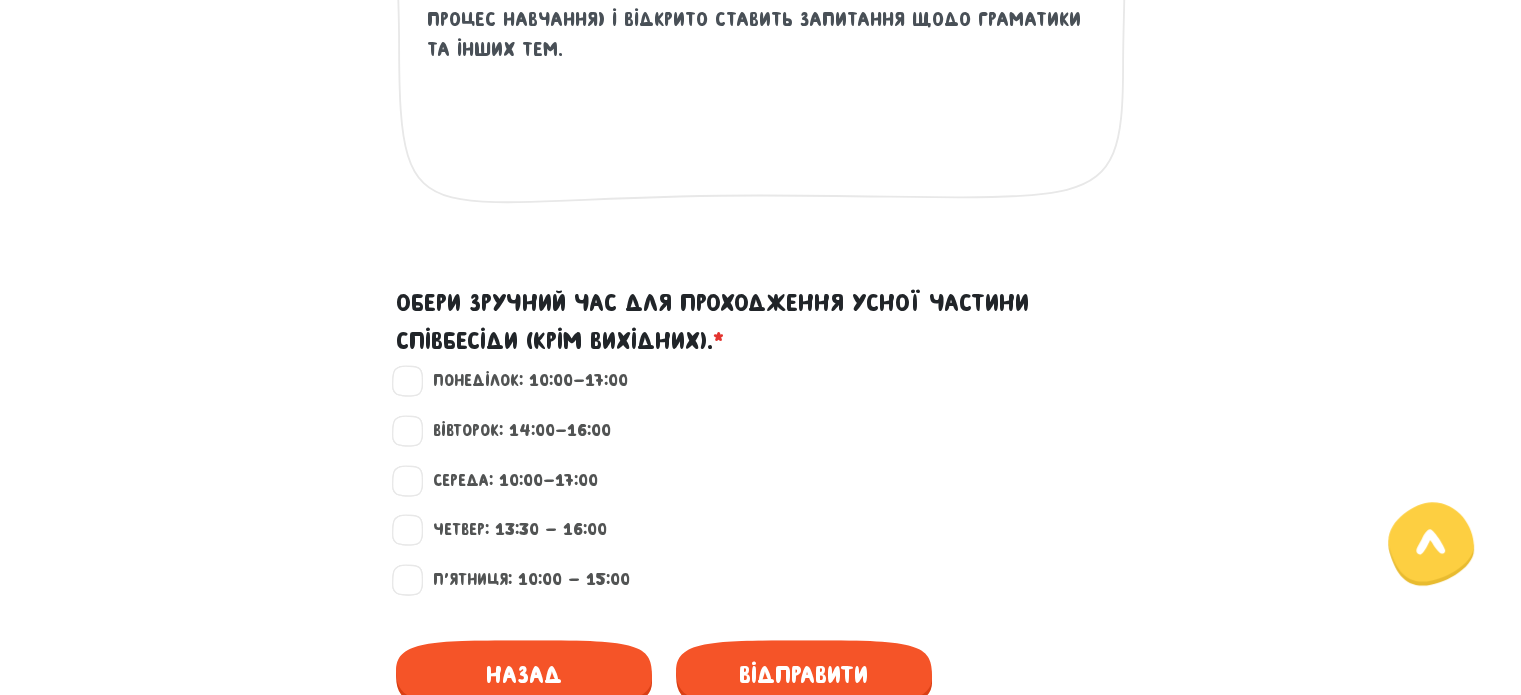 scroll, scrollTop: 1707, scrollLeft: 0, axis: vertical 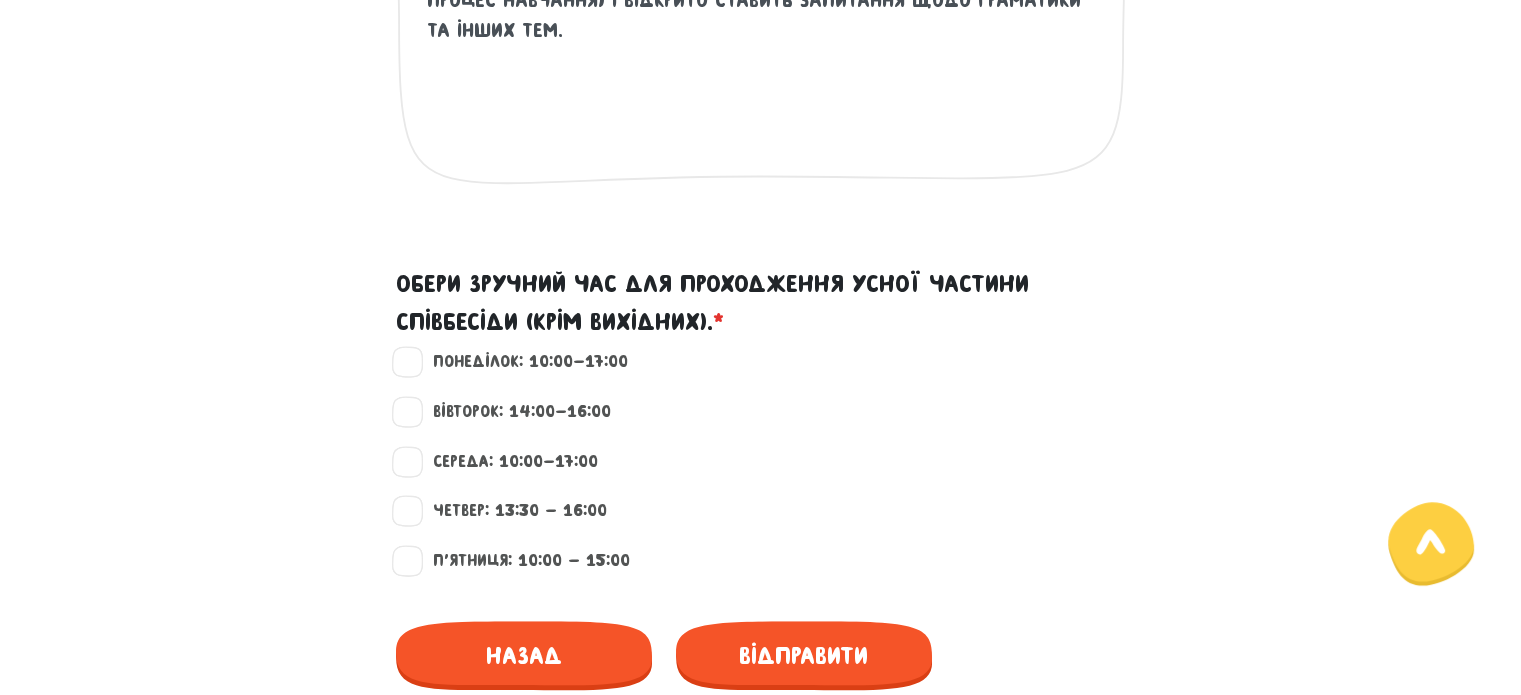 type on "відкритий у комунікації. не боїться роботи помилок (про що я буду наголошувати, що це абсолютно нормально і це також процес навчання) і відкрито ставить запитання щодо граматики та інших тем." 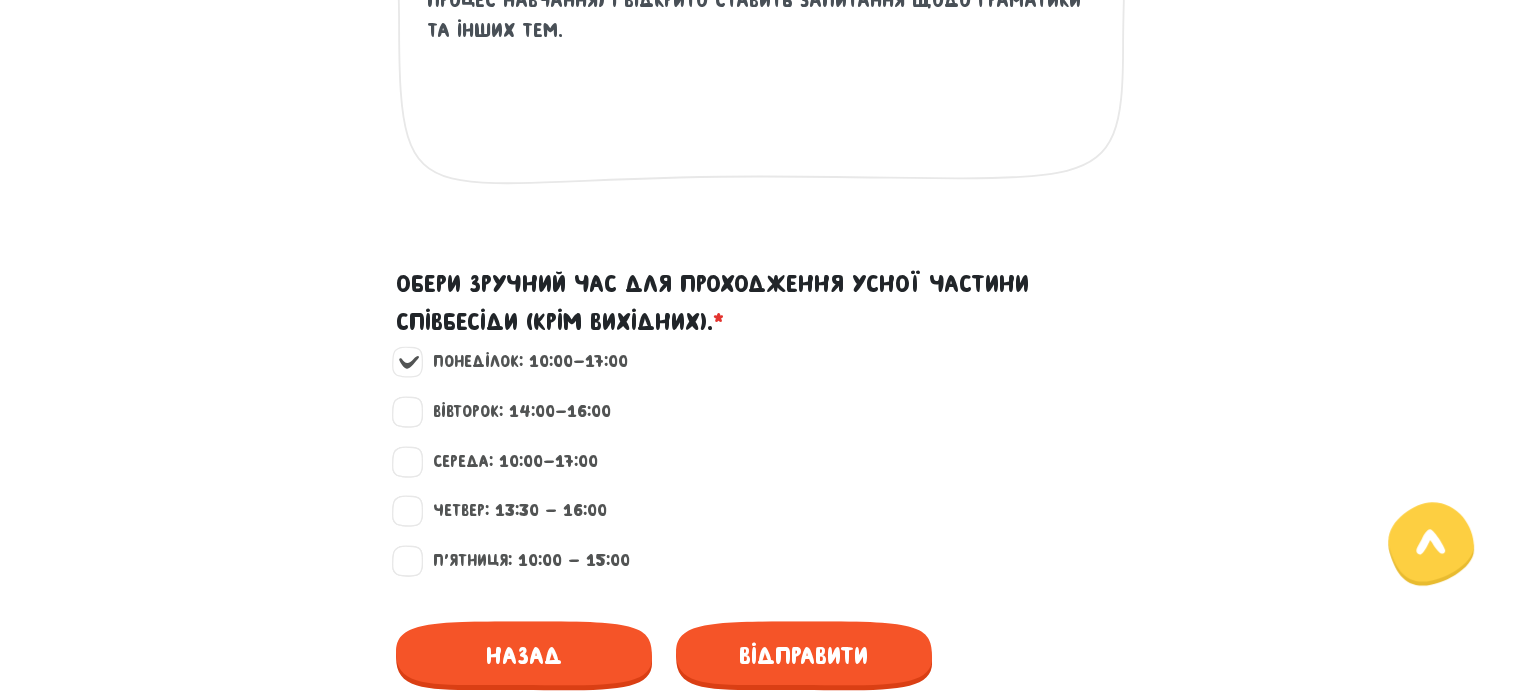 click on "Вівторок: 14:00-16:00" at bounding box center (513, 412) 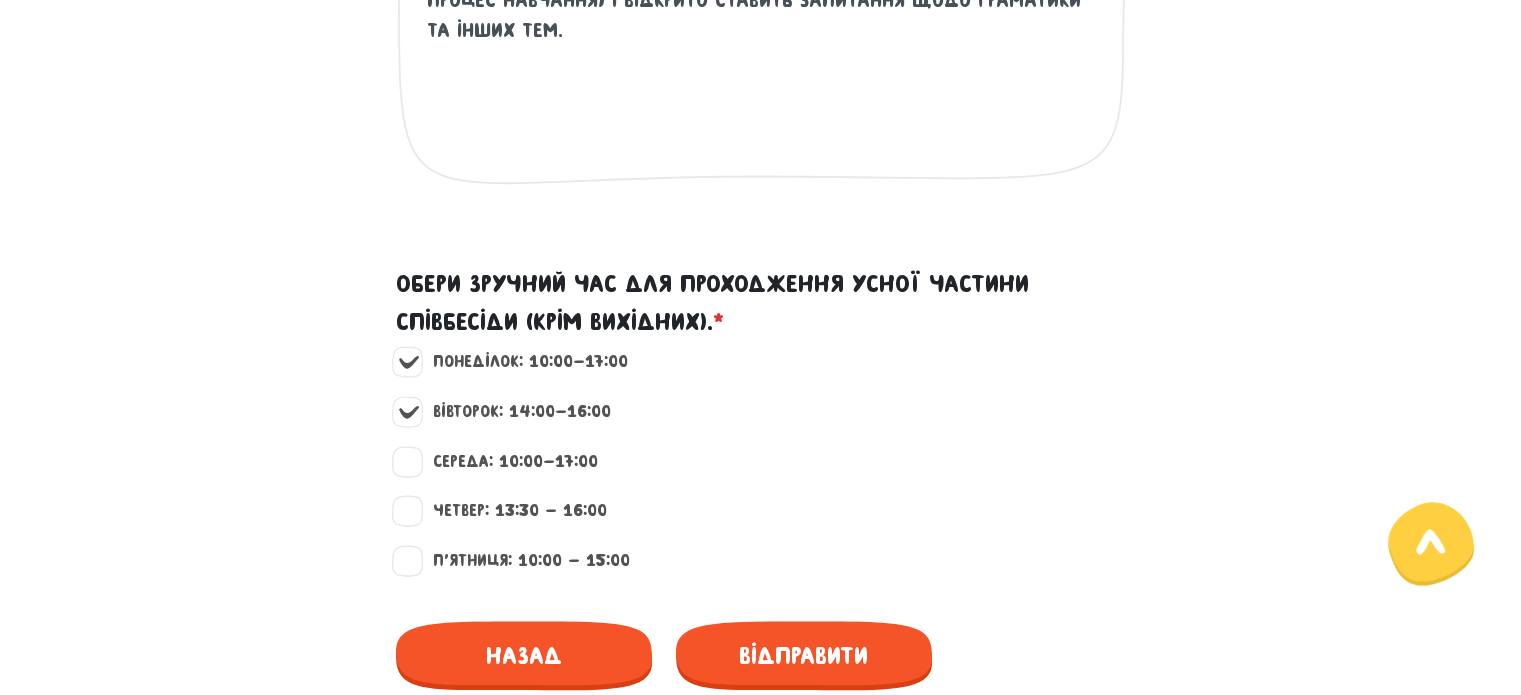 click on "Понеділок: 10:00-17:00" at bounding box center (761, 374) 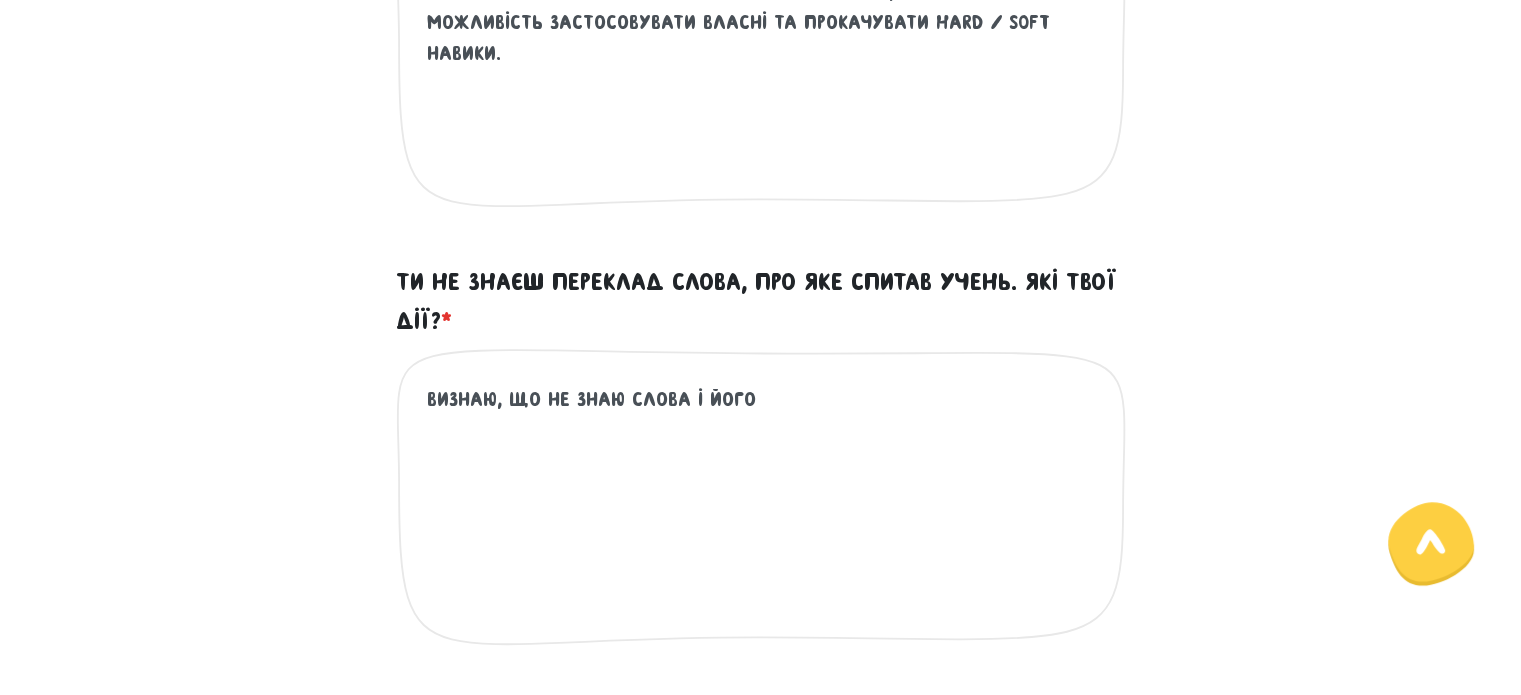 scroll, scrollTop: 807, scrollLeft: 0, axis: vertical 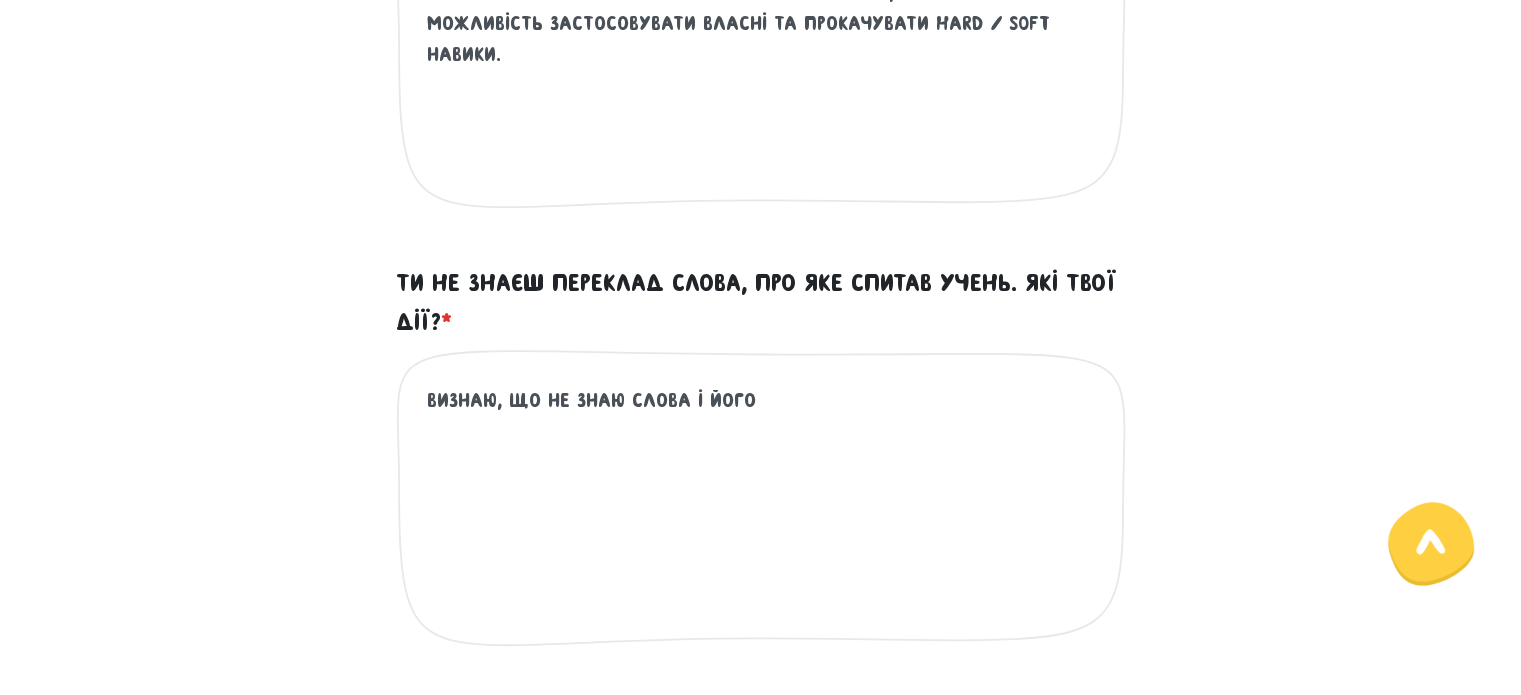 click on "визнаю, що не знаю слова і його" at bounding box center (762, 508) 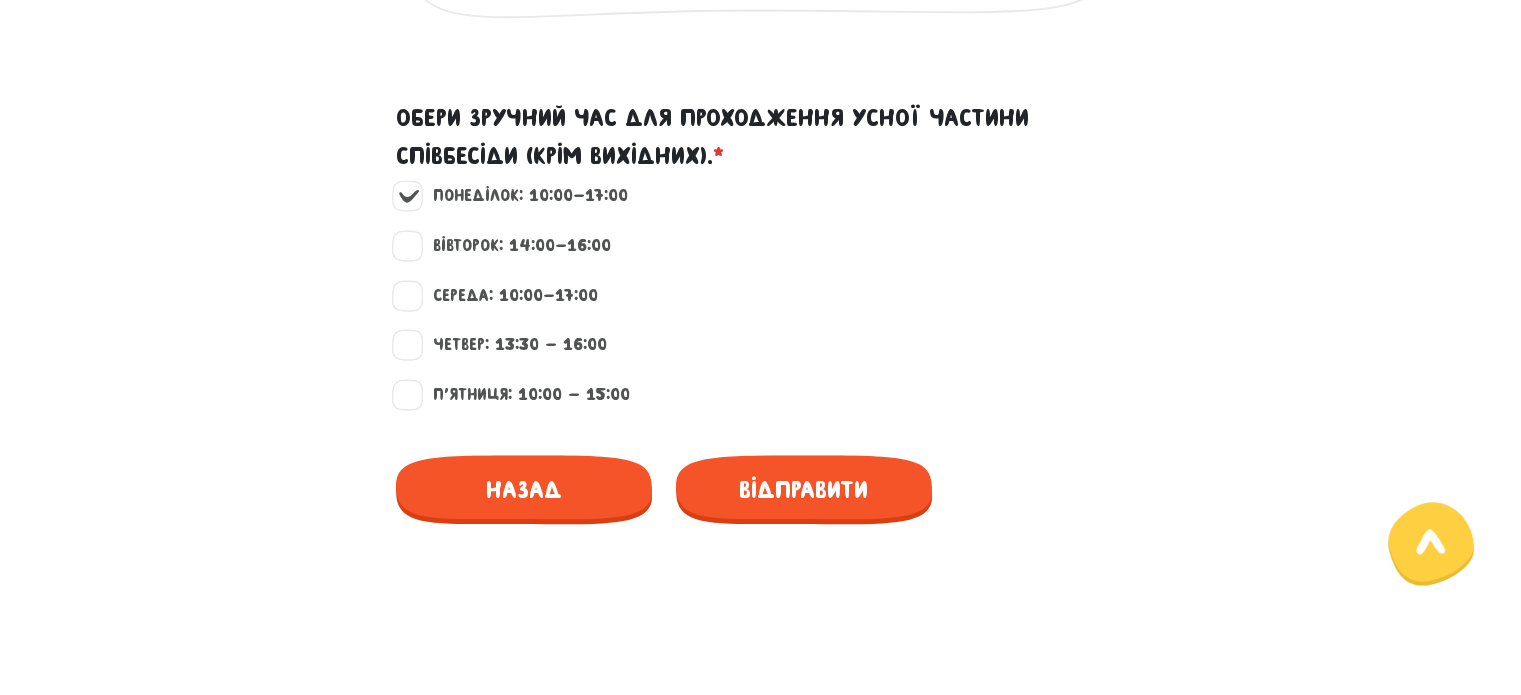 scroll, scrollTop: 2307, scrollLeft: 0, axis: vertical 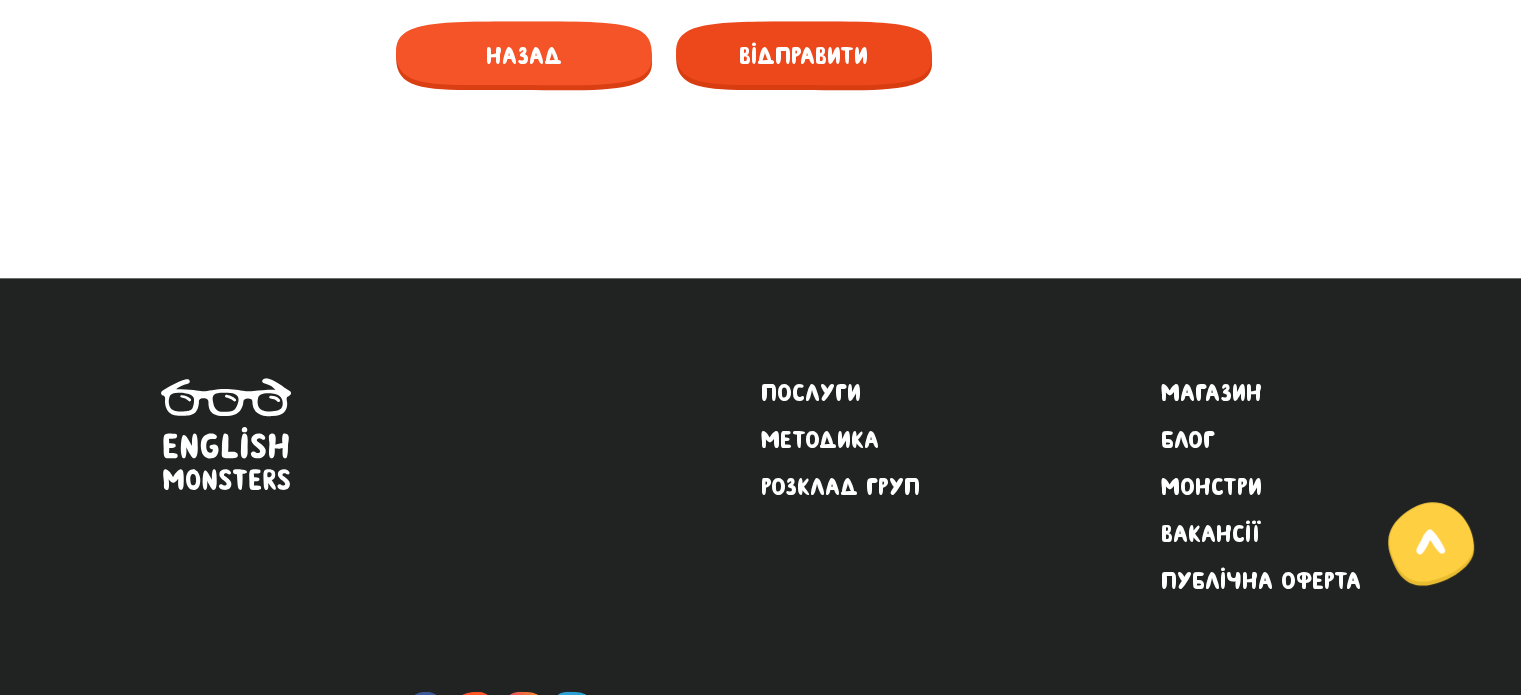 type on "визнаю, що не знаю слова і пообіцяю, що дізнаюсь про нього. також можна залучити учня до процесу пошуку слова і відкрити разом певний словник та знайти це слово." 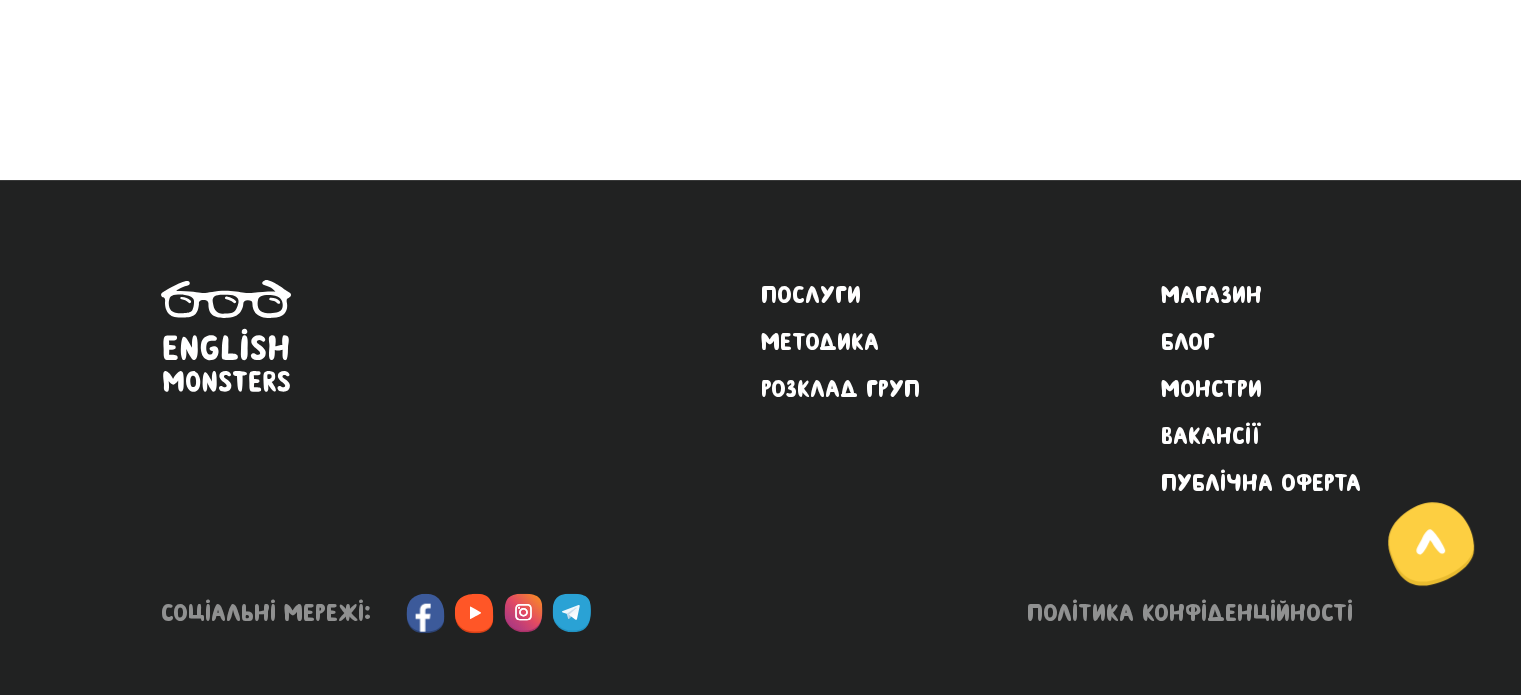 scroll, scrollTop: 654, scrollLeft: 0, axis: vertical 